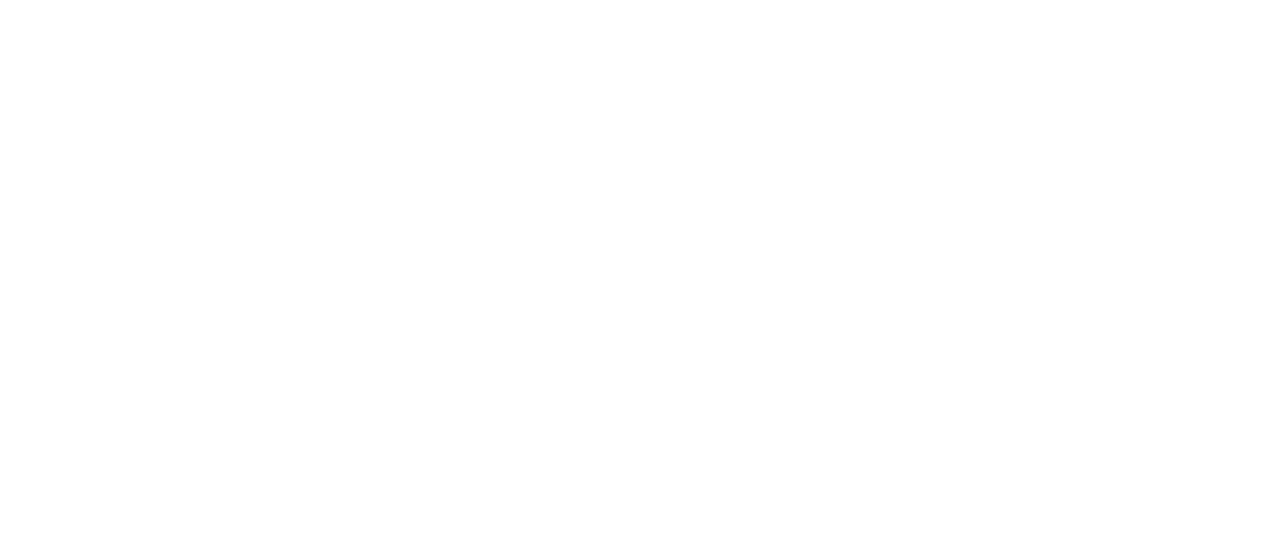 scroll, scrollTop: 0, scrollLeft: 0, axis: both 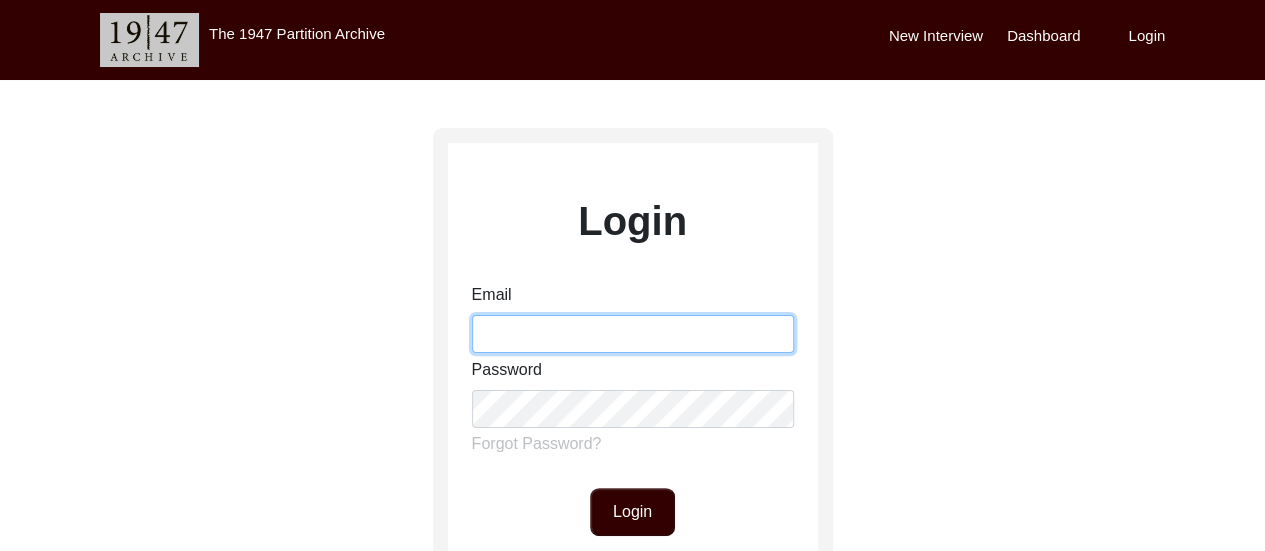 type on "[EMAIL_ADDRESS][DOMAIN_NAME]" 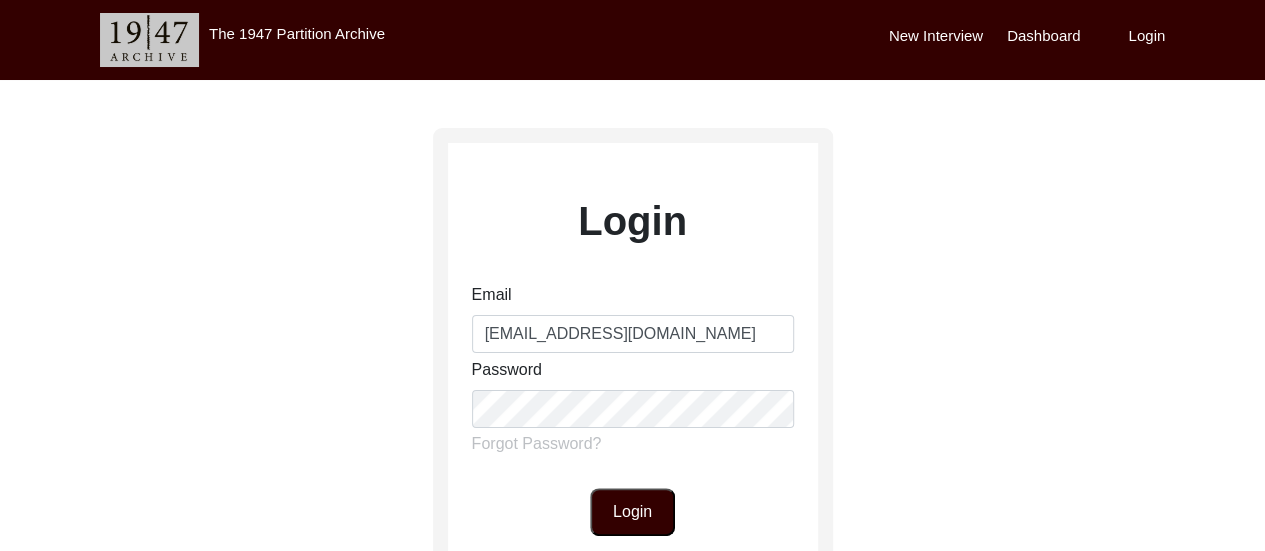 click on "Login" 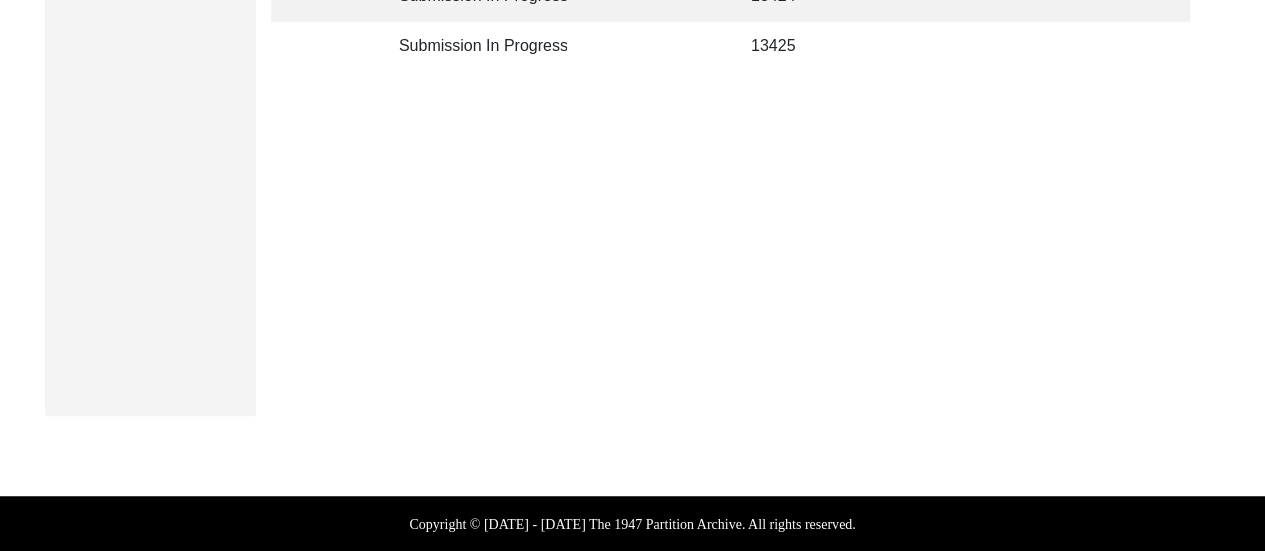 scroll, scrollTop: 0, scrollLeft: 0, axis: both 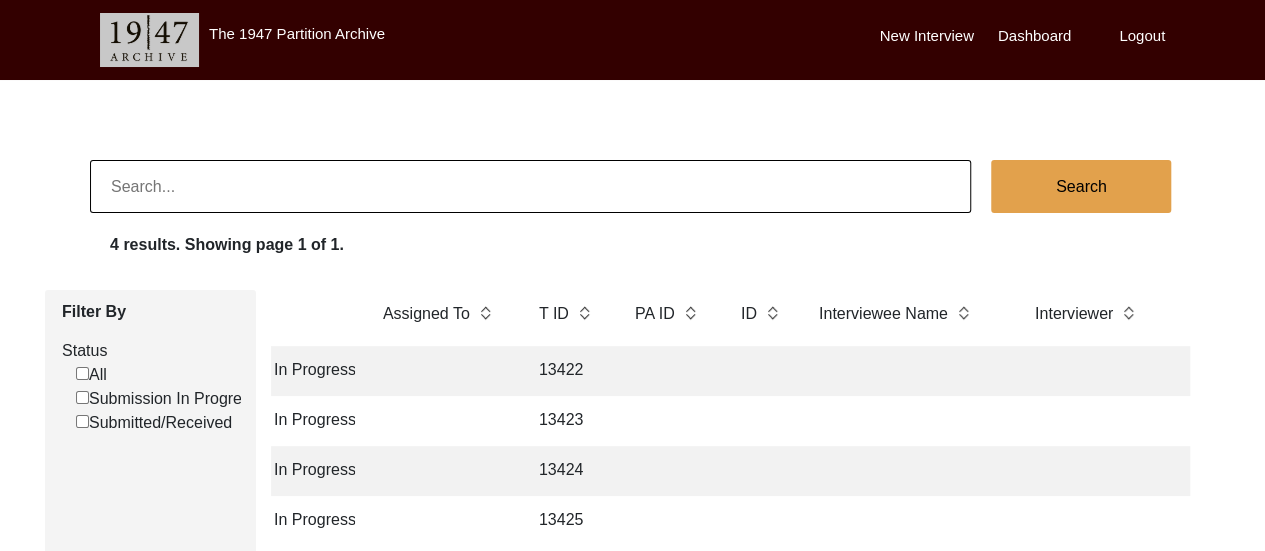click on "New Interview" at bounding box center [927, 36] 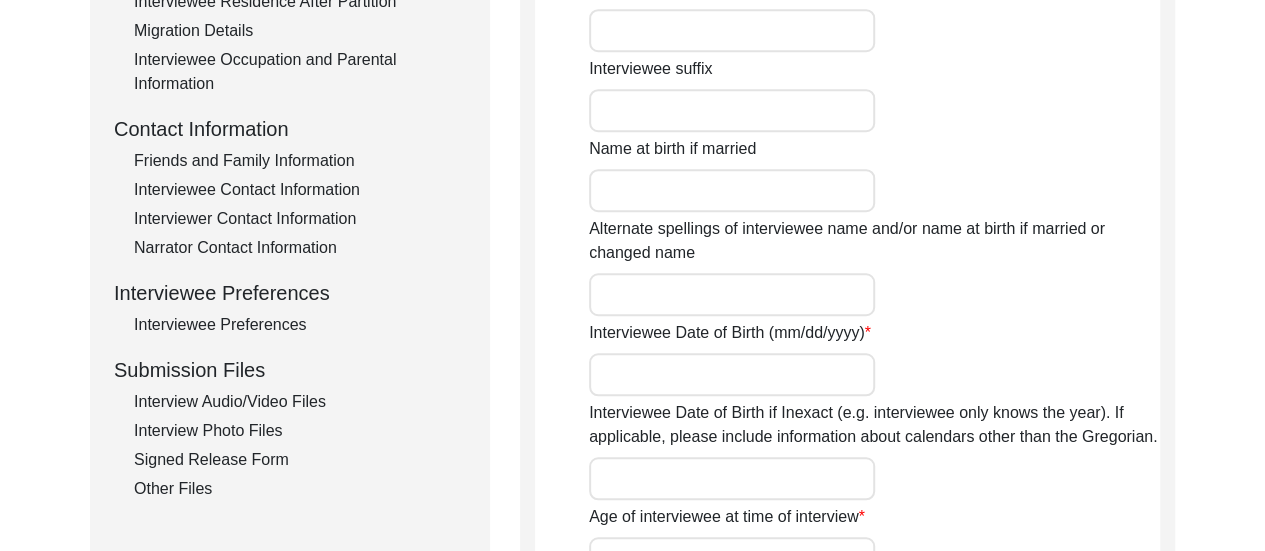 scroll, scrollTop: 642, scrollLeft: 0, axis: vertical 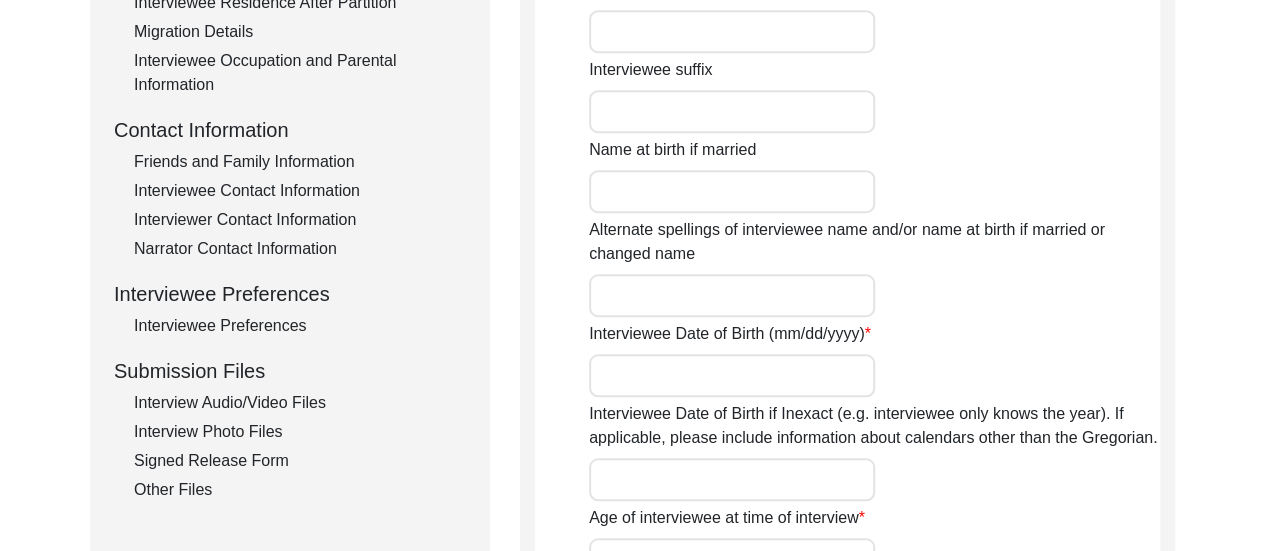 click on "Interview Audio/Video Files" 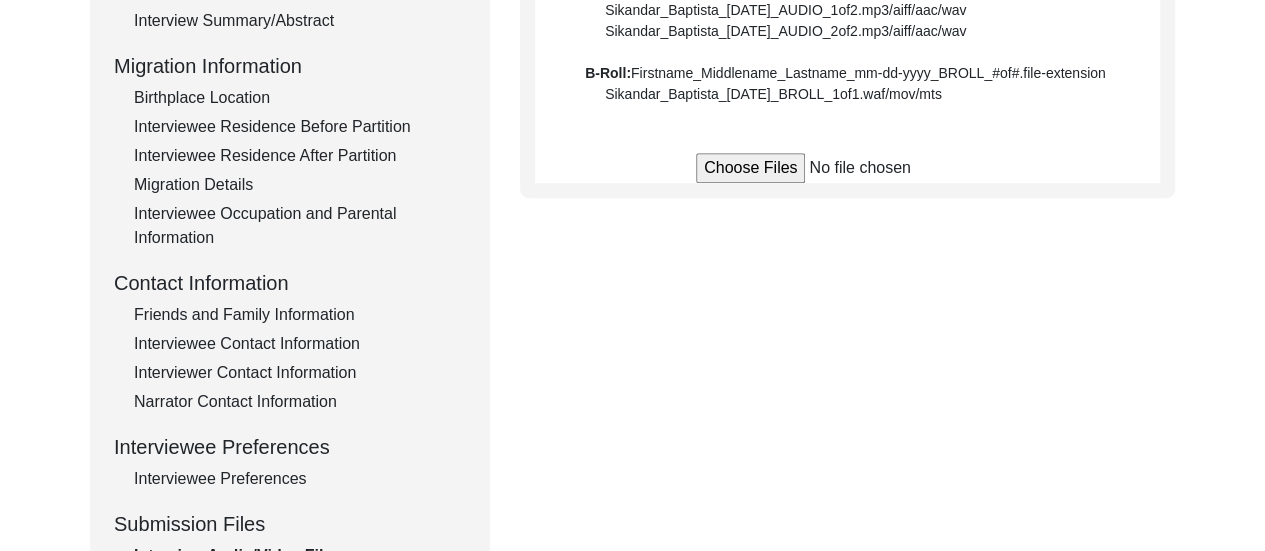 scroll, scrollTop: 490, scrollLeft: 0, axis: vertical 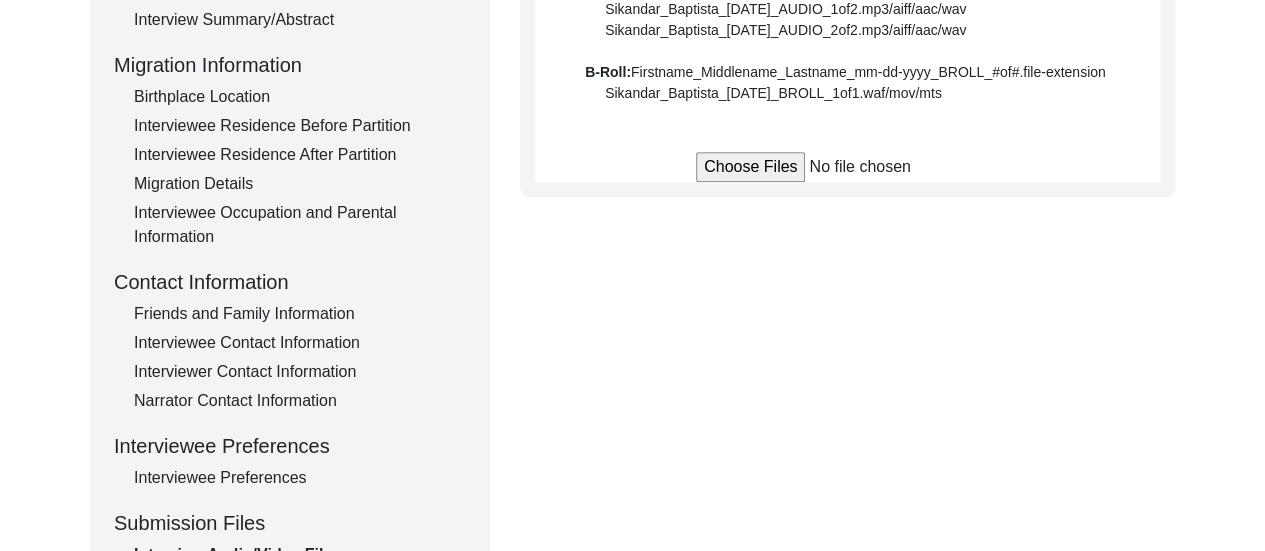 click at bounding box center [847, 167] 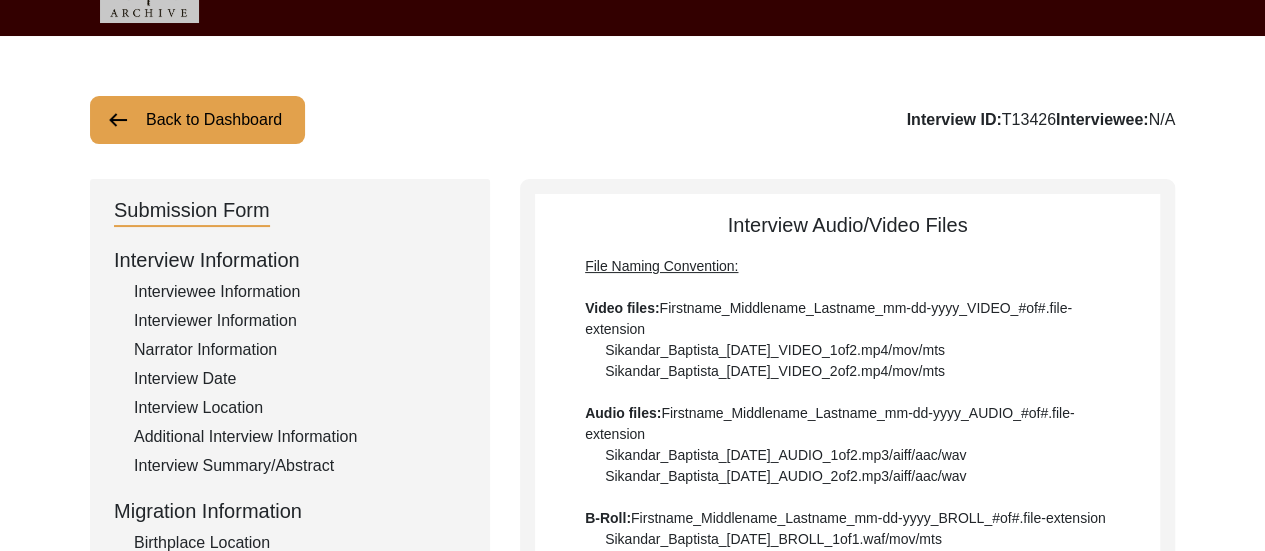 scroll, scrollTop: 0, scrollLeft: 0, axis: both 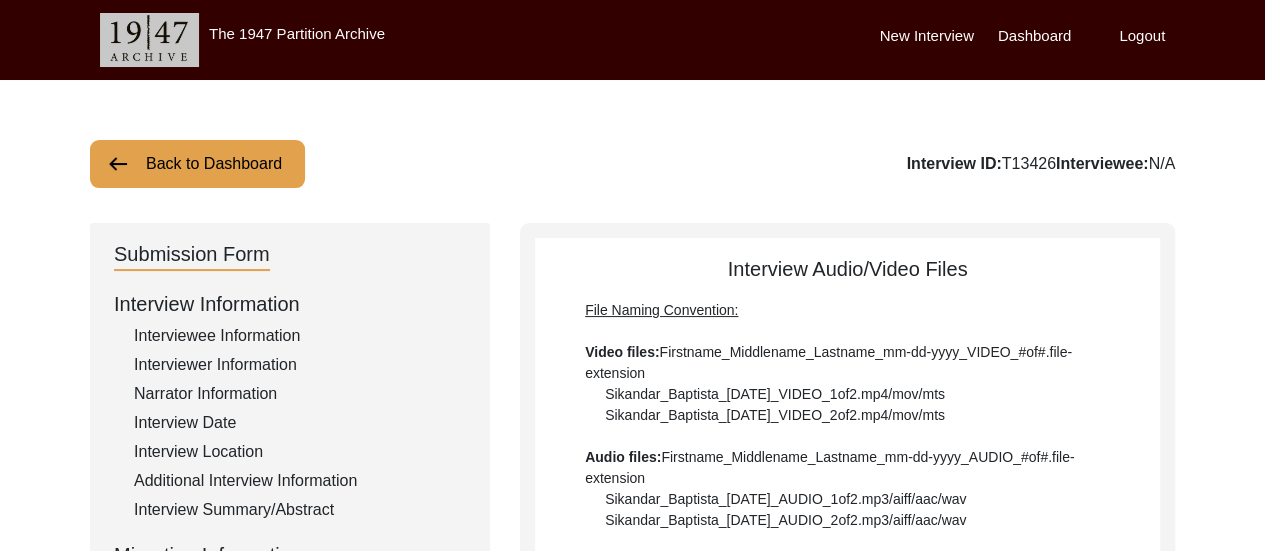 click on "Interviewee Information" 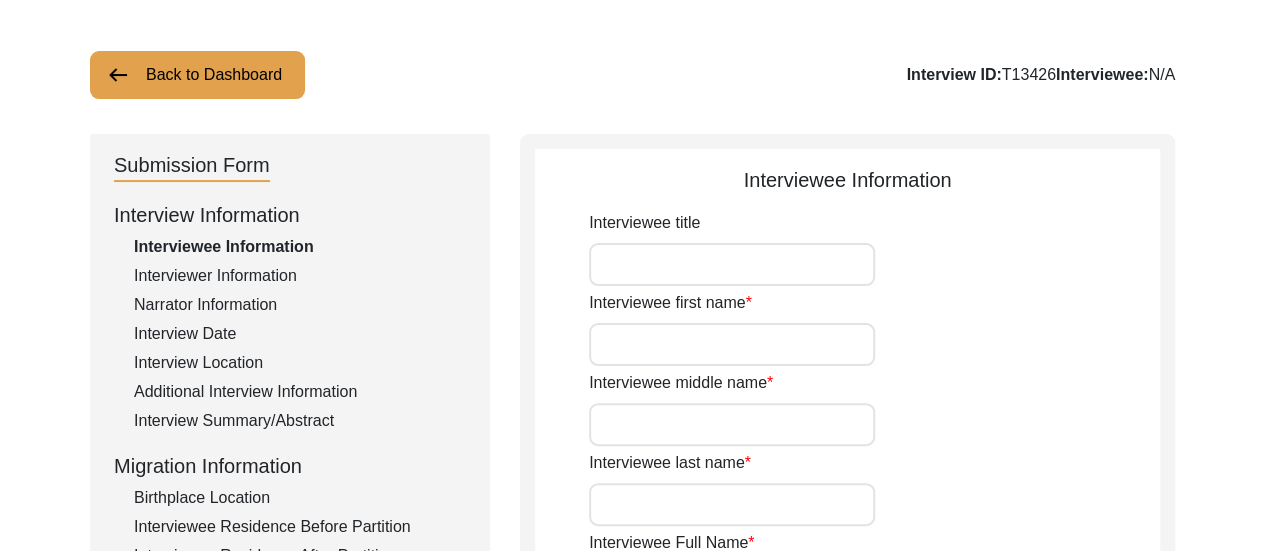 scroll, scrollTop: 83, scrollLeft: 0, axis: vertical 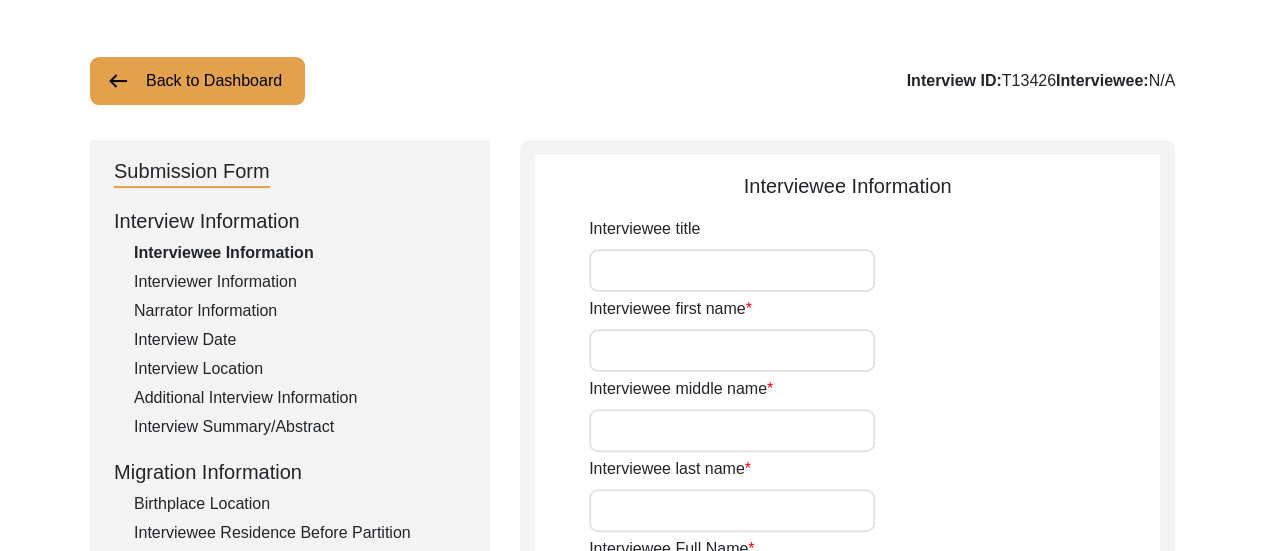 click on "Interviewee title" at bounding box center [732, 270] 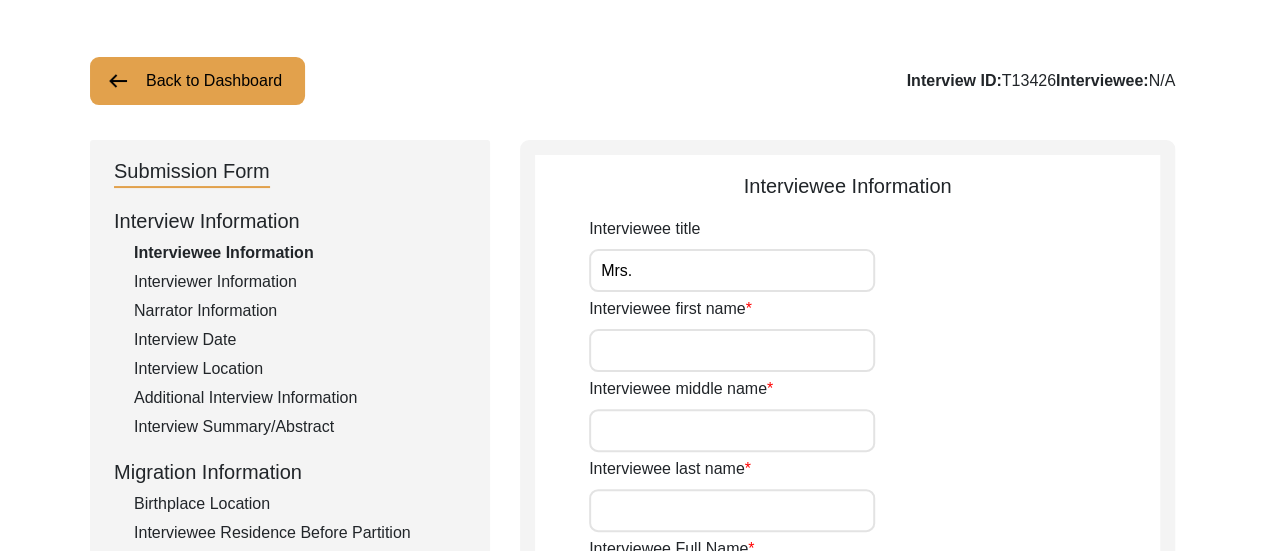 type on "Mrs." 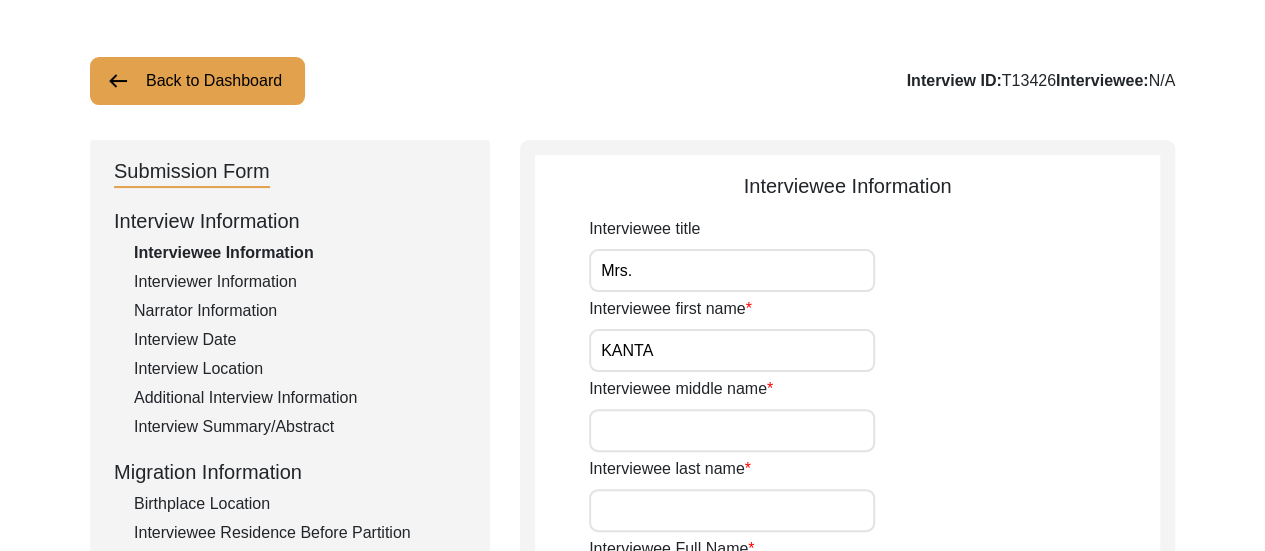 type on "KANTA" 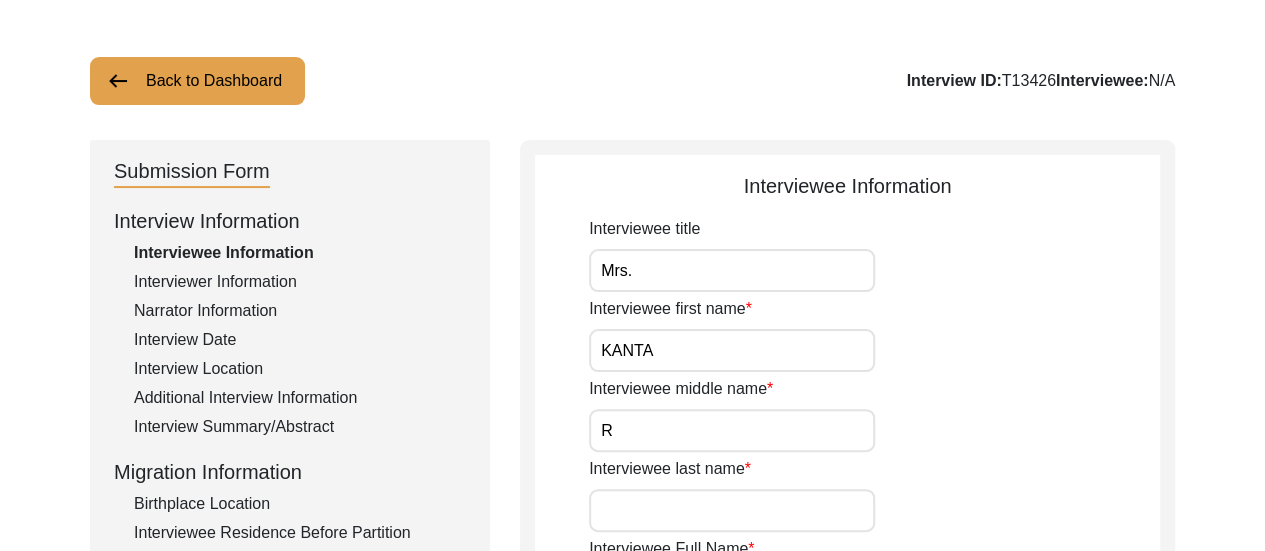 click on "R" at bounding box center [732, 430] 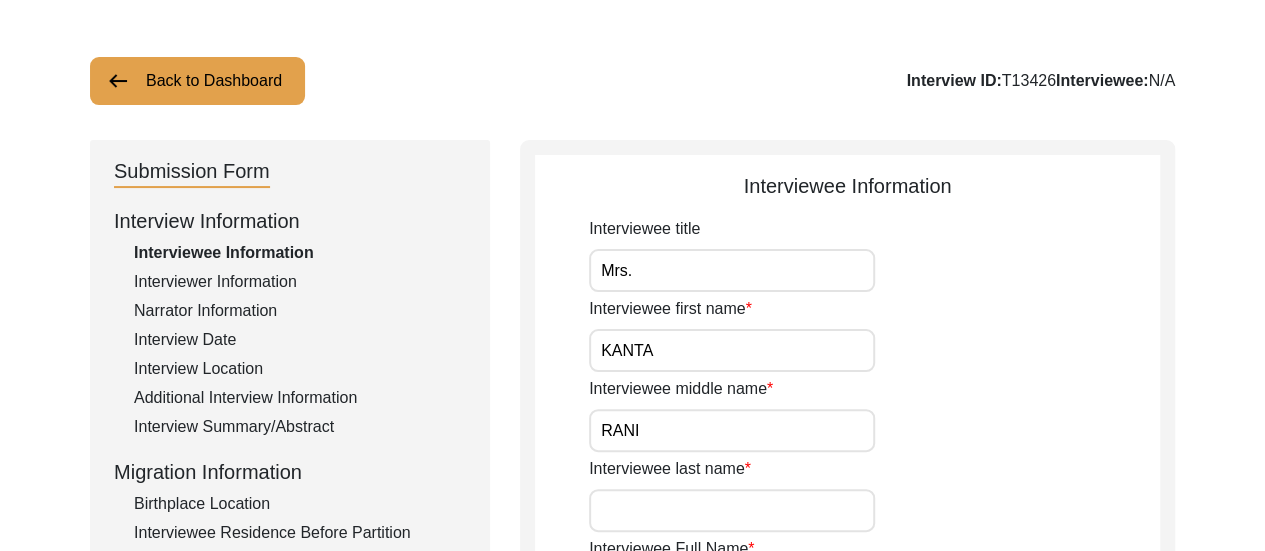 type on "RANI" 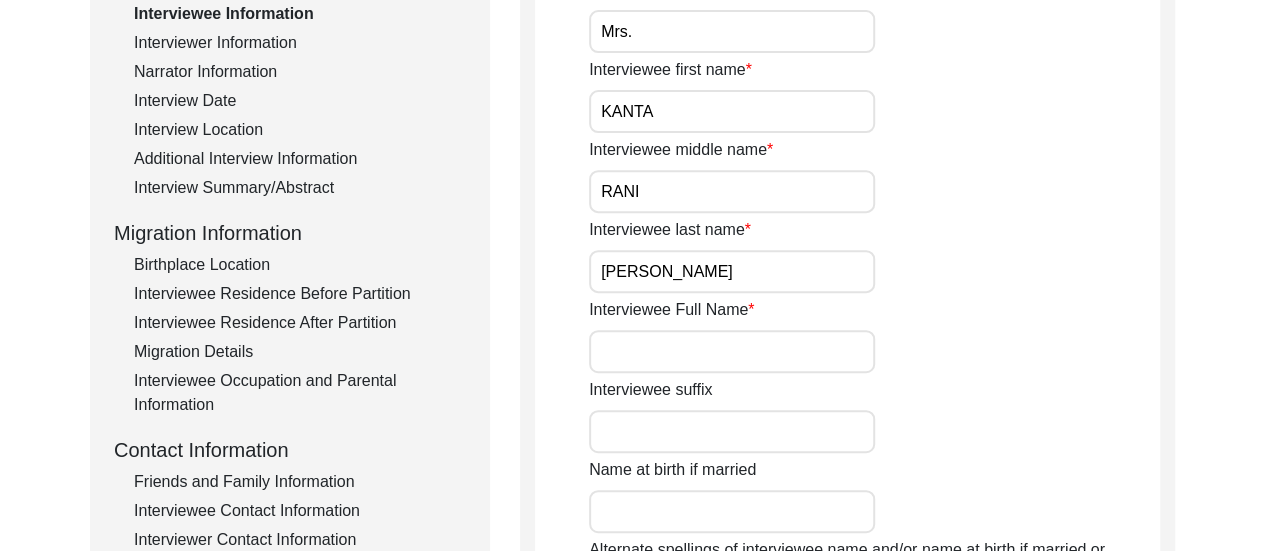 scroll, scrollTop: 323, scrollLeft: 0, axis: vertical 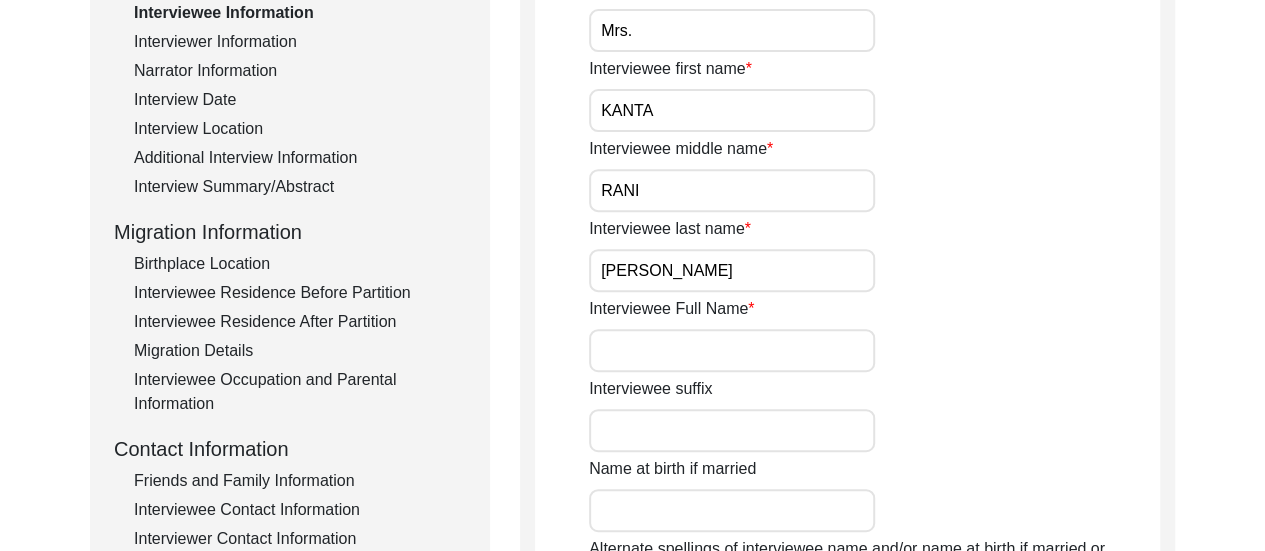 type on "[PERSON_NAME]" 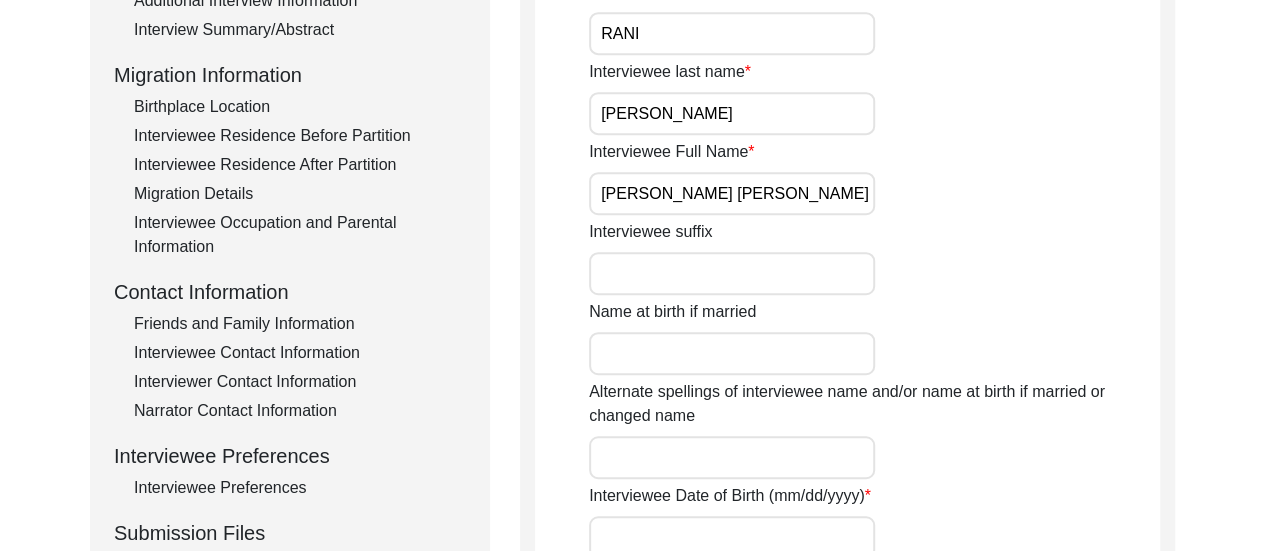 scroll, scrollTop: 481, scrollLeft: 0, axis: vertical 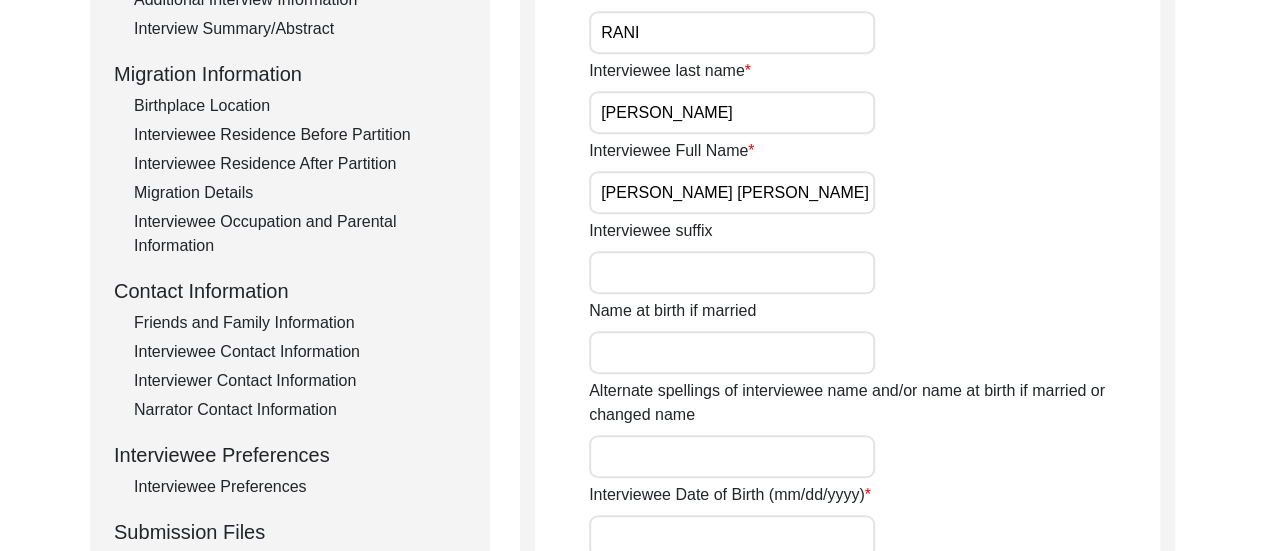 type on "[PERSON_NAME] [PERSON_NAME]" 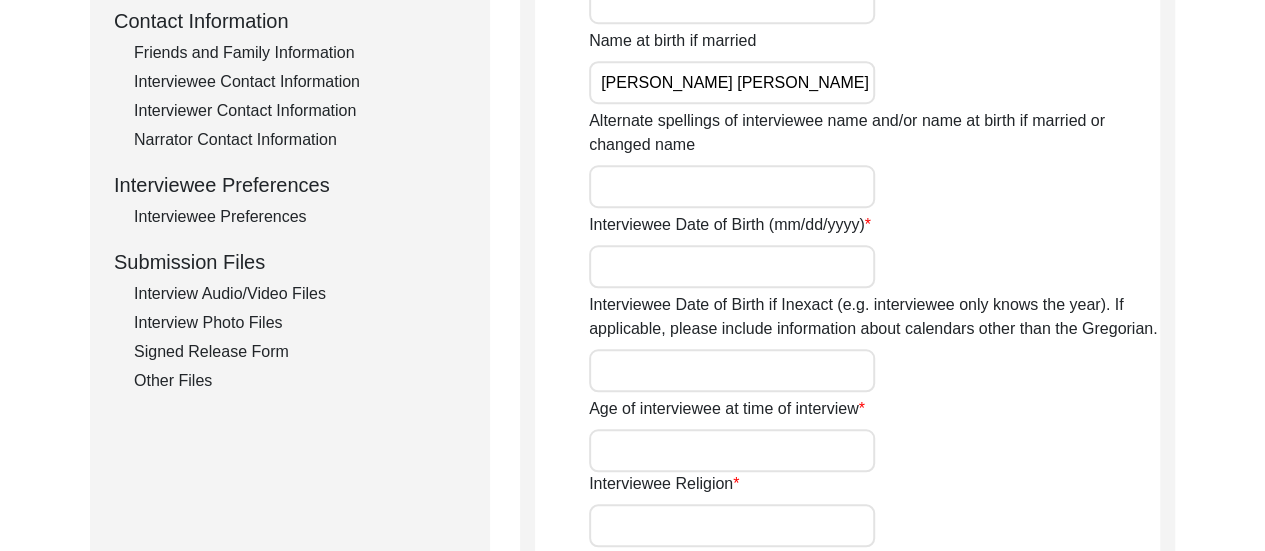 scroll, scrollTop: 754, scrollLeft: 0, axis: vertical 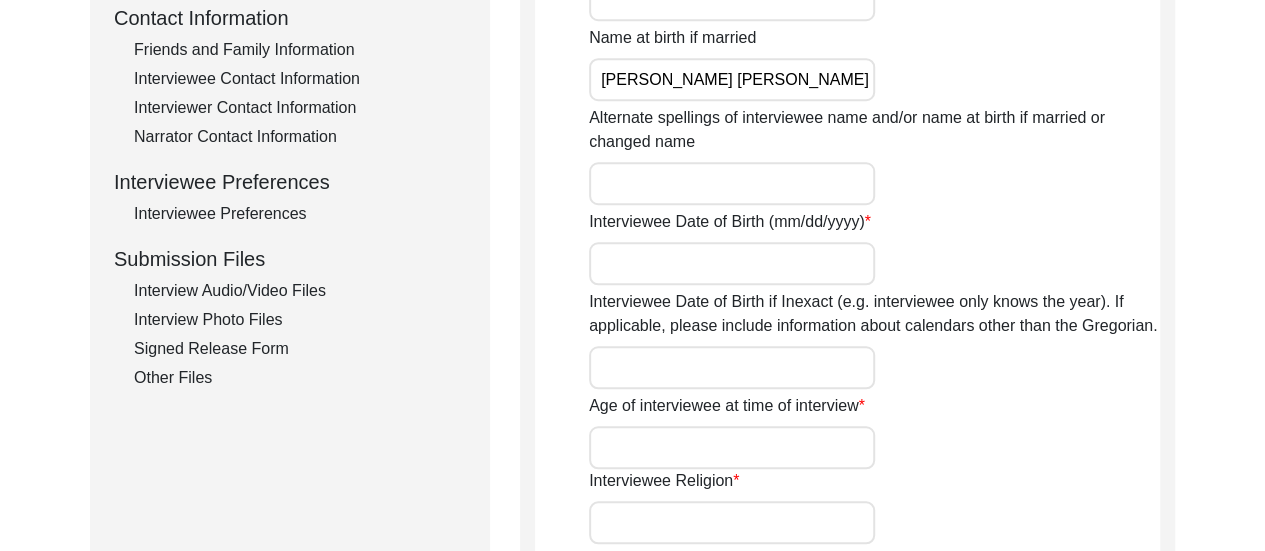 type on "[PERSON_NAME] [PERSON_NAME]" 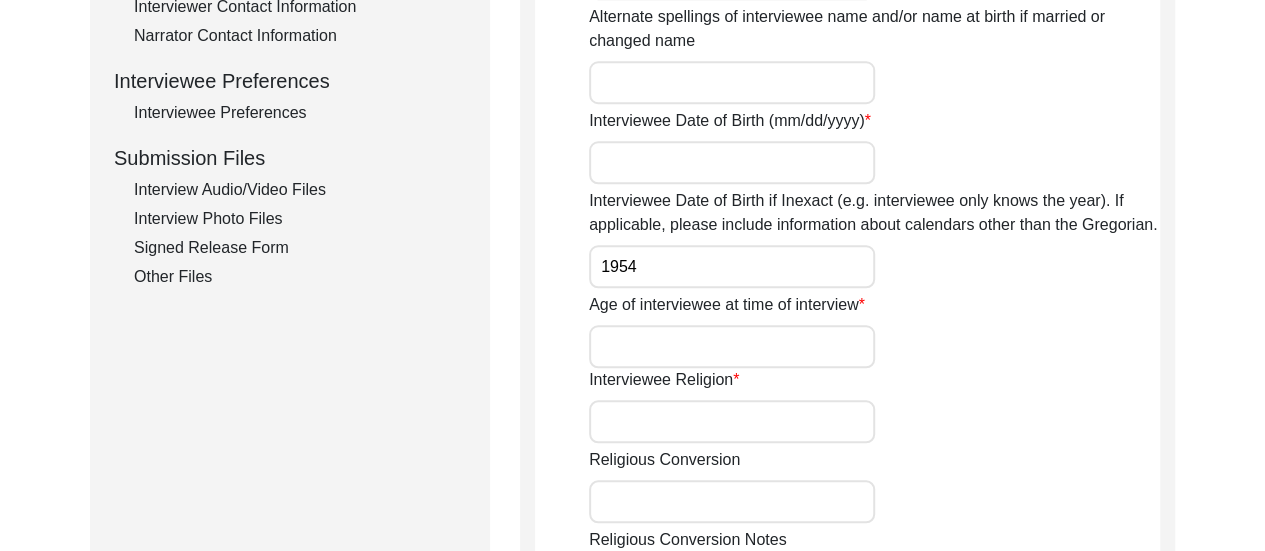 scroll, scrollTop: 856, scrollLeft: 0, axis: vertical 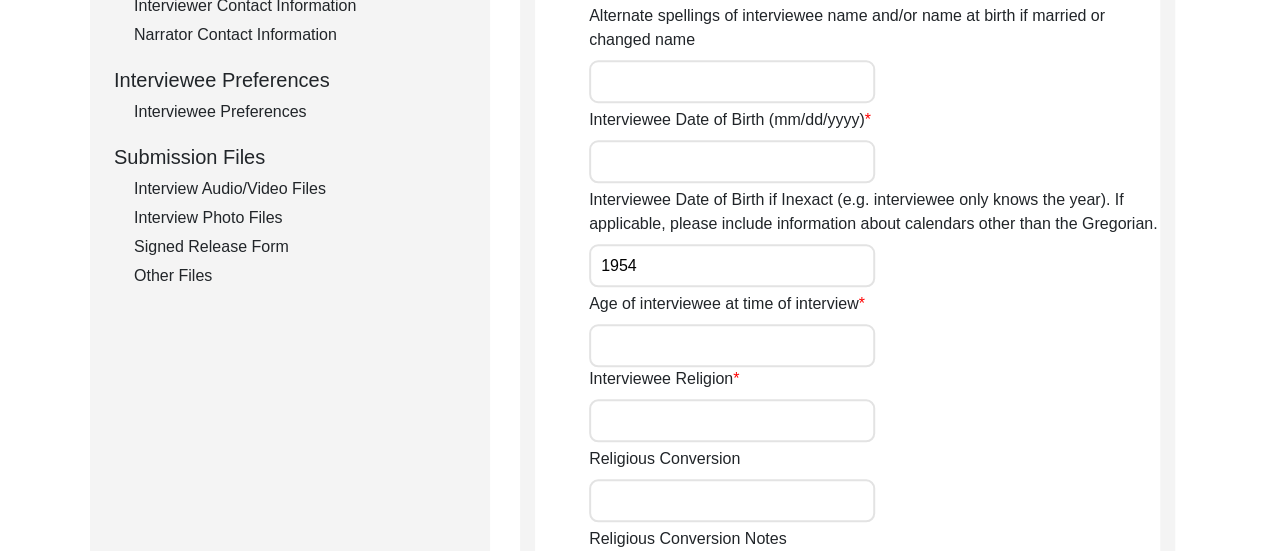 type on "1954" 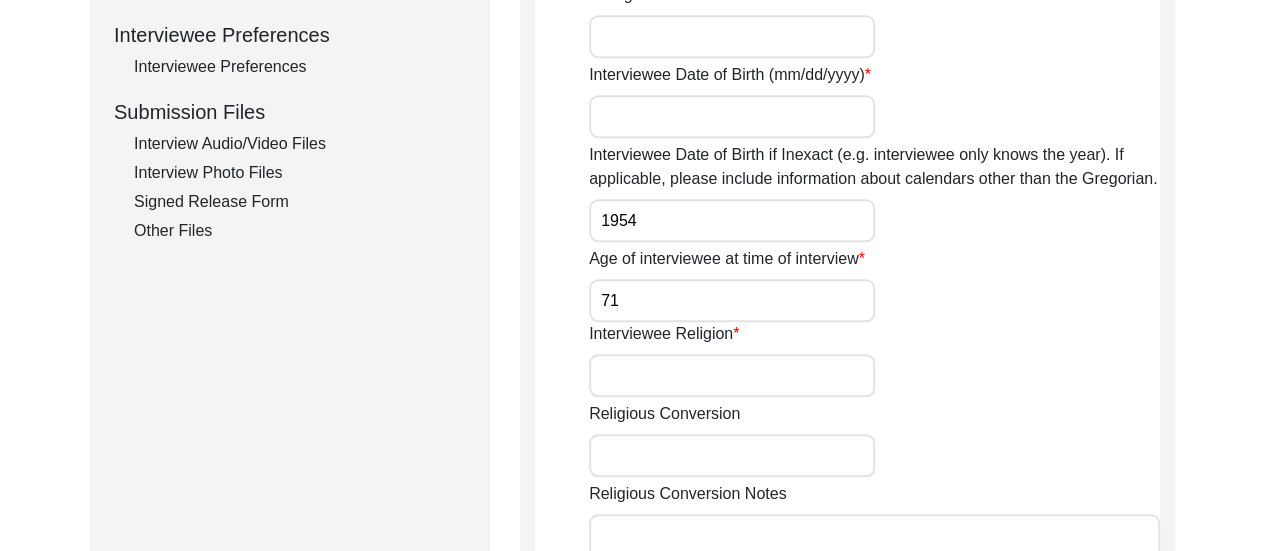 scroll, scrollTop: 905, scrollLeft: 0, axis: vertical 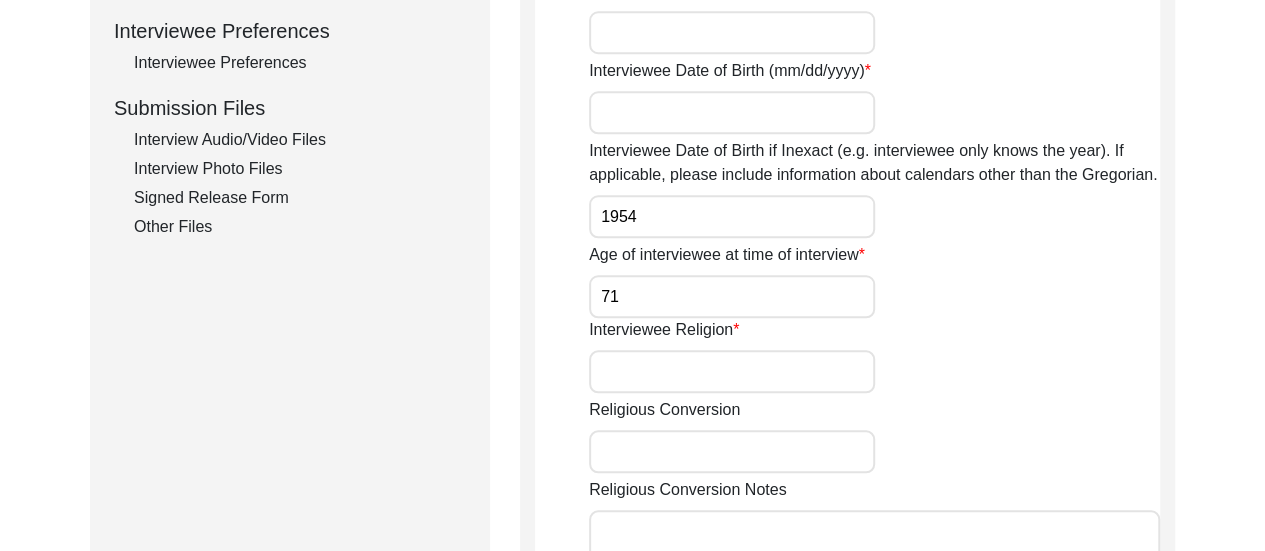 type on "71" 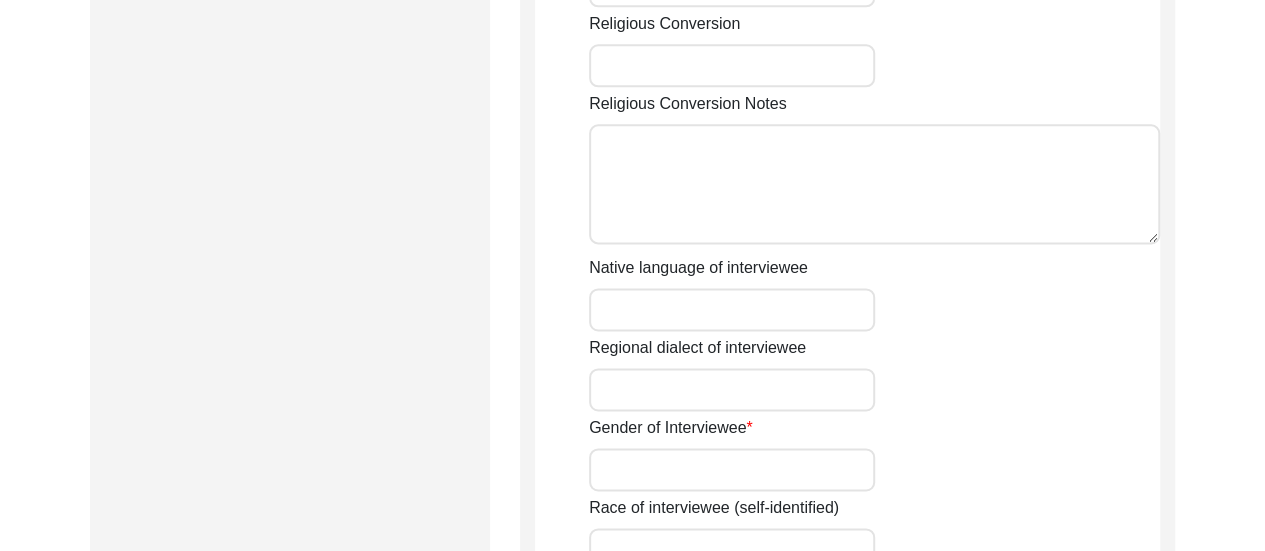scroll, scrollTop: 1297, scrollLeft: 0, axis: vertical 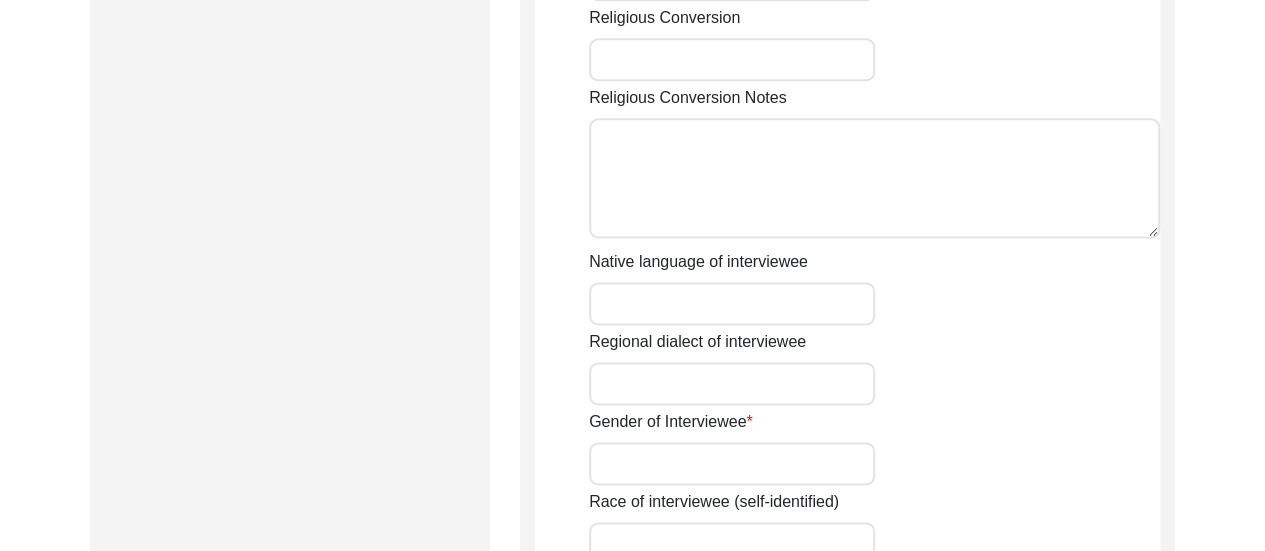 type on "[DEMOGRAPHIC_DATA]" 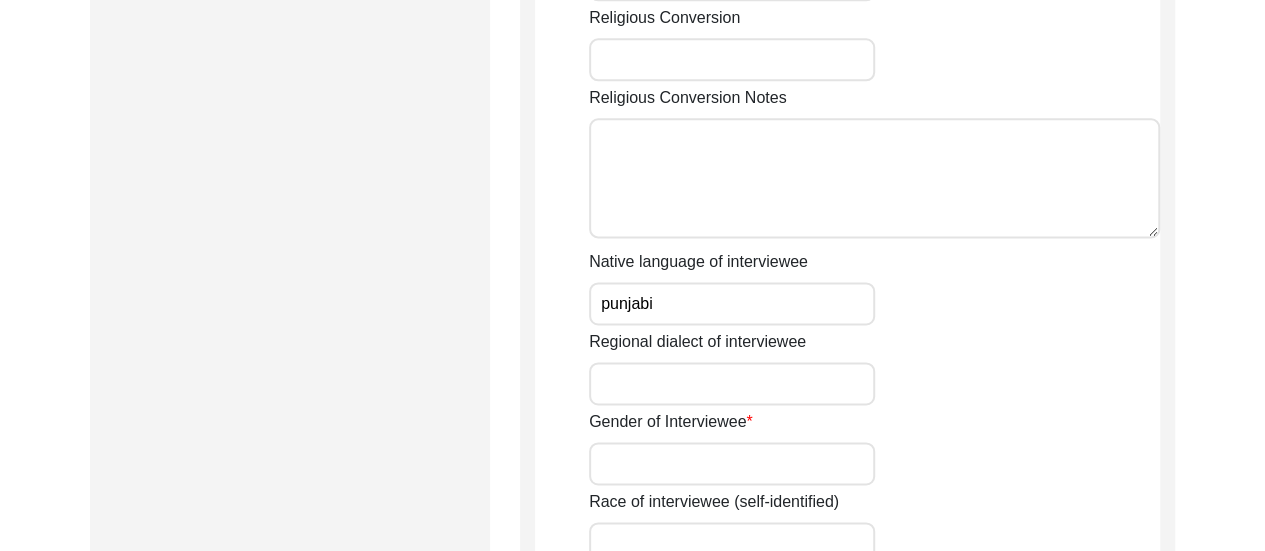 type on "punjabi" 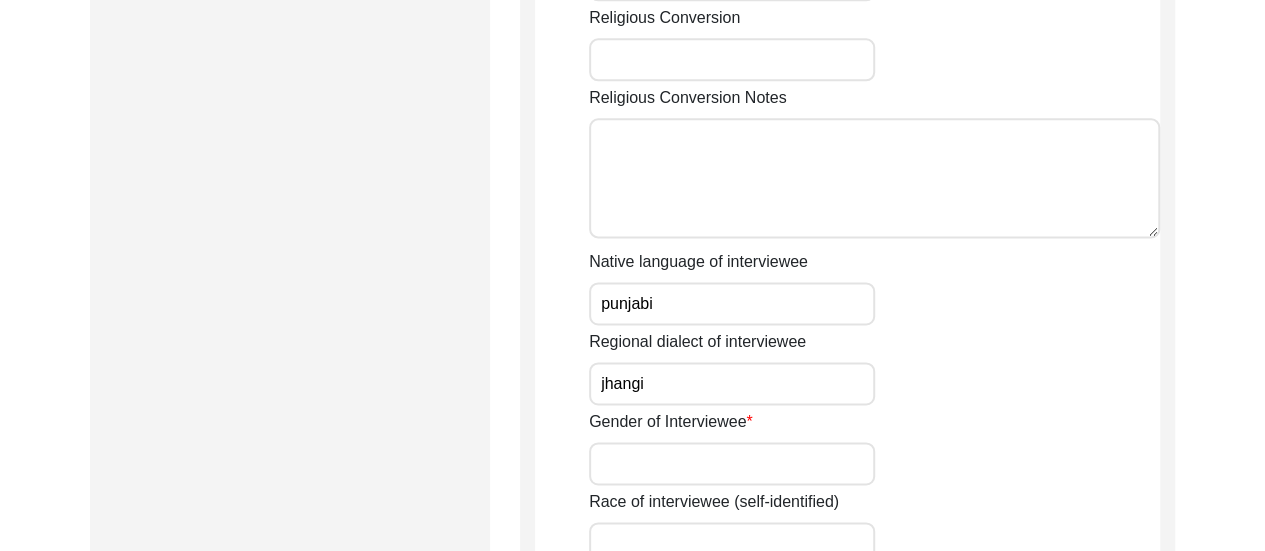 type on "jhangi" 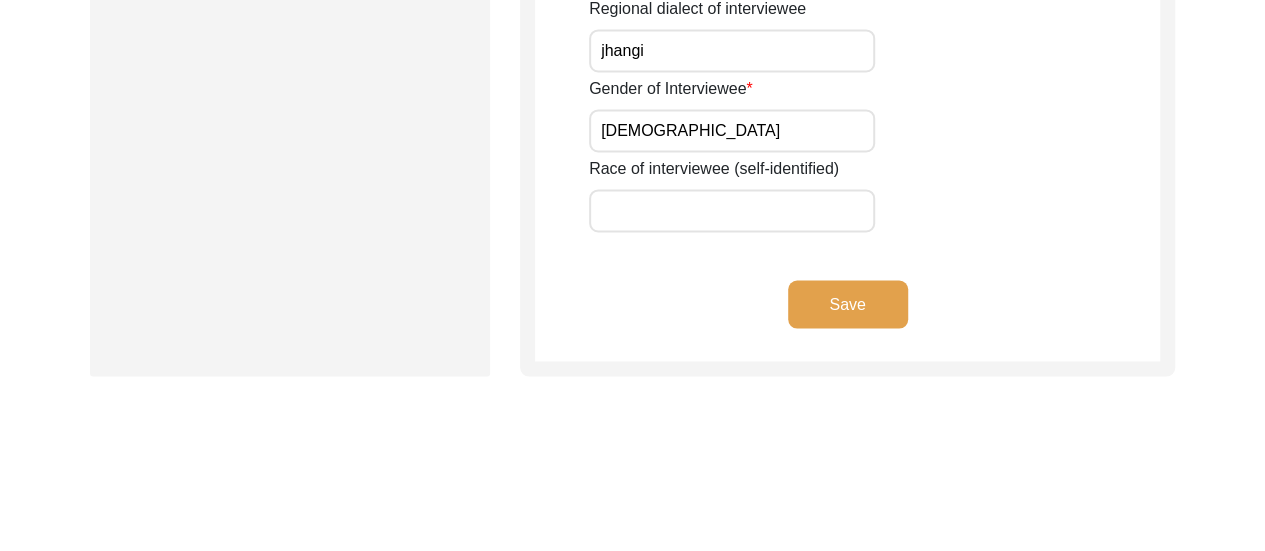 scroll, scrollTop: 1631, scrollLeft: 0, axis: vertical 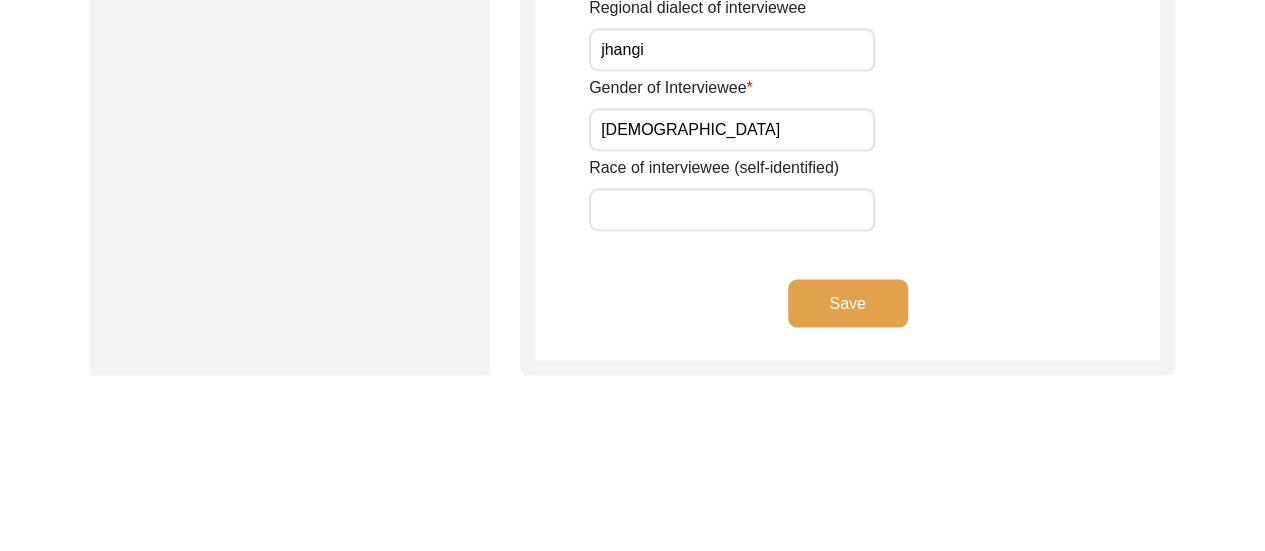 type on "[DEMOGRAPHIC_DATA]" 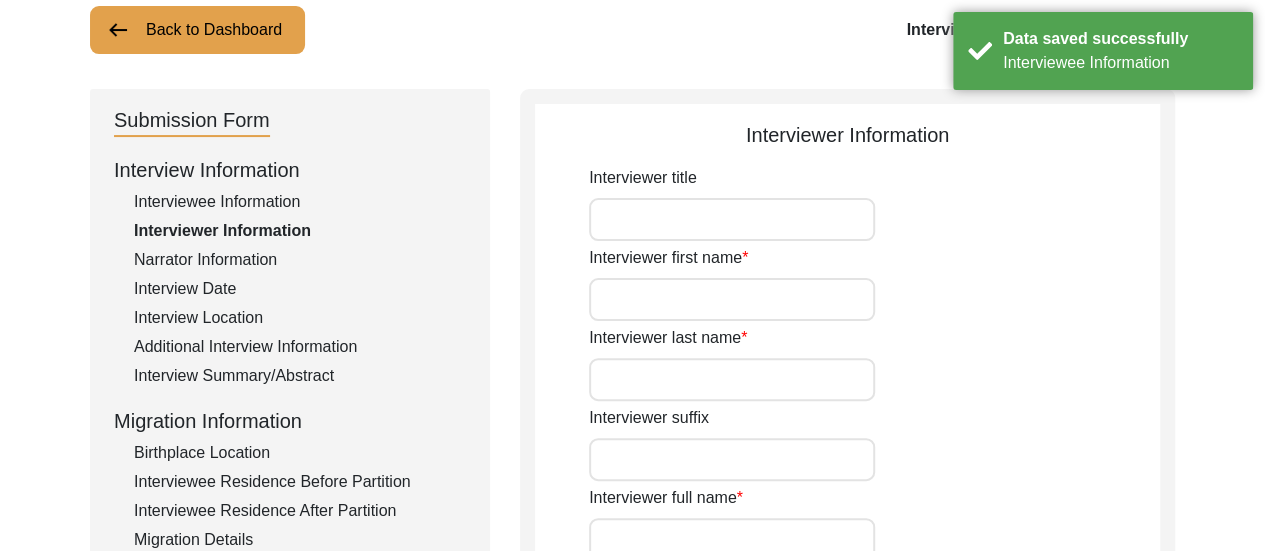 scroll, scrollTop: 133, scrollLeft: 0, axis: vertical 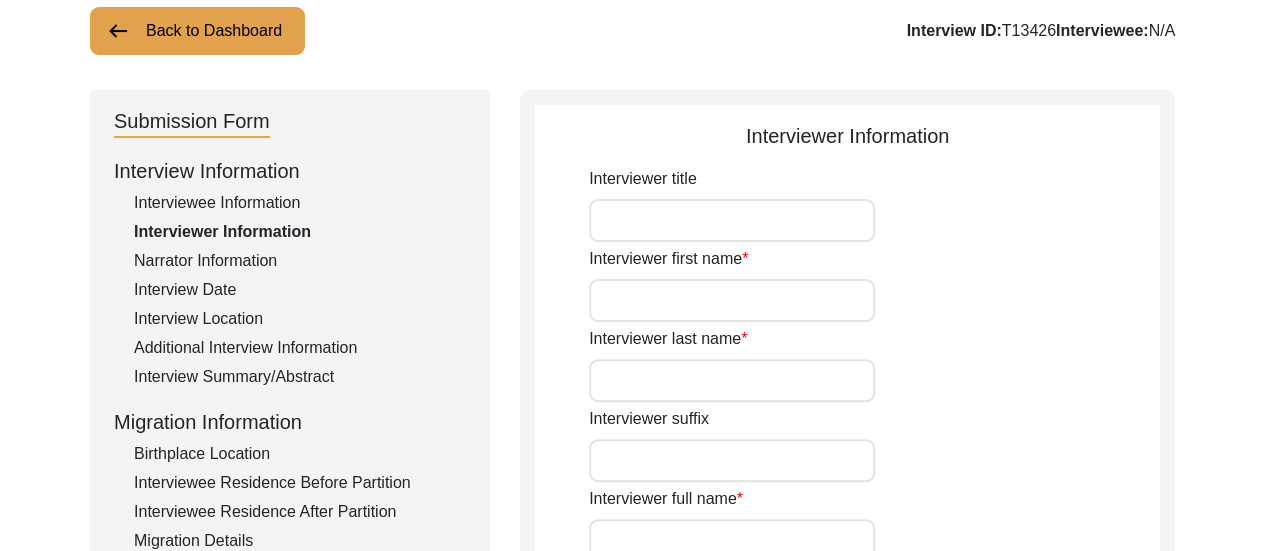 click on "Interviewer title" at bounding box center (732, 220) 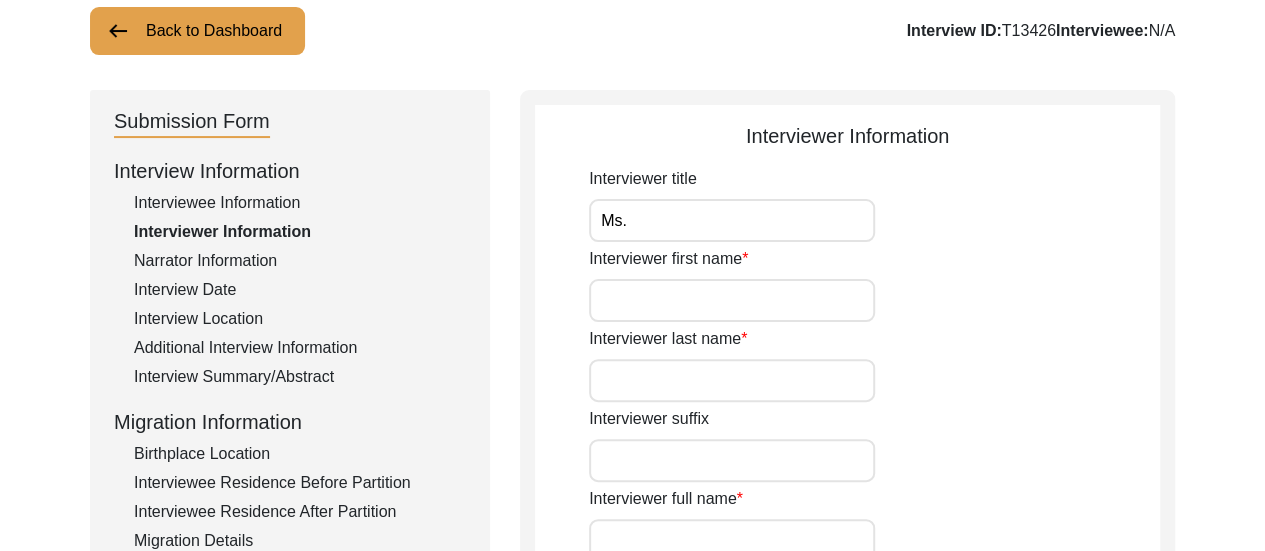 type on "Ms." 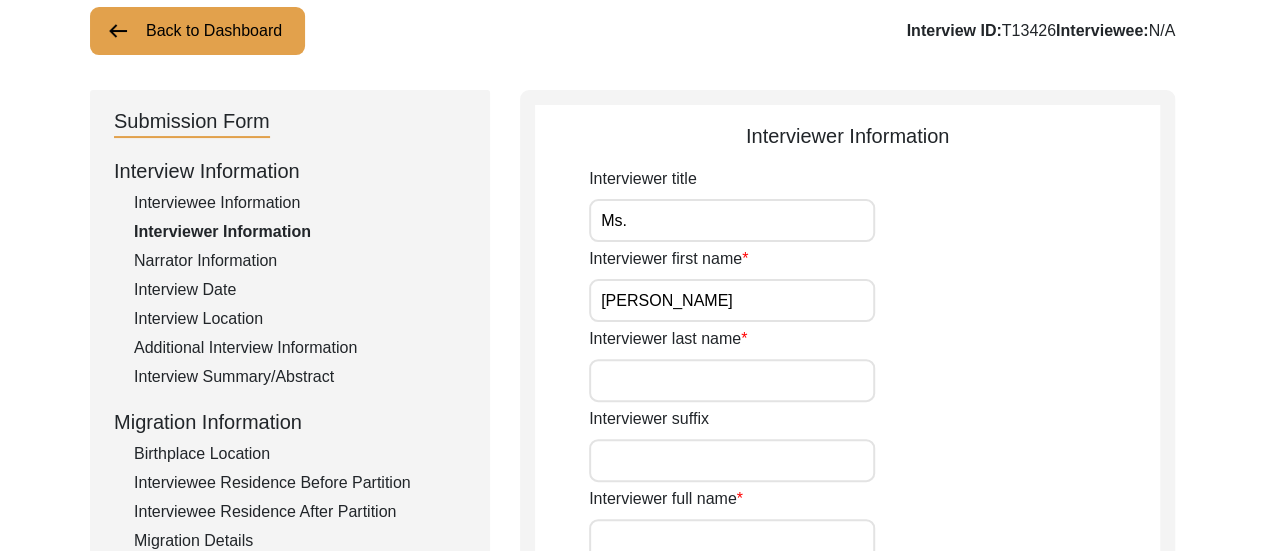 type on "[PERSON_NAME]" 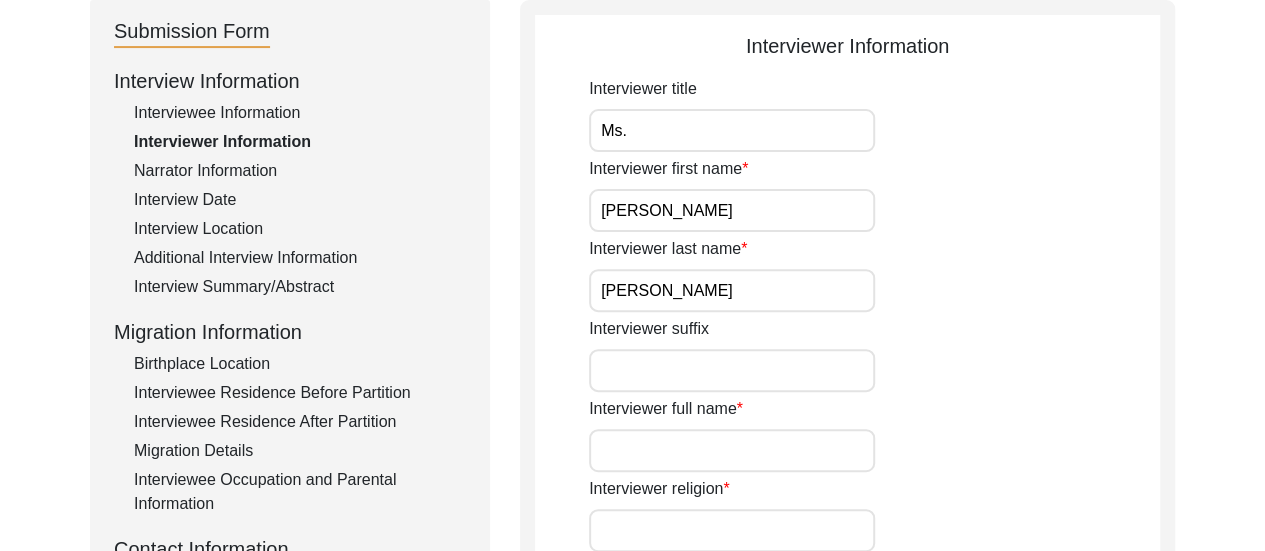 scroll, scrollTop: 263, scrollLeft: 0, axis: vertical 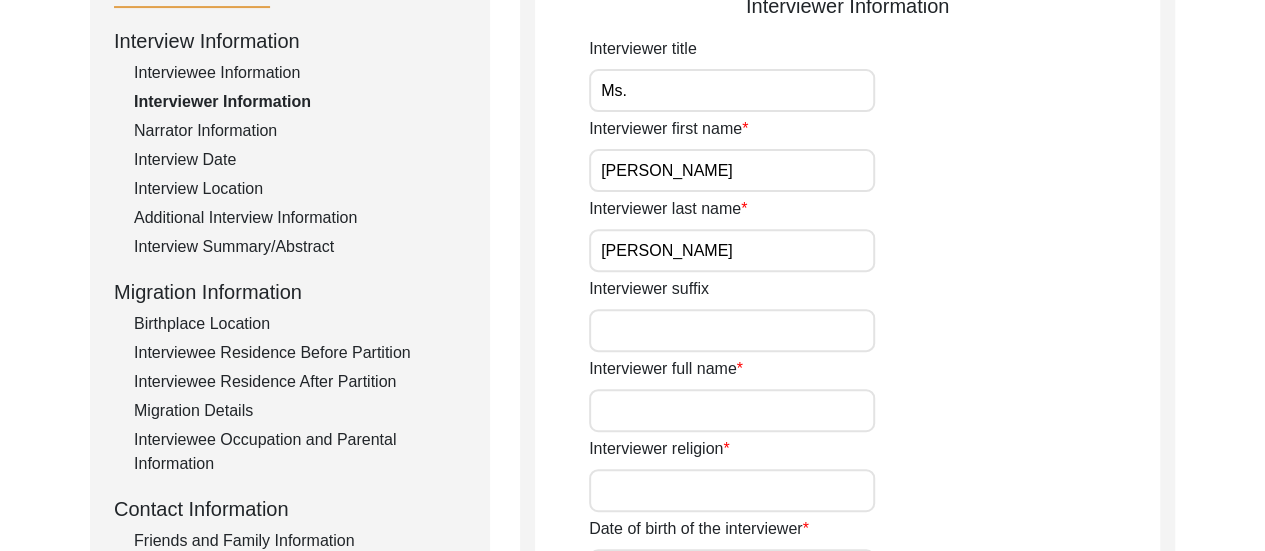 type on "[PERSON_NAME]" 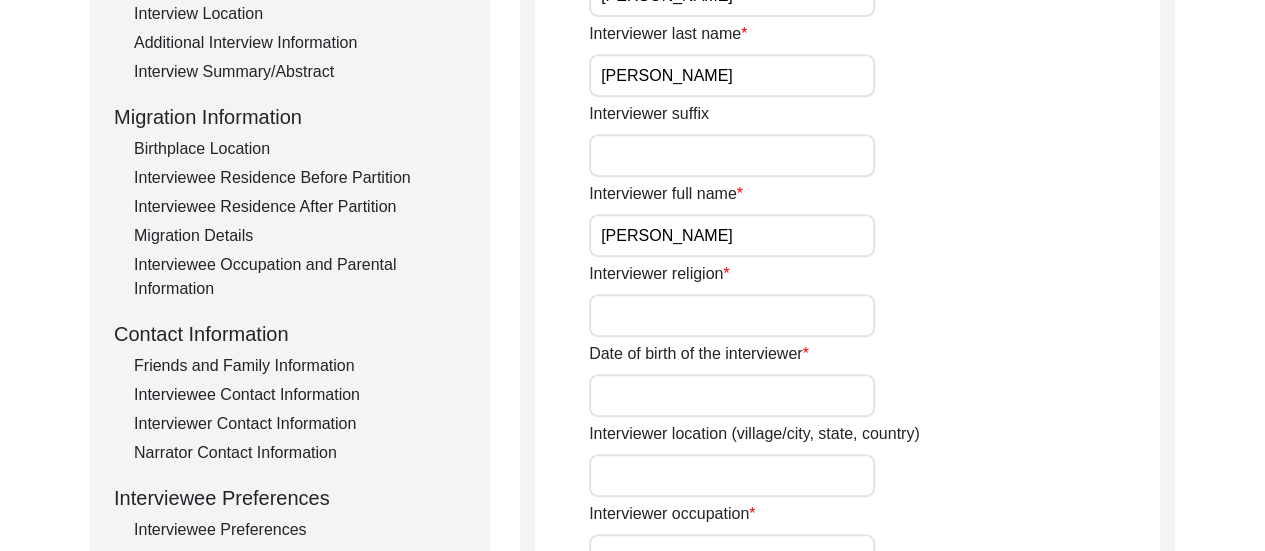 scroll, scrollTop: 439, scrollLeft: 0, axis: vertical 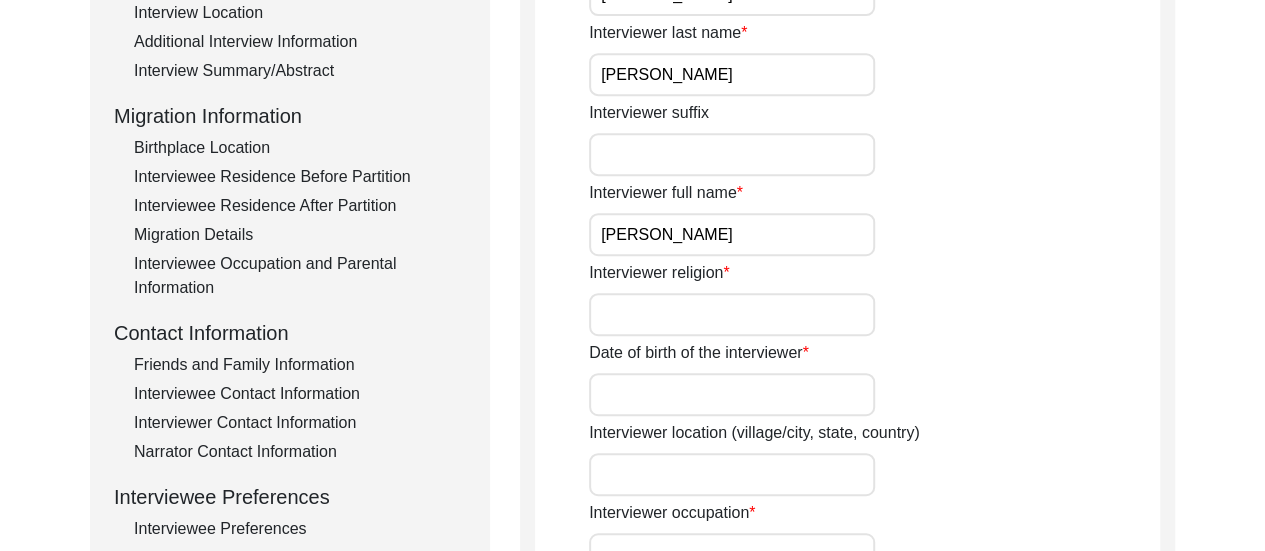 type on "[PERSON_NAME]" 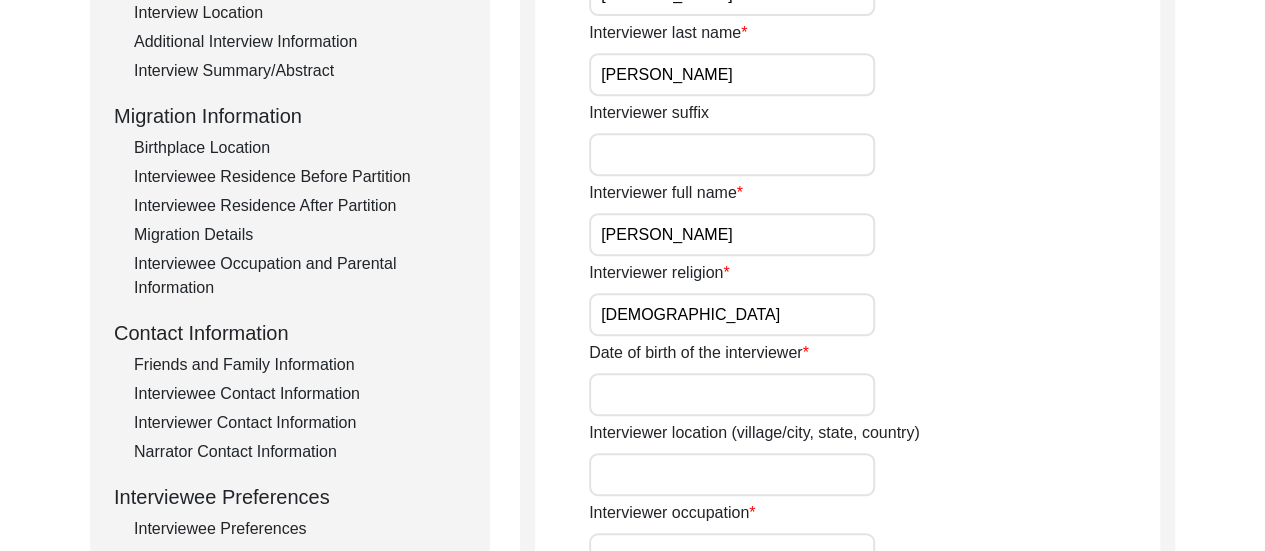 type on "[DEMOGRAPHIC_DATA]" 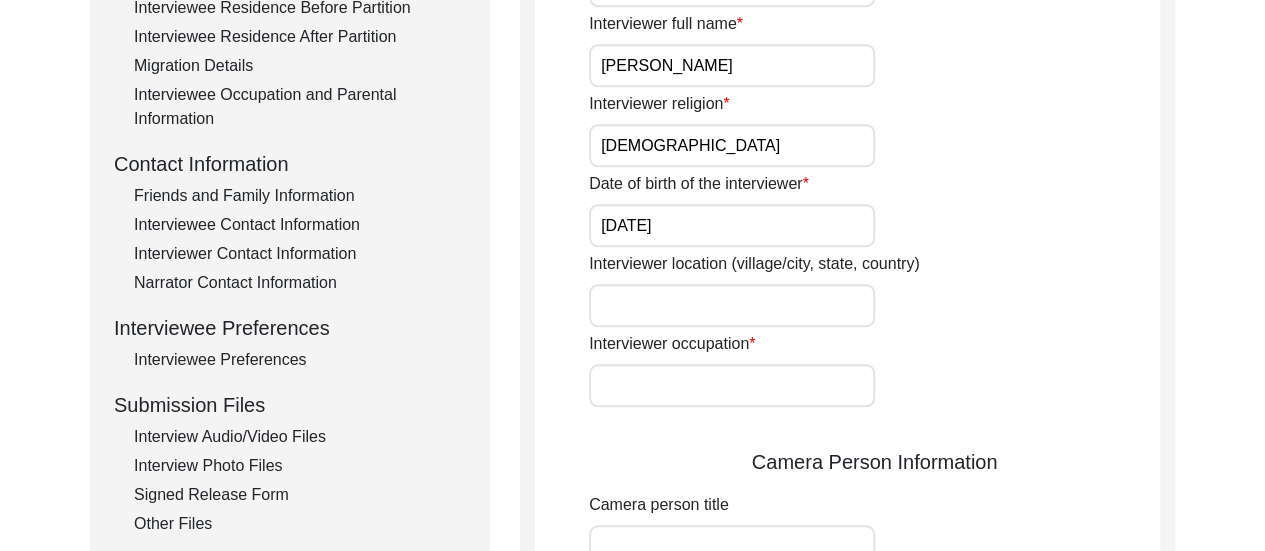 scroll, scrollTop: 609, scrollLeft: 0, axis: vertical 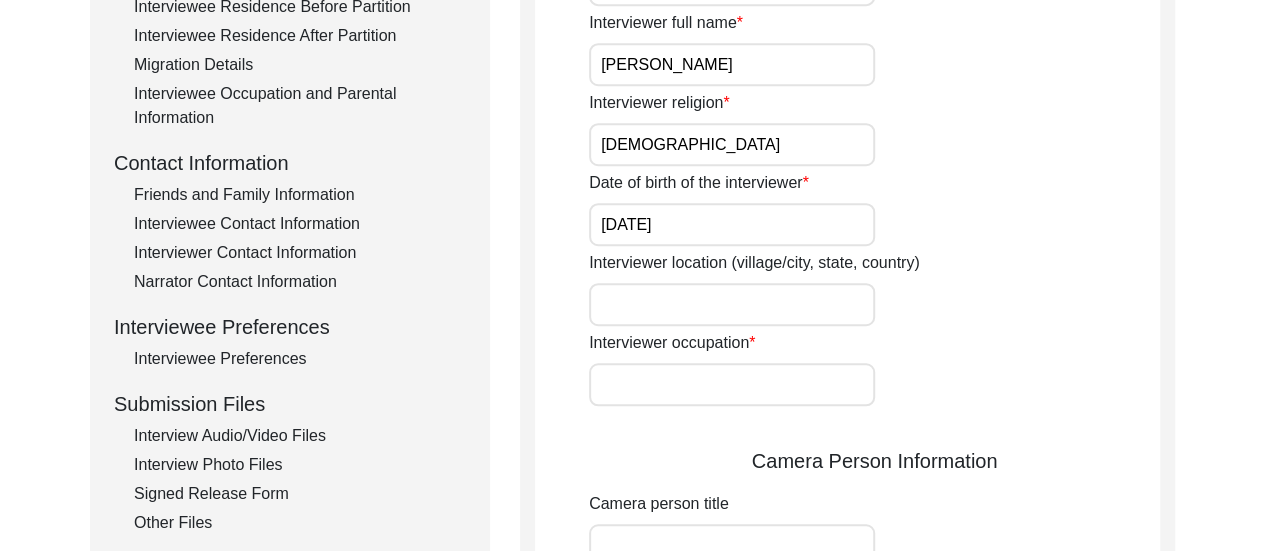 type on "[DATE]" 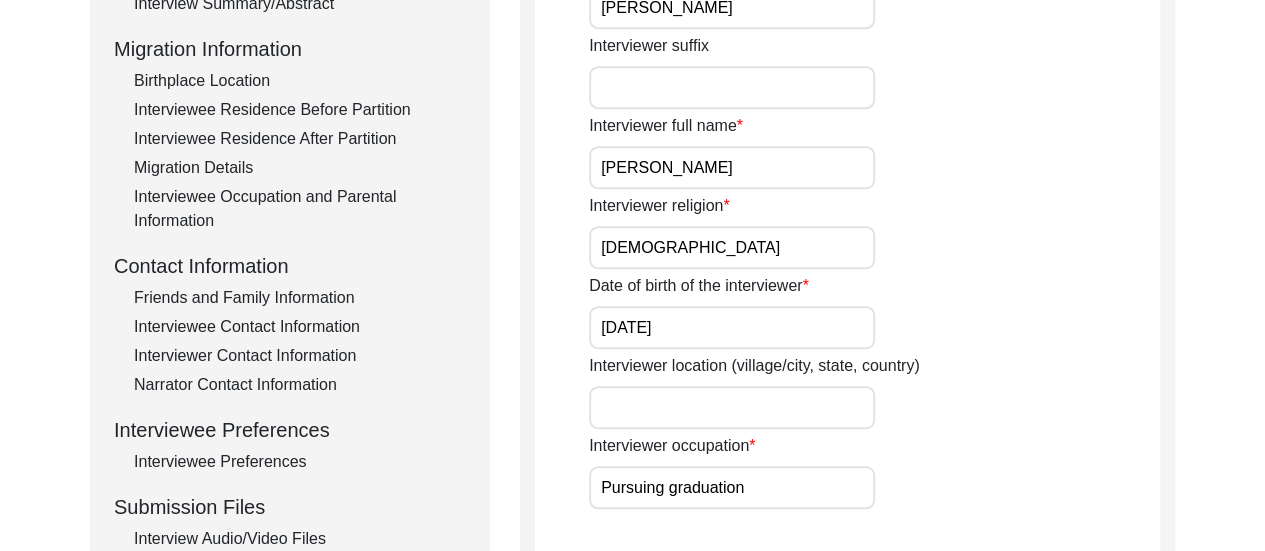 scroll, scrollTop: 530, scrollLeft: 0, axis: vertical 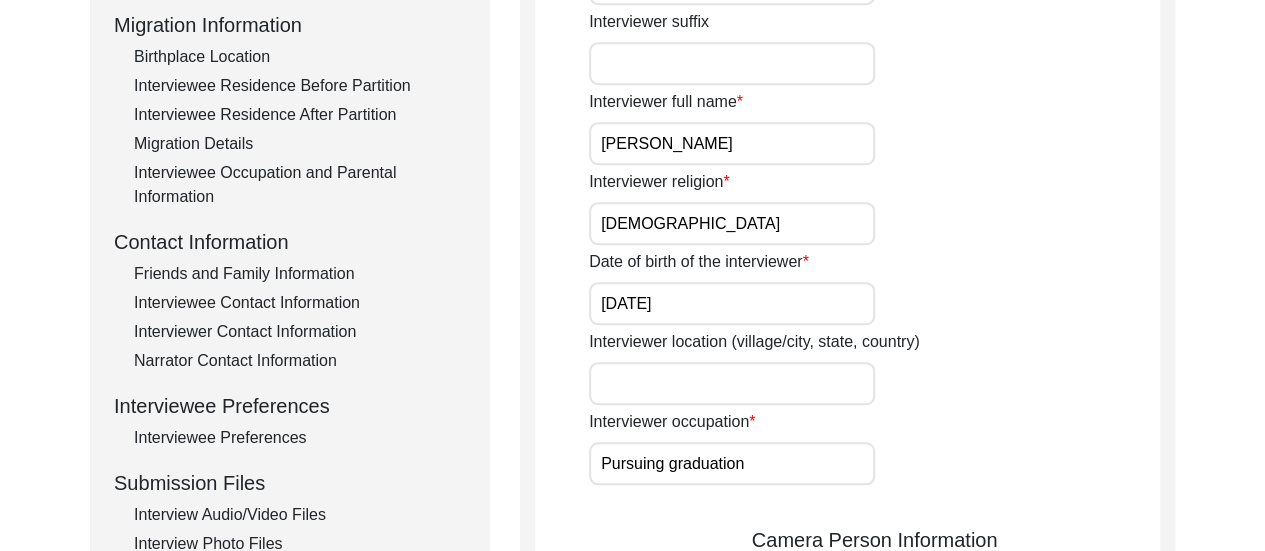 type on "Pursuing graduation" 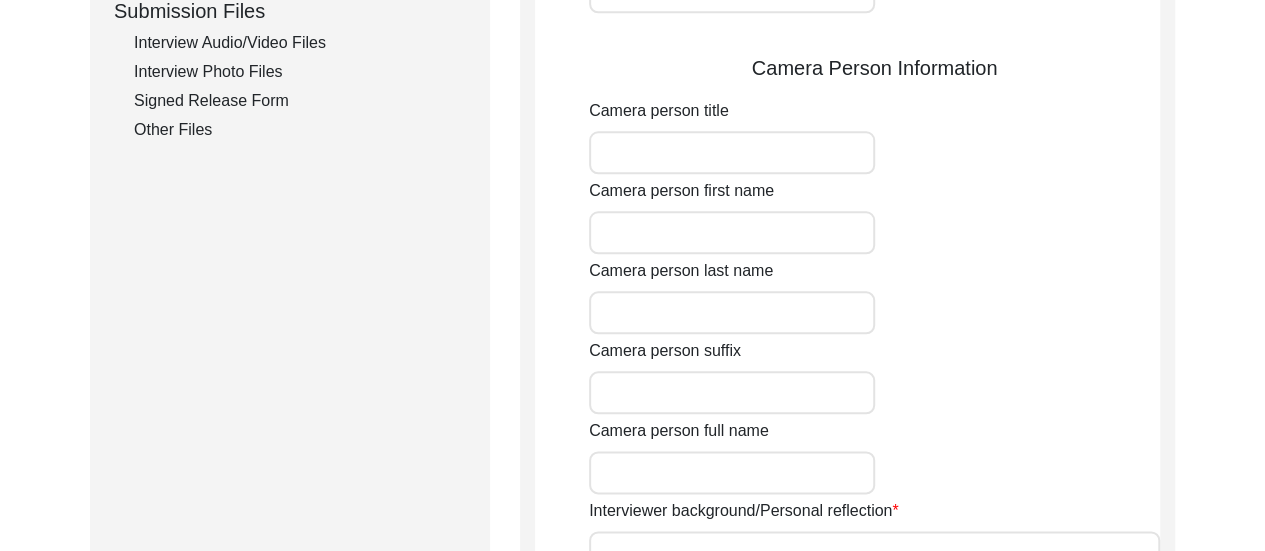 scroll, scrollTop: 1027, scrollLeft: 0, axis: vertical 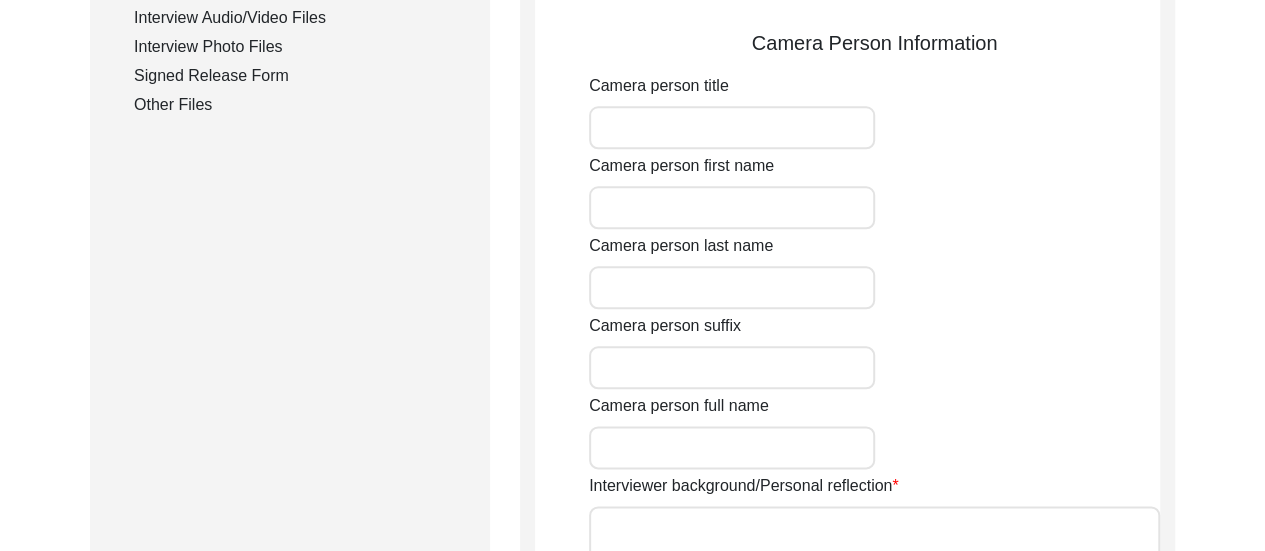 type on "[GEOGRAPHIC_DATA], [GEOGRAPHIC_DATA] - 110018" 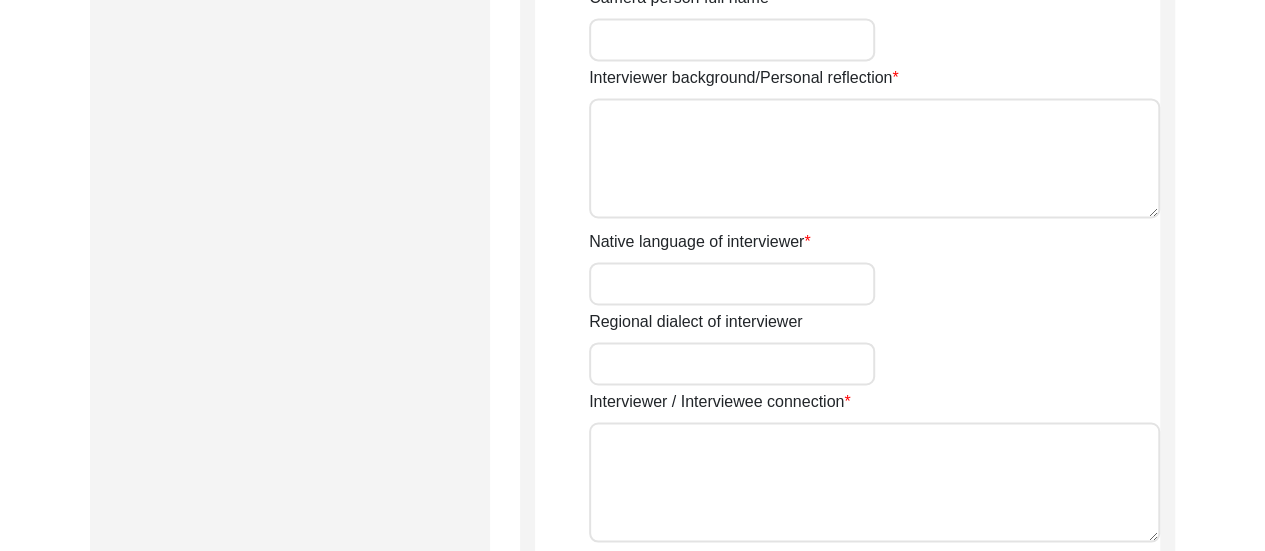 scroll, scrollTop: 1437, scrollLeft: 0, axis: vertical 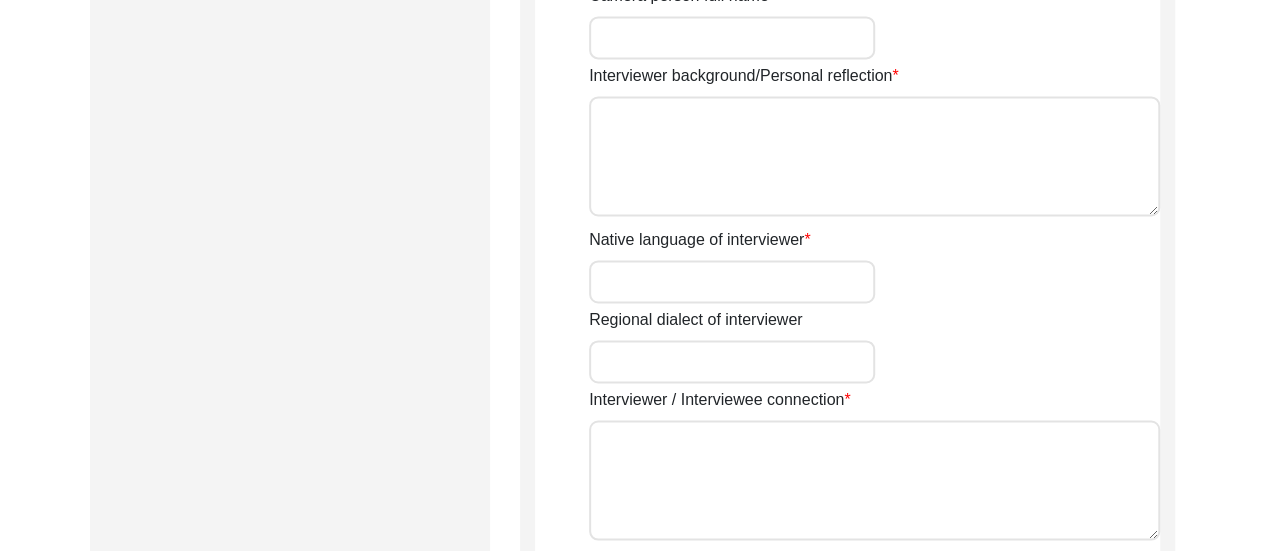 click on "Native language of interviewer" at bounding box center [732, 281] 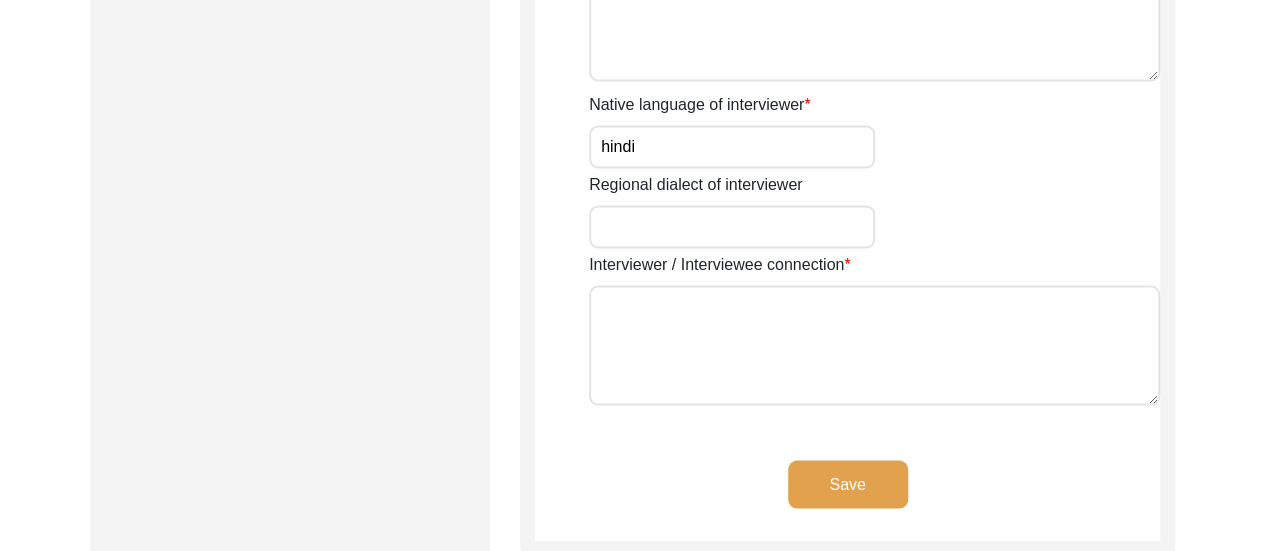 scroll, scrollTop: 1573, scrollLeft: 0, axis: vertical 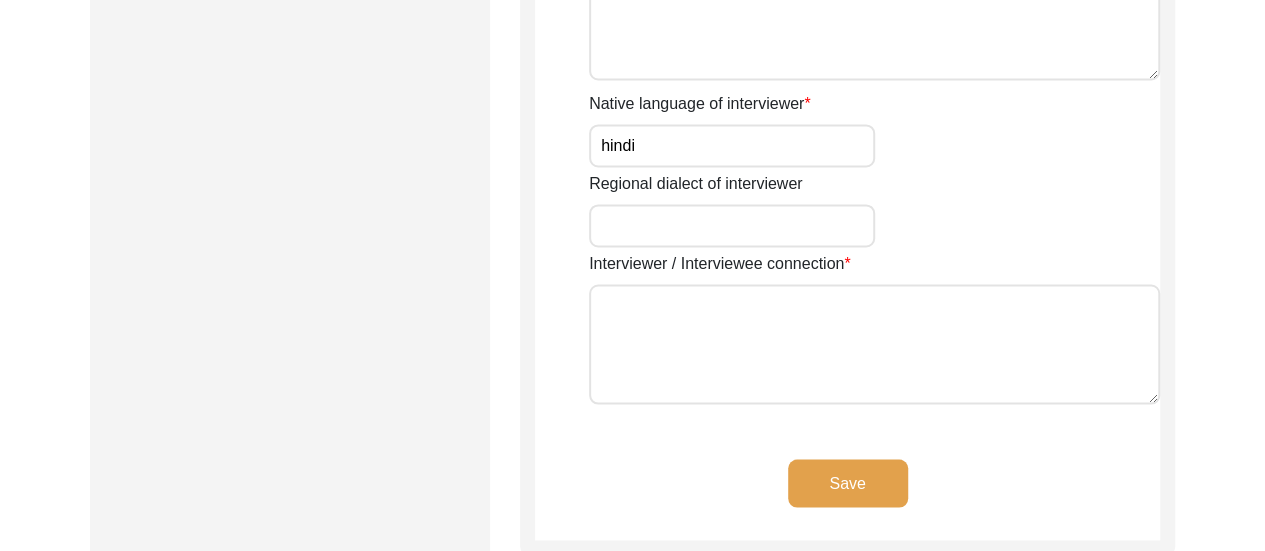 type on "hindi" 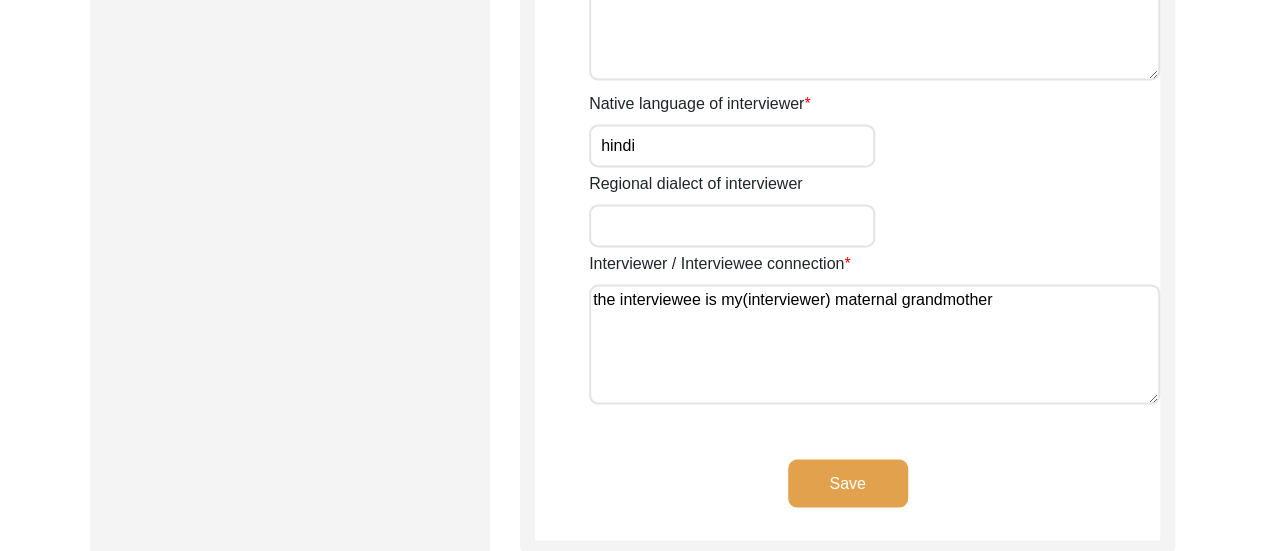click on "the interviewee is my(interviewer) maternal grandmother" at bounding box center (874, 344) 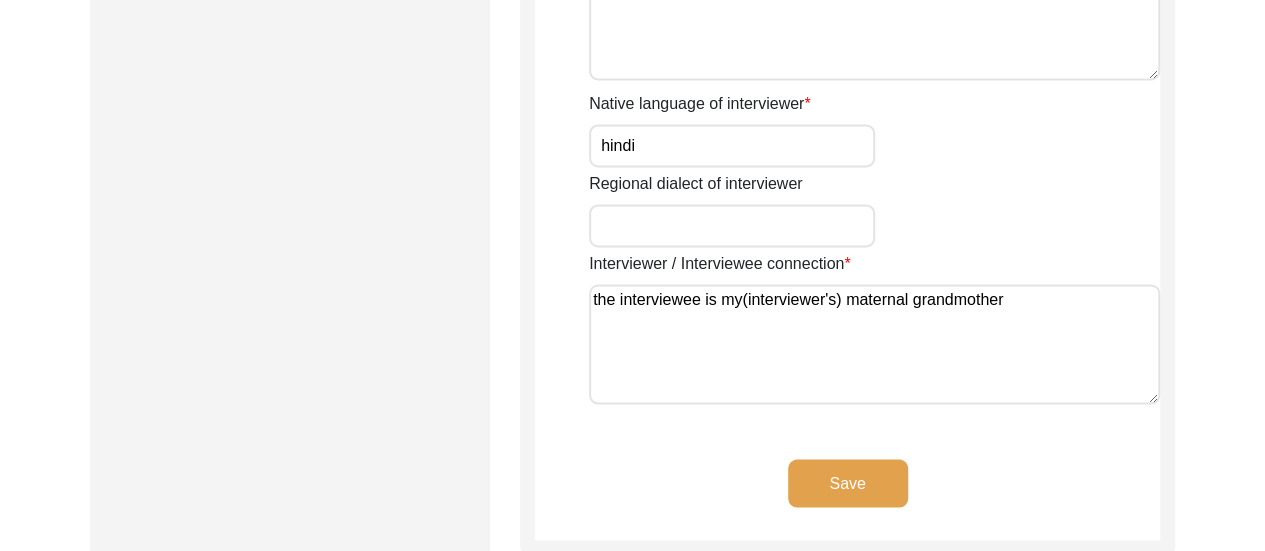 click on "the interviewee is my(interviewer's) maternal grandmother" at bounding box center [874, 344] 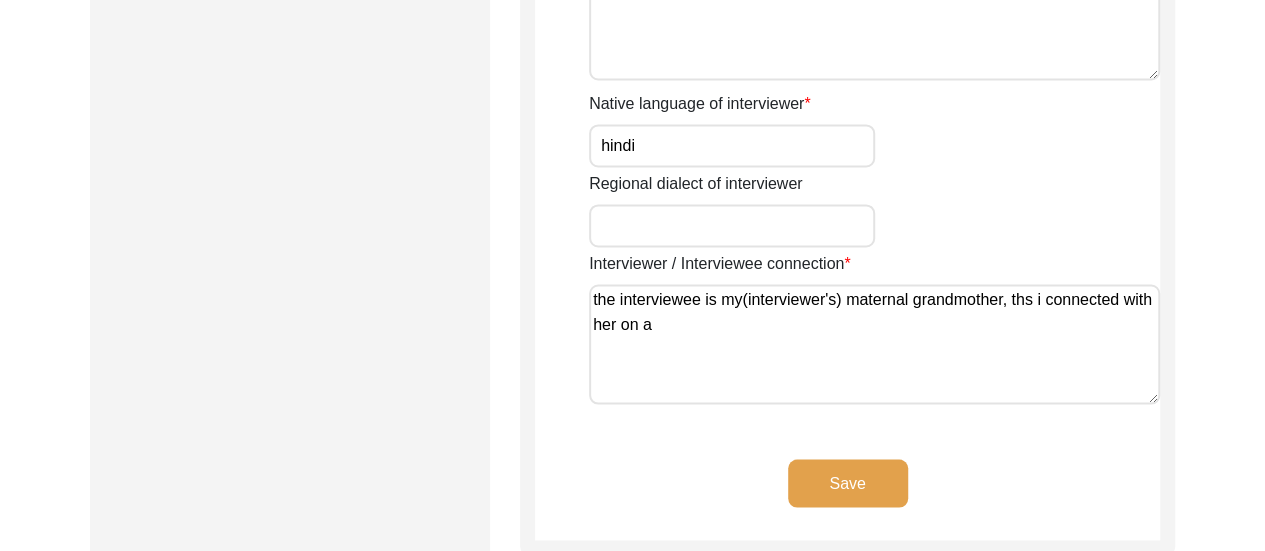 click on "the interviewee is my(interviewer's) maternal grandmother, ths i connected with her on a" at bounding box center [874, 344] 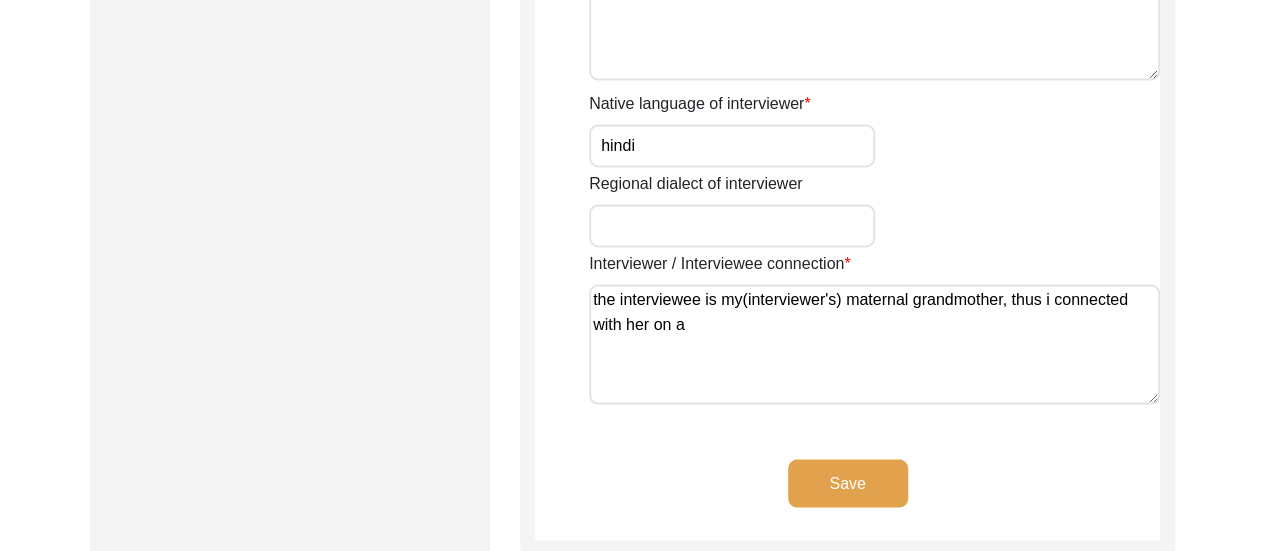 click on "the interviewee is my(interviewer's) maternal grandmother, thus i connected with her on a" at bounding box center [874, 344] 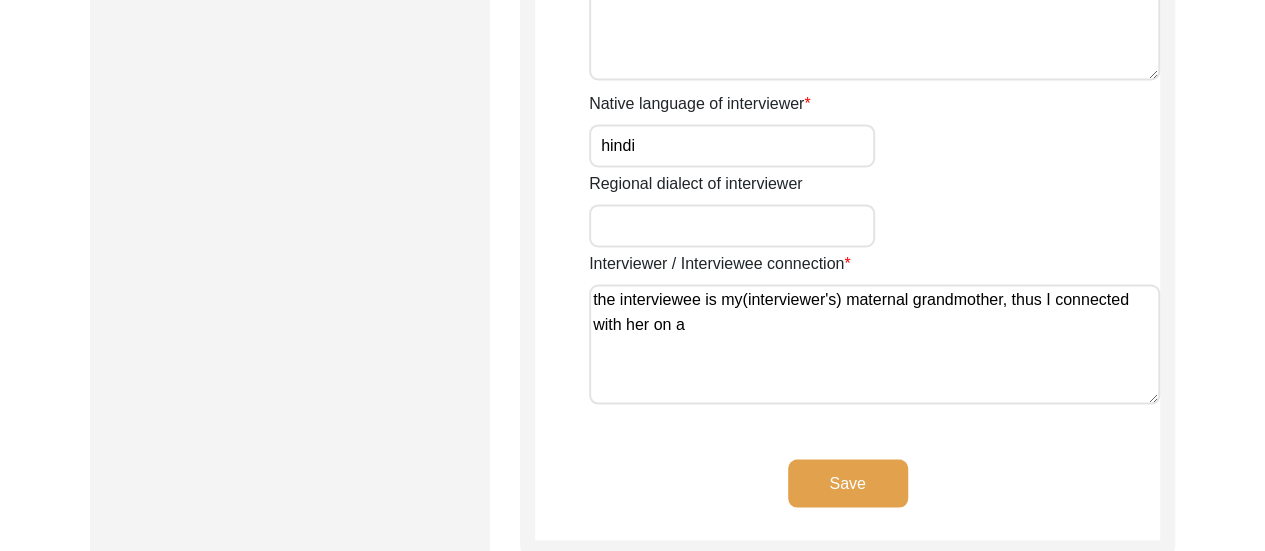 click on "the interviewee is my(interviewer's) maternal grandmother, thus I connected with her on a" at bounding box center (874, 344) 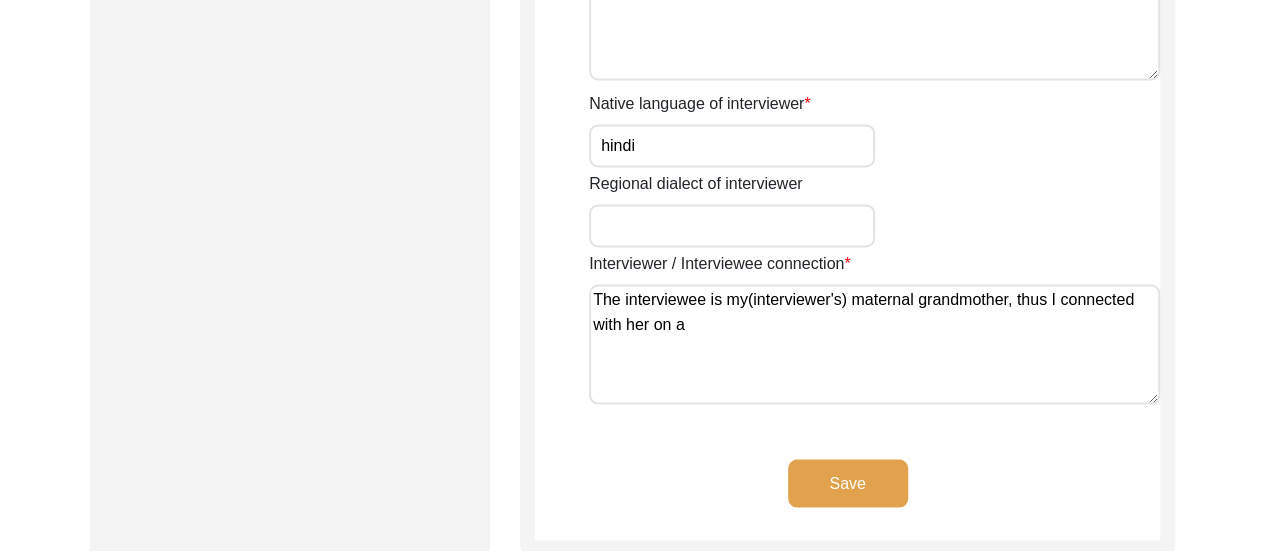 click on "The interviewee is my(interviewer's) maternal grandmother, thus I connected with her on a" at bounding box center [874, 344] 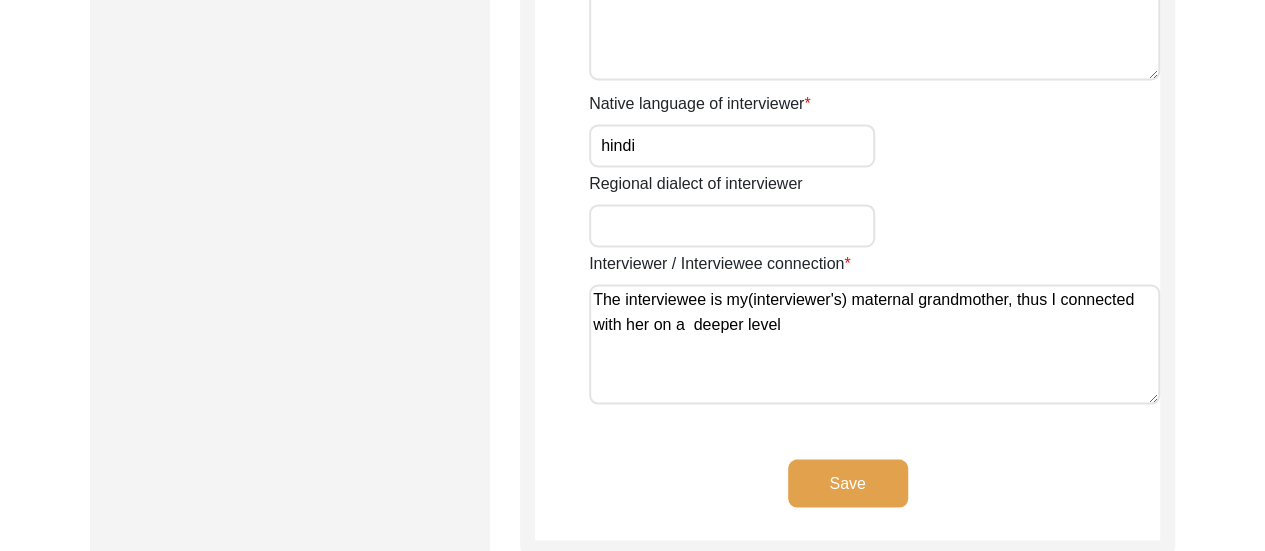 drag, startPoint x: 594, startPoint y: 297, endPoint x: 837, endPoint y: 343, distance: 247.31558 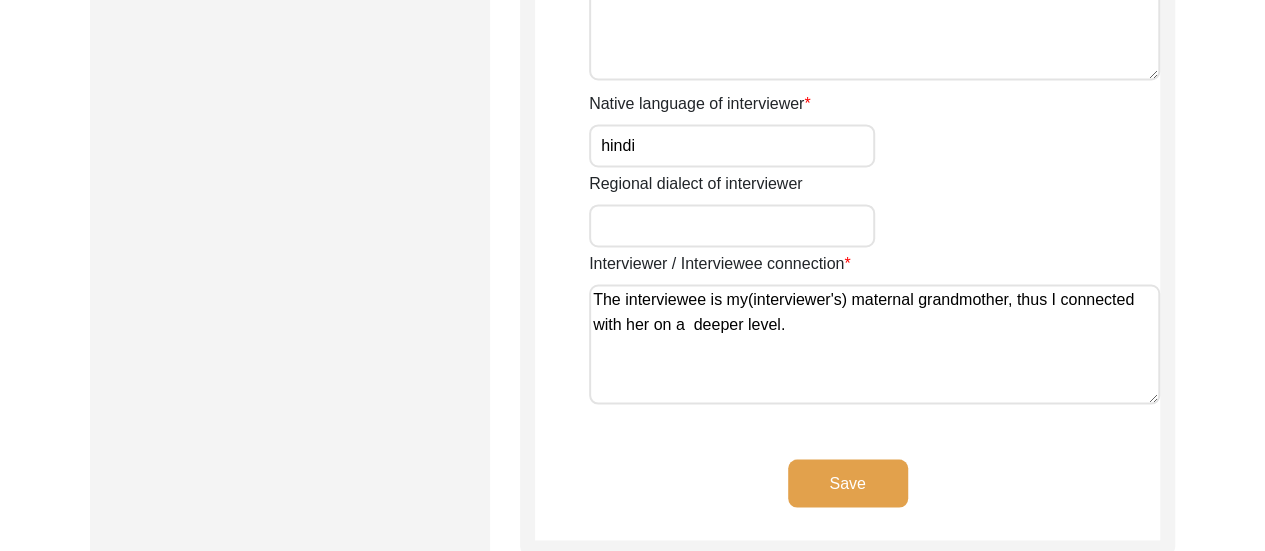 paste on "As her grandchild, I was able to ask intimate questions with care, and she, in turn, shared her memories with a sense of comfort and vulnerability that might not have been possible with a stranger." 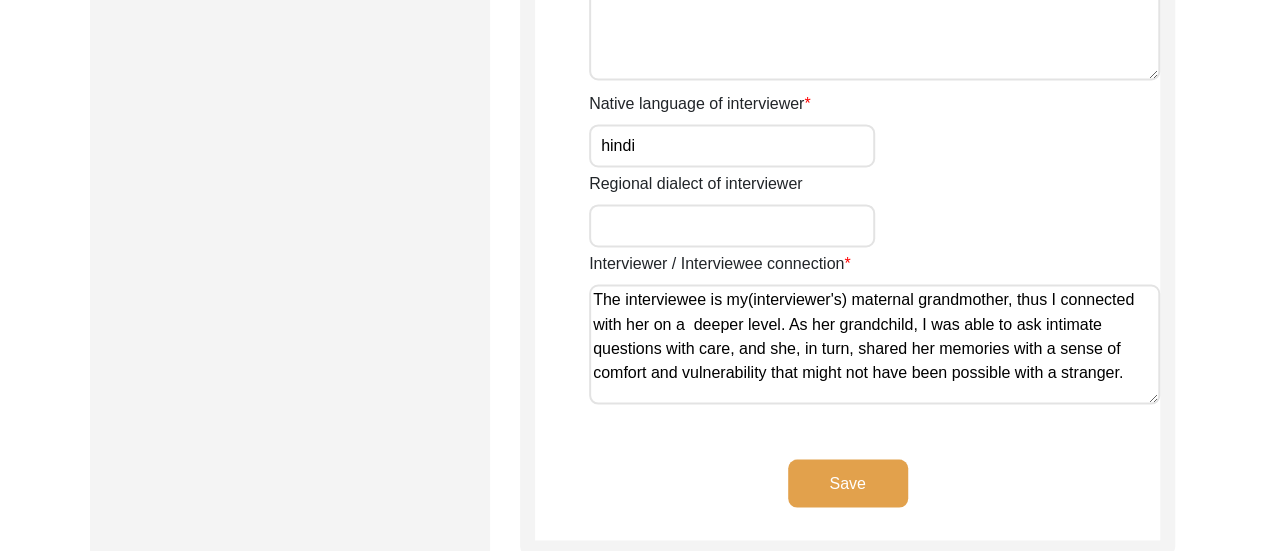 type on "The interviewee is my(interviewer's) maternal grandmother, thus I connected with her on a  deeper level. As her grandchild, I was able to ask intimate questions with care, and she, in turn, shared her memories with a sense of comfort and vulnerability that might not have been possible with a stranger." 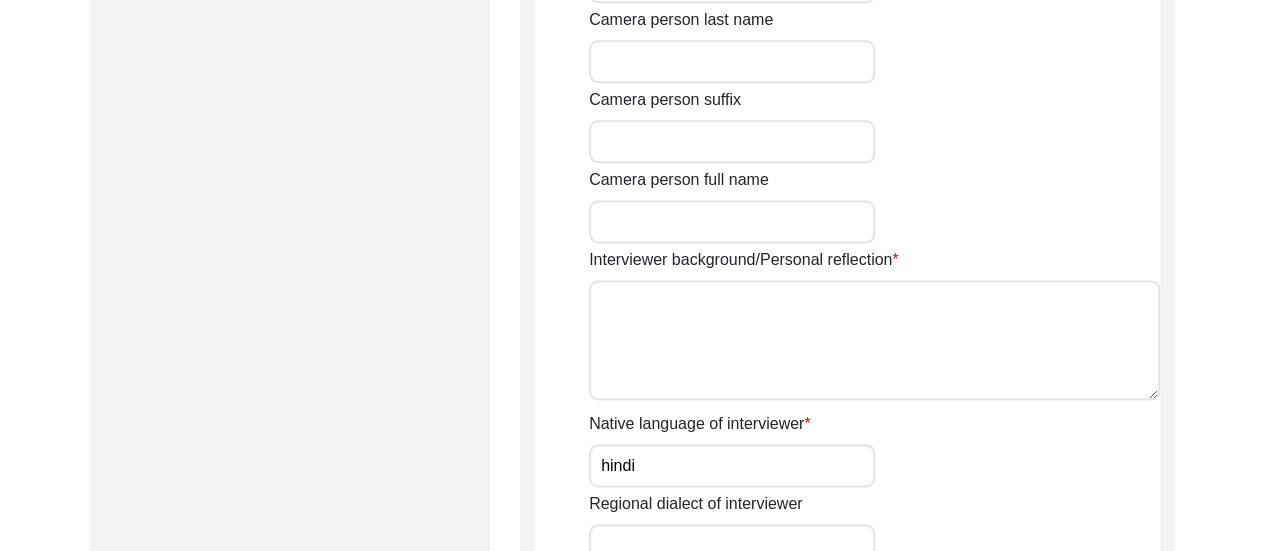 scroll, scrollTop: 1258, scrollLeft: 0, axis: vertical 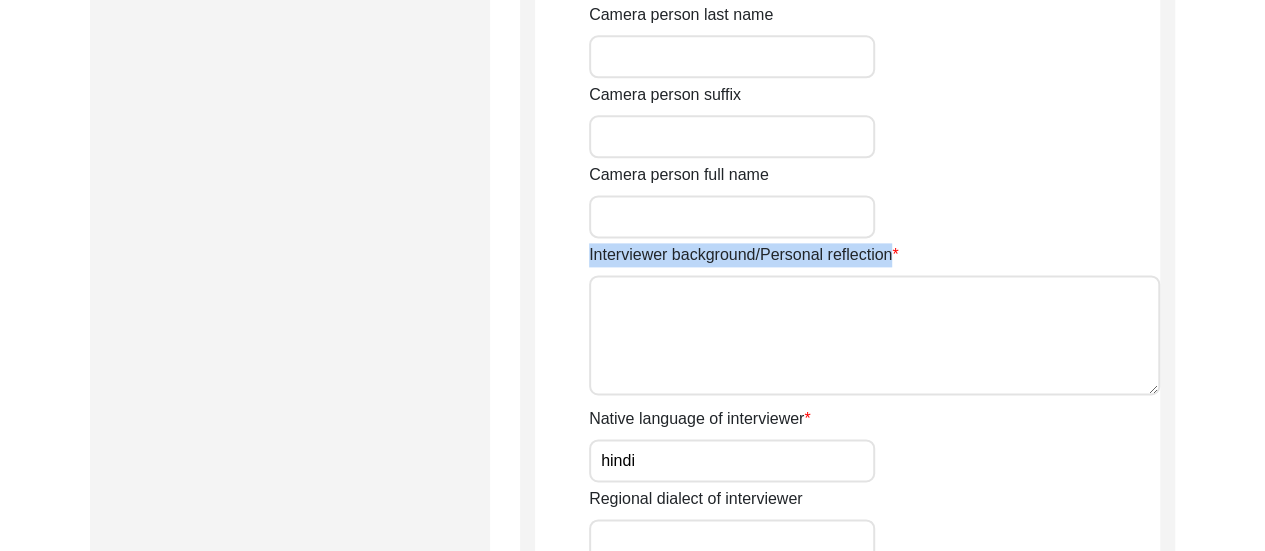 drag, startPoint x: 586, startPoint y: 254, endPoint x: 894, endPoint y: 249, distance: 308.0406 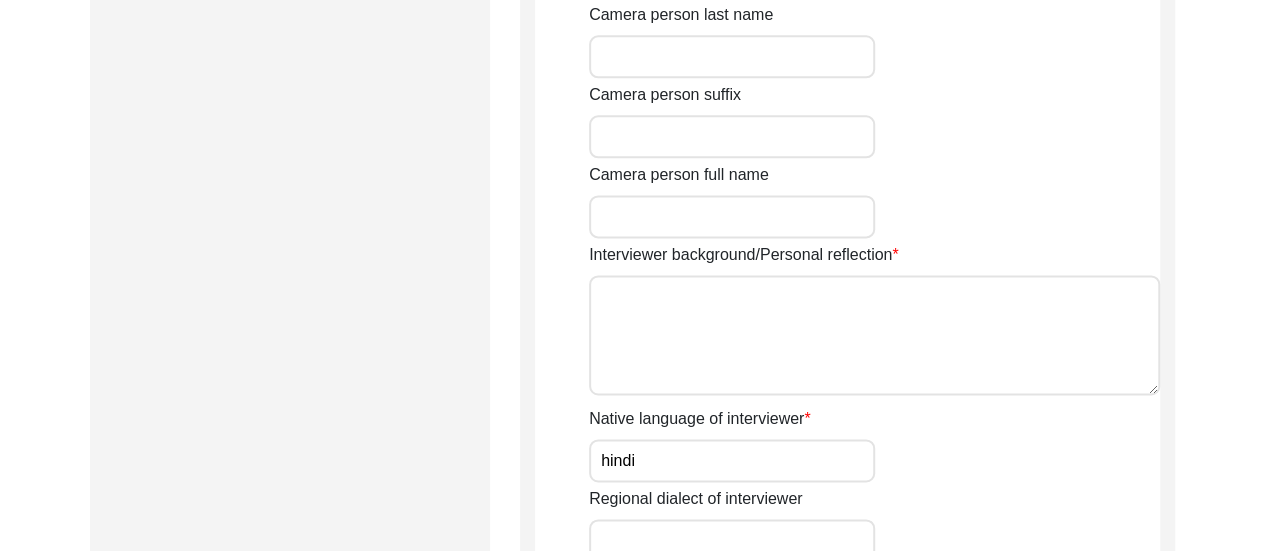 click on "Interviewer background/Personal reflection" at bounding box center (874, 335) 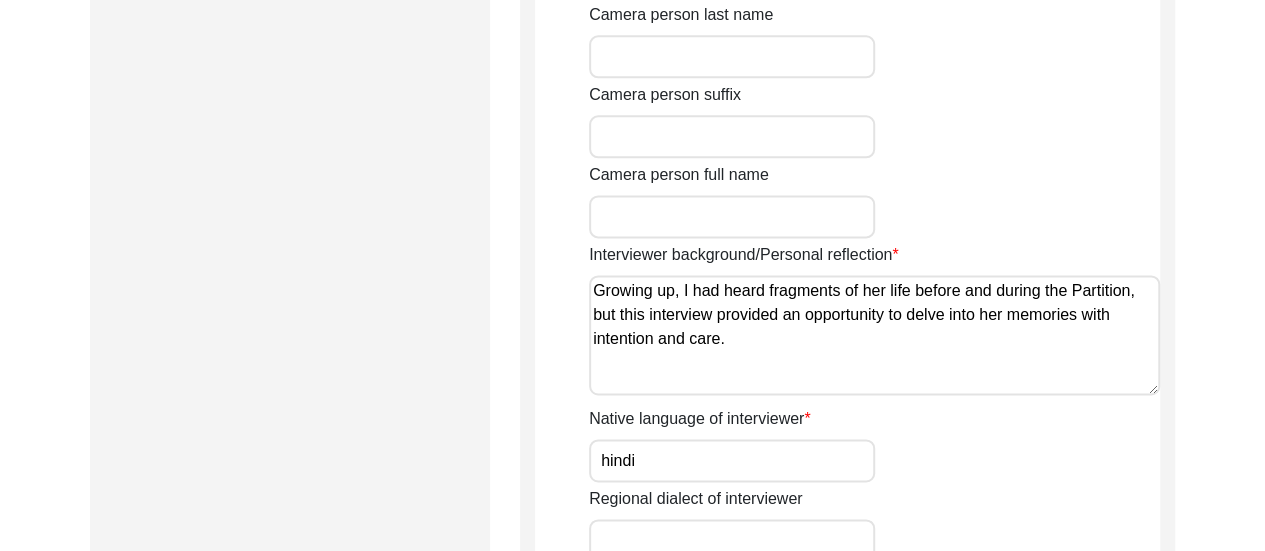 click on "Growing up, I had heard fragments of her life before and during the Partition, but this interview provided an opportunity to delve into her memories with intention and care." at bounding box center [874, 335] 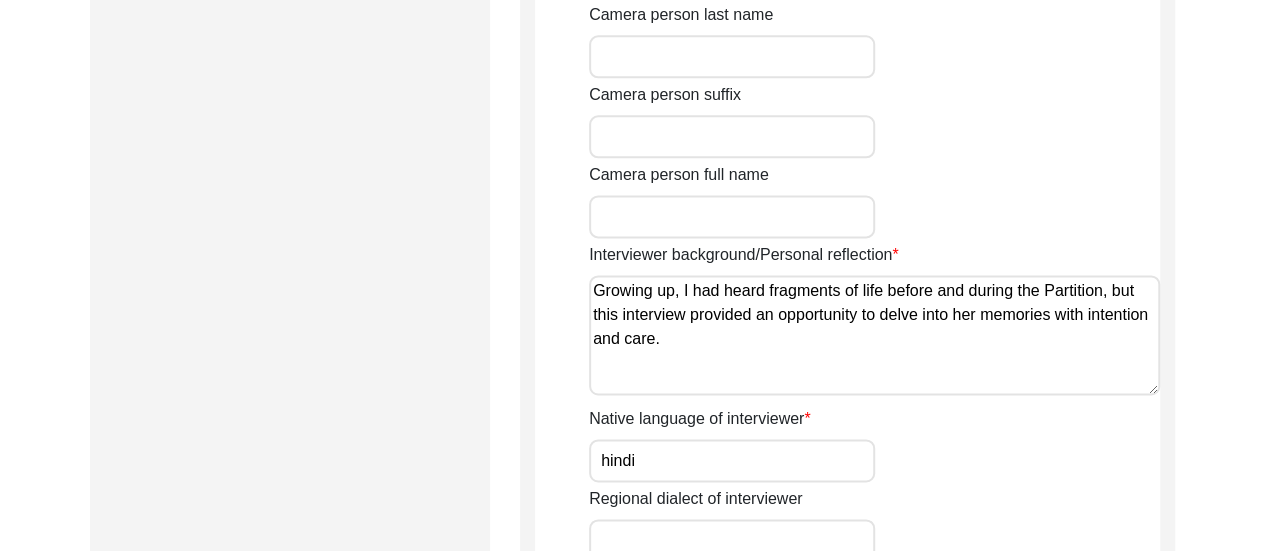 click on "Growing up, I had heard fragments of life before and during the Partition, but this interview provided an opportunity to delve into her memories with intention and care." at bounding box center (874, 335) 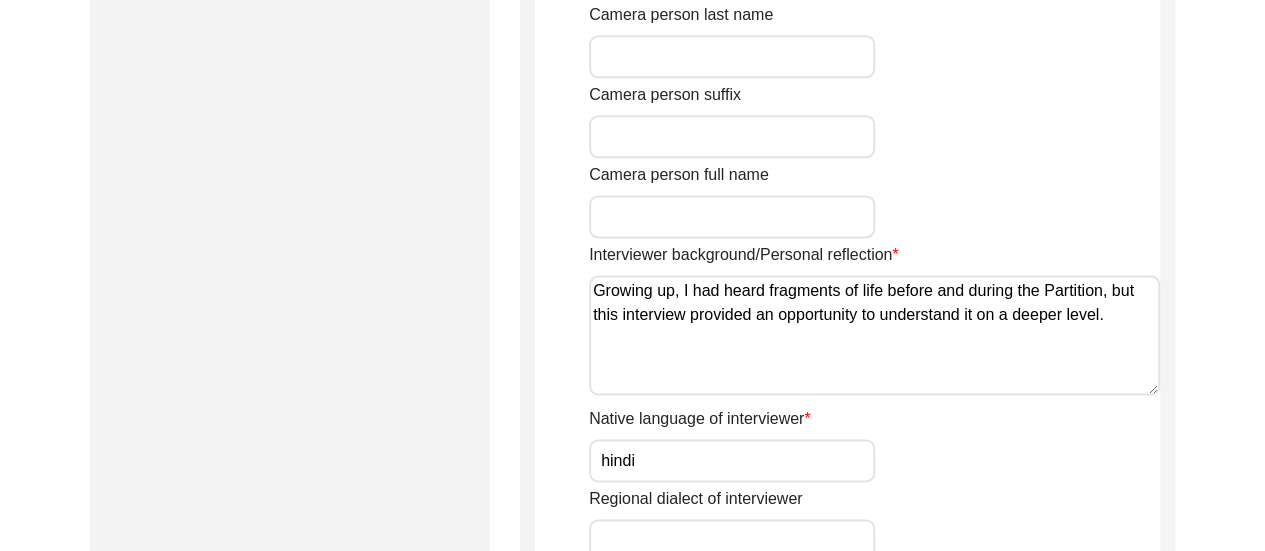 paste on "This experience made me reflect on the importance of oral histories, especially within families." 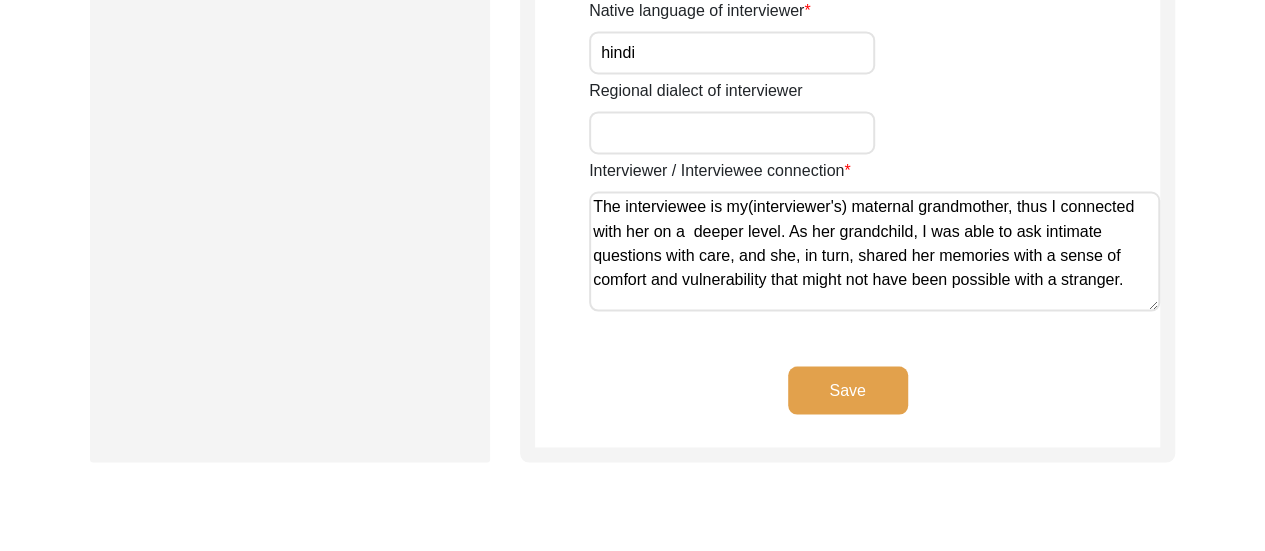 scroll, scrollTop: 1619, scrollLeft: 0, axis: vertical 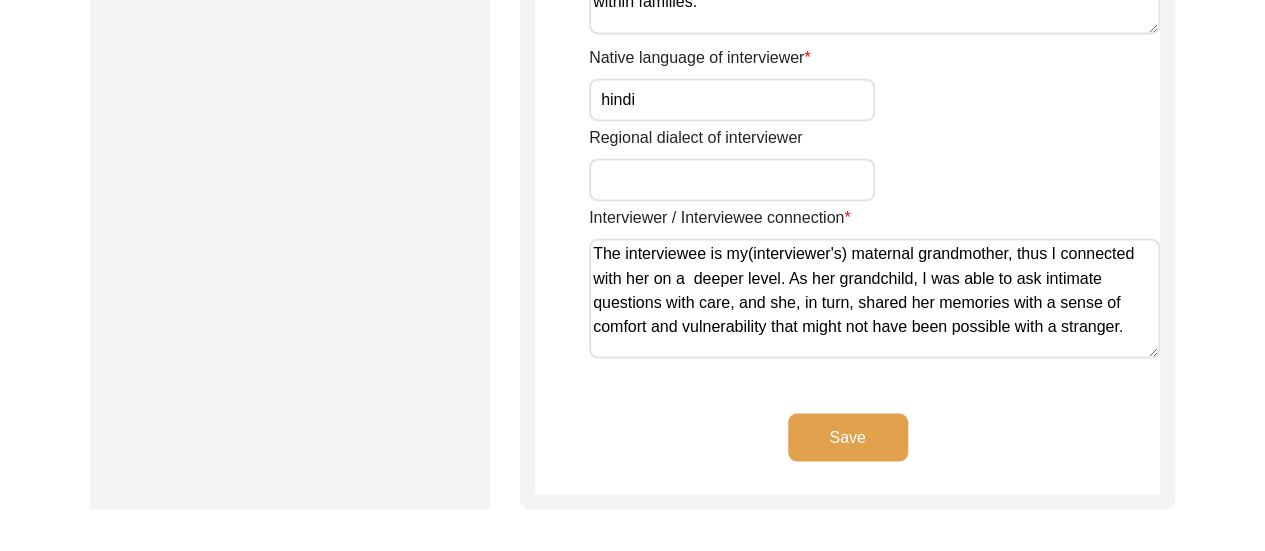 type on "Growing up, I had heard fragments of life before and during the Partition, but this interview provided an opportunity to understand it on a deeper level. This experience made me reflect on the importance of oral histories, especially within families." 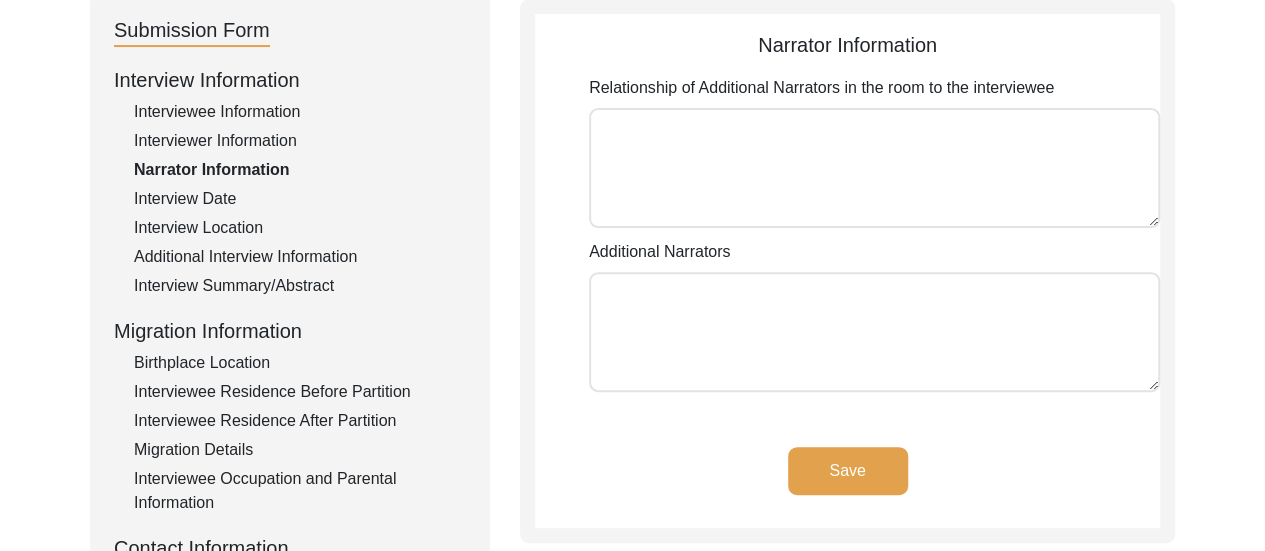 scroll, scrollTop: 228, scrollLeft: 0, axis: vertical 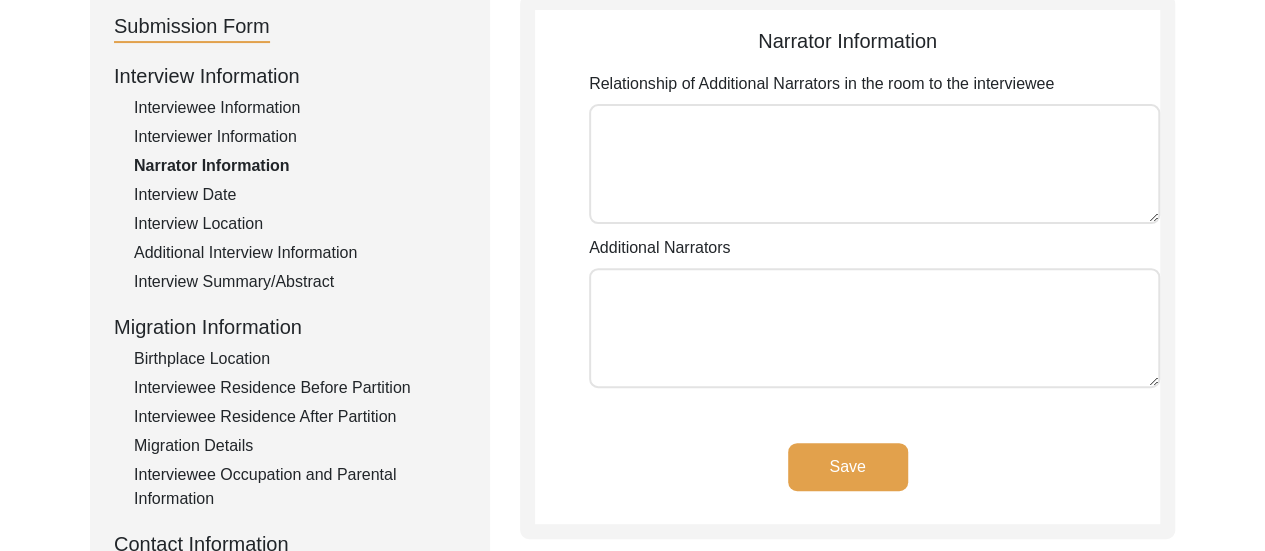 click on "Interview Date" 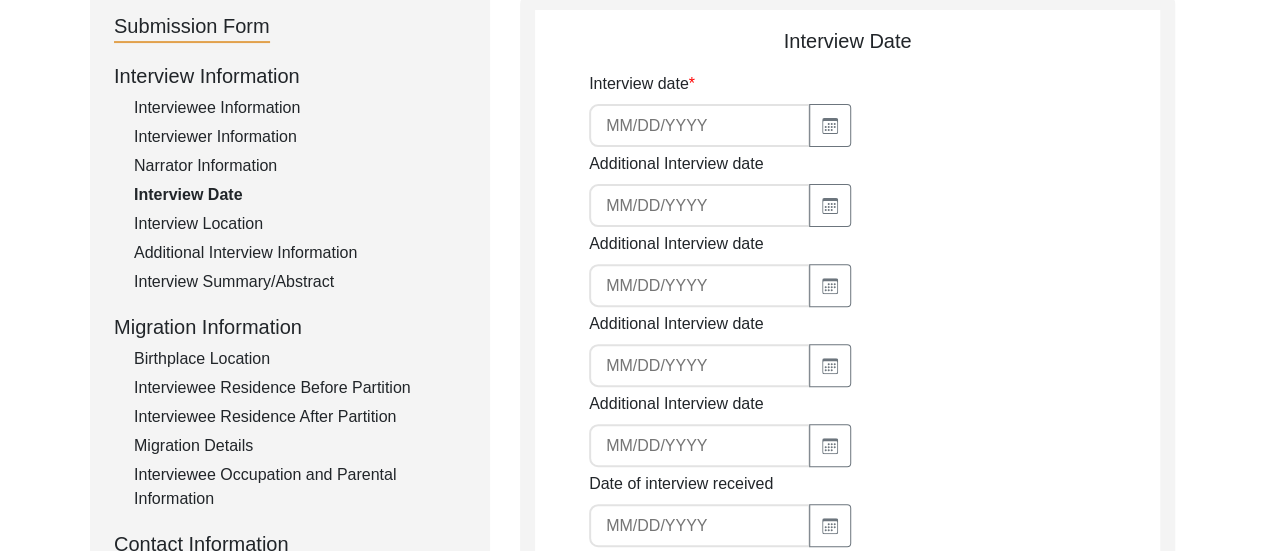 click 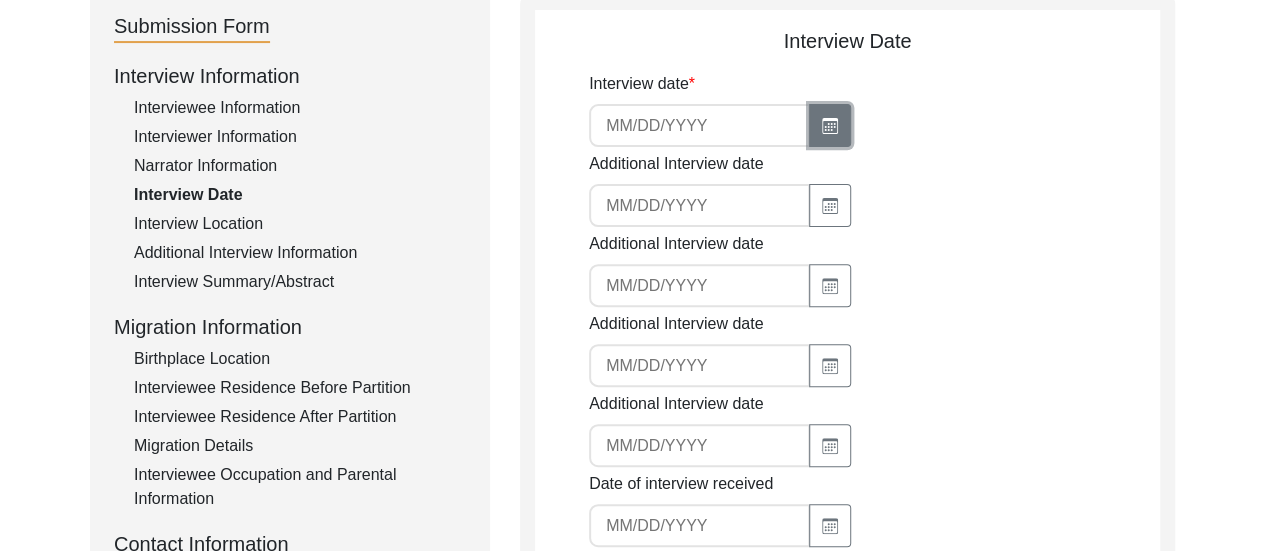 click 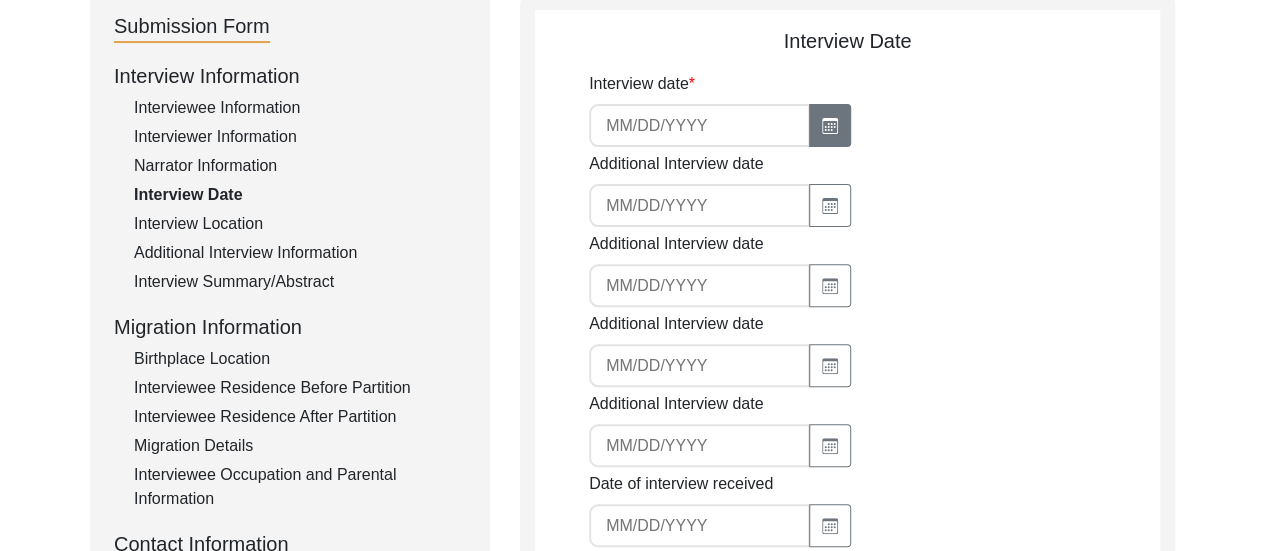 select on "7" 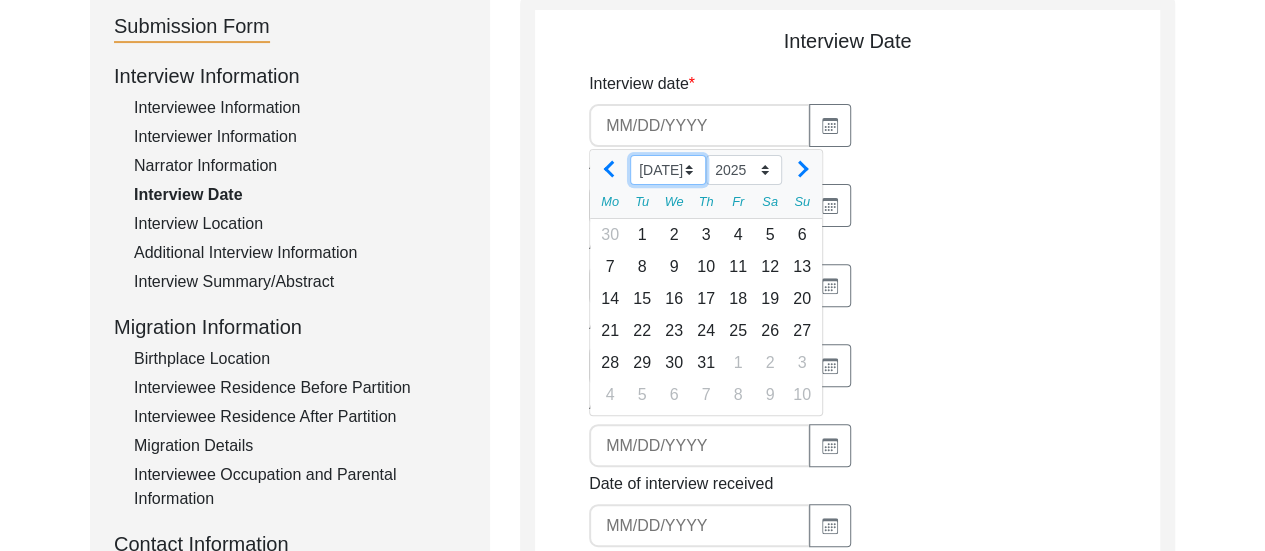 click on "Jan Feb Mar Apr May Jun [DATE] Aug Sep Oct Nov Dec" 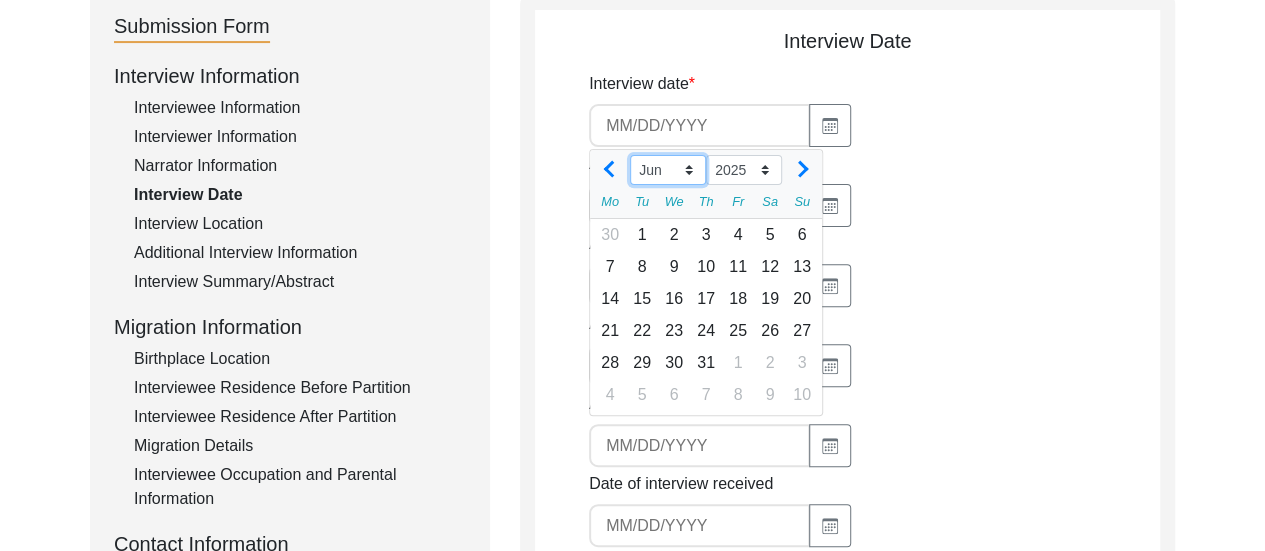 click on "Jan Feb Mar Apr May Jun [DATE] Aug Sep Oct Nov Dec" 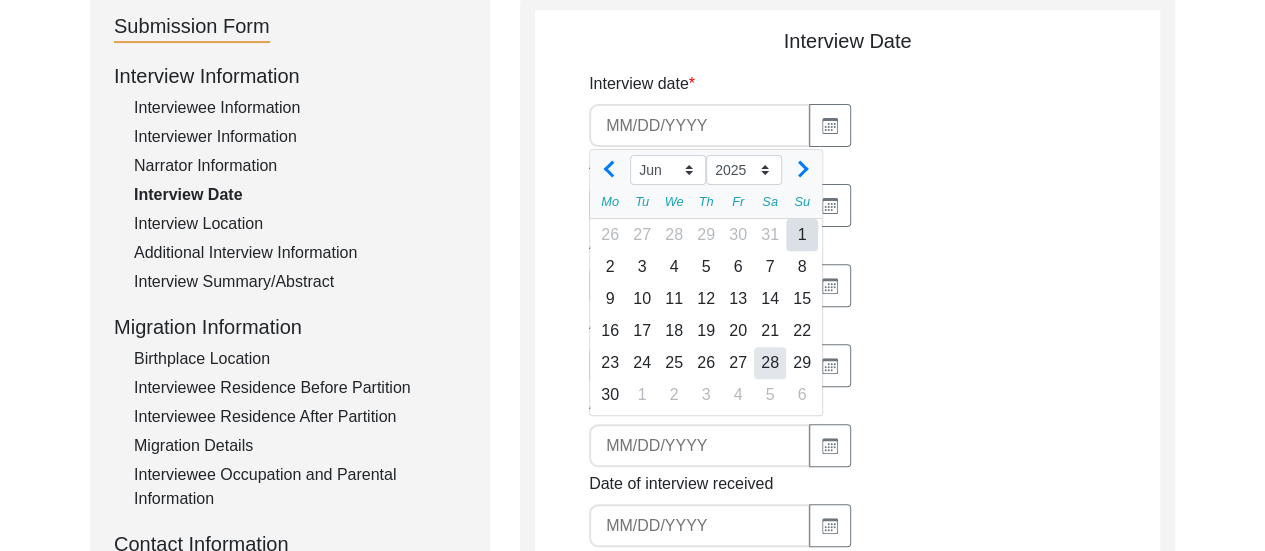 click on "28" 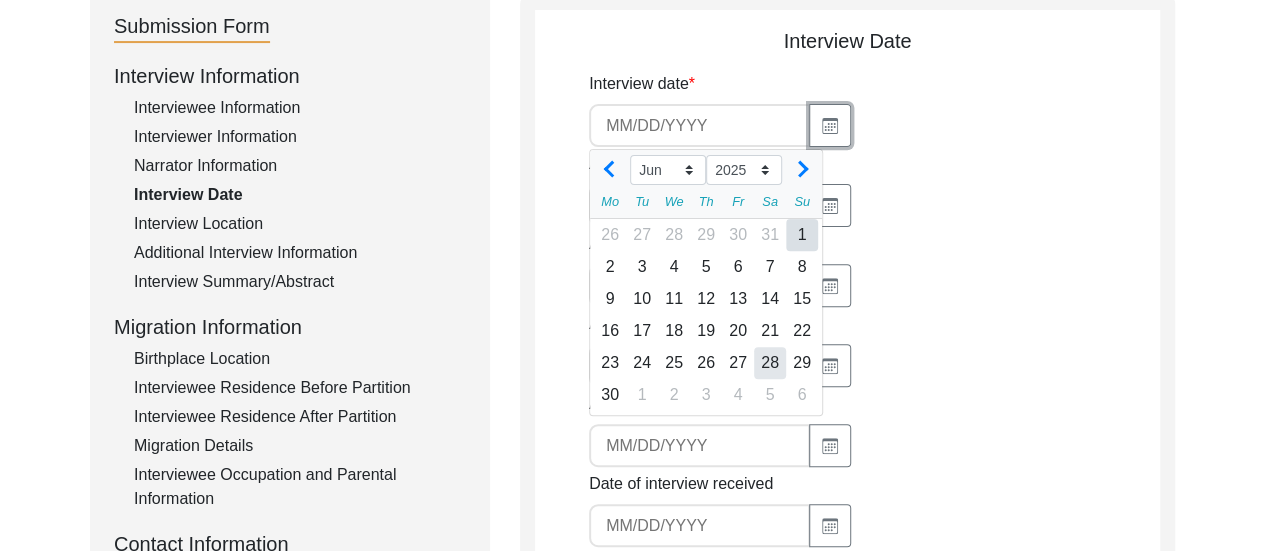 type on "[DATE]" 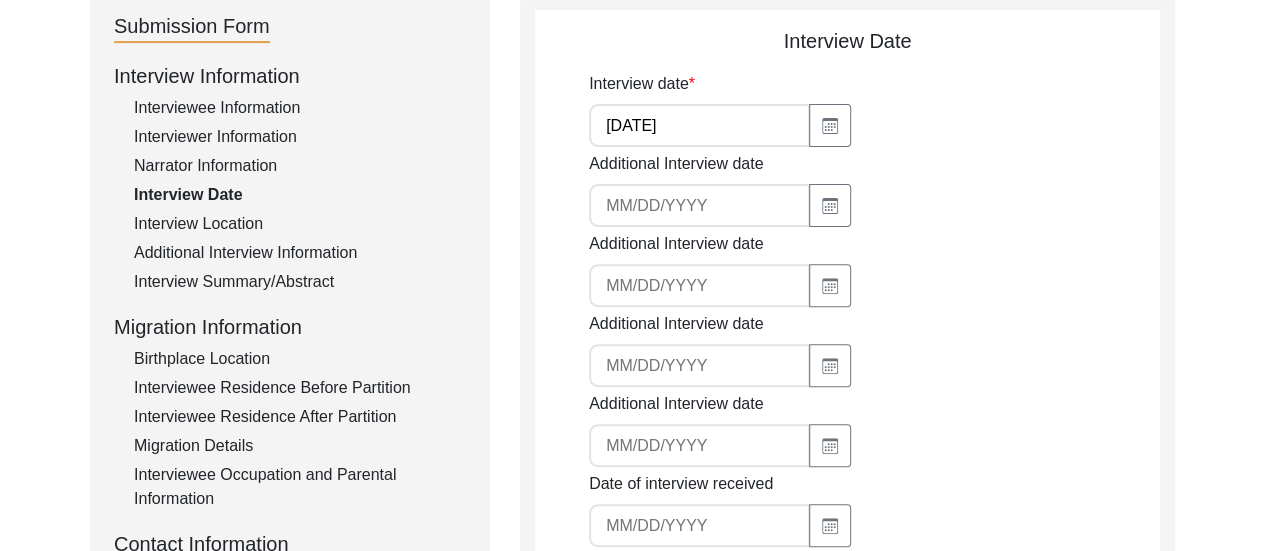 click on "Interview Location" 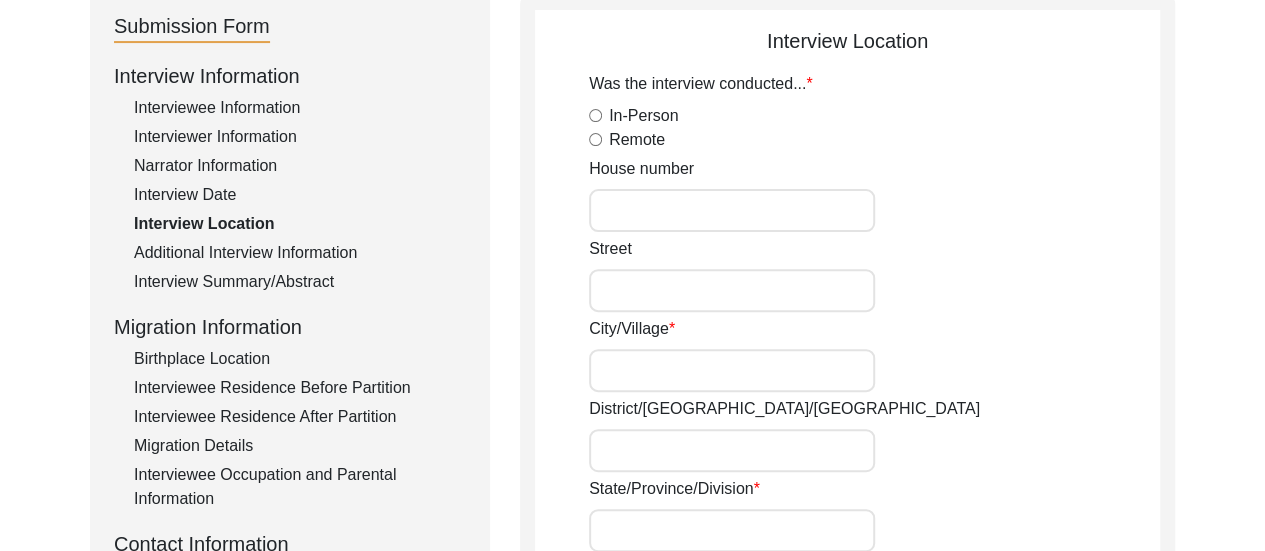 click on "In-Person" at bounding box center [595, 115] 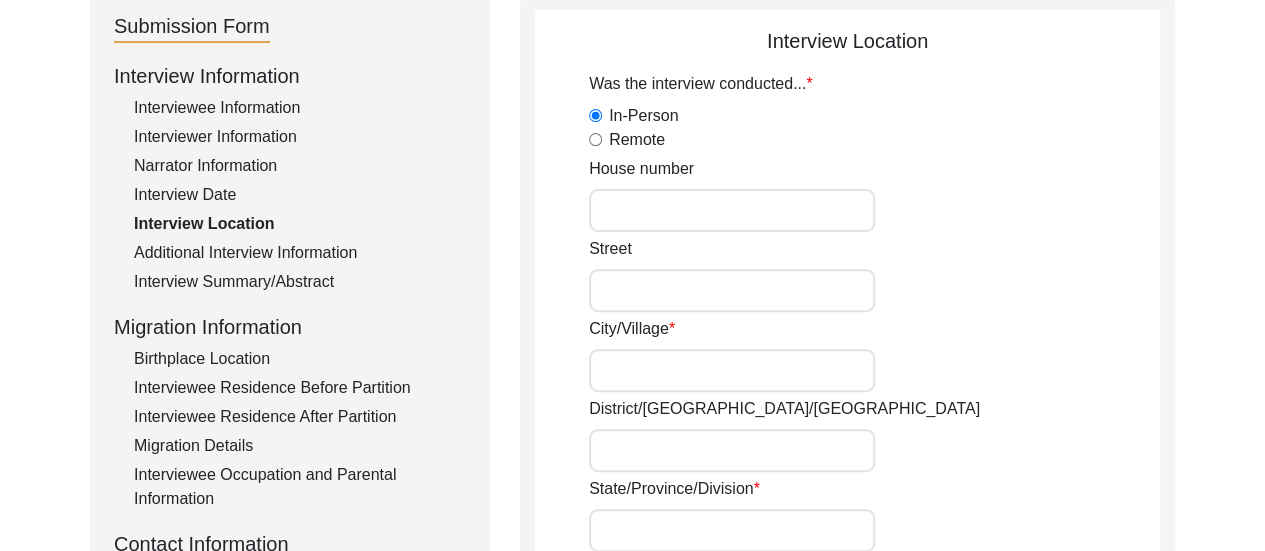 click on "Additional Interview Information" 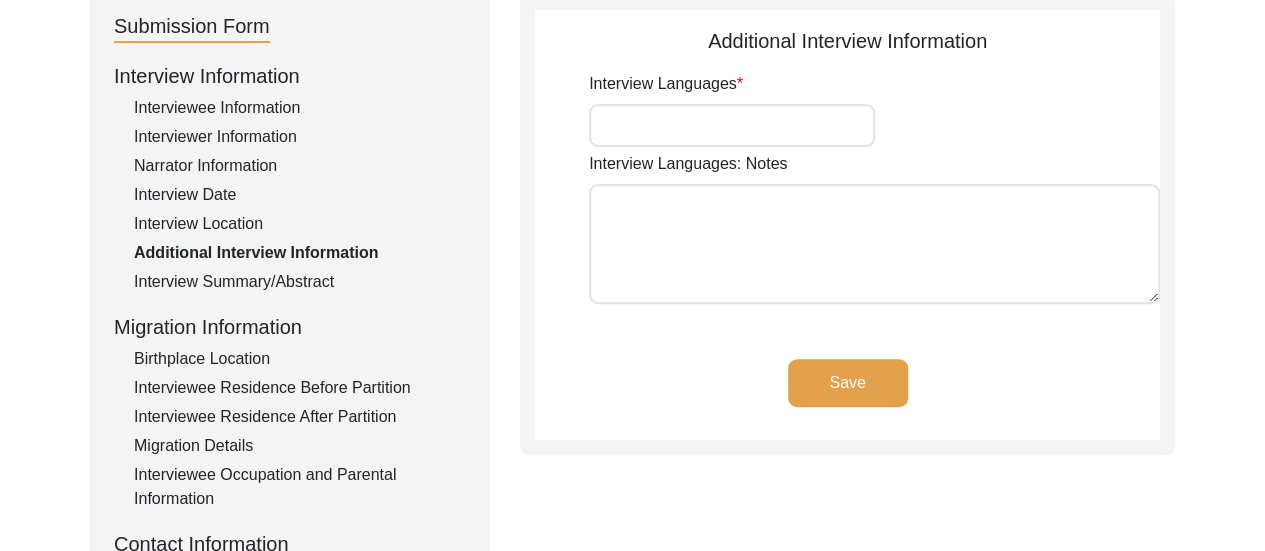 click on "Interview Languages" at bounding box center (732, 125) 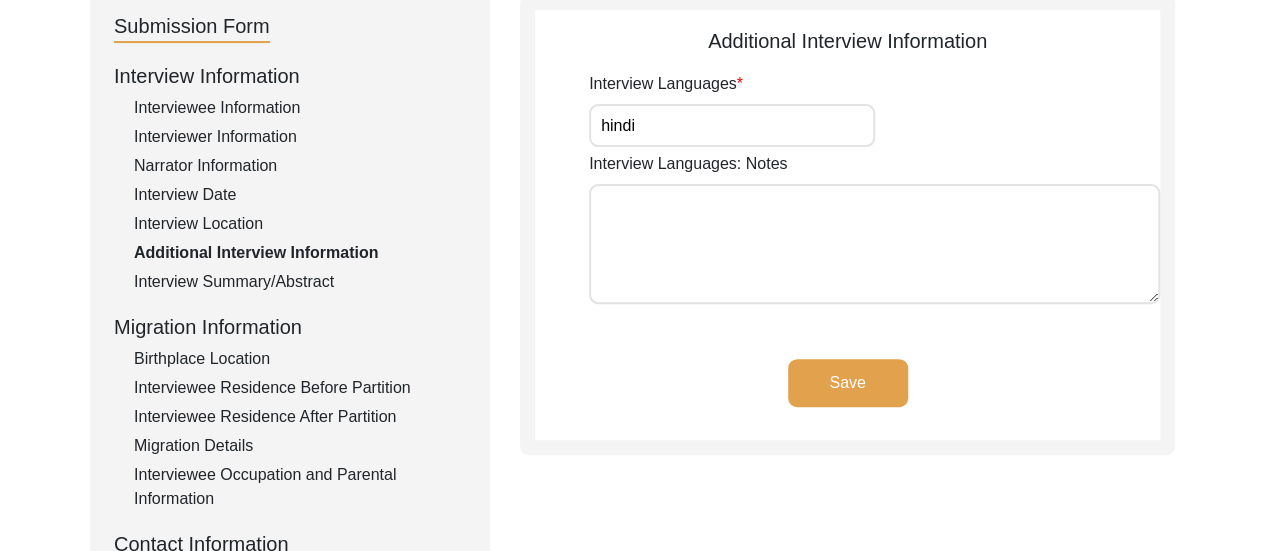 type on "hindi" 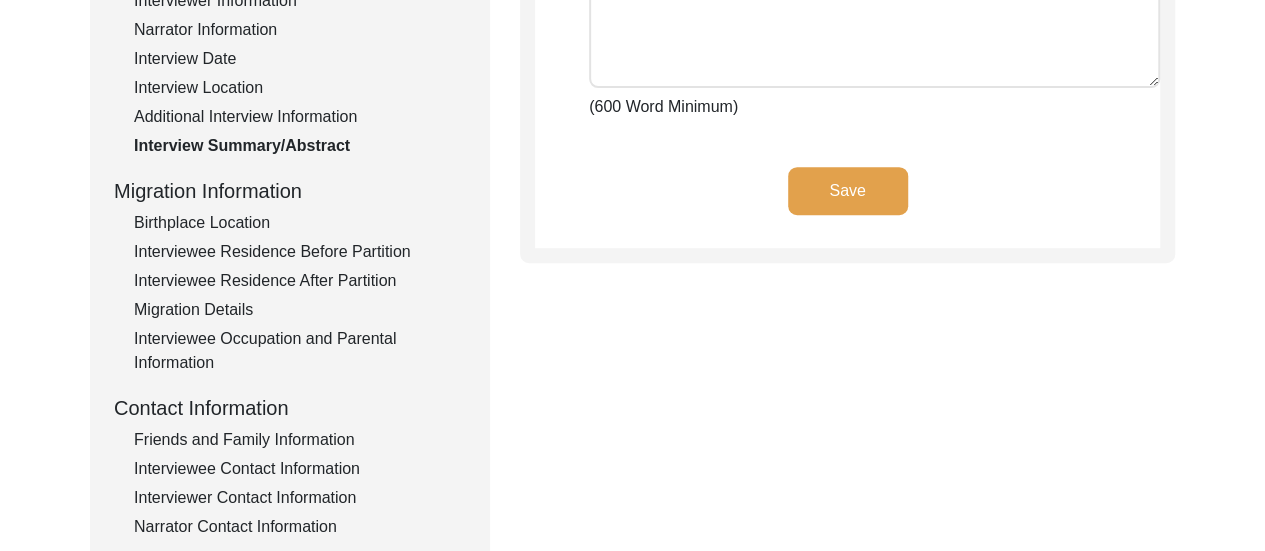 scroll, scrollTop: 363, scrollLeft: 0, axis: vertical 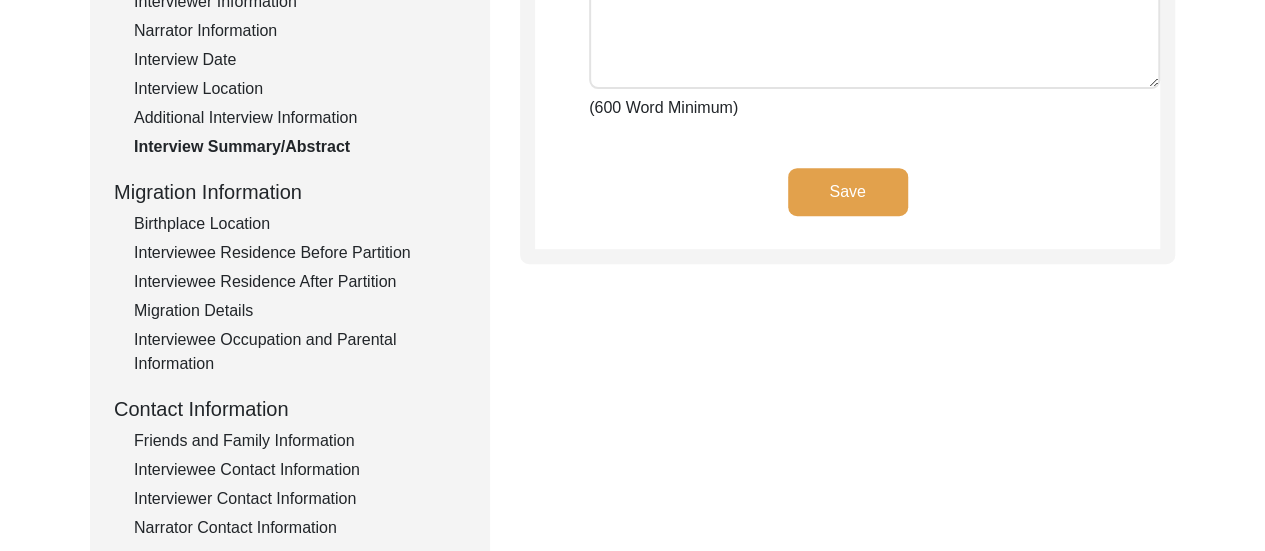 click on "Birthplace Location" 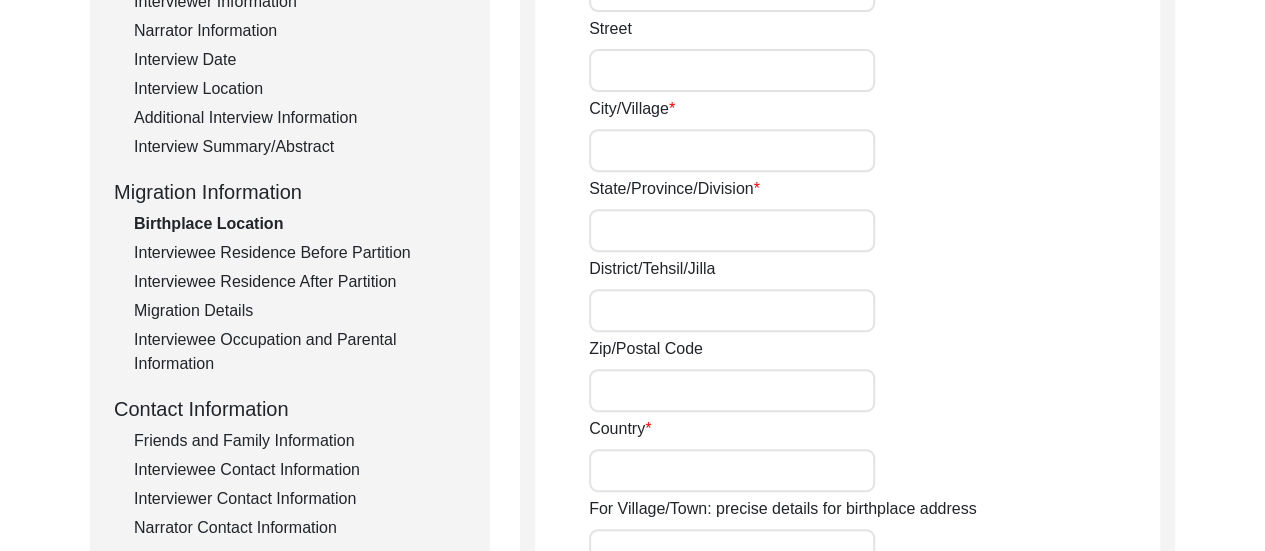 click on "Interview Summary/Abstract" 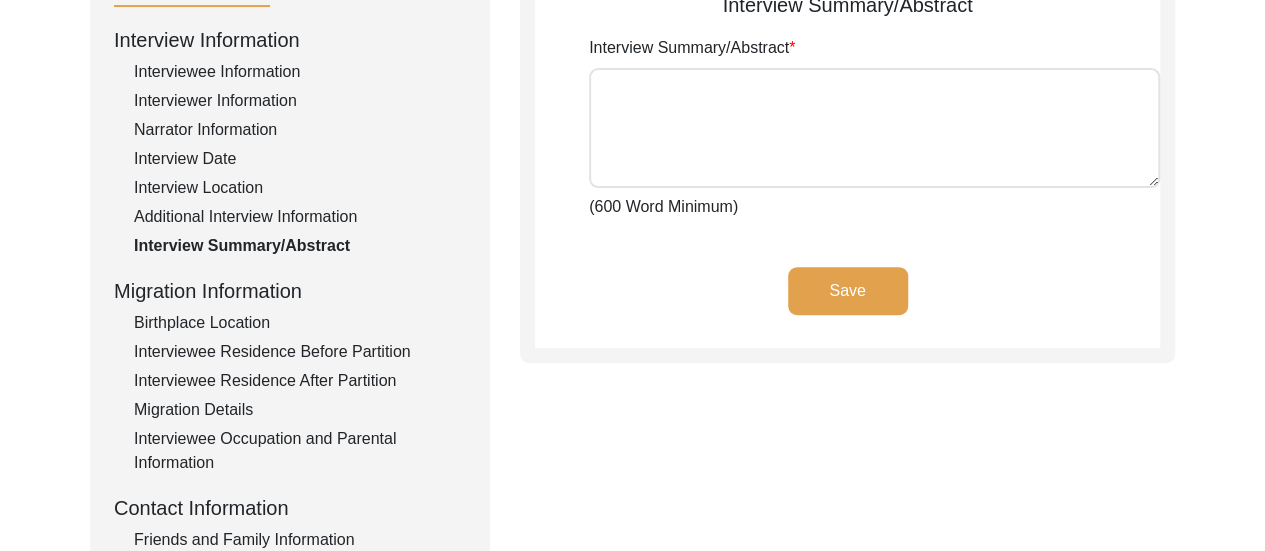 scroll, scrollTop: 266, scrollLeft: 0, axis: vertical 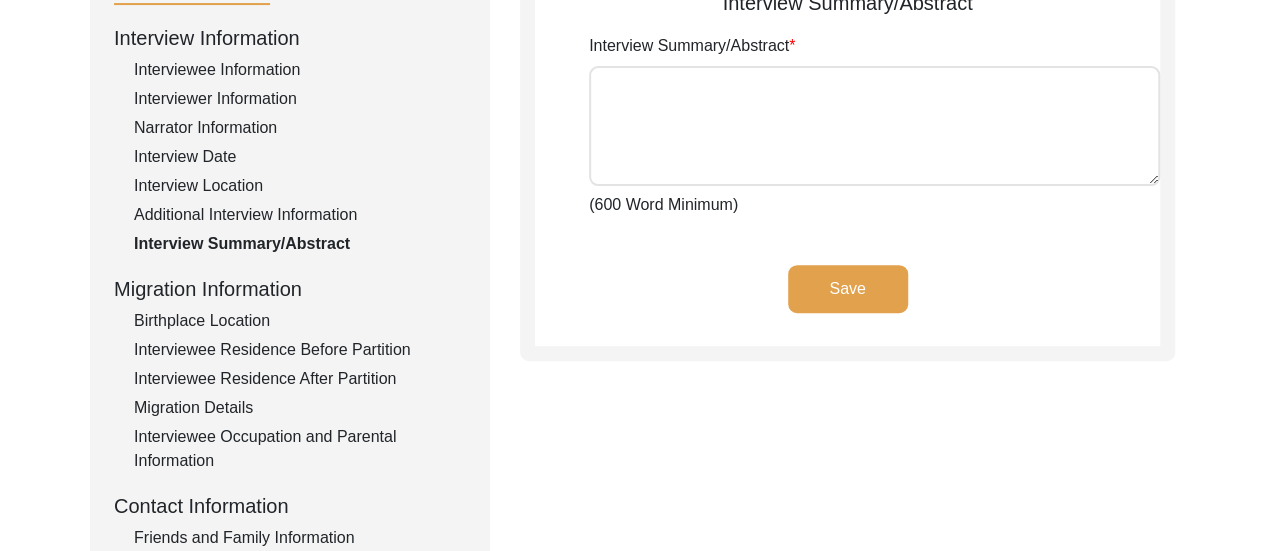 click on "Birthplace Location" 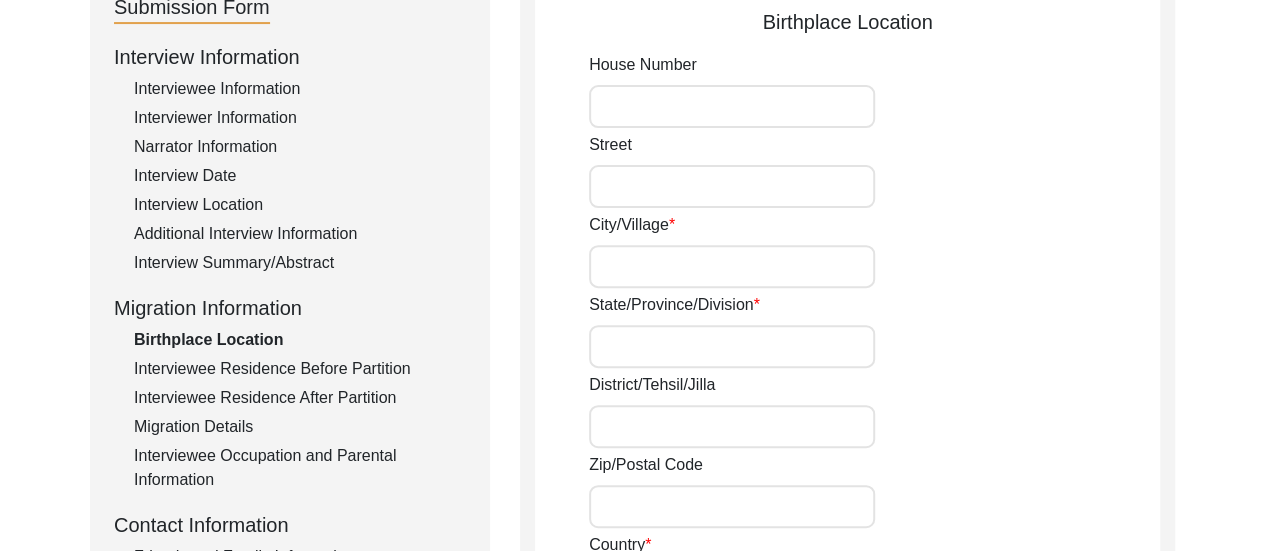 scroll, scrollTop: 250, scrollLeft: 0, axis: vertical 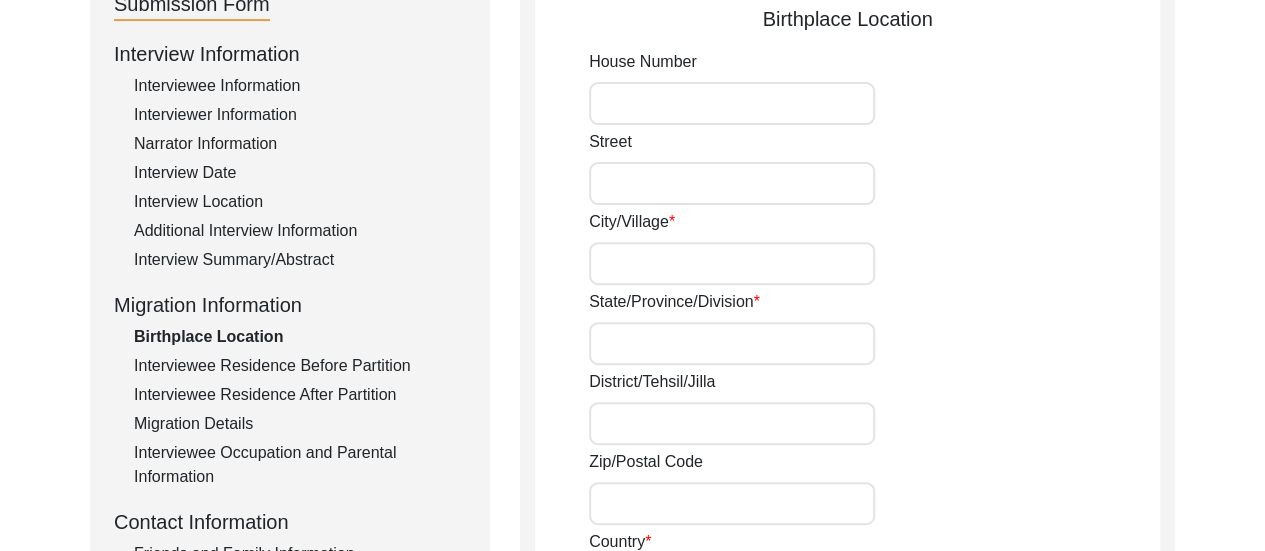 click on "City/Village" at bounding box center [732, 263] 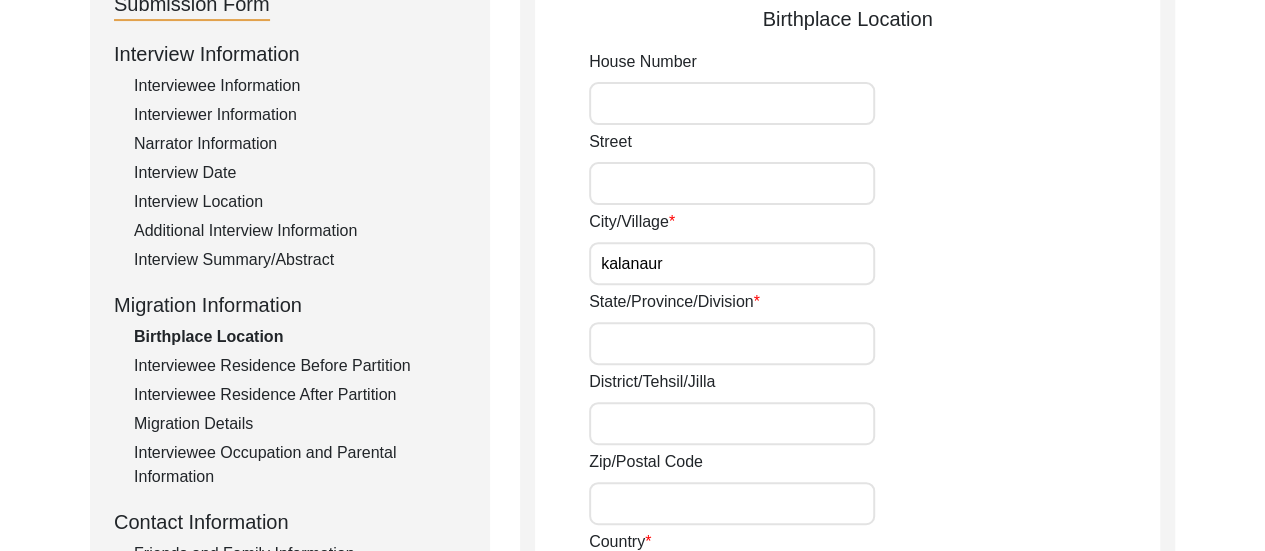 type on "kalanaur" 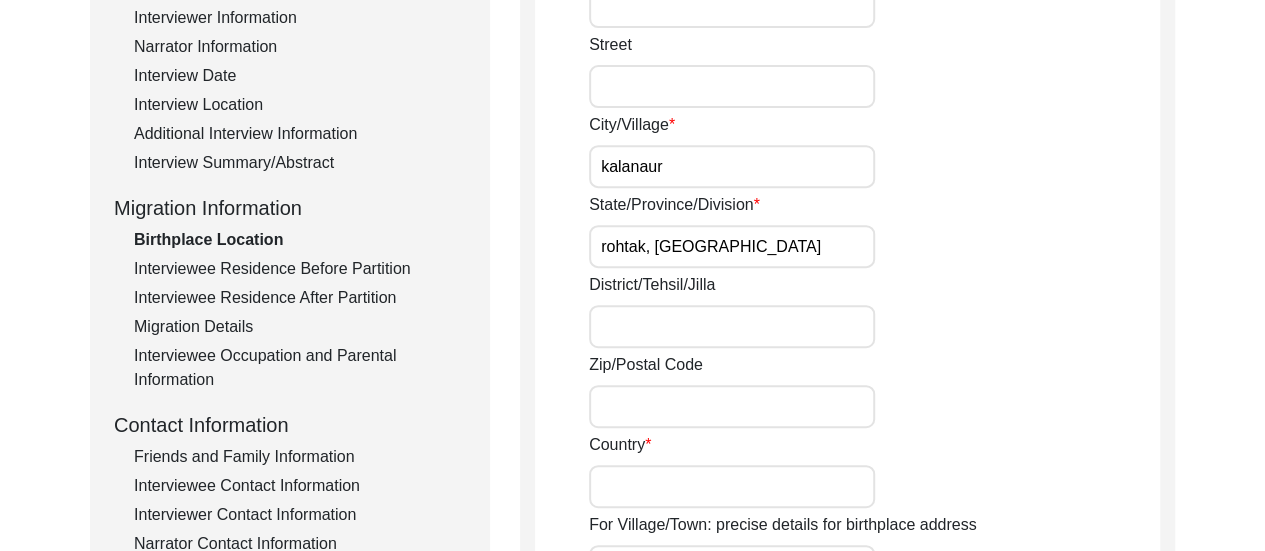 scroll, scrollTop: 348, scrollLeft: 0, axis: vertical 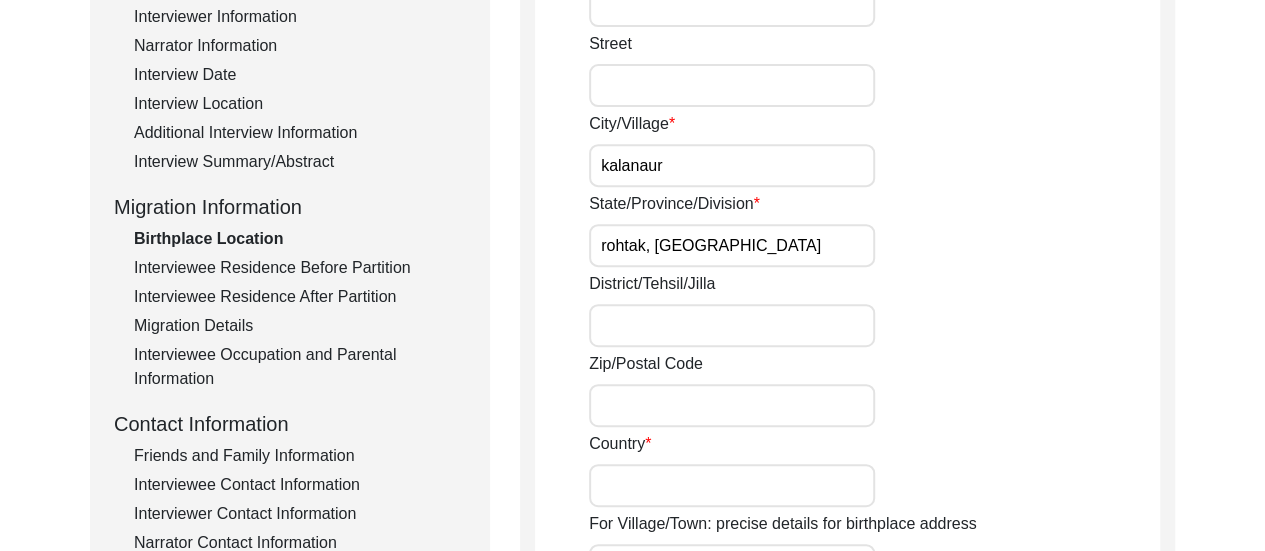 type on "rohtak, [GEOGRAPHIC_DATA]" 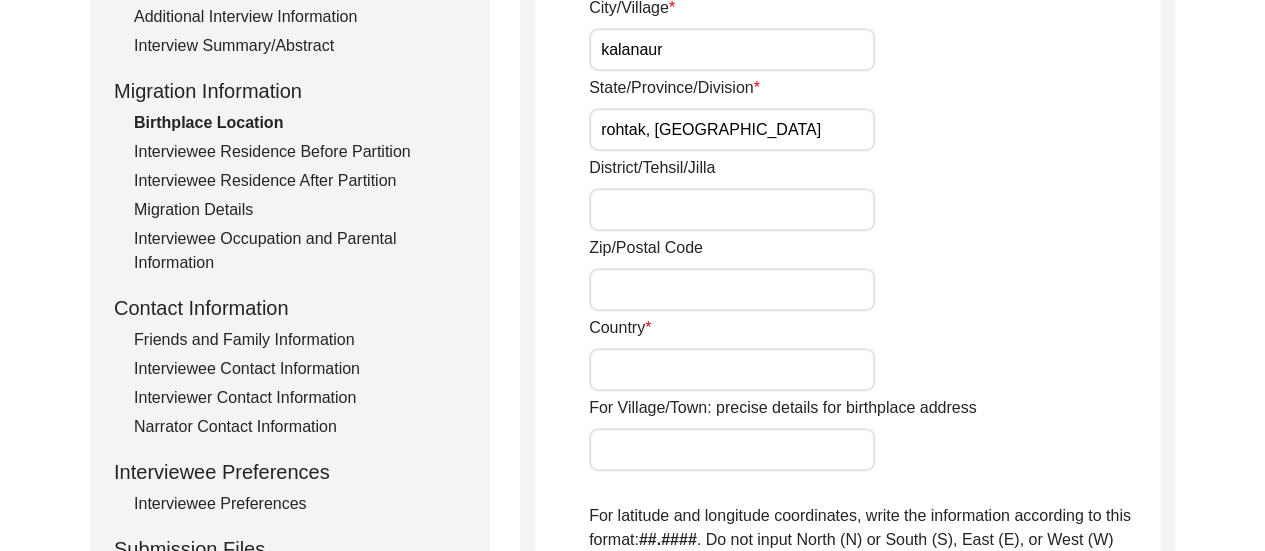 scroll, scrollTop: 466, scrollLeft: 0, axis: vertical 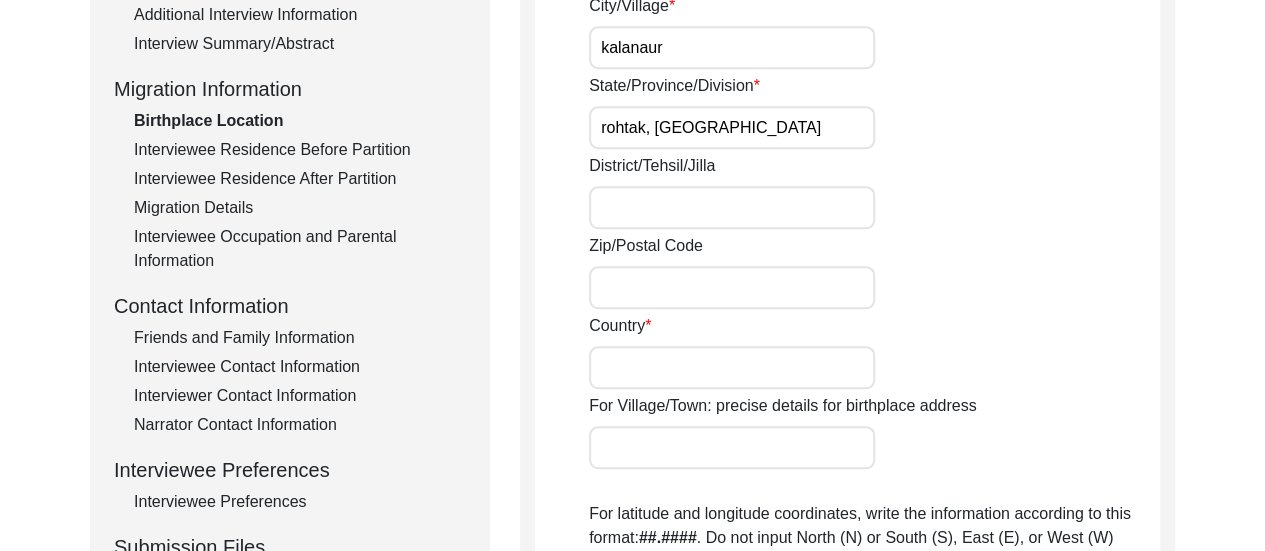 click on "Country" at bounding box center (732, 367) 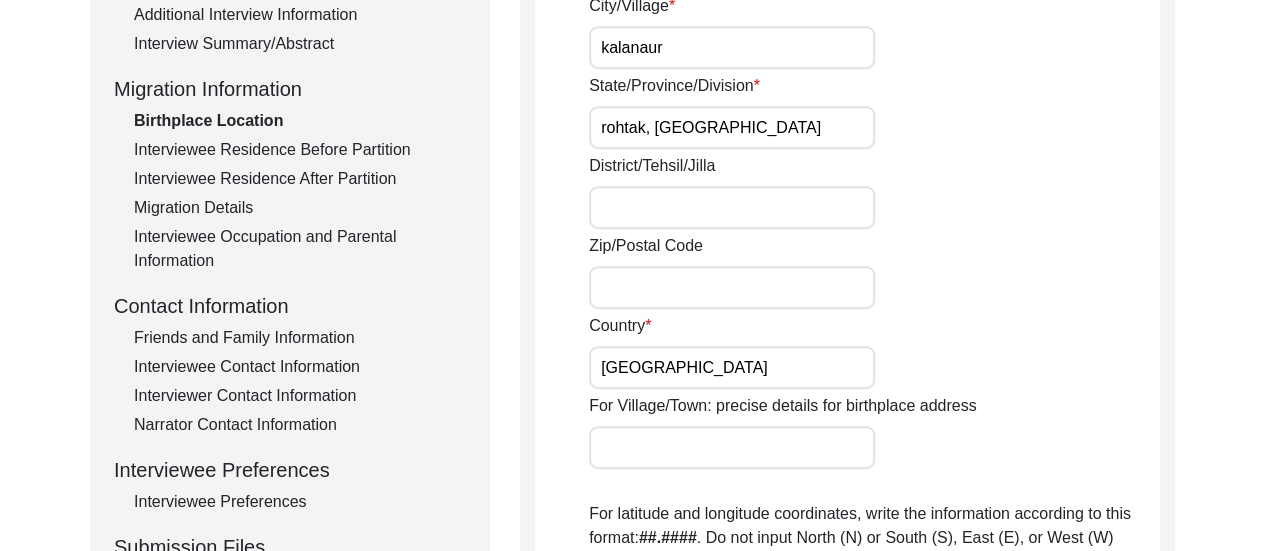 type on "110018" 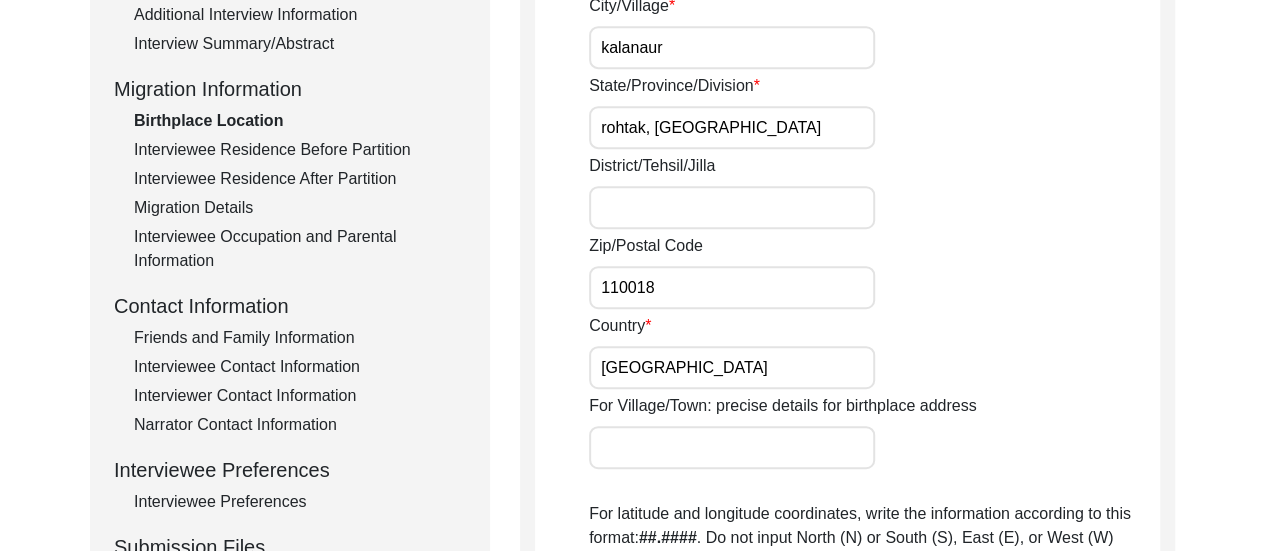 type on "[STREET_ADDRESS][PERSON_NAME]" 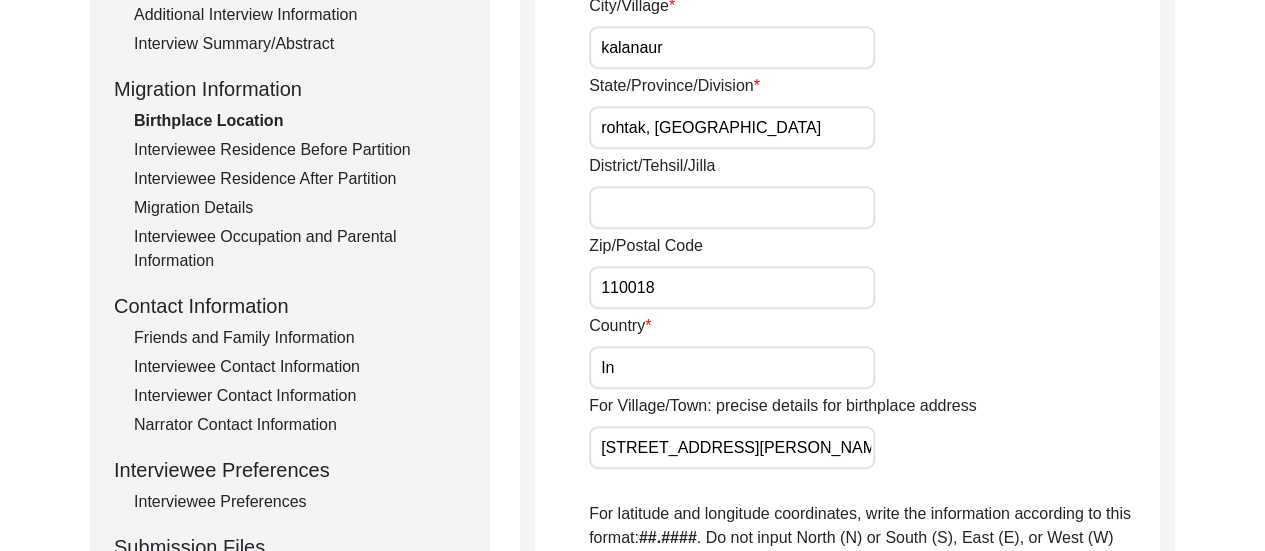 type on "I" 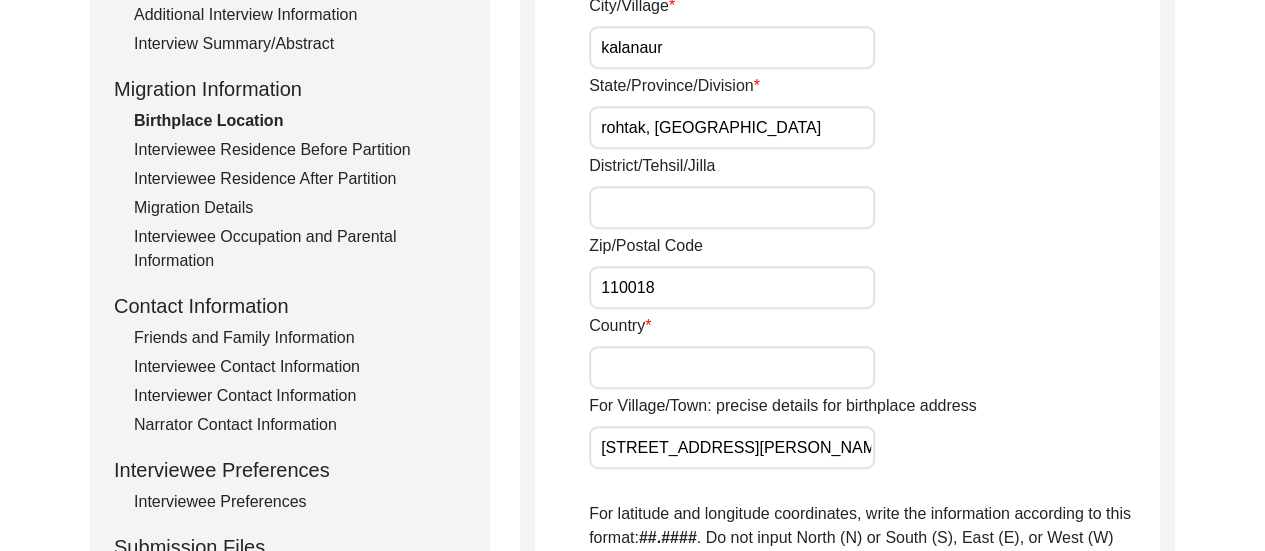 type 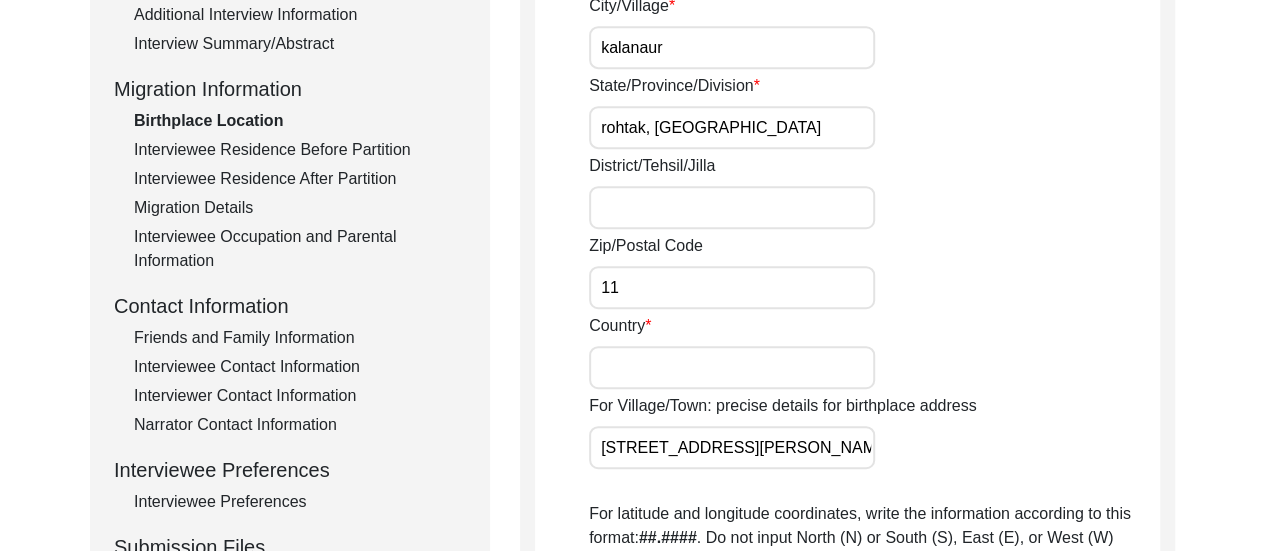 type on "1" 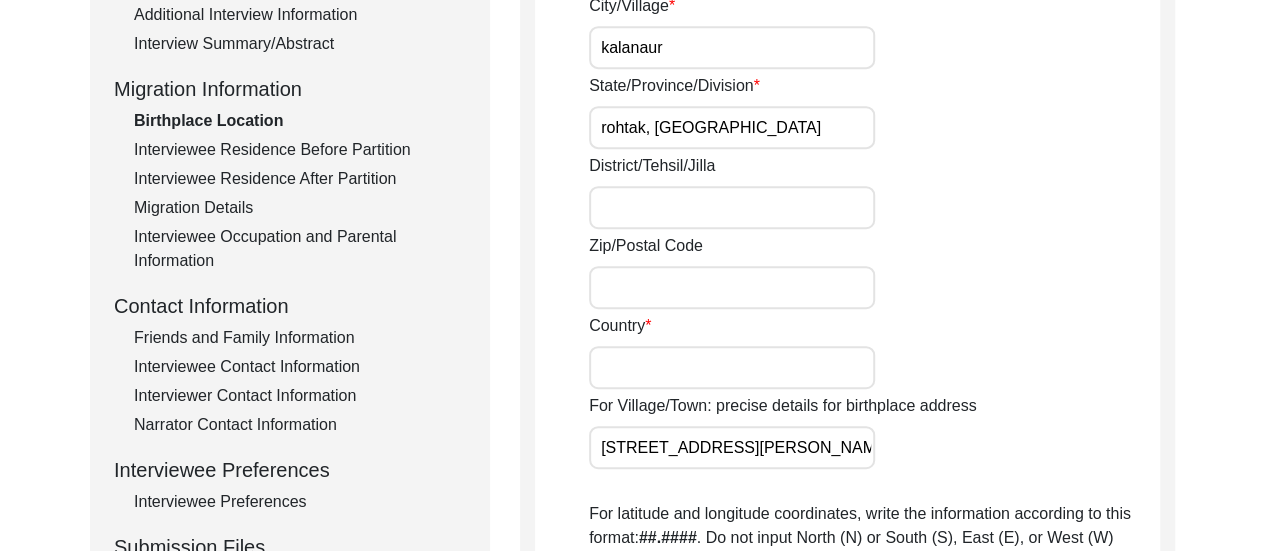 type 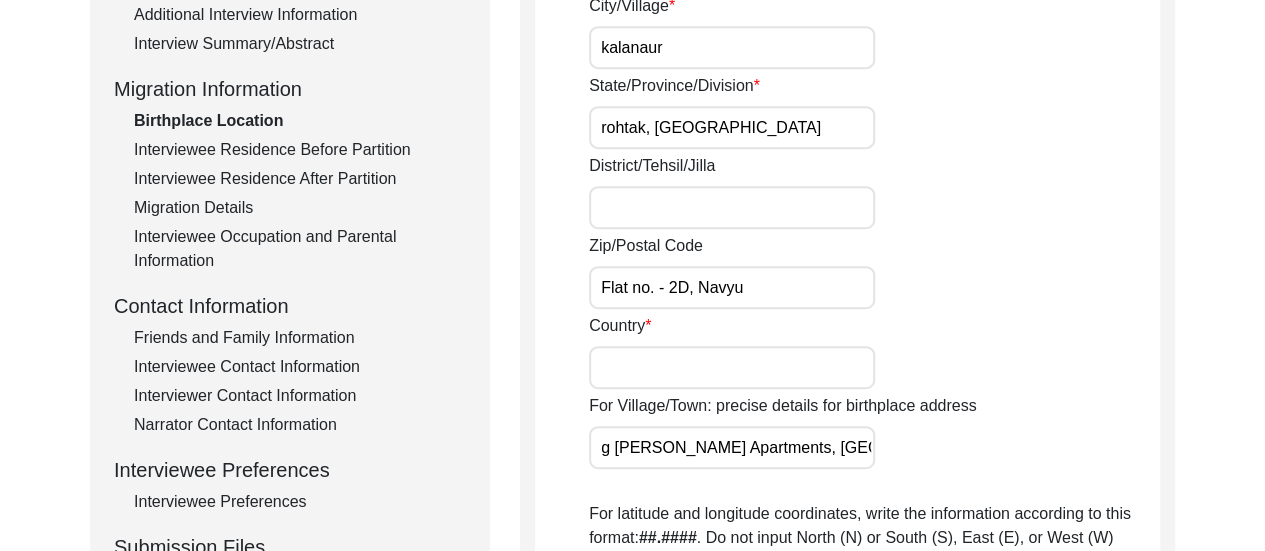 type on "Flat no. - 2D, Navyu" 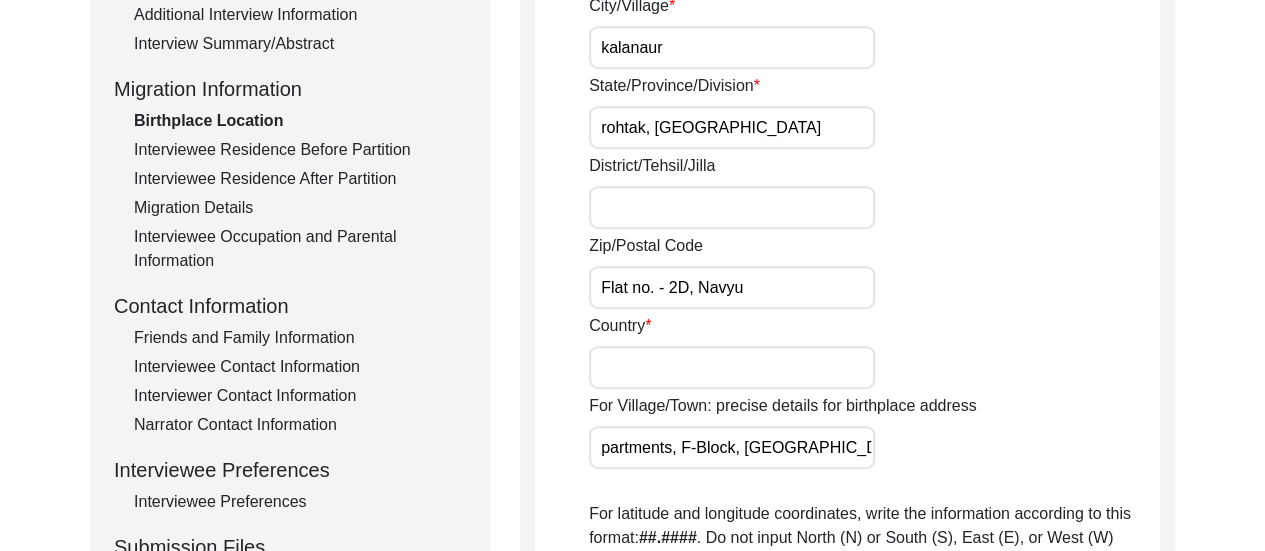 drag, startPoint x: 852, startPoint y: 453, endPoint x: 508, endPoint y: 479, distance: 344.98117 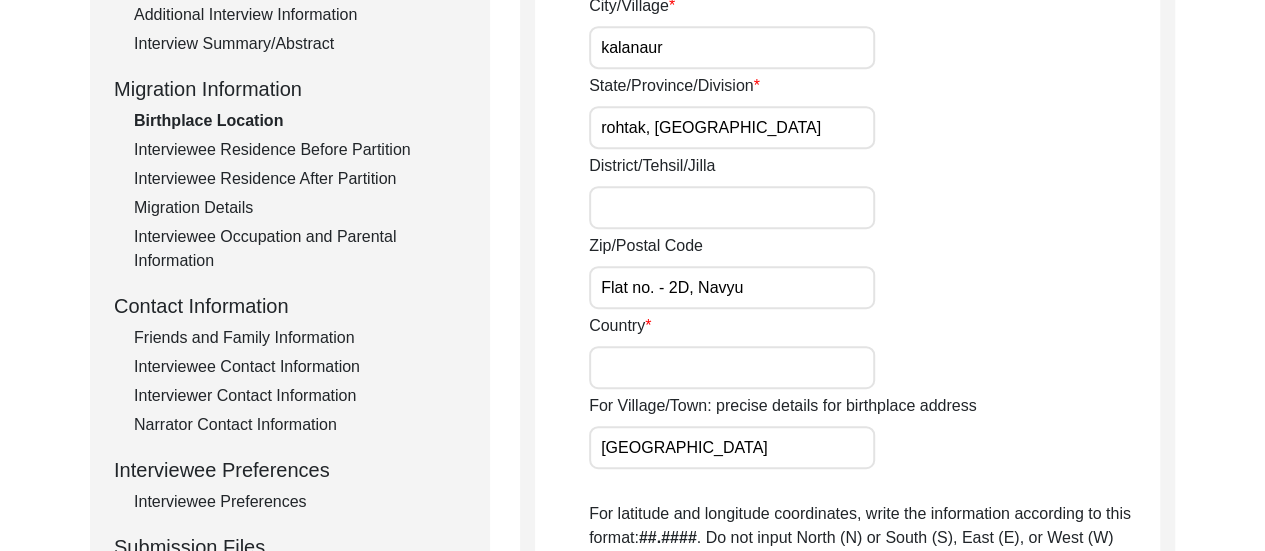 drag, startPoint x: 676, startPoint y: 443, endPoint x: 576, endPoint y: 450, distance: 100.2447 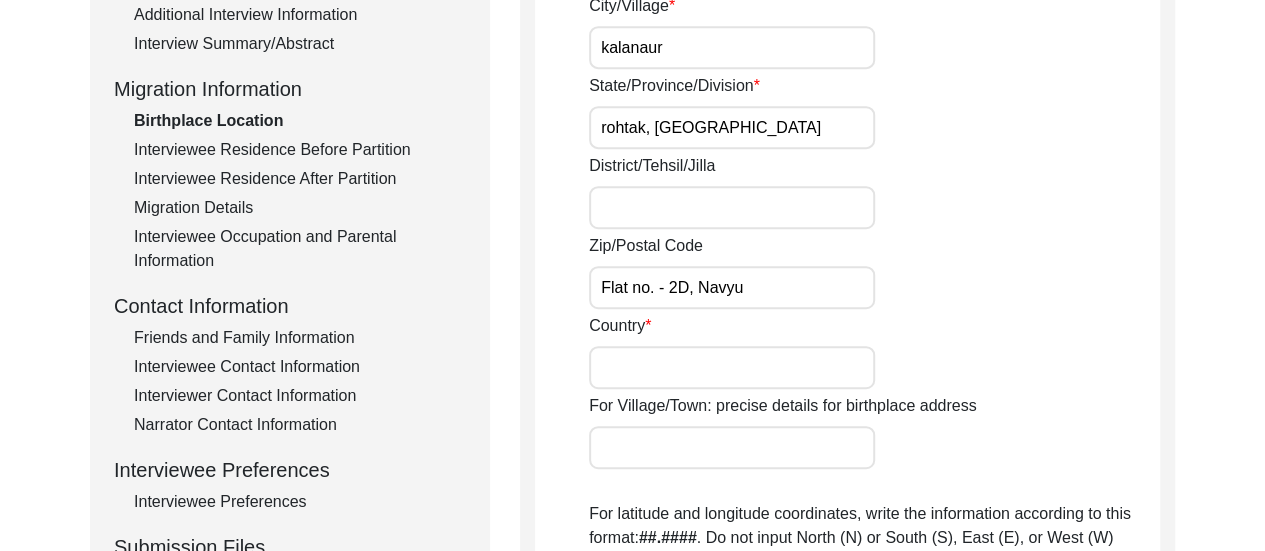 type 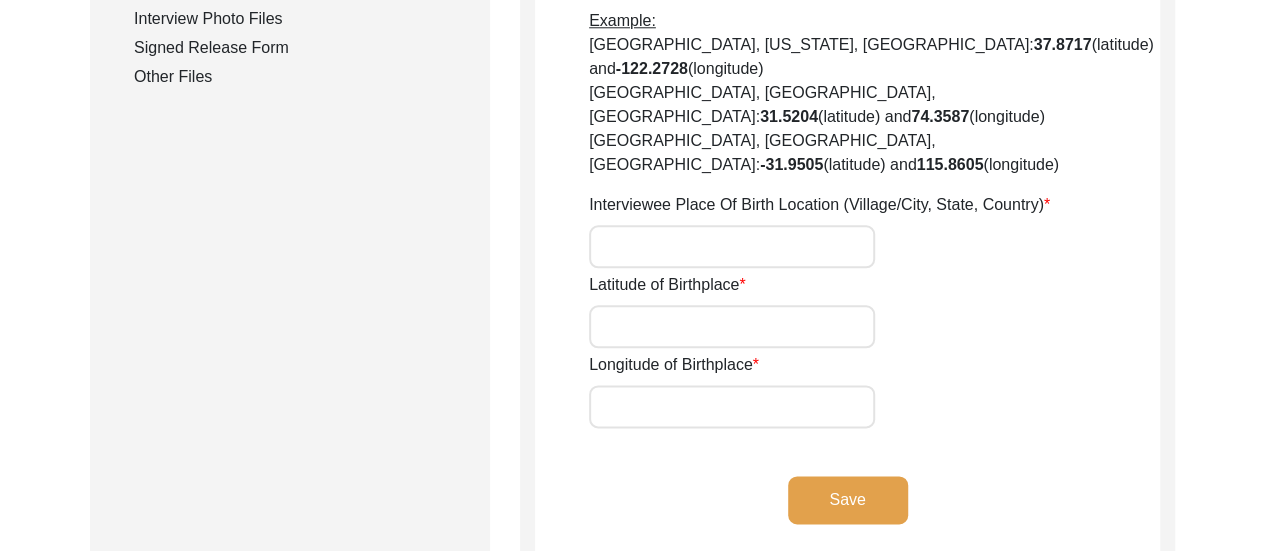 scroll, scrollTop: 1056, scrollLeft: 0, axis: vertical 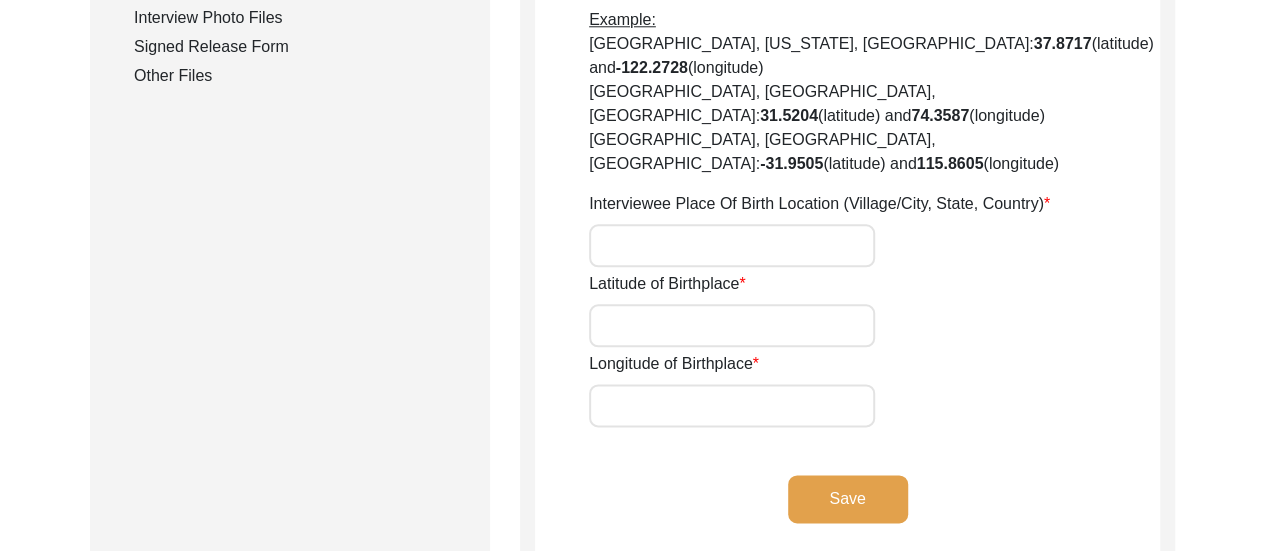 type on "india" 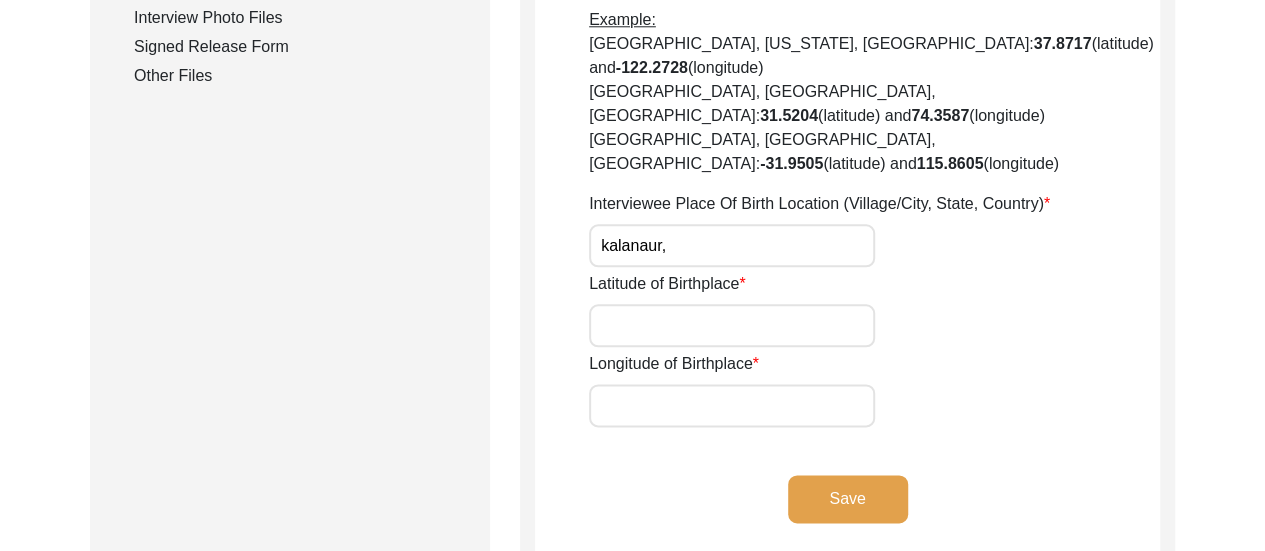 click on "Latitude of Birthplace" at bounding box center (732, 325) 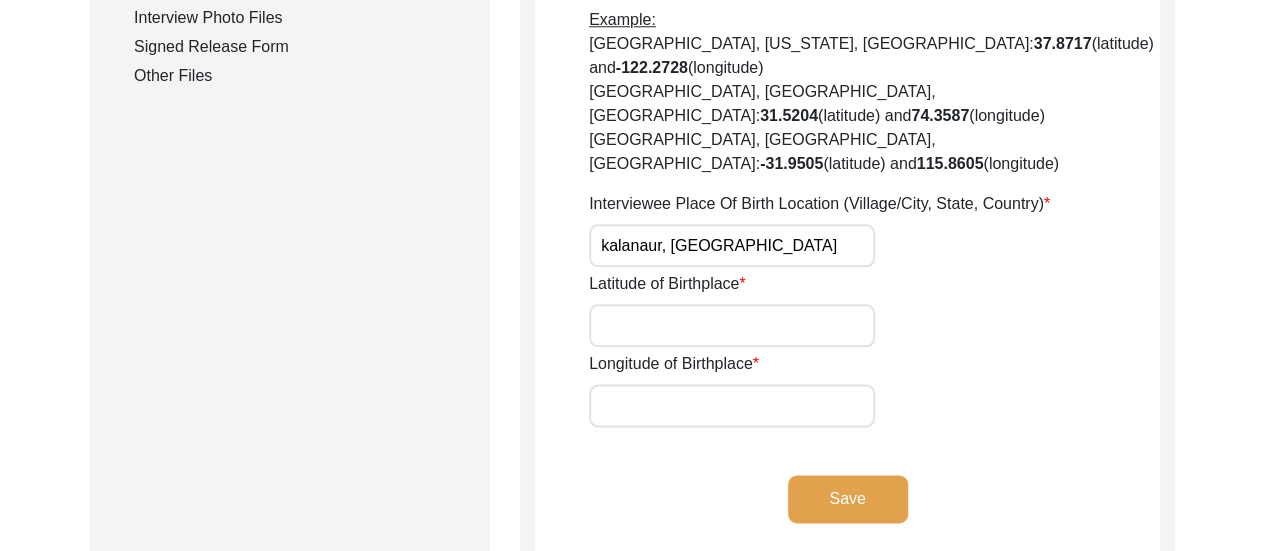 type on "kalanaur, [GEOGRAPHIC_DATA]" 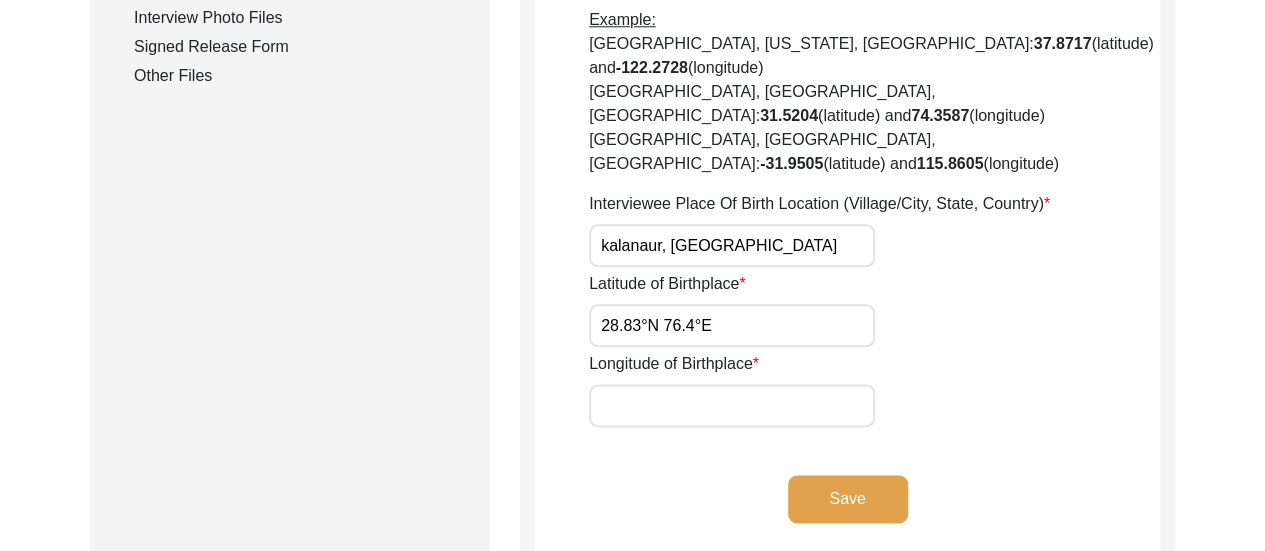 type on "28.83°N 76.4°E" 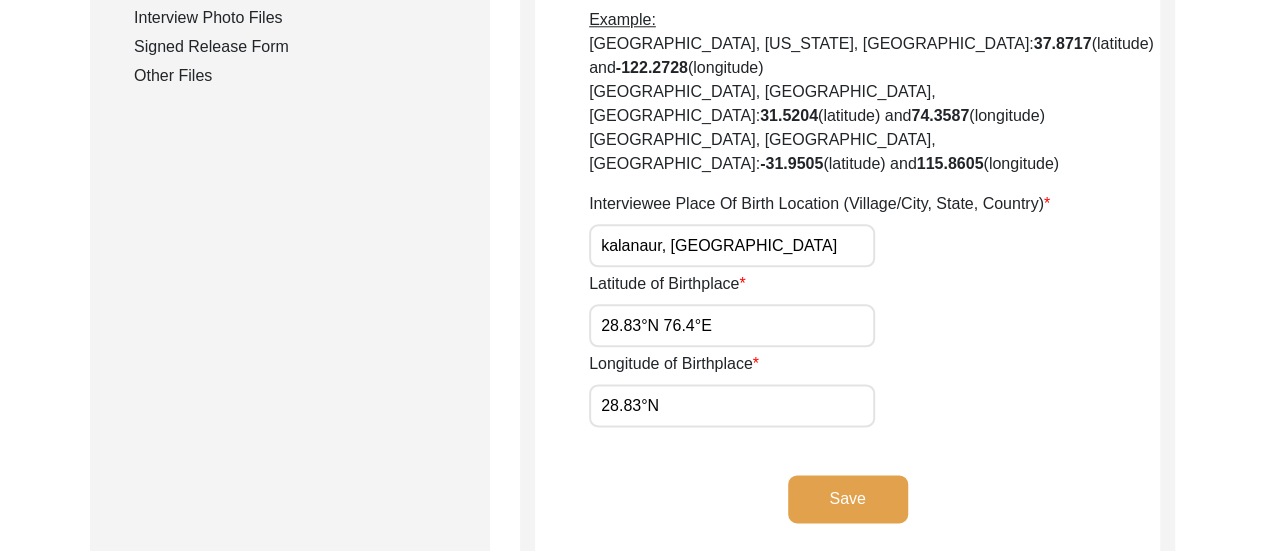 type on "28.83°N" 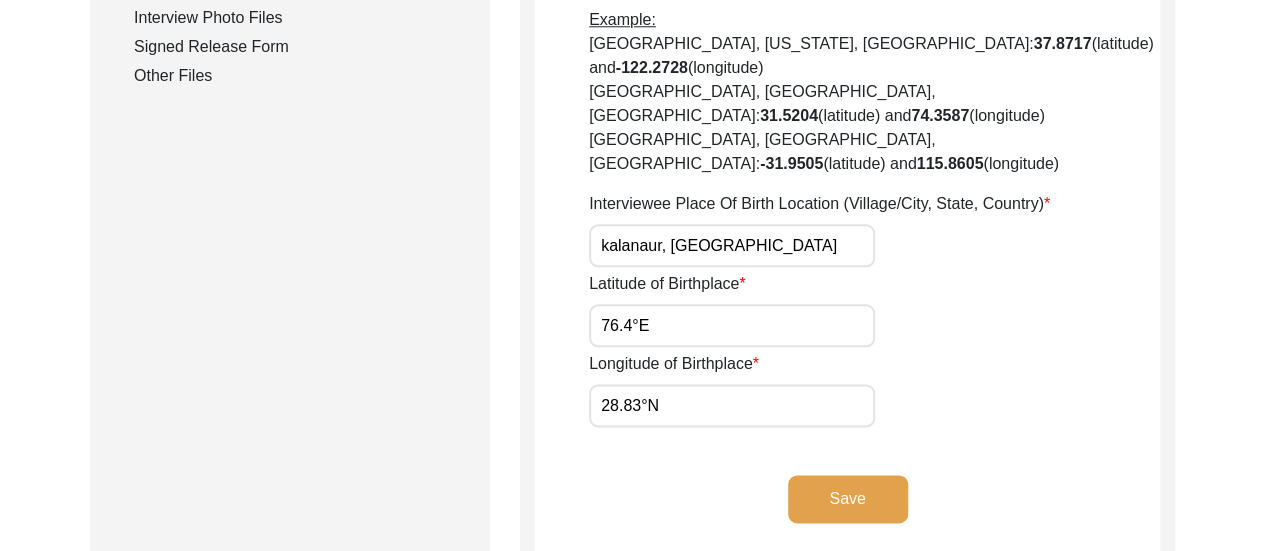type on "76.4°E" 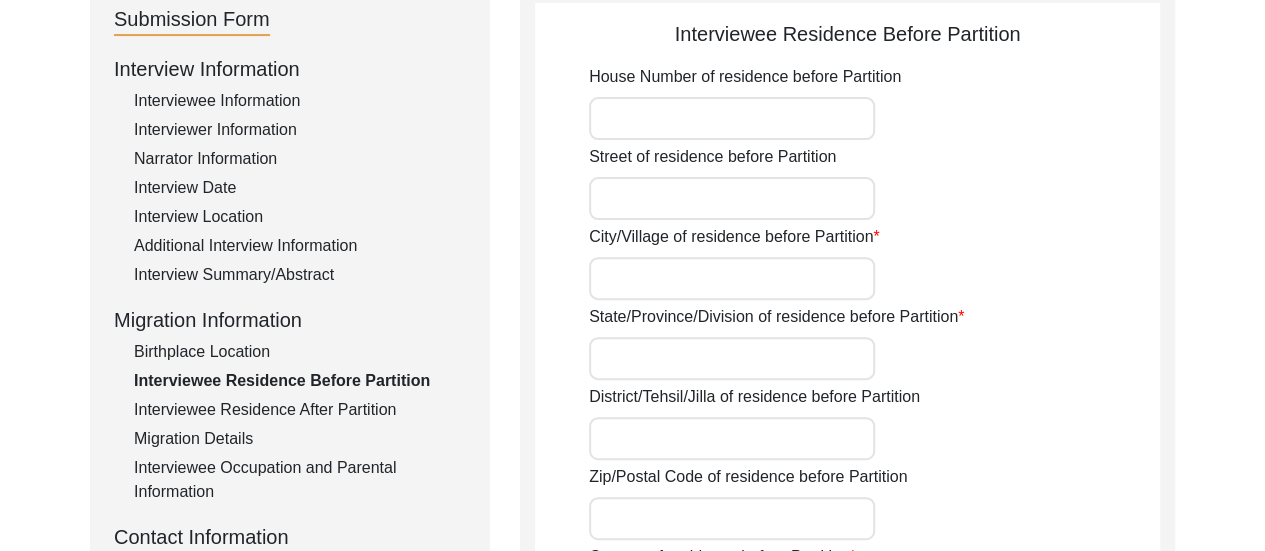 scroll, scrollTop: 230, scrollLeft: 0, axis: vertical 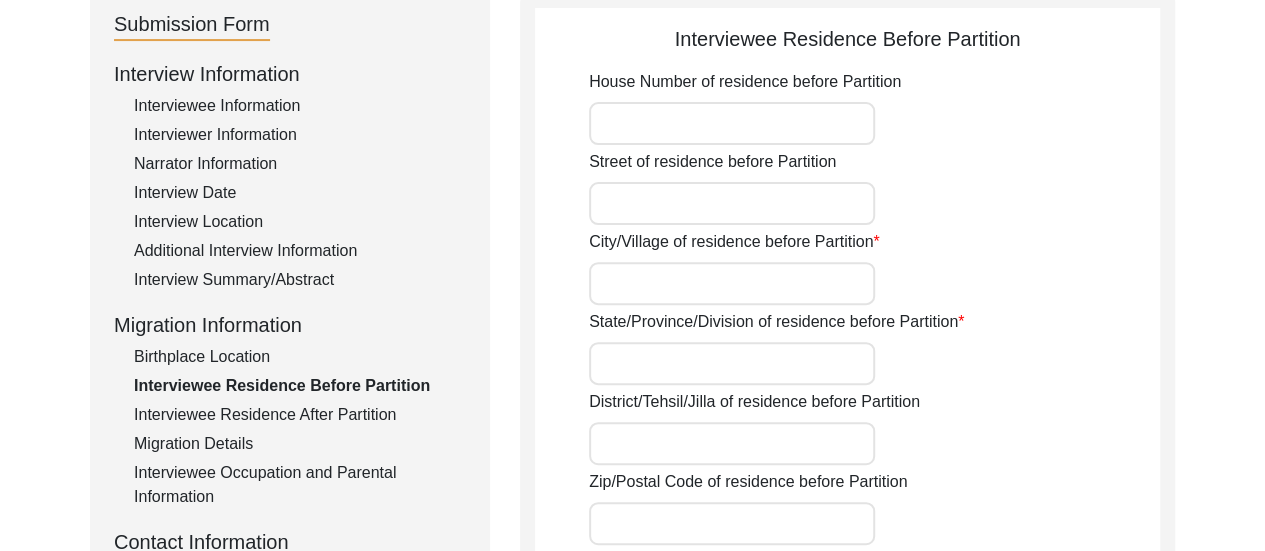 click on "Interviewer Information" 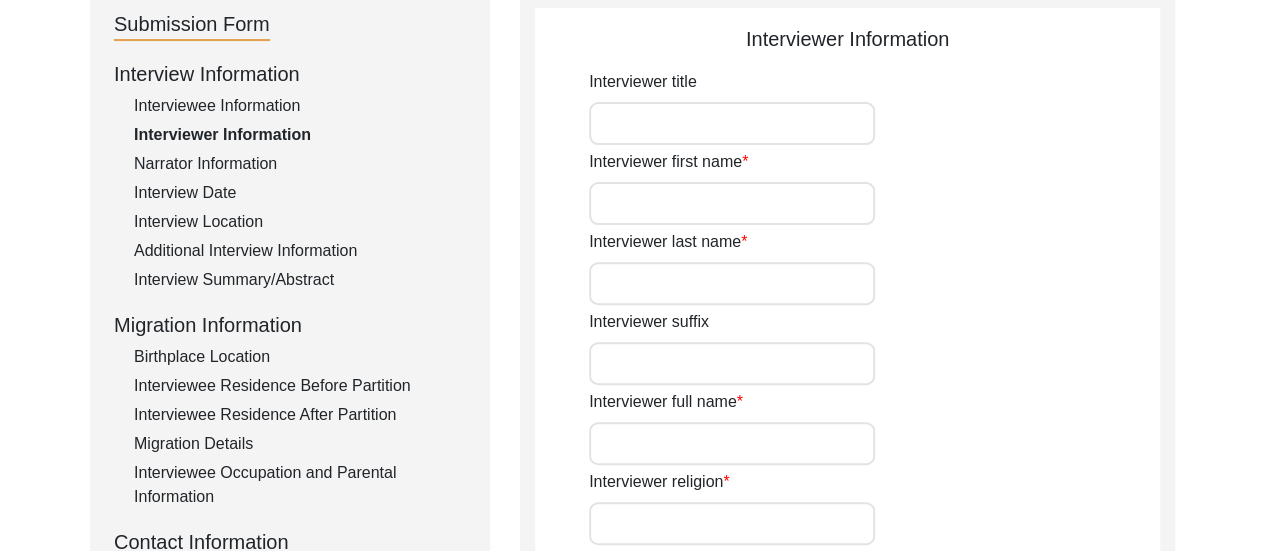 type on "Ms." 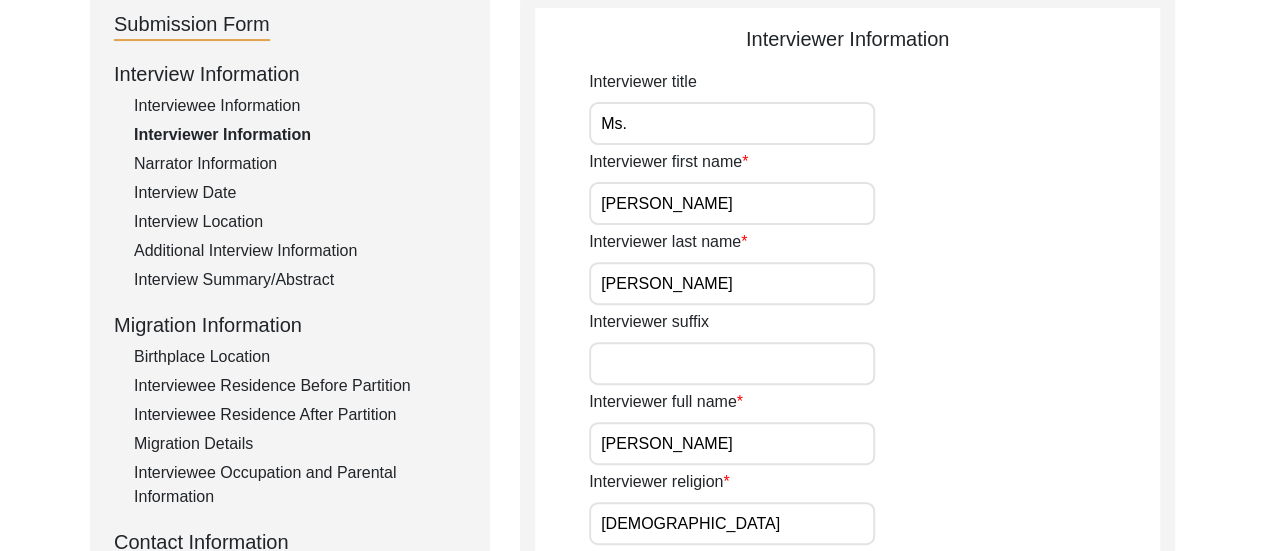 type on "Growing up, I had heard fragments of life before and during the Partition, but this interview provided an opportunity to understand it on a deeper level. This experience made me reflect on the importance of oral histories, especially within families." 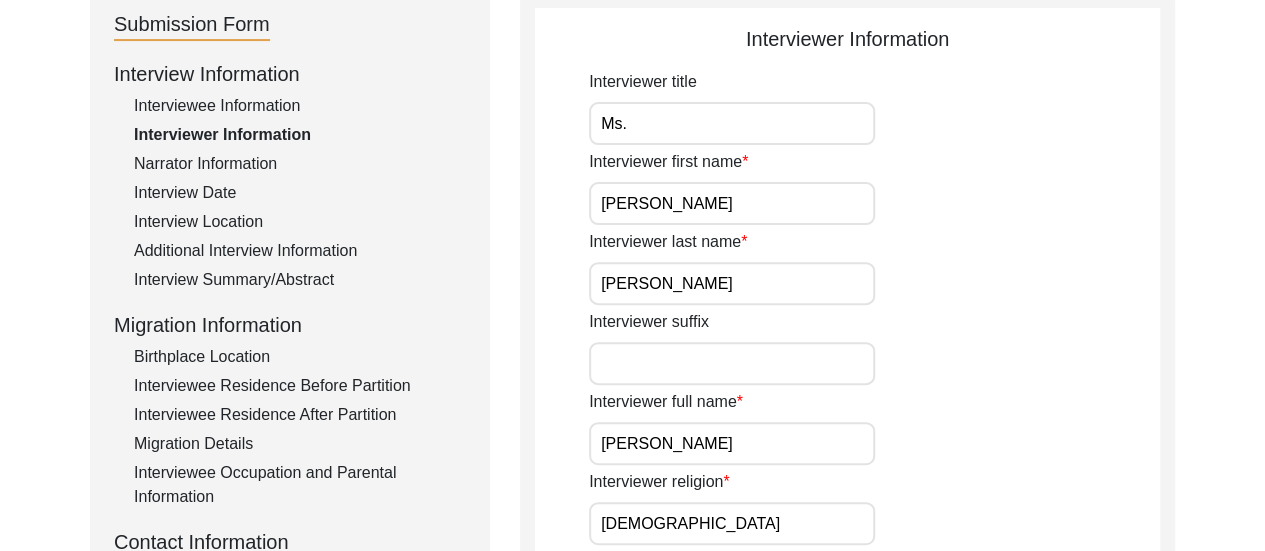 type on "hindi" 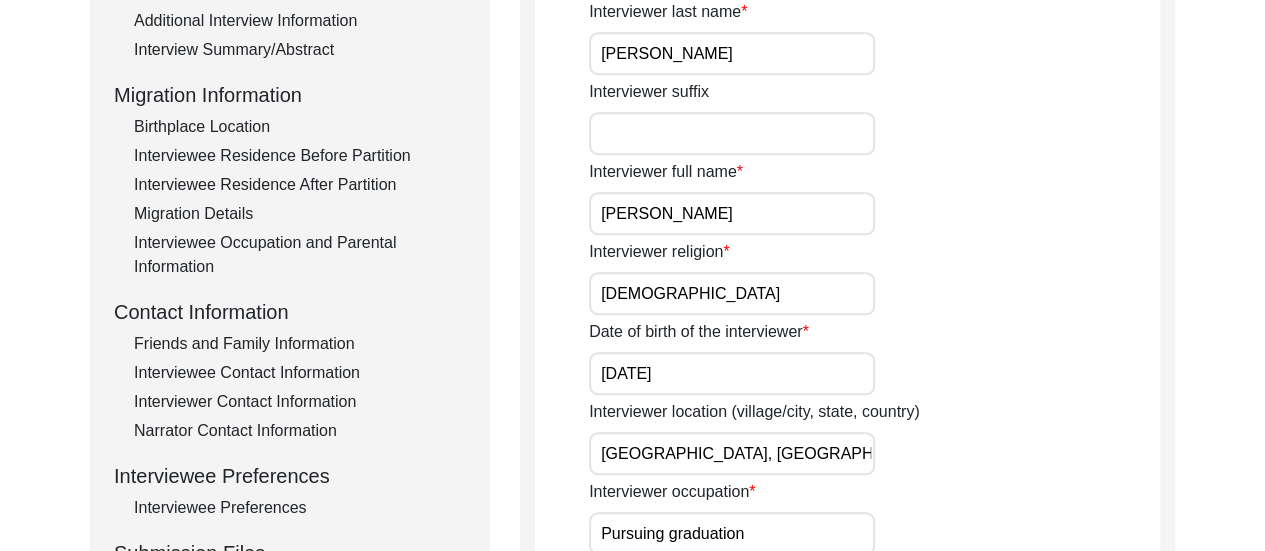 scroll, scrollTop: 448, scrollLeft: 0, axis: vertical 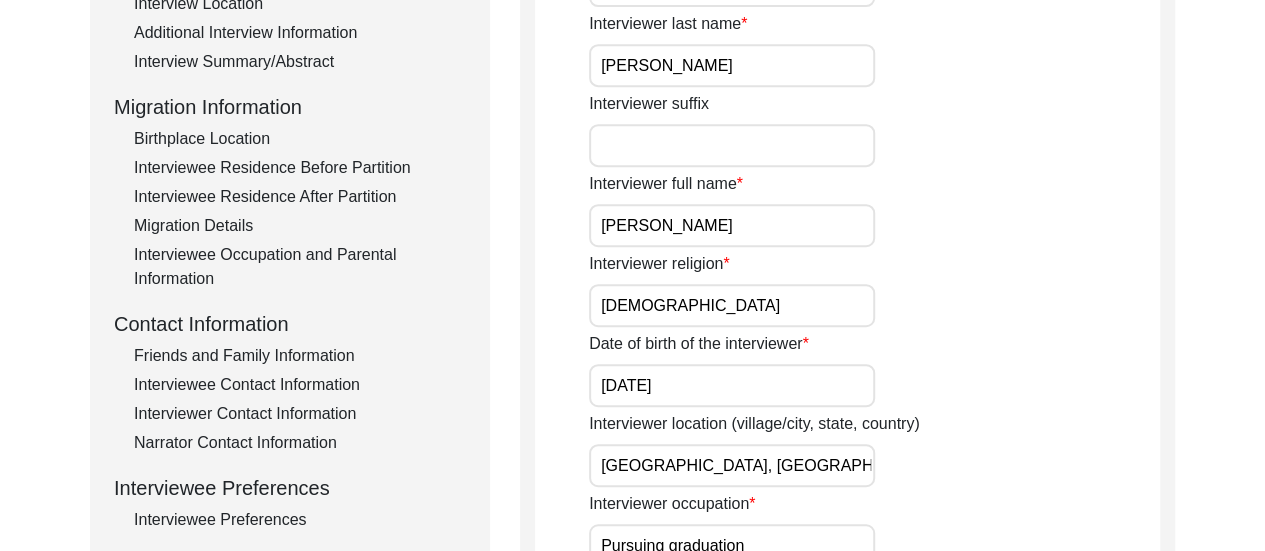 click on "Interviewee Residence Before Partition" 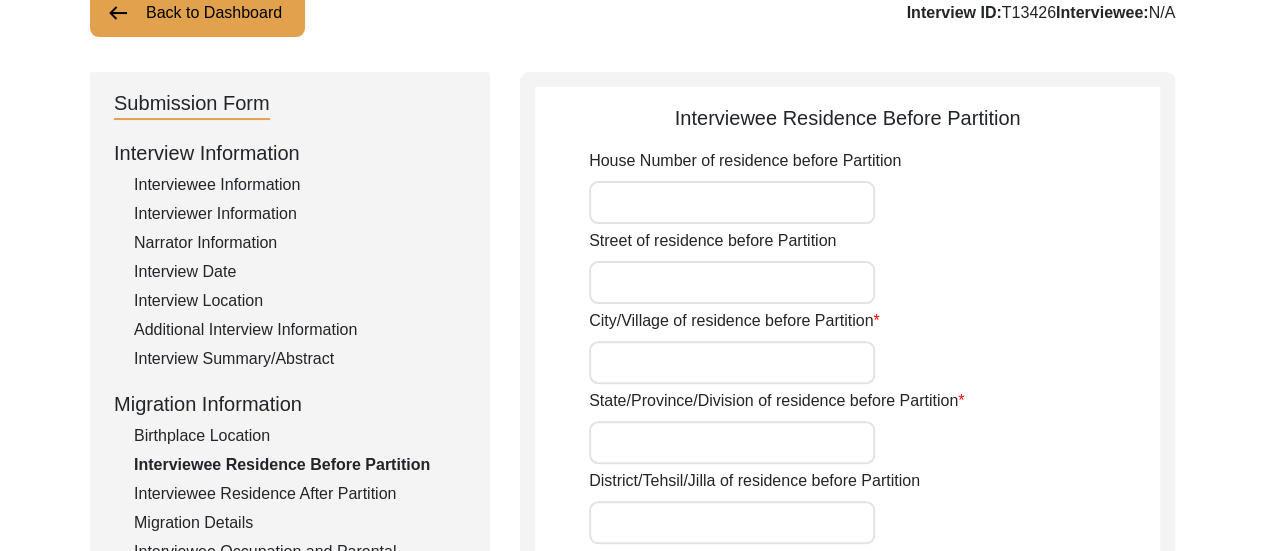 scroll, scrollTop: 144, scrollLeft: 0, axis: vertical 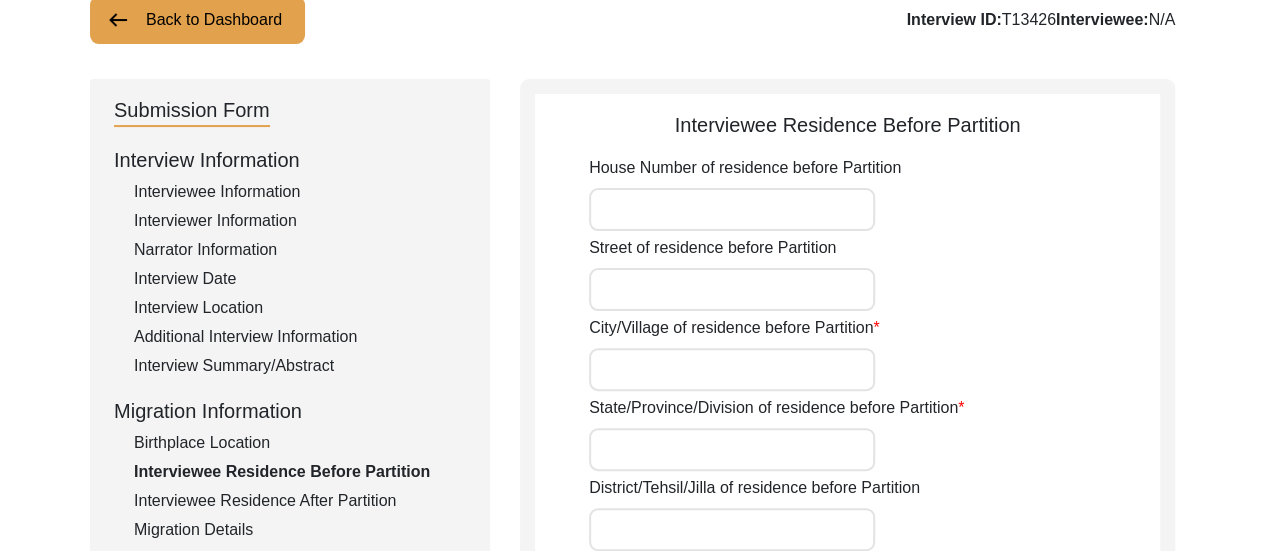 click on "House Number of residence before Partition" at bounding box center (732, 209) 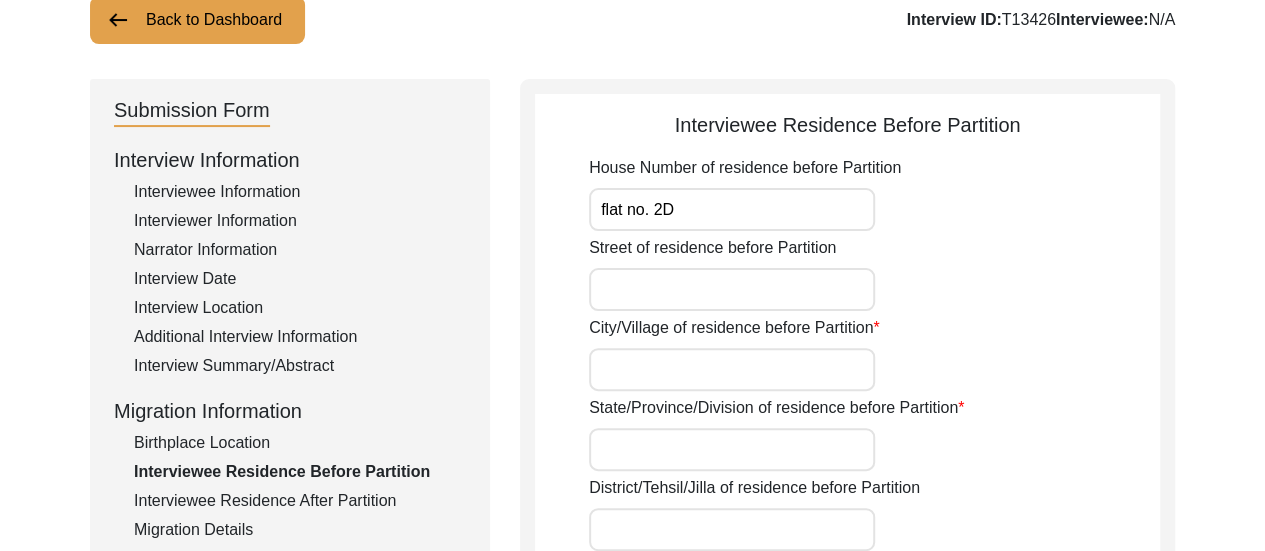 type on "flat no. 2D" 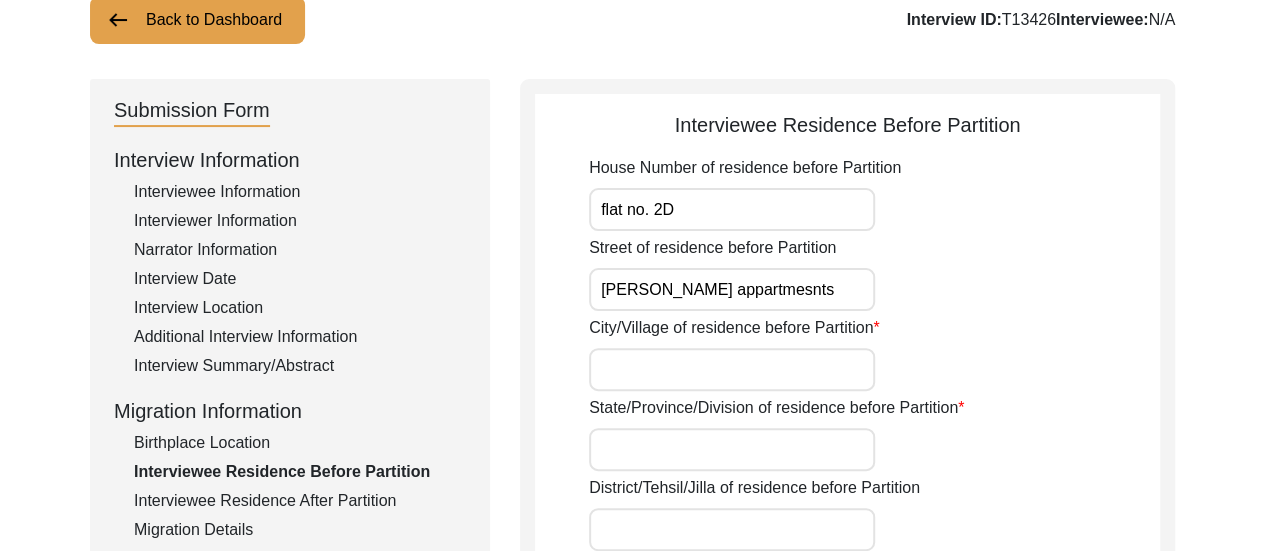 click on "[PERSON_NAME] appartmesnts" at bounding box center (732, 289) 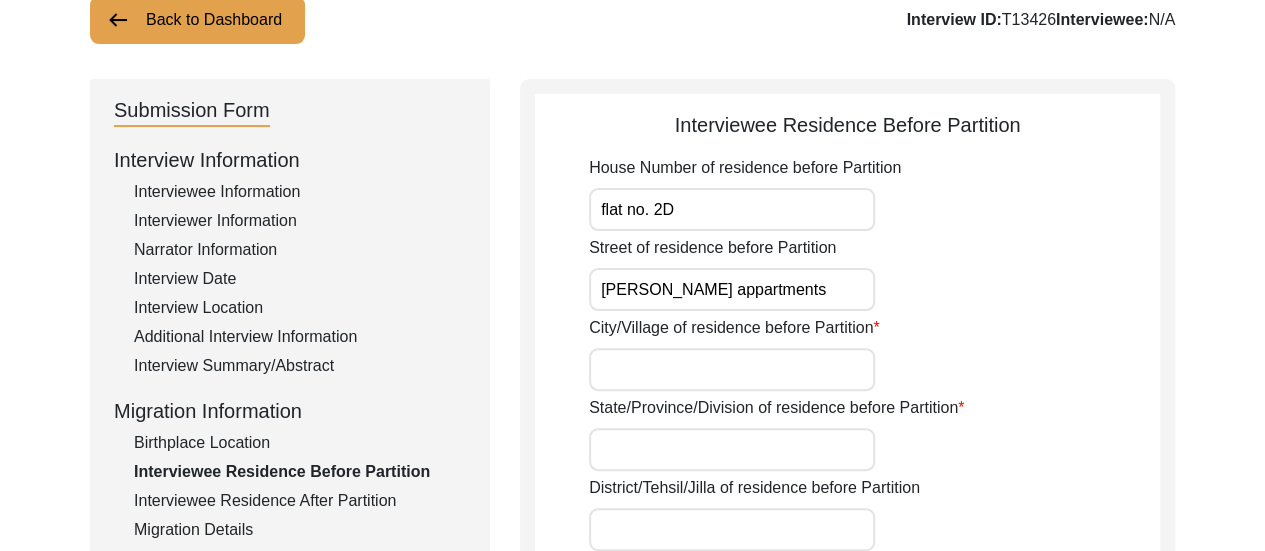 type on "[PERSON_NAME] appartments" 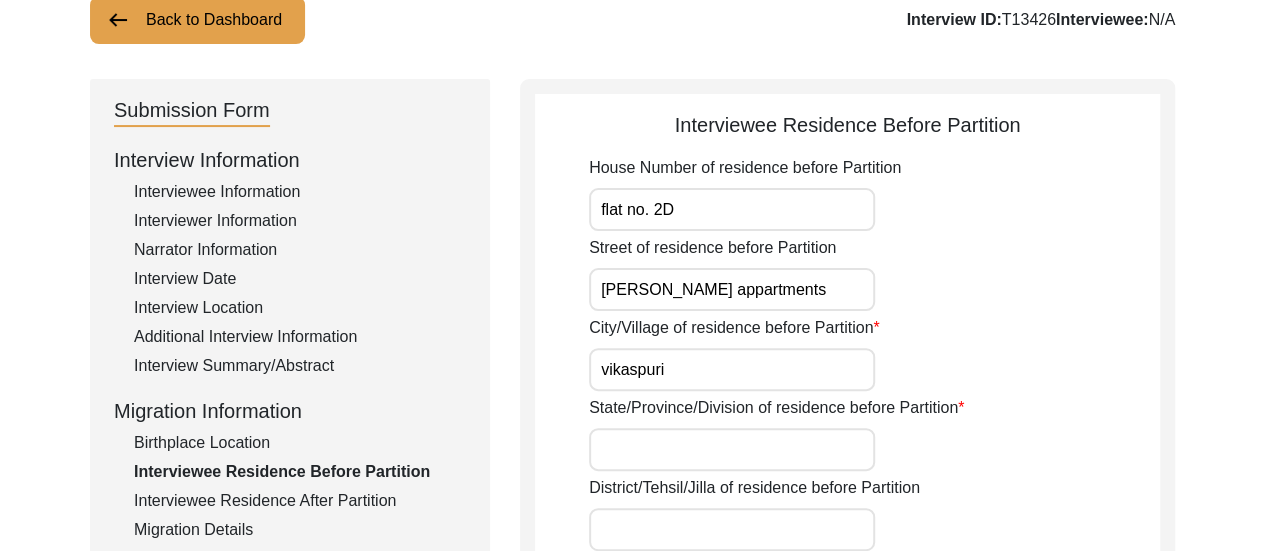 click on "vikaspuri" at bounding box center [732, 369] 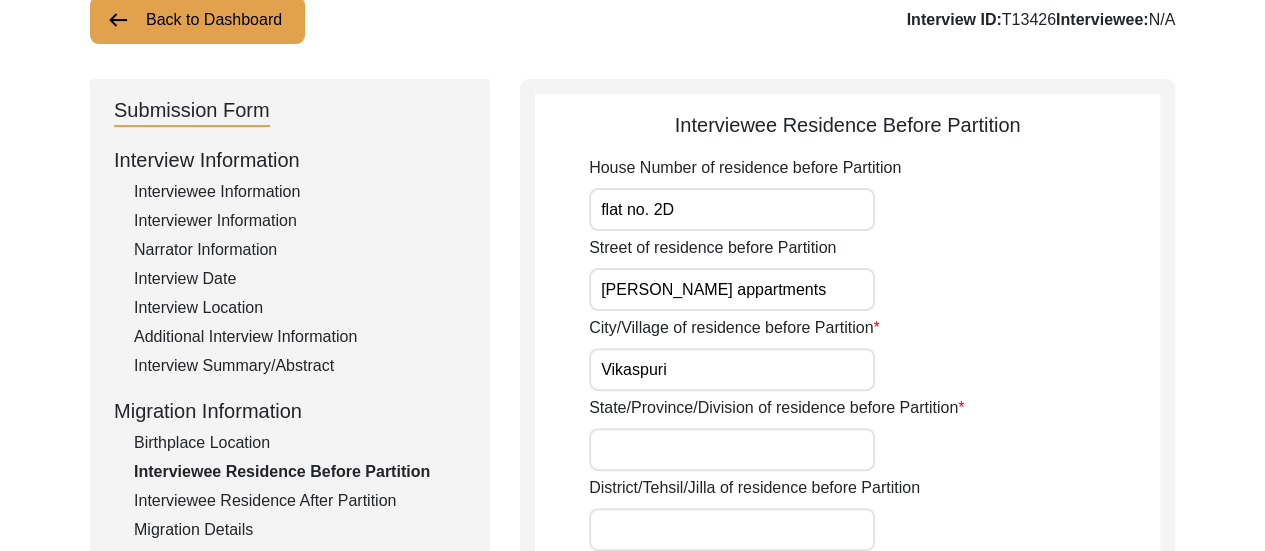 type on "Vikaspuri" 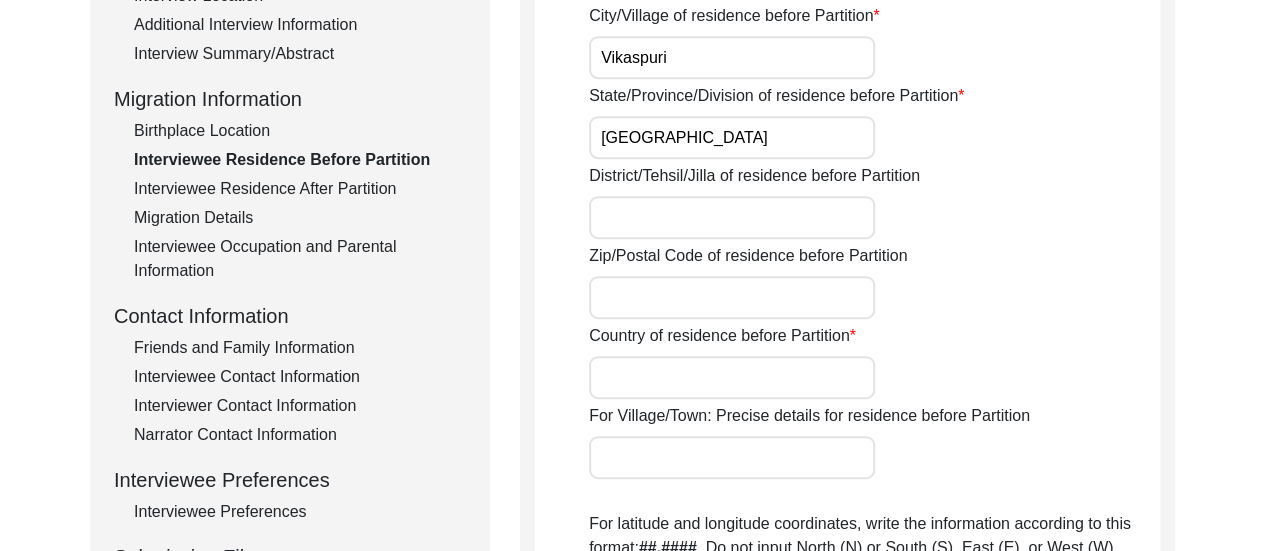 scroll, scrollTop: 457, scrollLeft: 0, axis: vertical 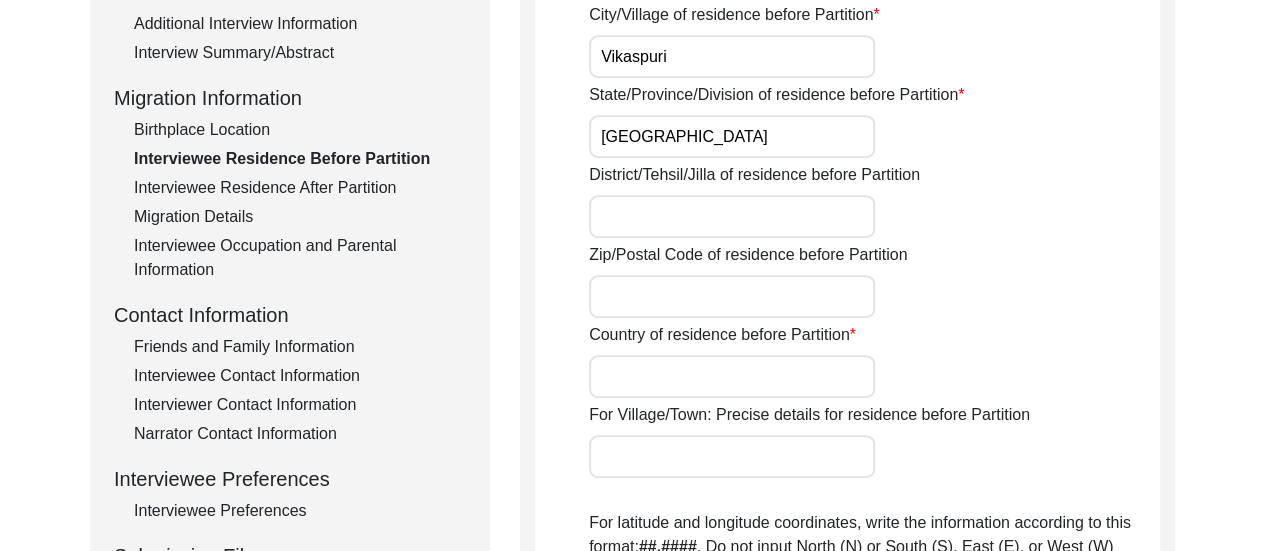 type on "[GEOGRAPHIC_DATA]" 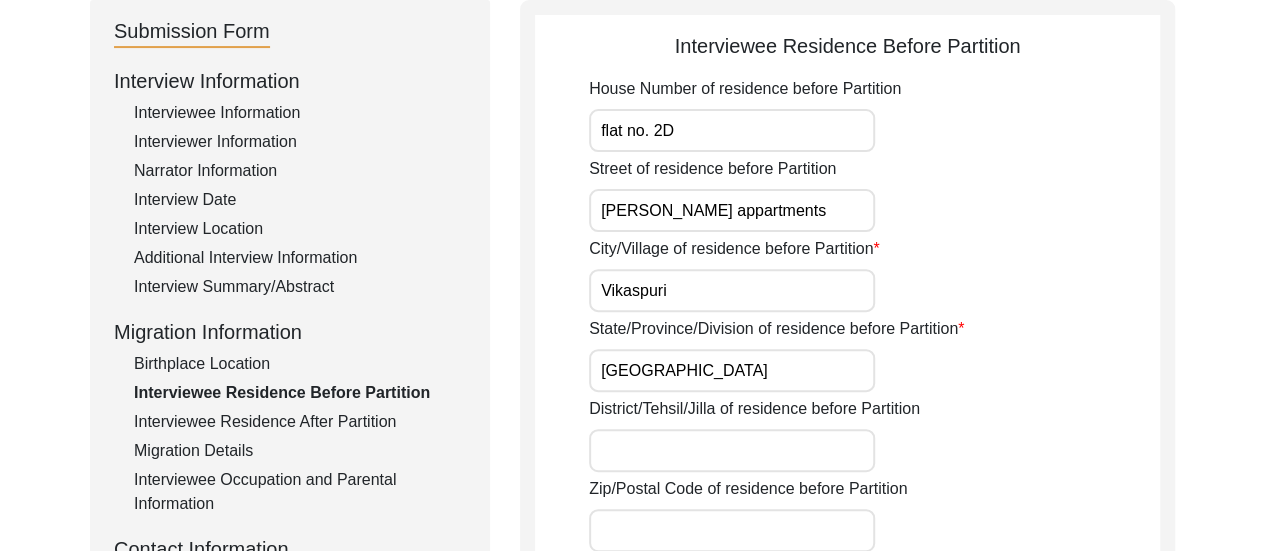 scroll, scrollTop: 225, scrollLeft: 0, axis: vertical 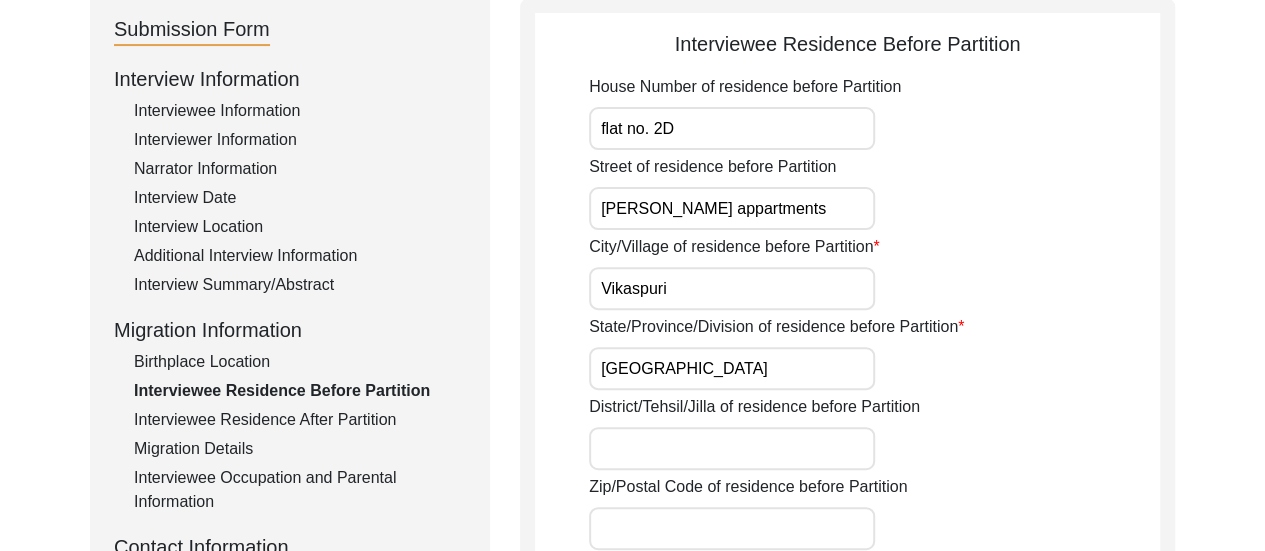 click on "flat no. 2D" at bounding box center [732, 128] 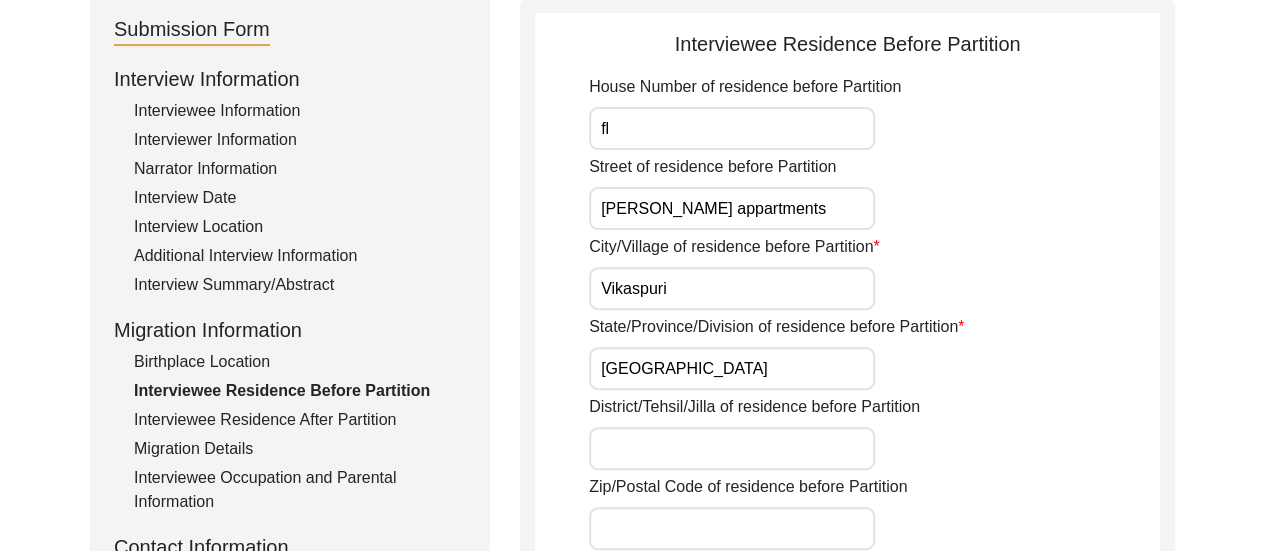 type on "f" 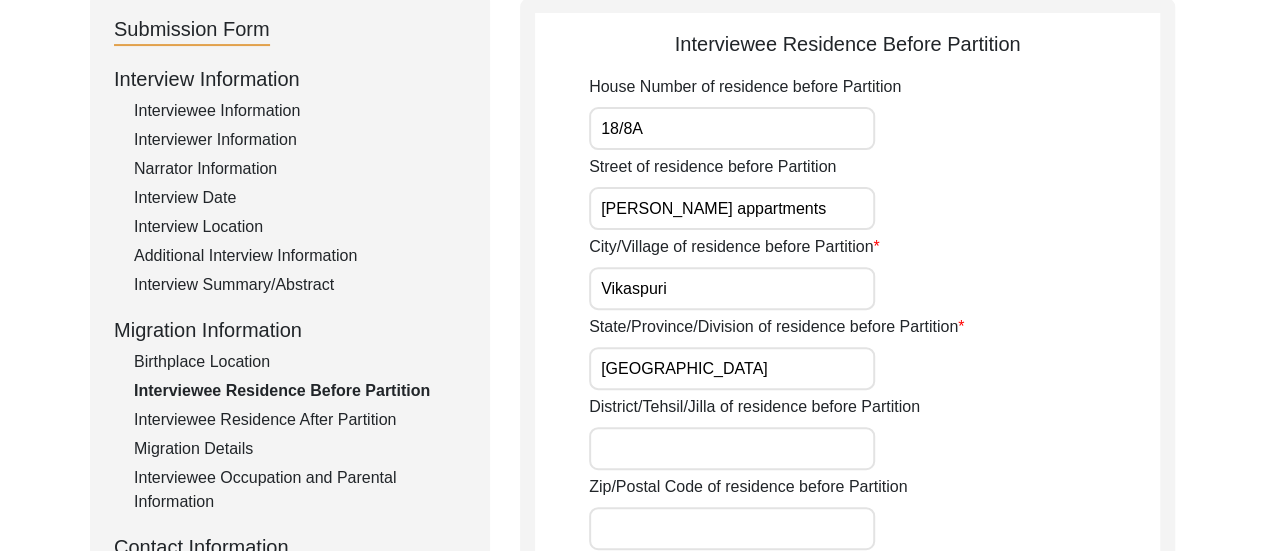 type on "18/8A" 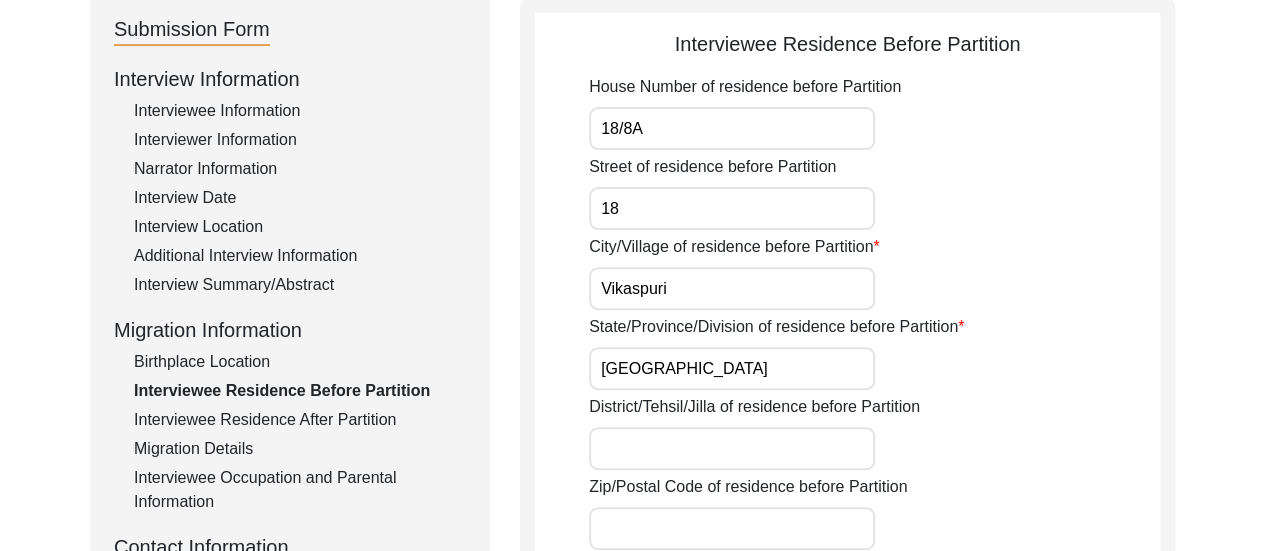 type on "1" 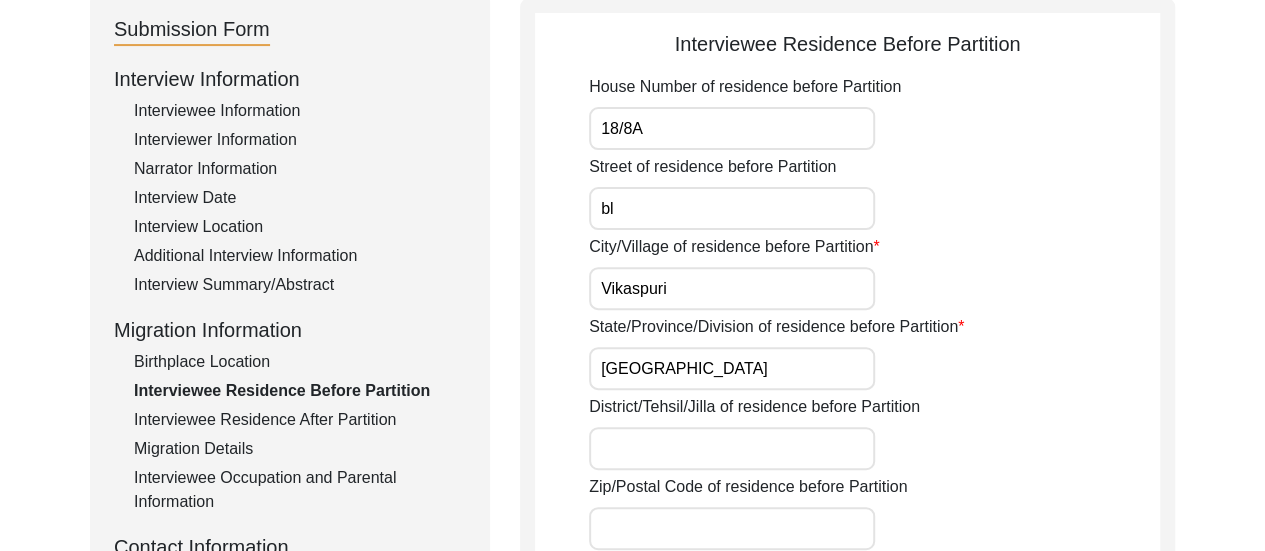 type on "b" 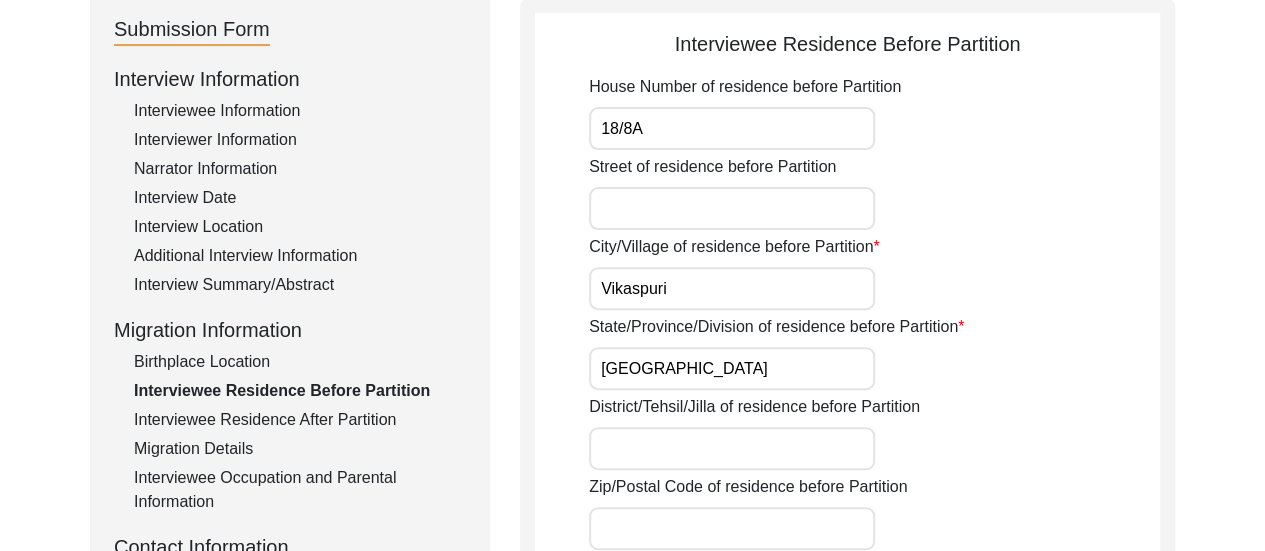 type 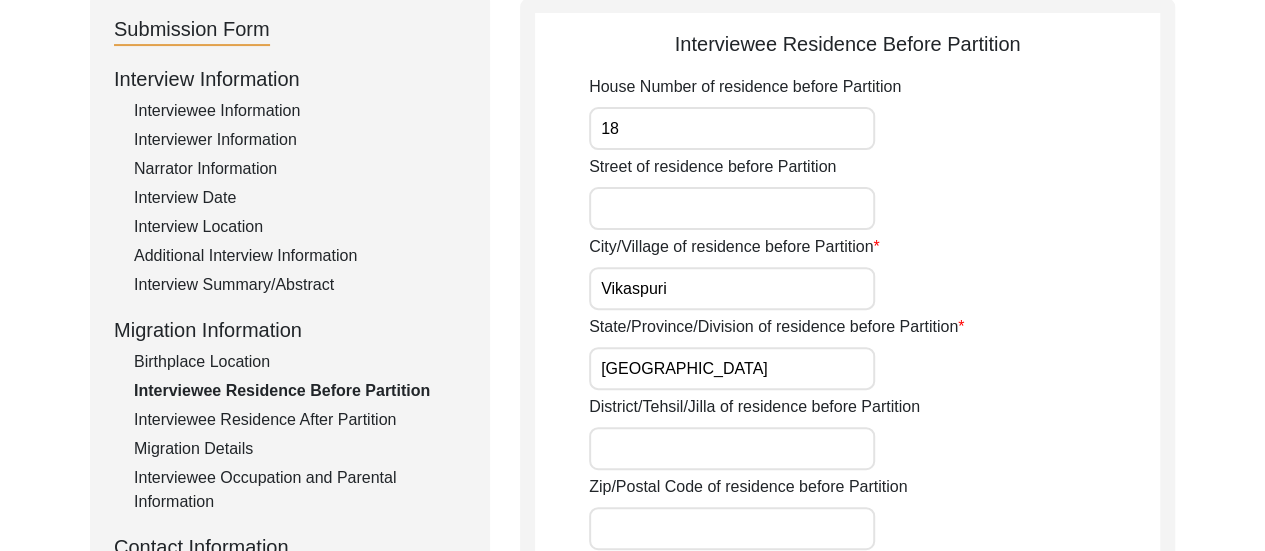 type on "1" 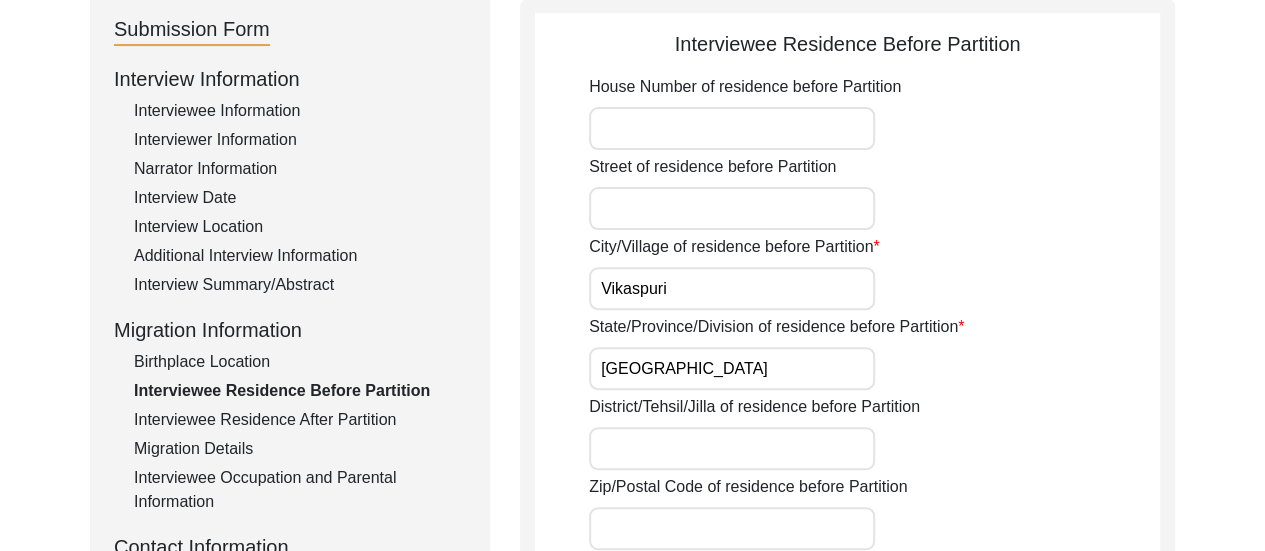 type 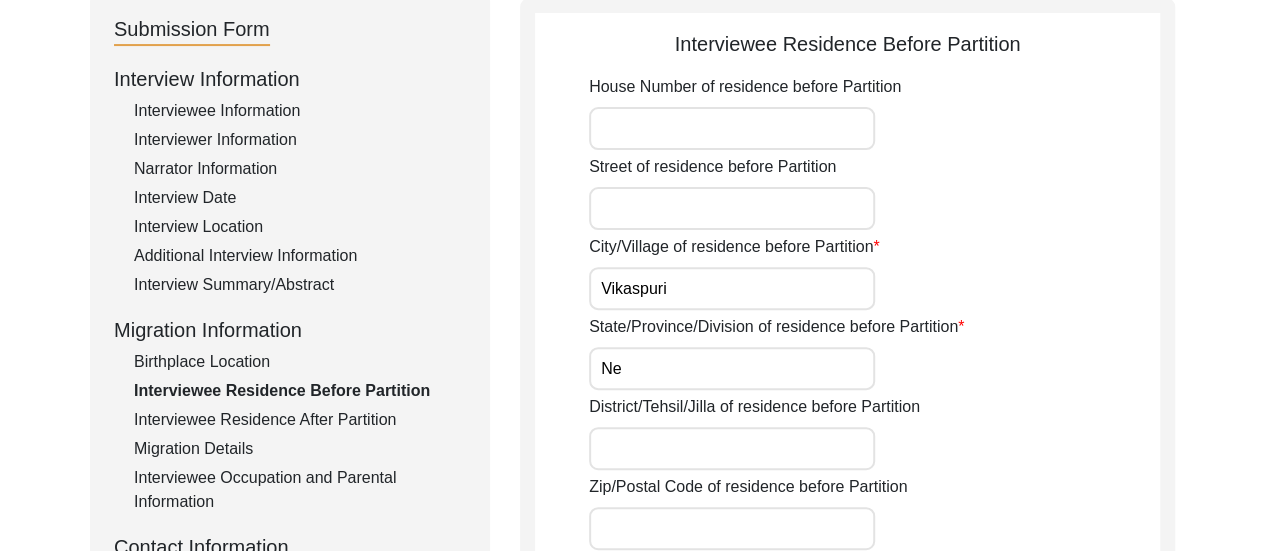 type on "N" 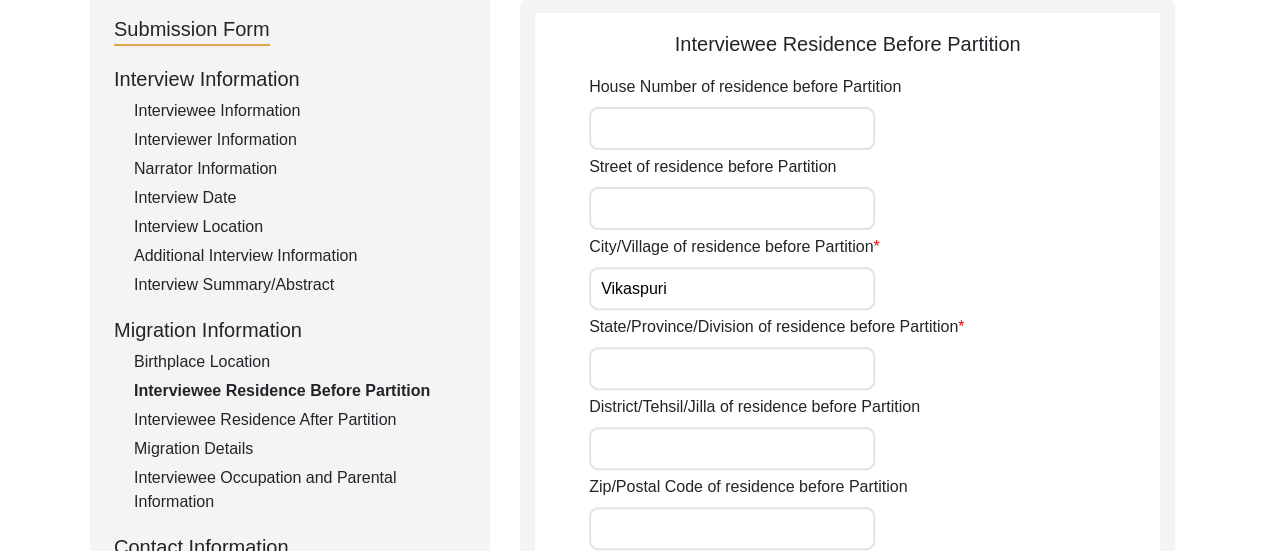 type 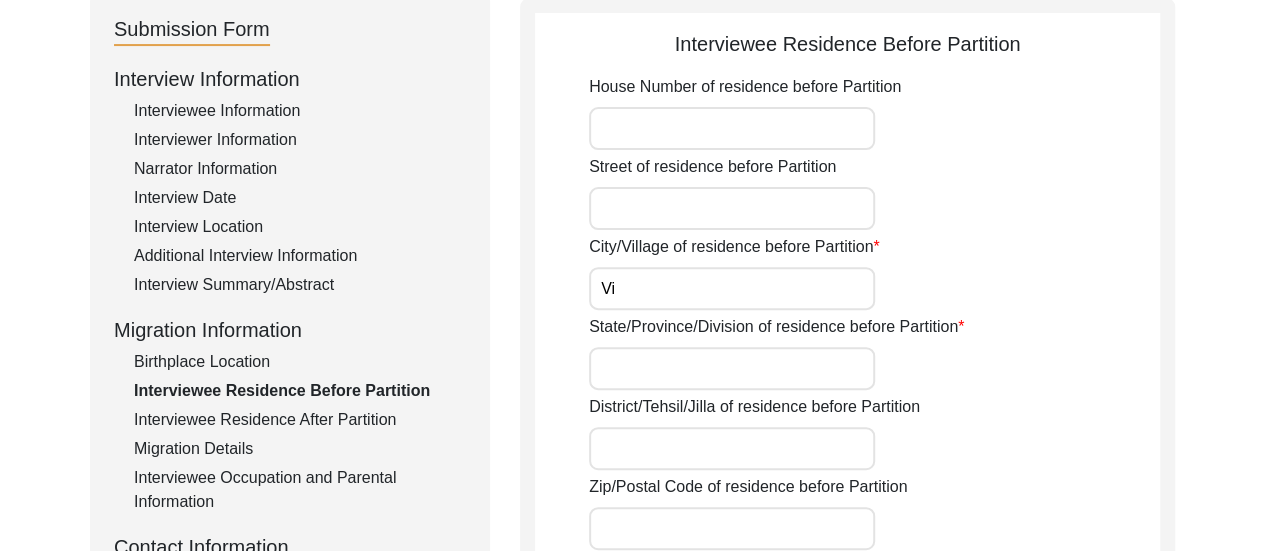 type on "V" 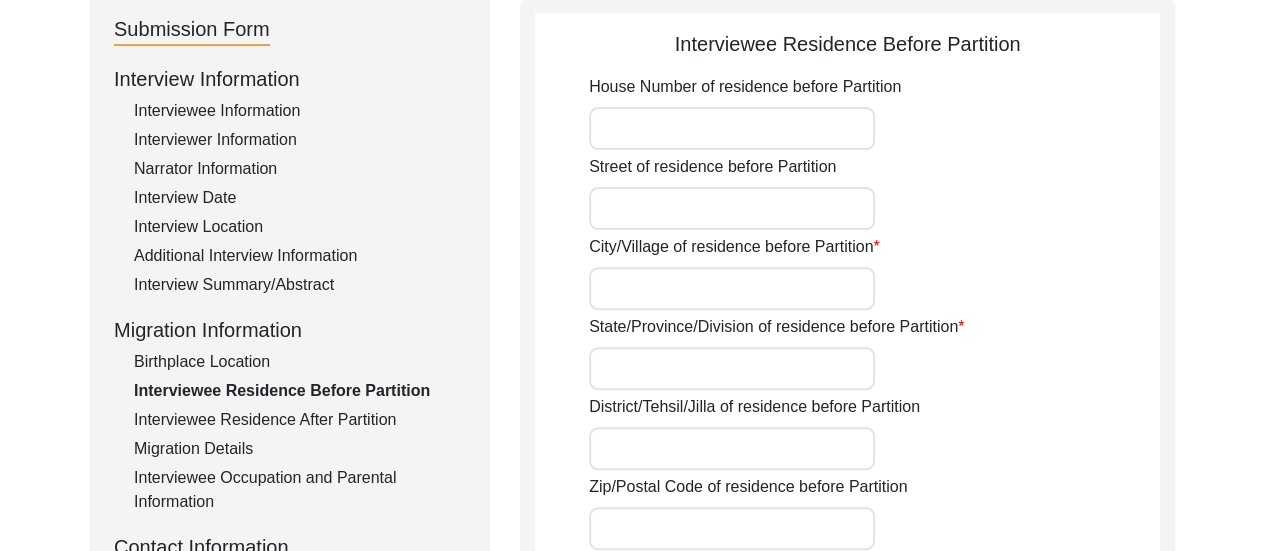 type 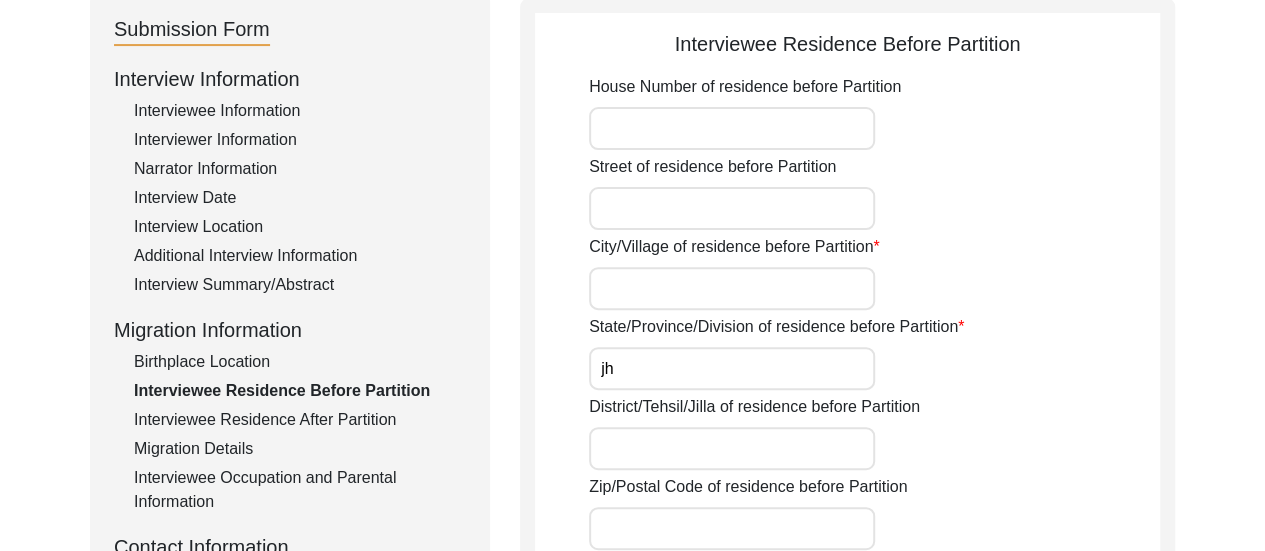 type on "j" 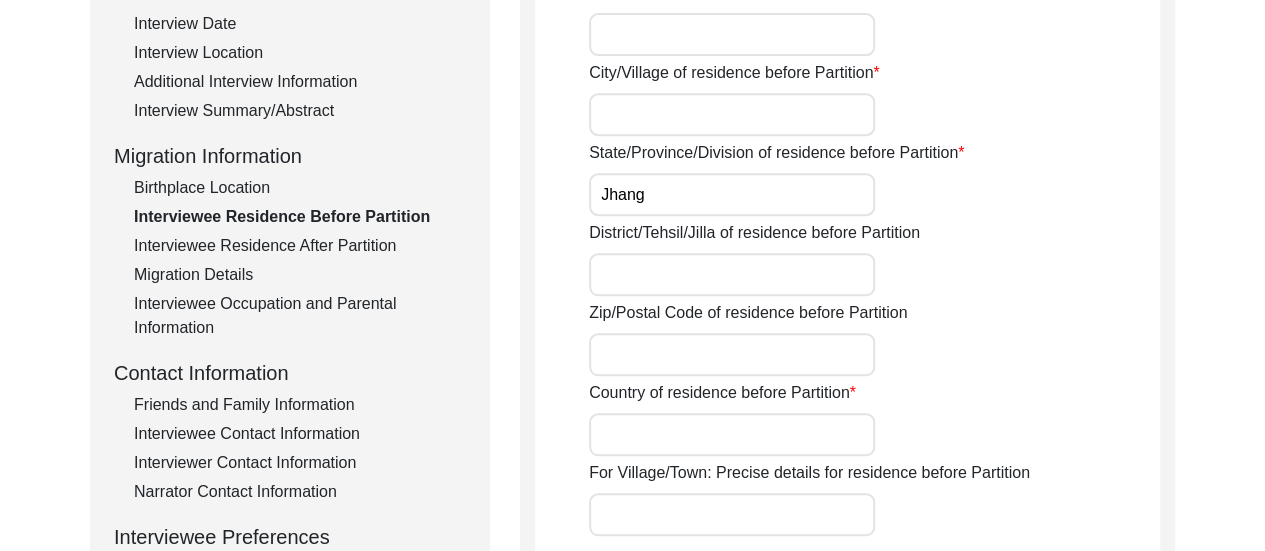 scroll, scrollTop: 408, scrollLeft: 0, axis: vertical 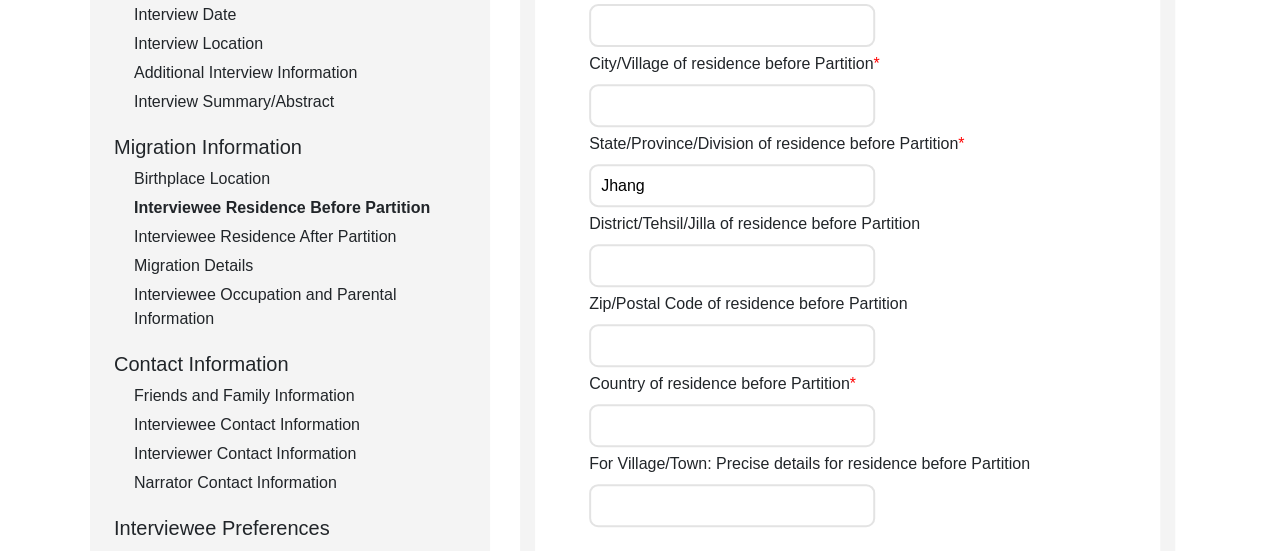 type on "Jhang" 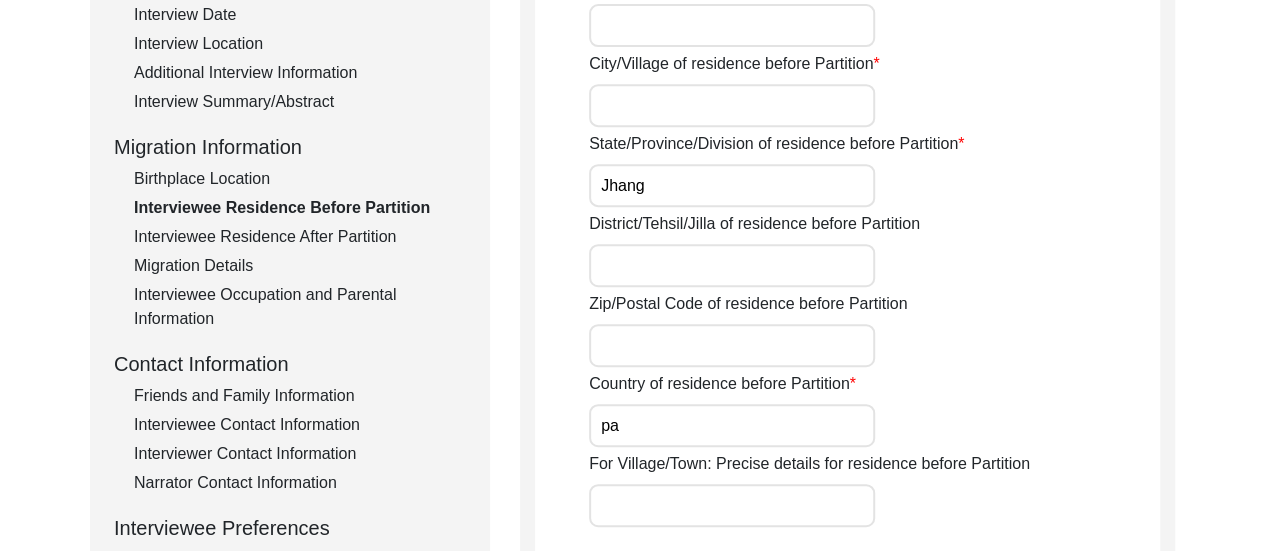 type on "p" 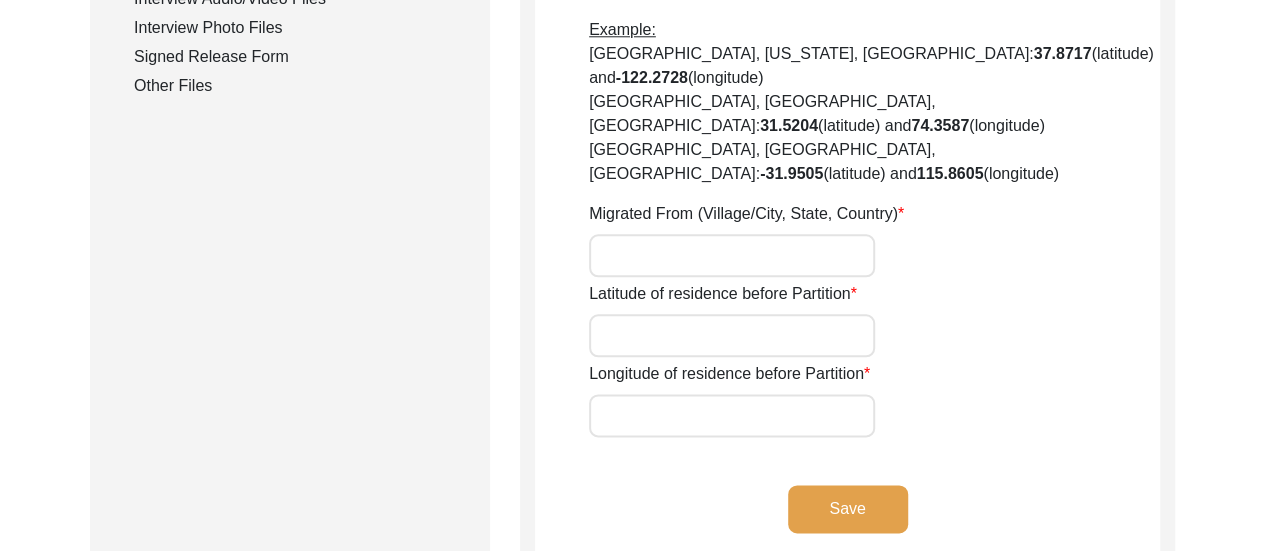 scroll, scrollTop: 1048, scrollLeft: 0, axis: vertical 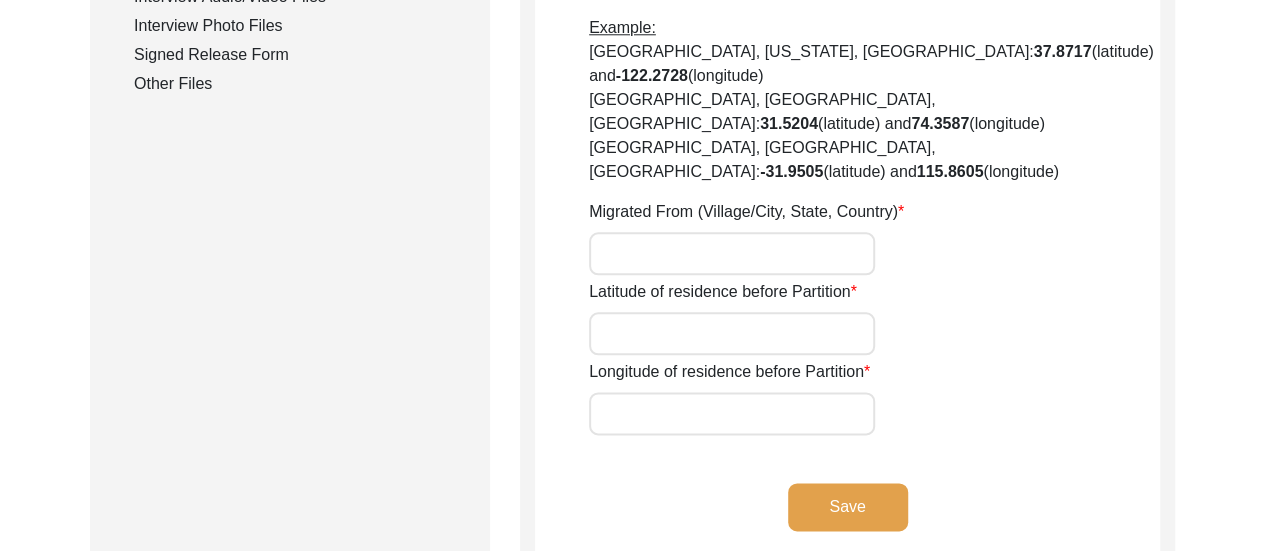 type on "[GEOGRAPHIC_DATA]" 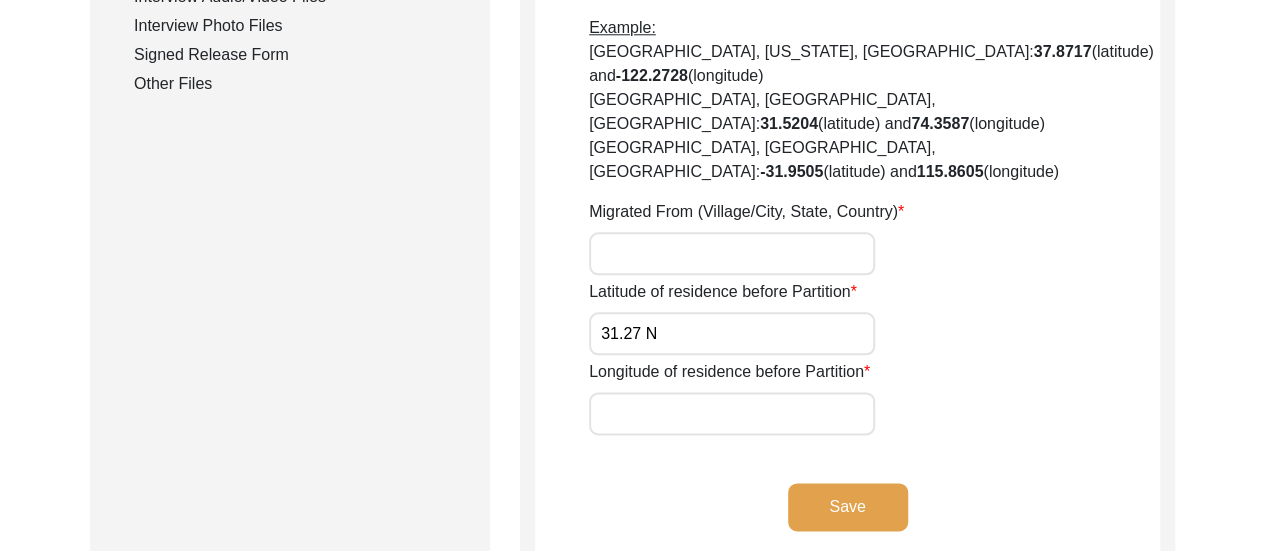 type on "31.27 N" 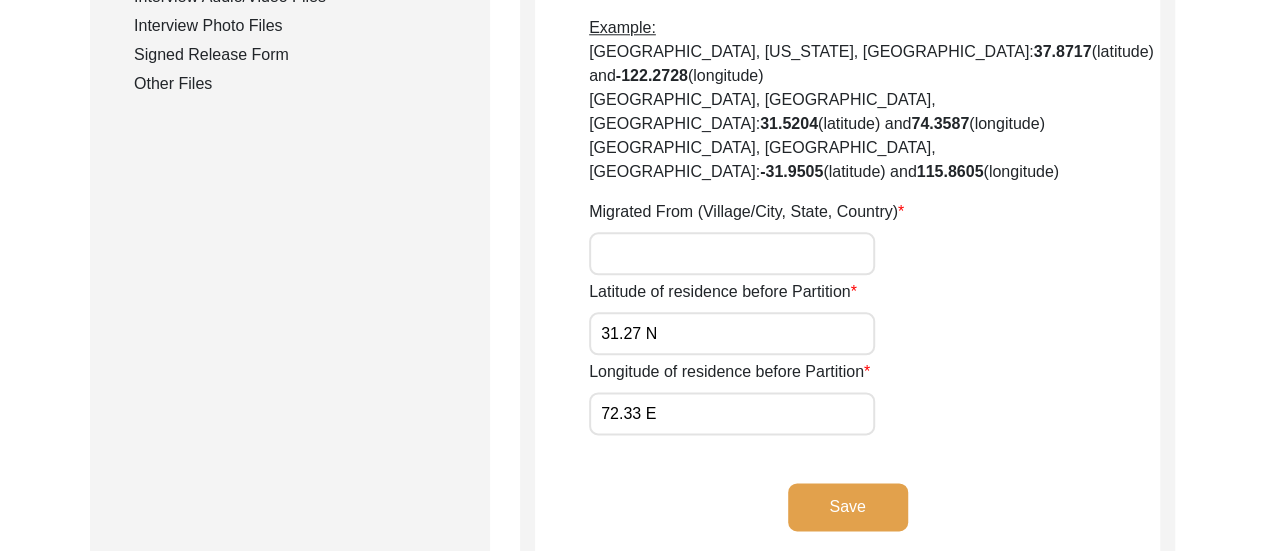 type on "72.33 E" 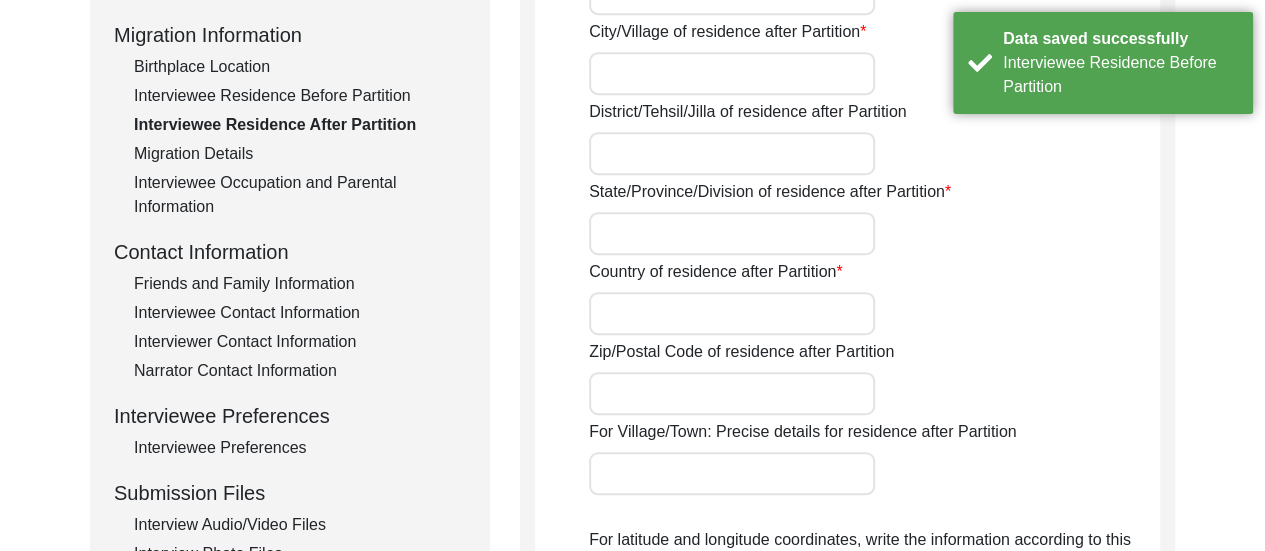 scroll, scrollTop: 525, scrollLeft: 0, axis: vertical 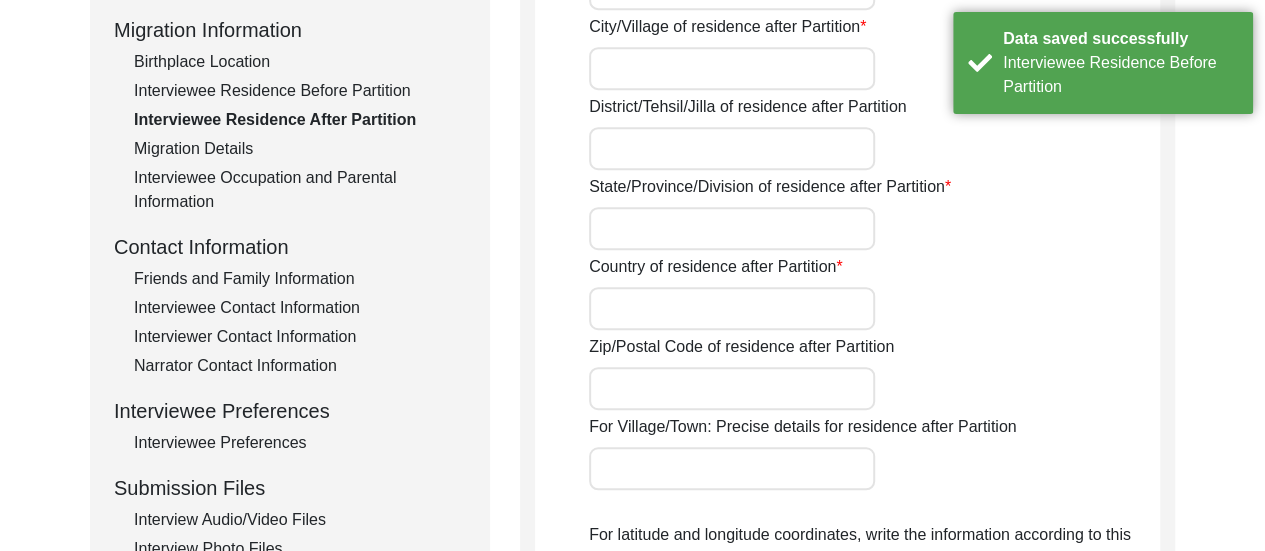 click on "Migration Details" 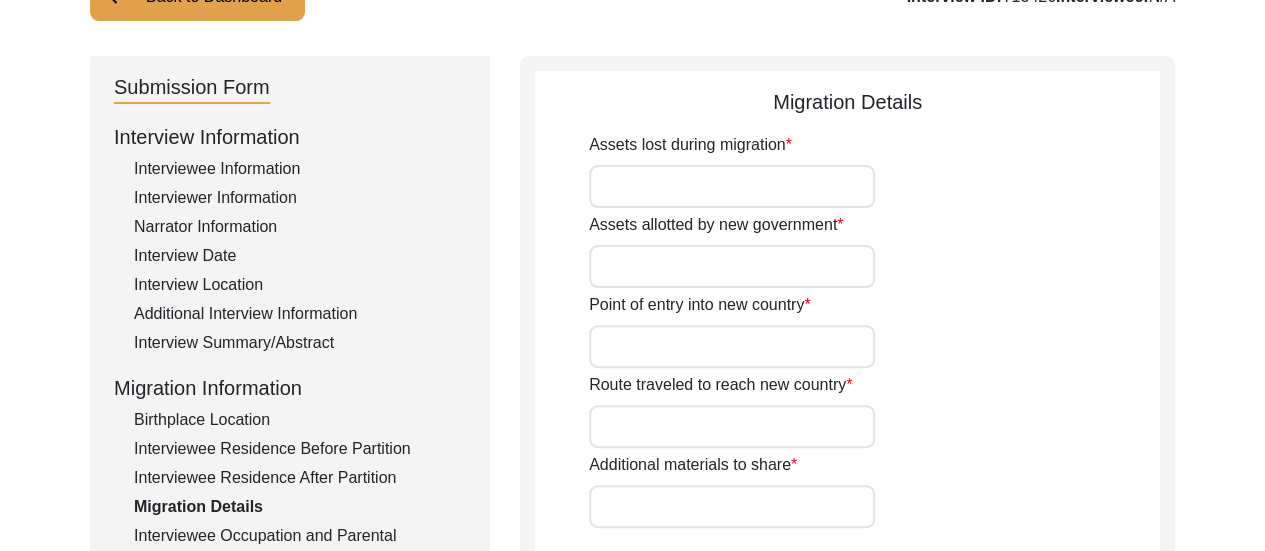 scroll, scrollTop: 166, scrollLeft: 0, axis: vertical 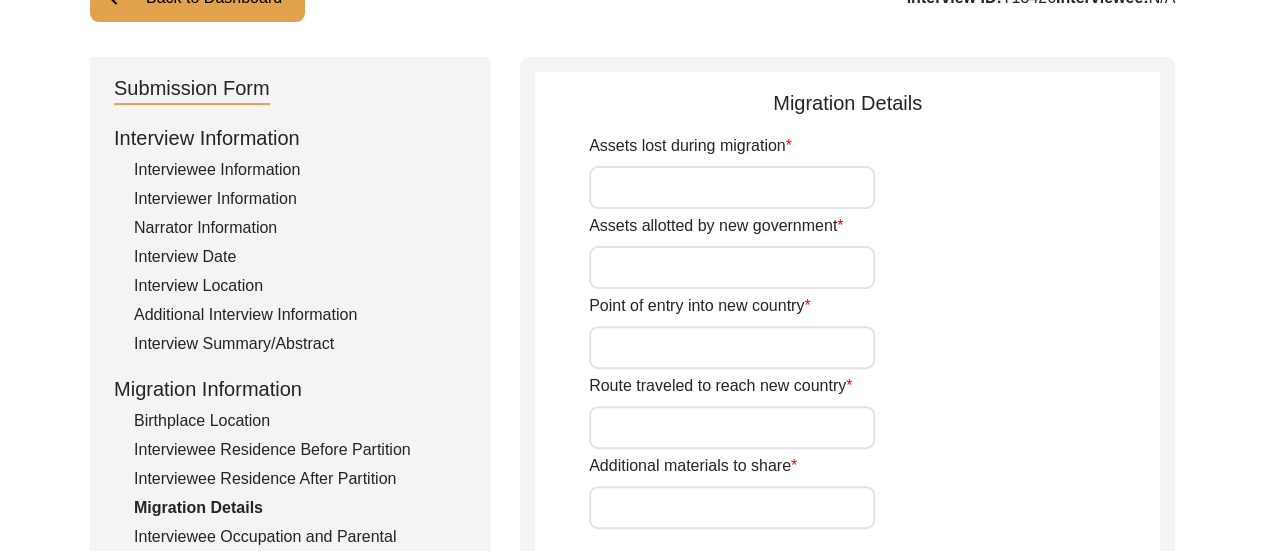 click on "Assets lost during migration" at bounding box center (732, 187) 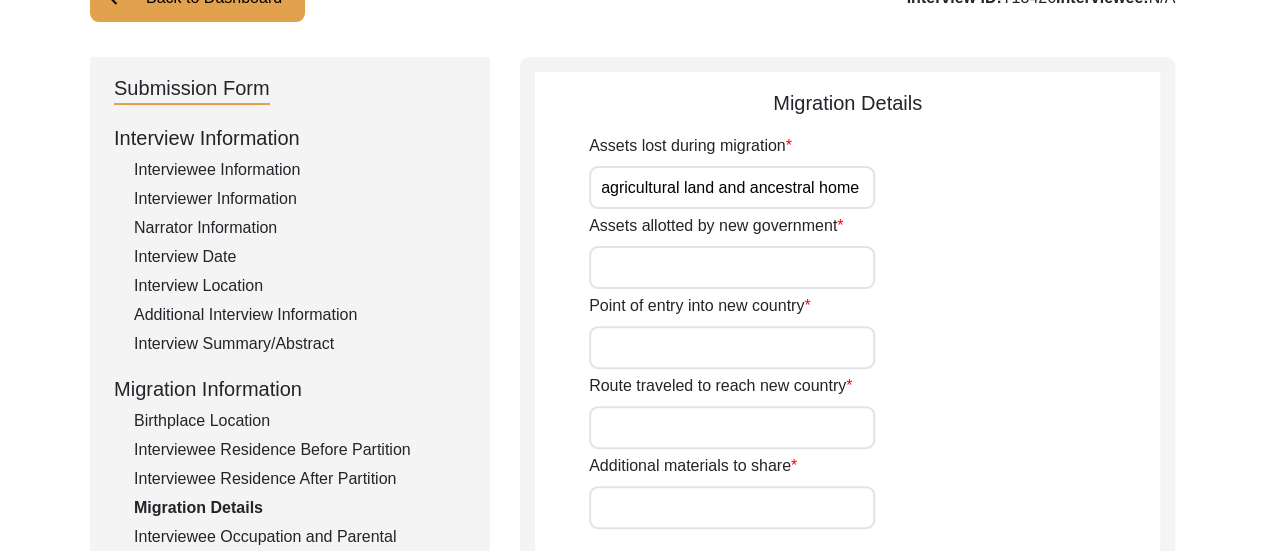 type on "agricultural land and ancestral home" 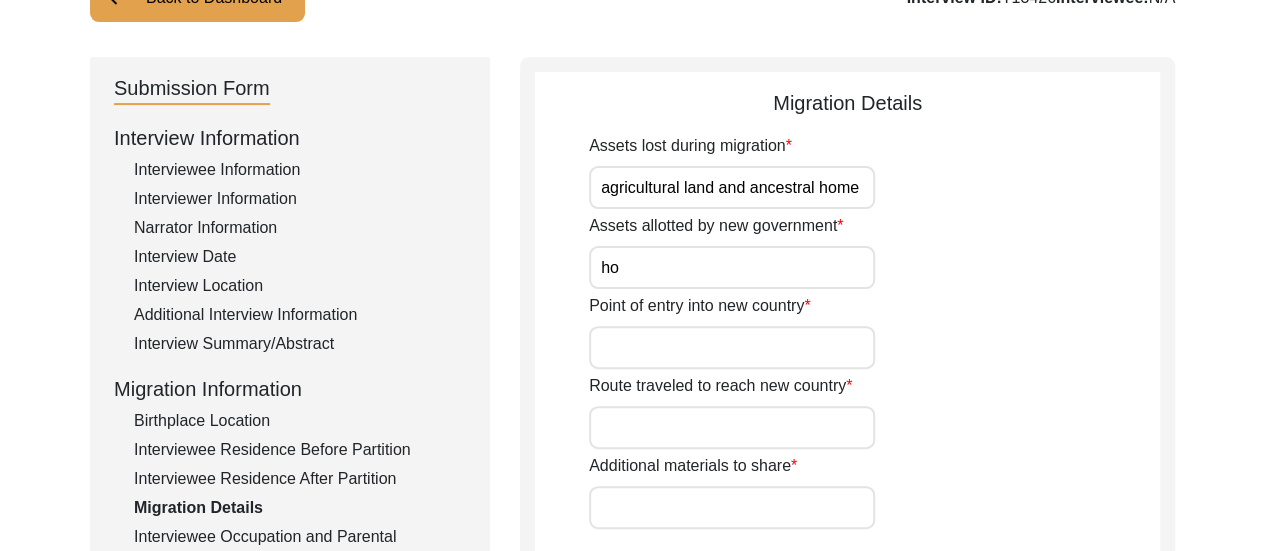 type on "h" 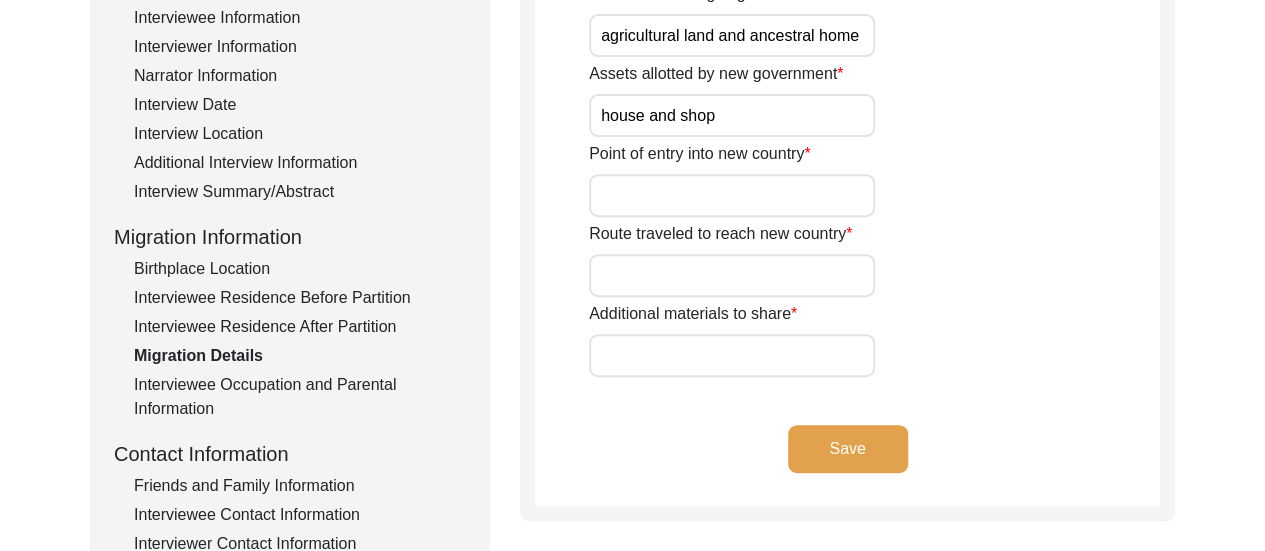scroll, scrollTop: 319, scrollLeft: 0, axis: vertical 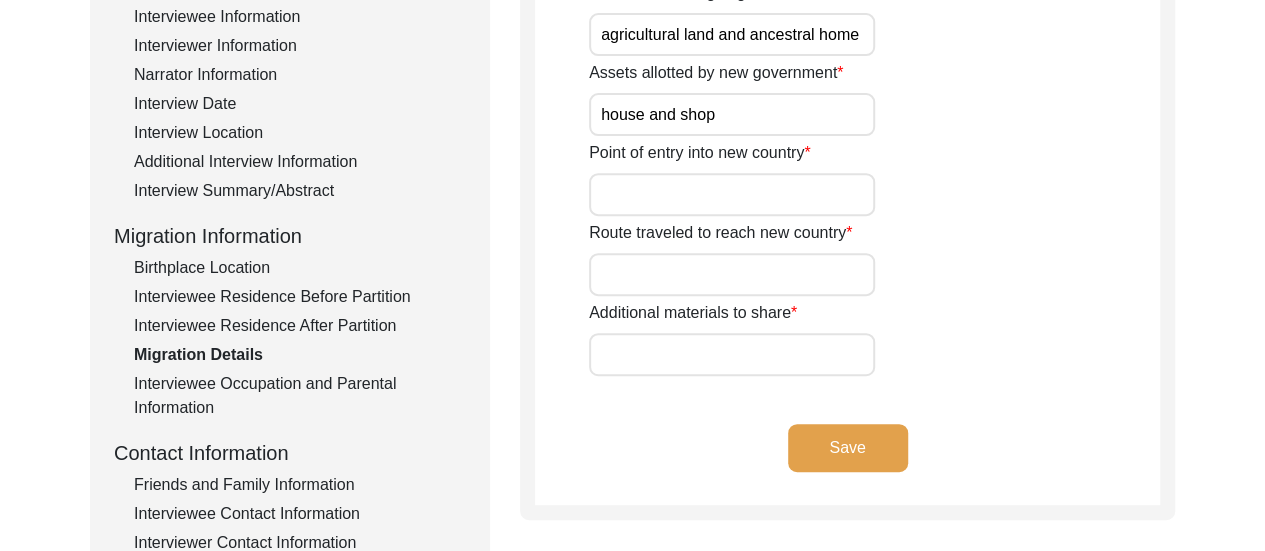 type on "house and shop" 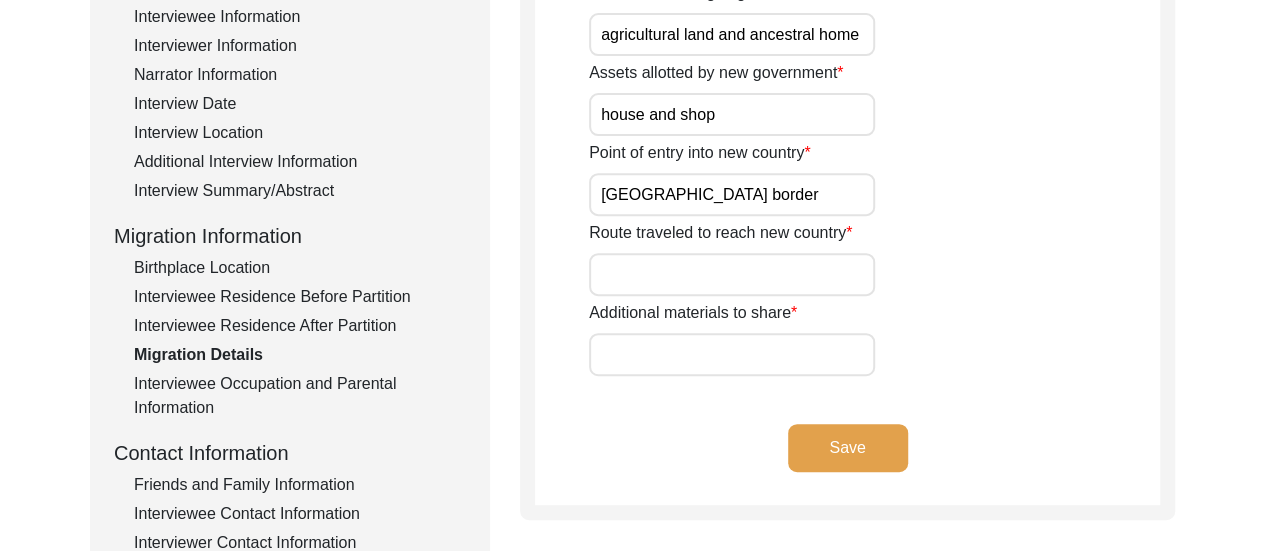 type on "[GEOGRAPHIC_DATA] border" 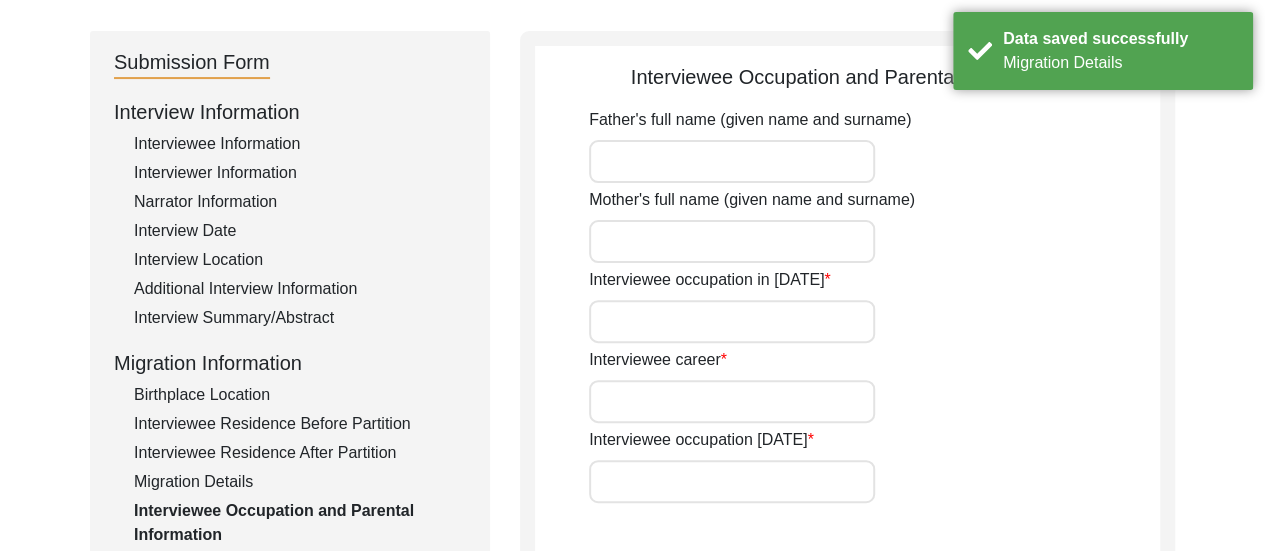scroll, scrollTop: 193, scrollLeft: 0, axis: vertical 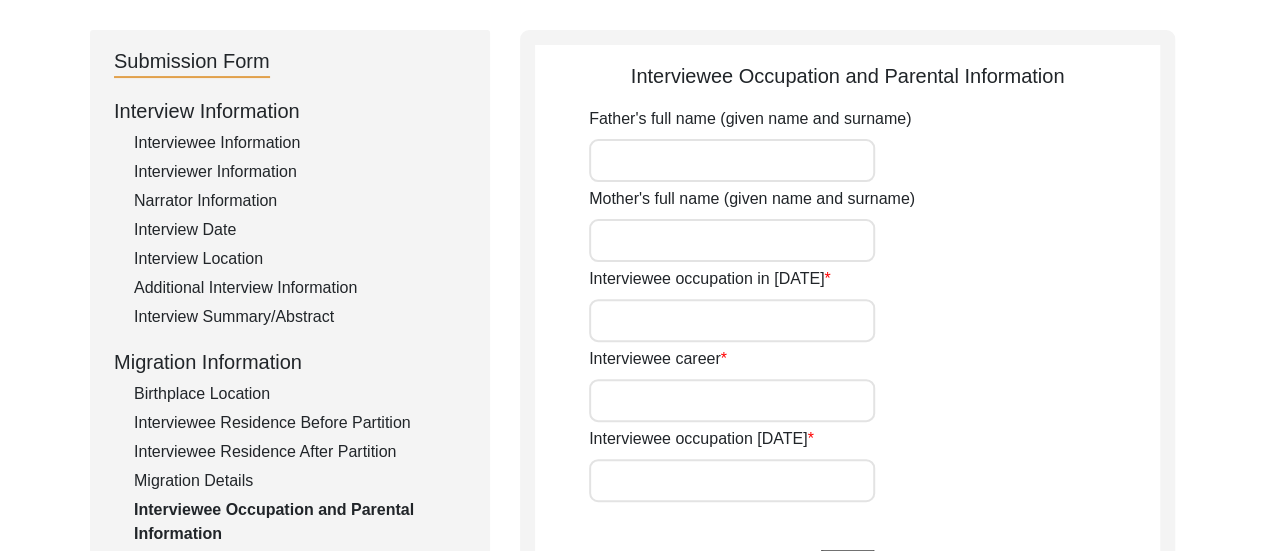click on "Father's full name (given name and surname)" at bounding box center (732, 160) 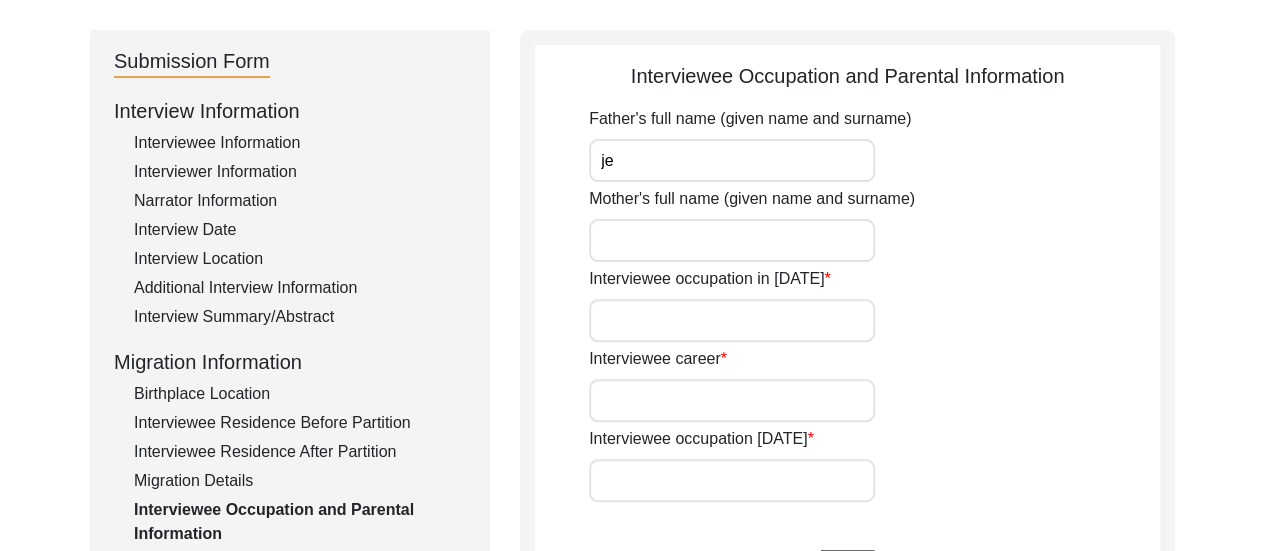 type on "j" 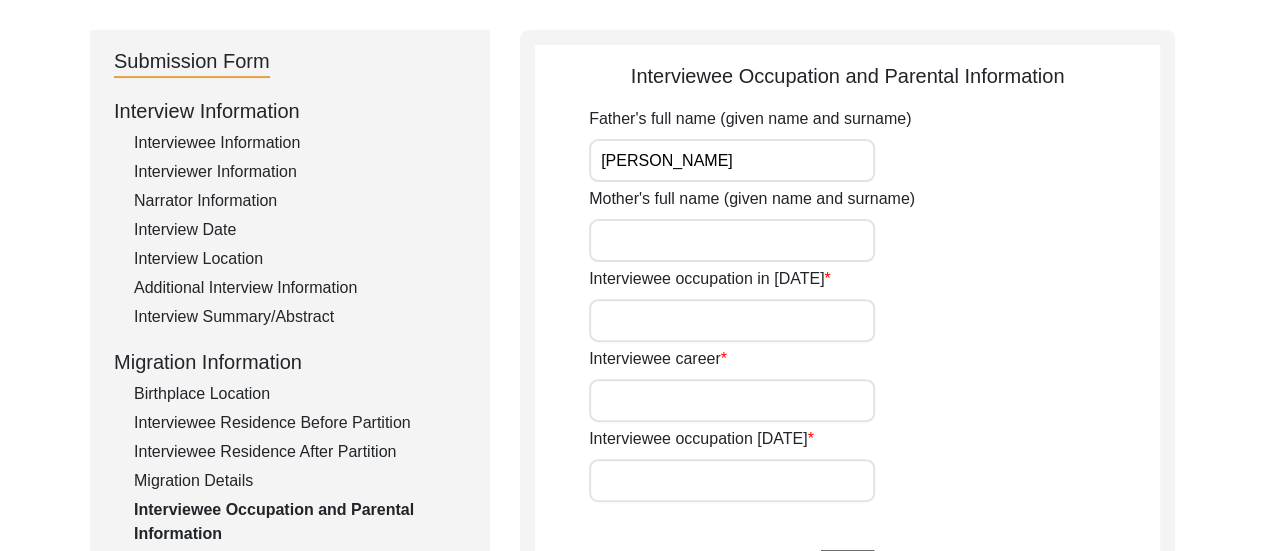 type on "[PERSON_NAME]" 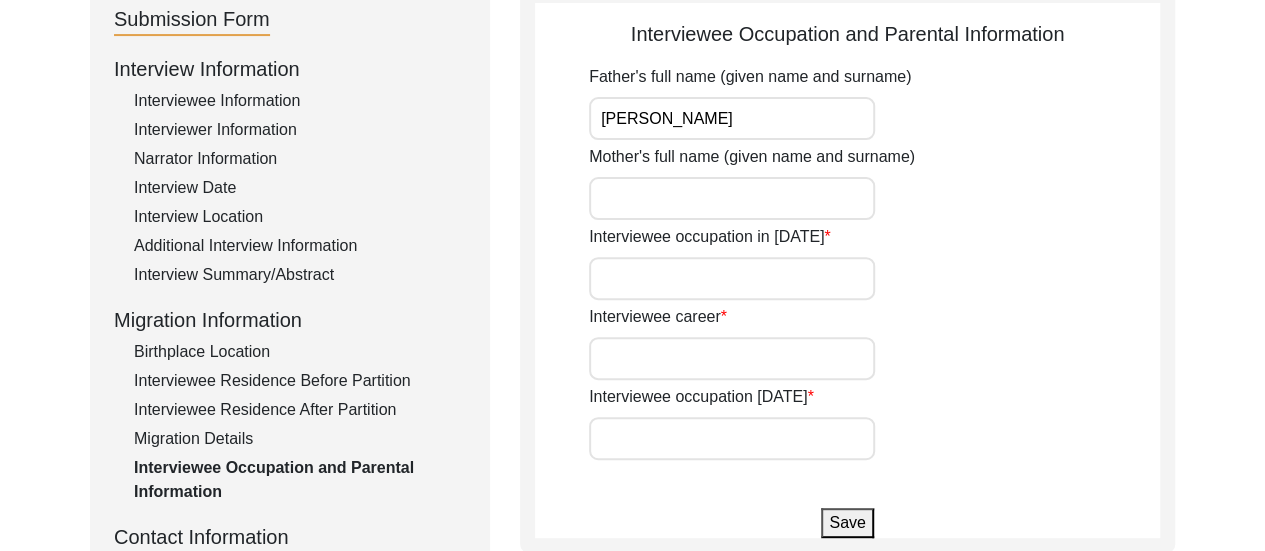 scroll, scrollTop: 238, scrollLeft: 0, axis: vertical 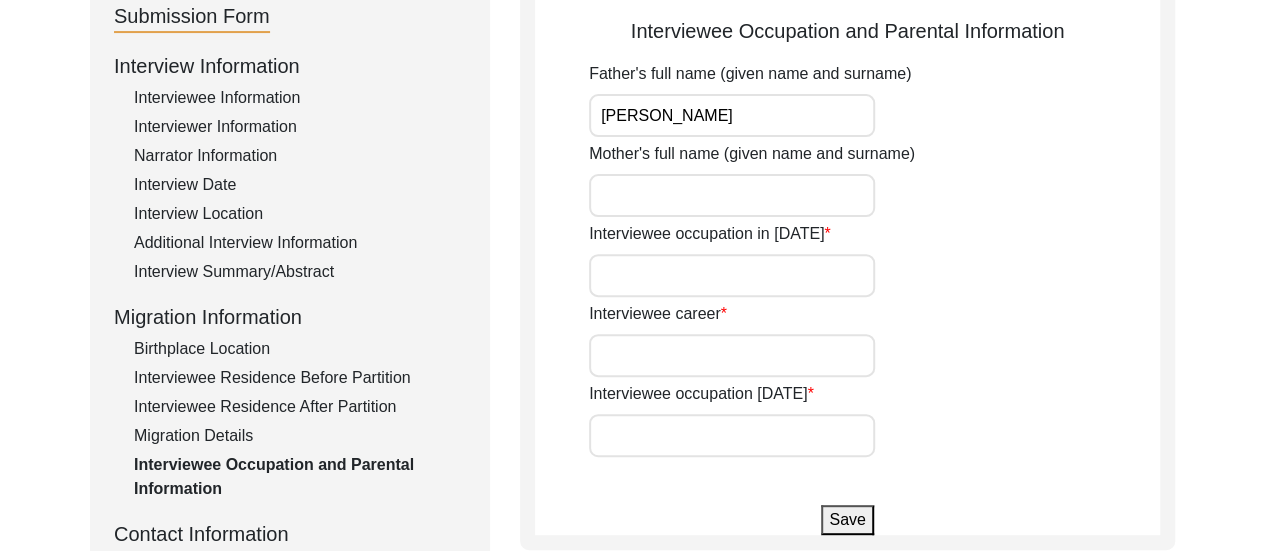 click on "Interviewee occupation [DATE]" at bounding box center (732, 435) 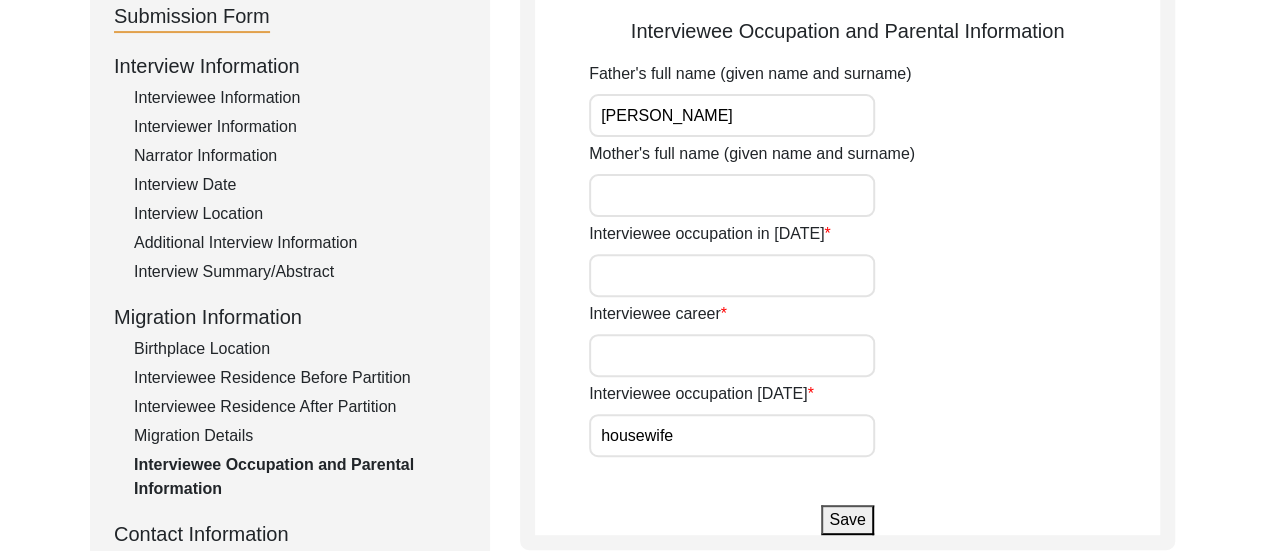 type on "housewife" 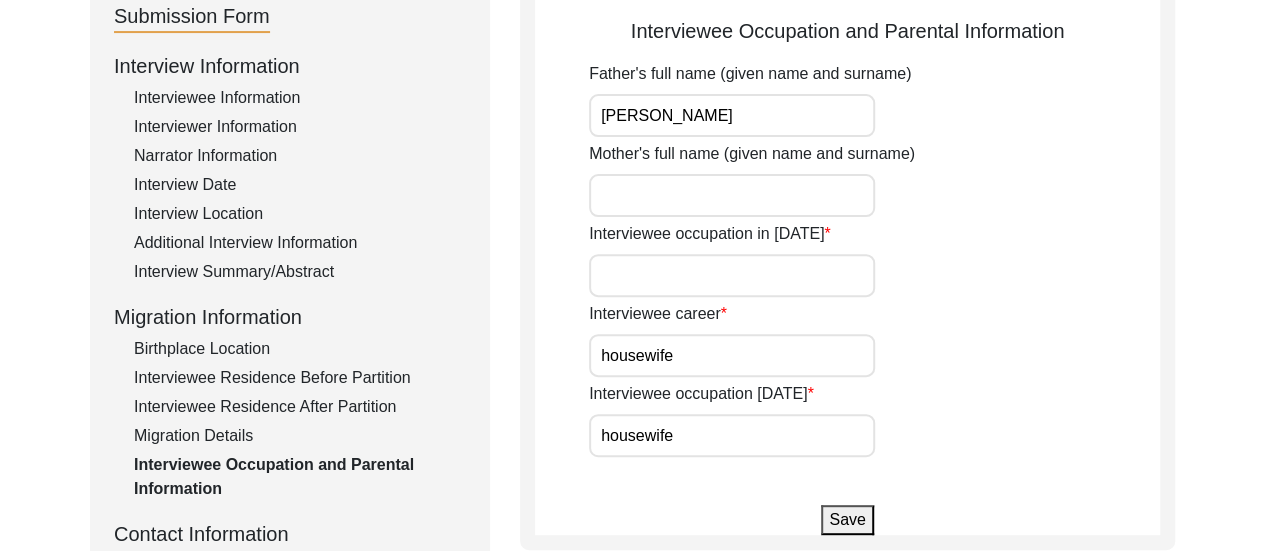 type on "housewife" 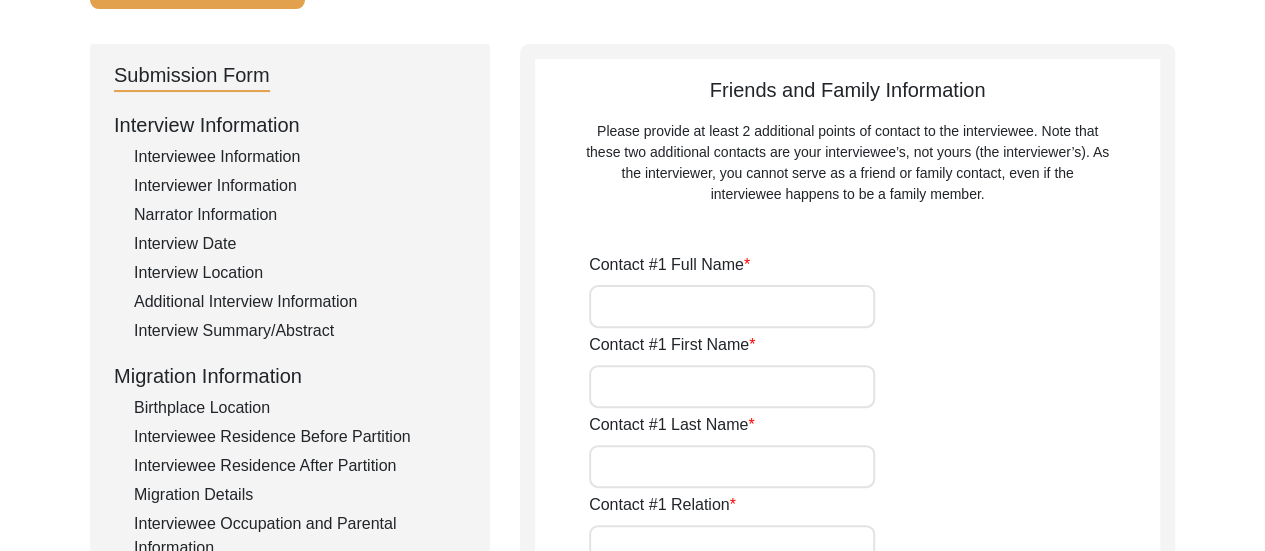 scroll, scrollTop: 175, scrollLeft: 0, axis: vertical 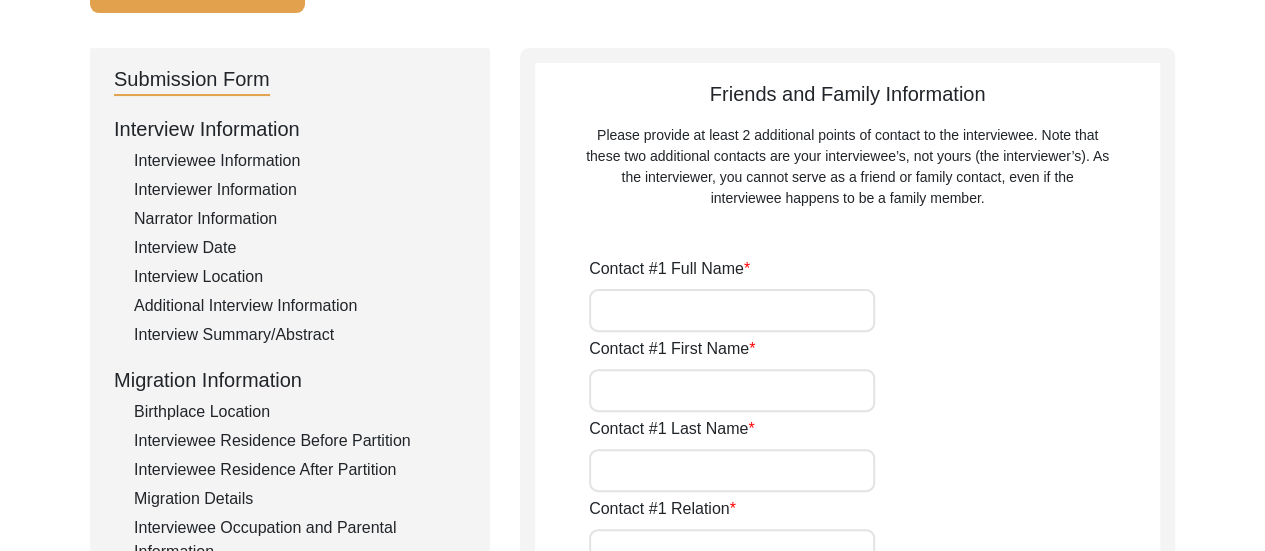 click on "Contact #1 Full Name" at bounding box center [732, 310] 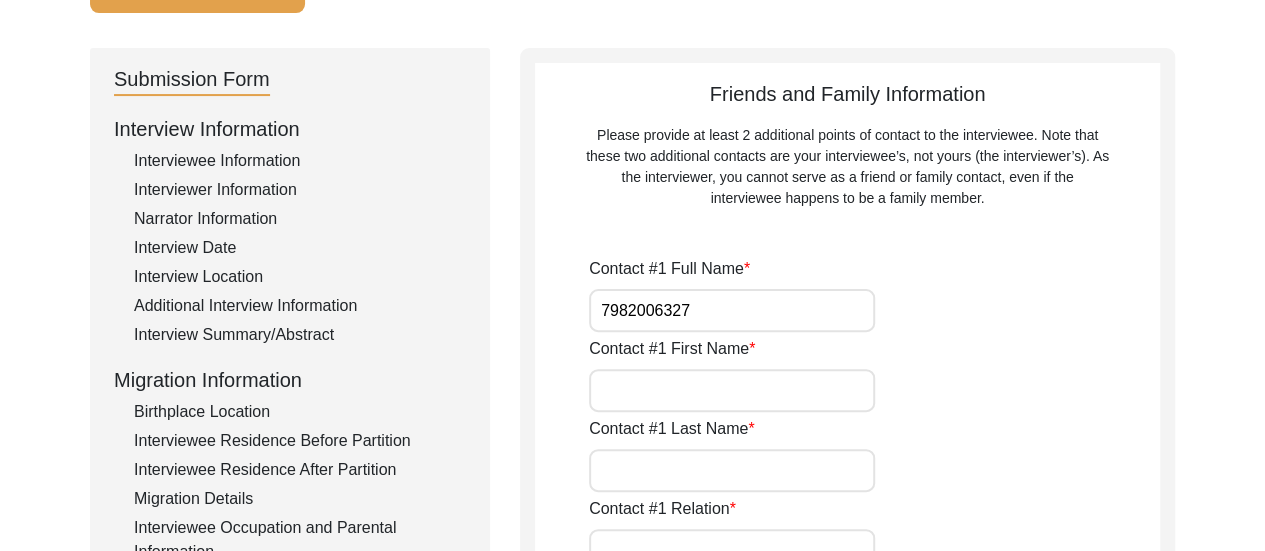 type on "7982006327" 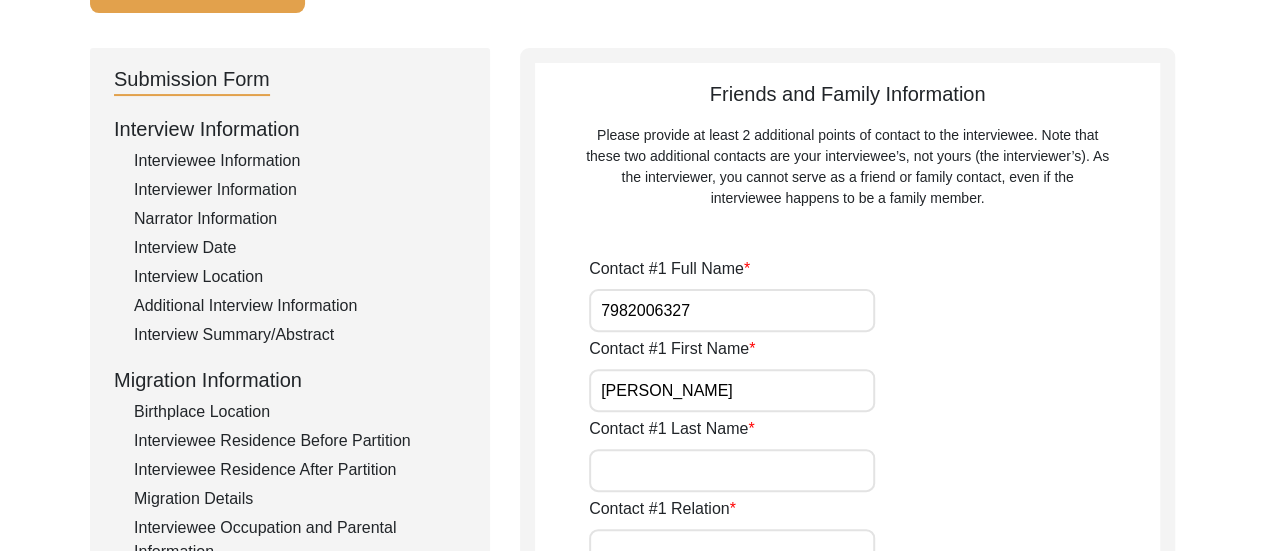 type on "[PERSON_NAME]" 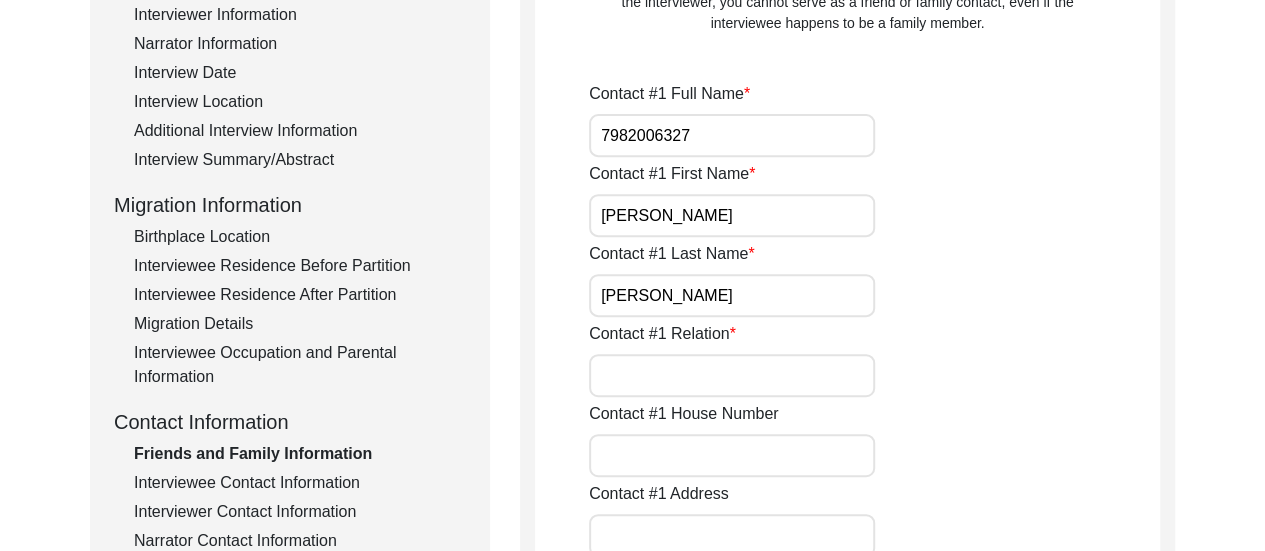 scroll, scrollTop: 415, scrollLeft: 0, axis: vertical 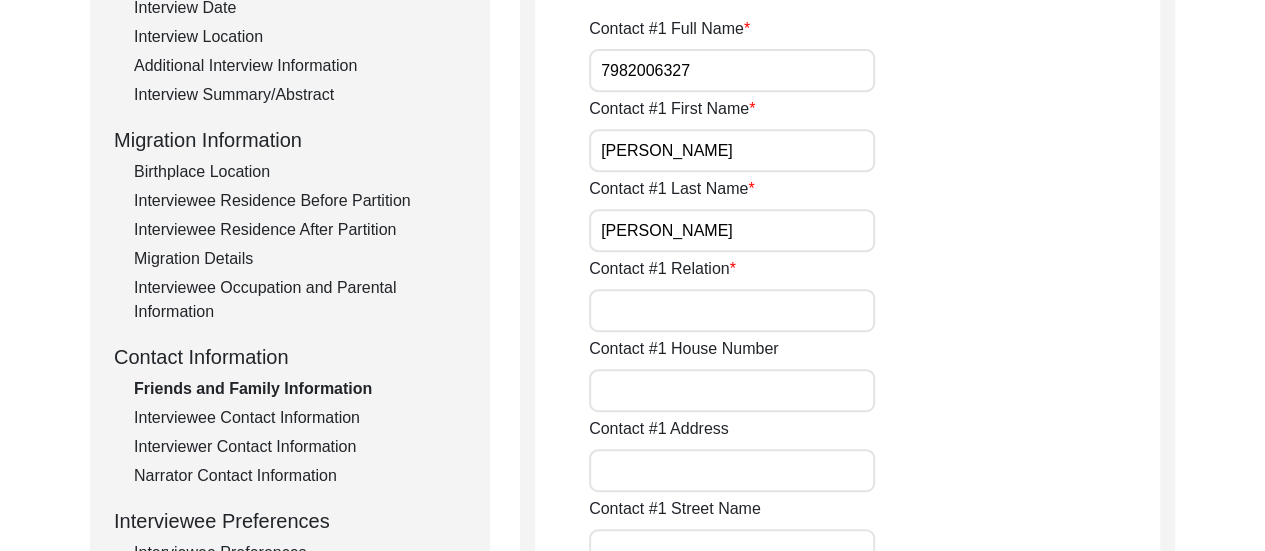 type on "[PERSON_NAME]" 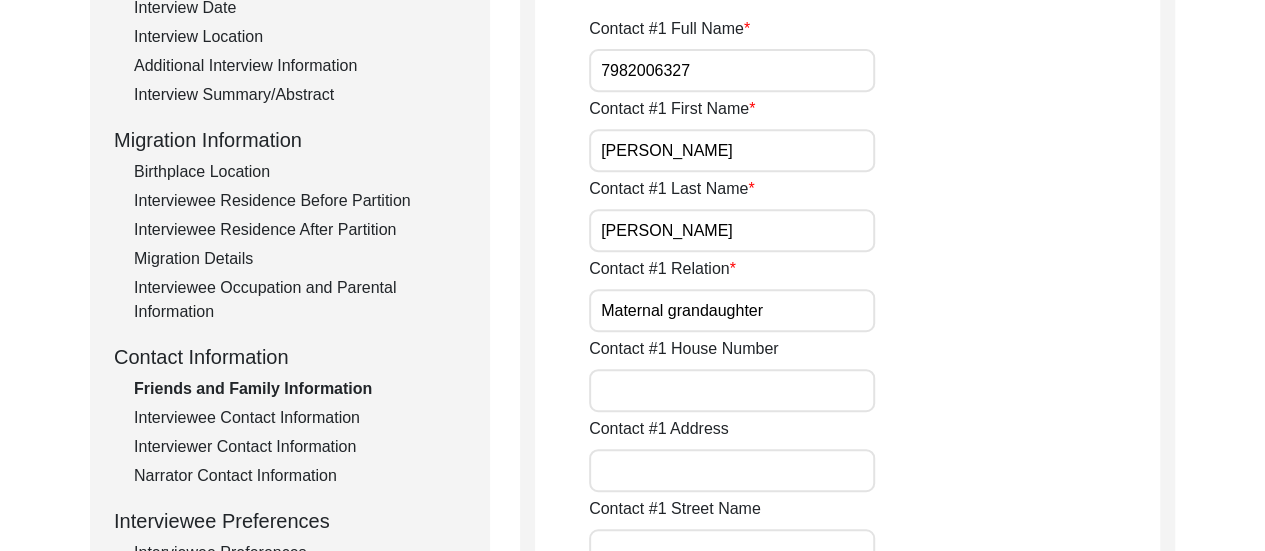 type on "Maternal grandaughter" 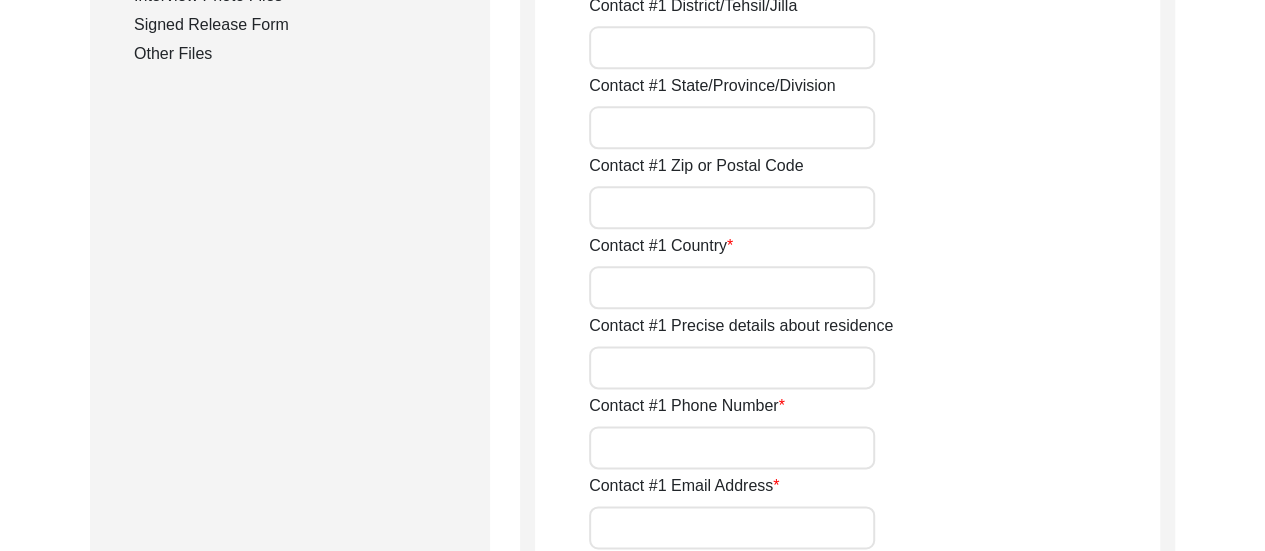 scroll, scrollTop: 1079, scrollLeft: 0, axis: vertical 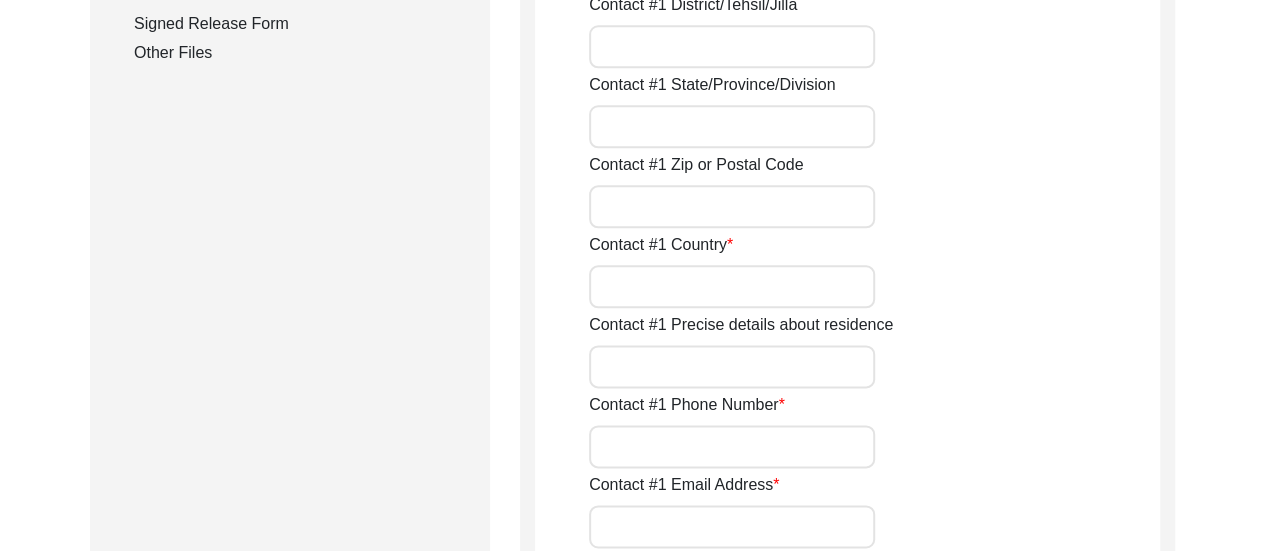 click on "Contact #1 Country" at bounding box center [732, 286] 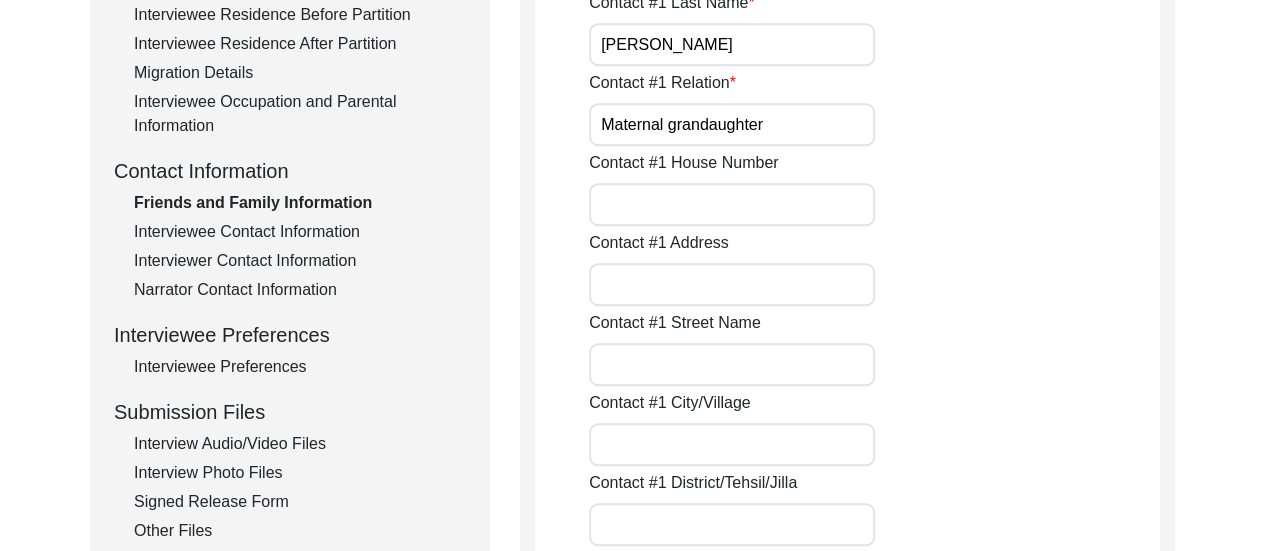 scroll, scrollTop: 372, scrollLeft: 0, axis: vertical 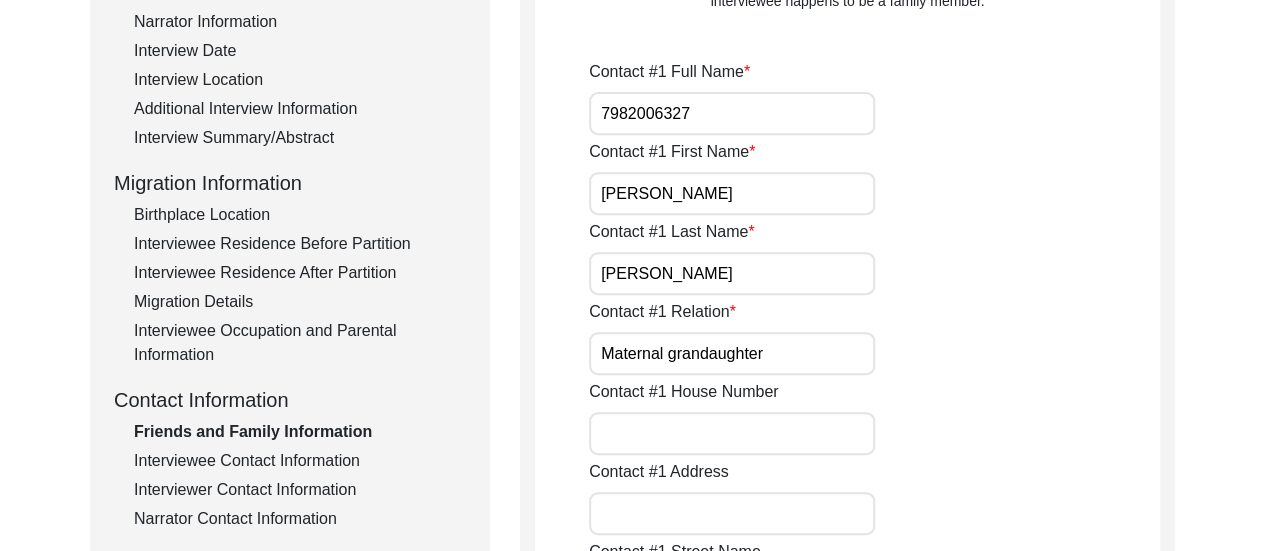 type on "india" 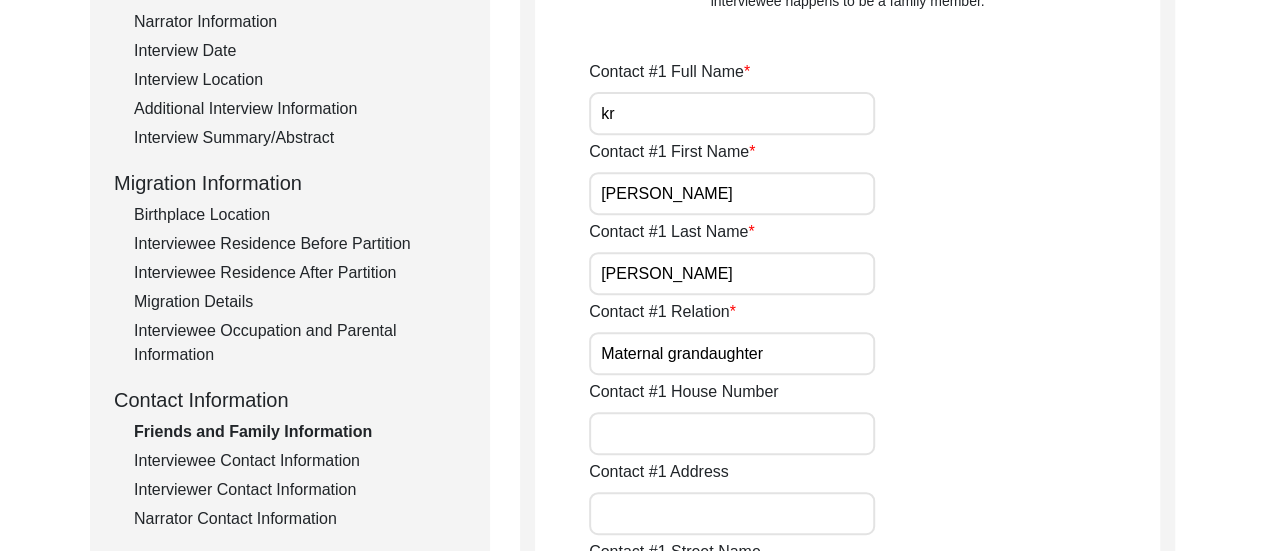 type on "k" 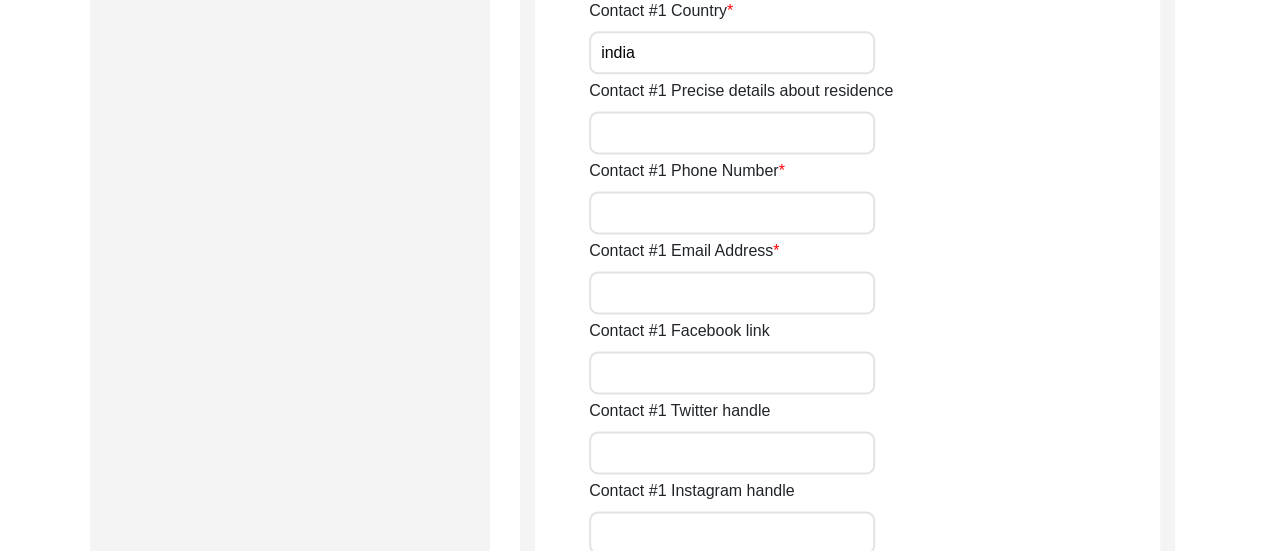 scroll, scrollTop: 1333, scrollLeft: 0, axis: vertical 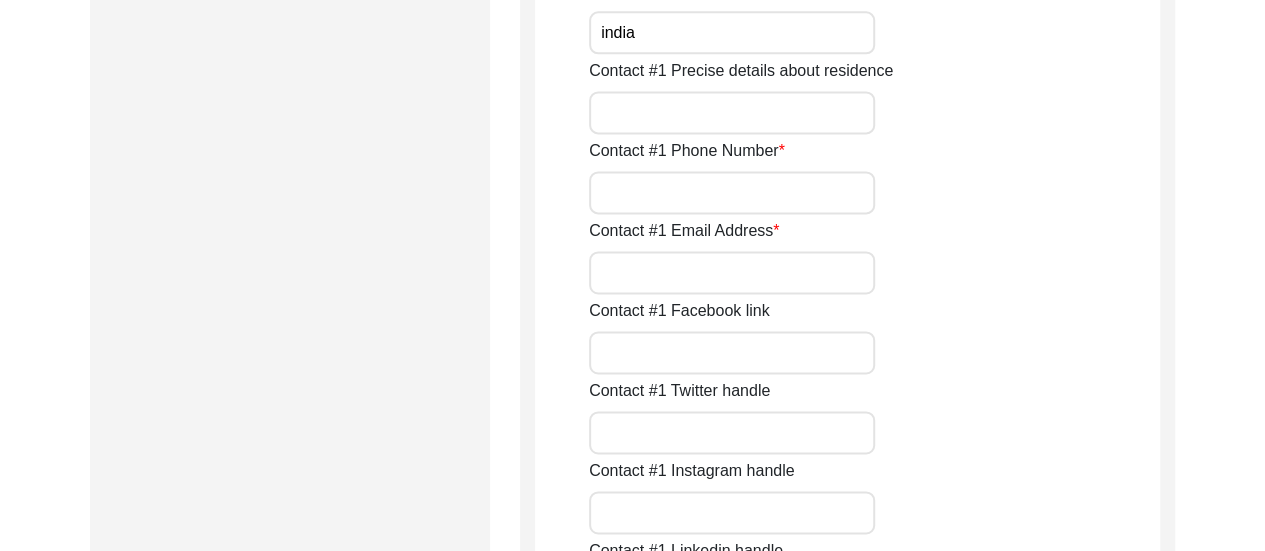 type on "[PERSON_NAME]" 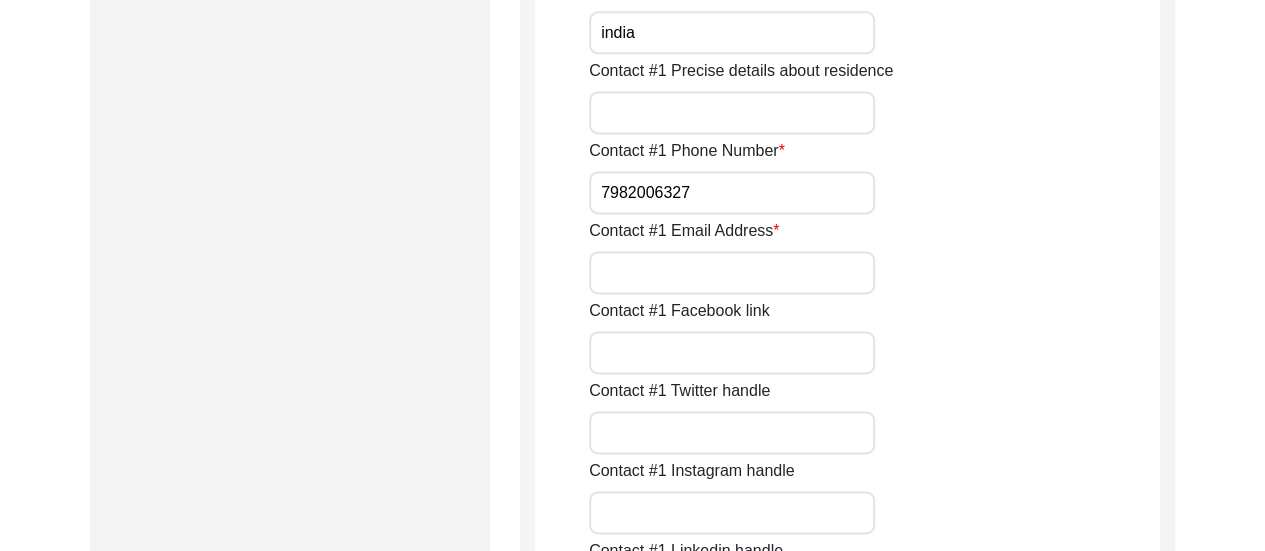 type on "7982006327" 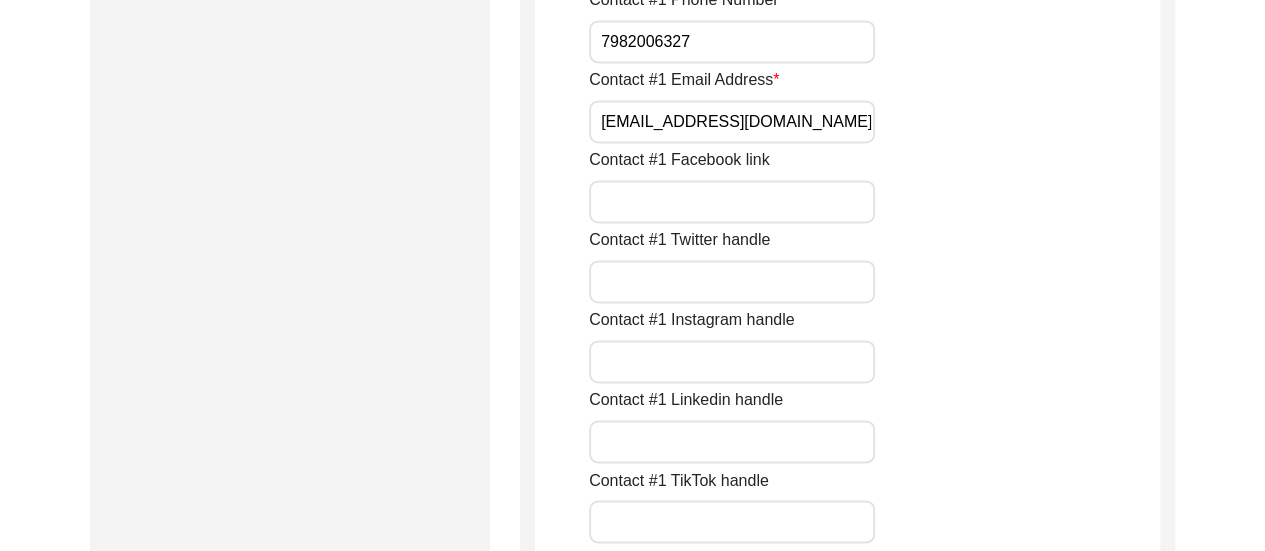 scroll, scrollTop: 1486, scrollLeft: 0, axis: vertical 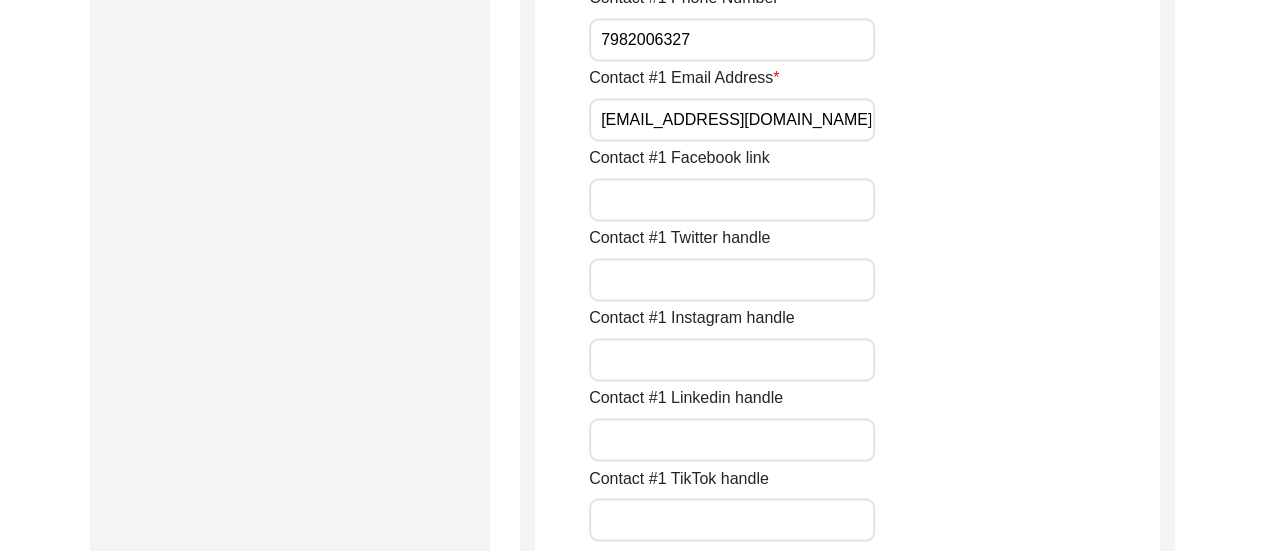 type on "[EMAIL_ADDRESS][DOMAIN_NAME]" 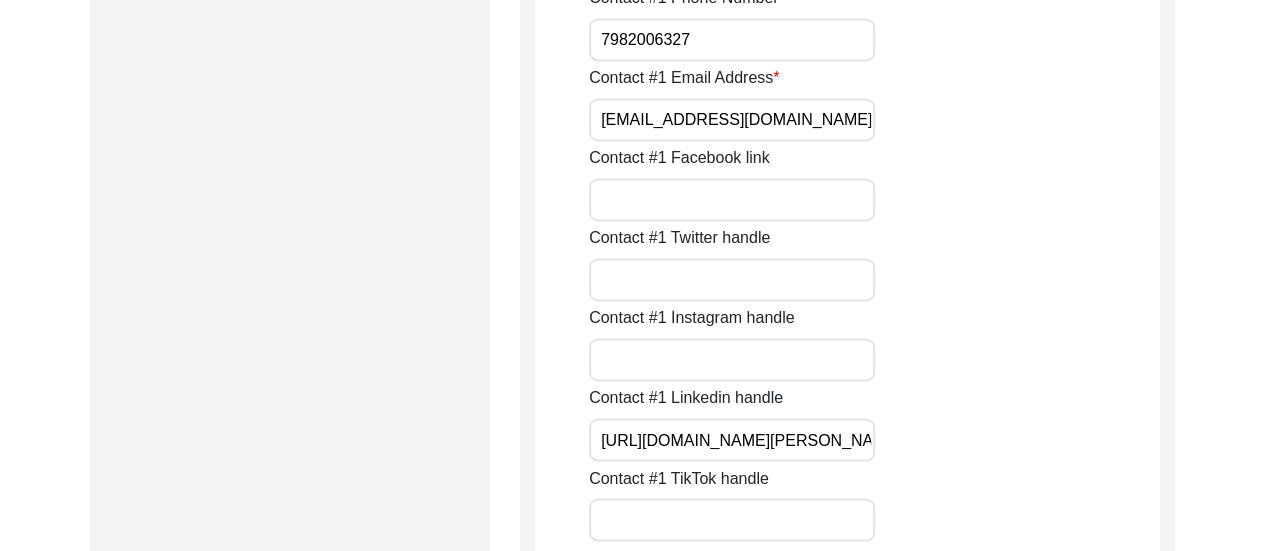 scroll, scrollTop: 0, scrollLeft: 142, axis: horizontal 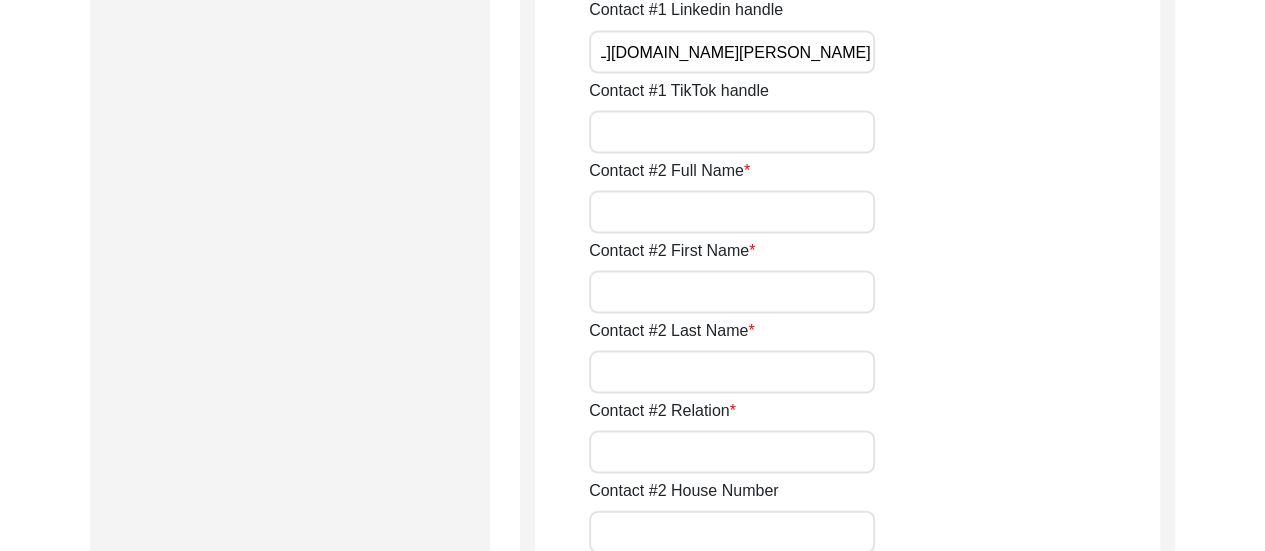type on "[URL][DOMAIN_NAME][PERSON_NAME]" 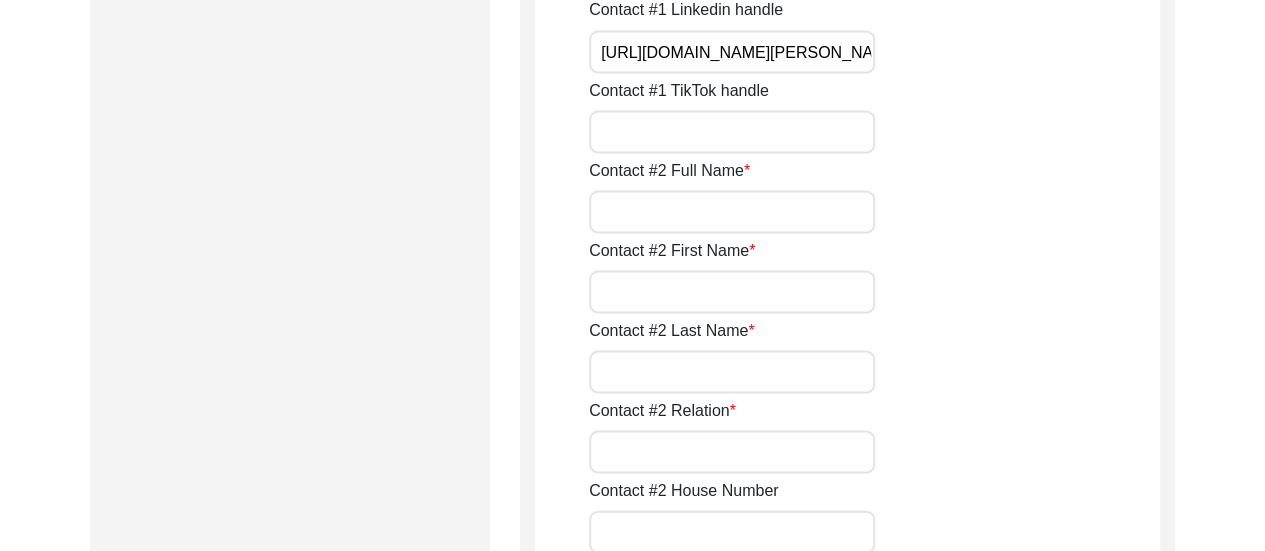 click on "Contact #2 Full Name" at bounding box center [732, 211] 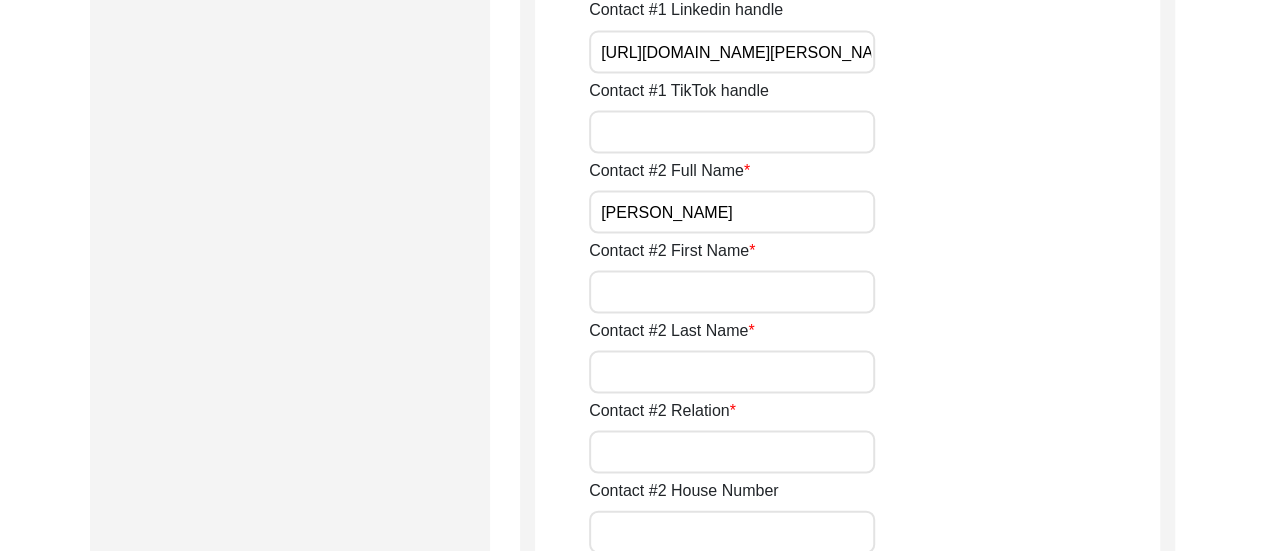 type on "[PERSON_NAME]" 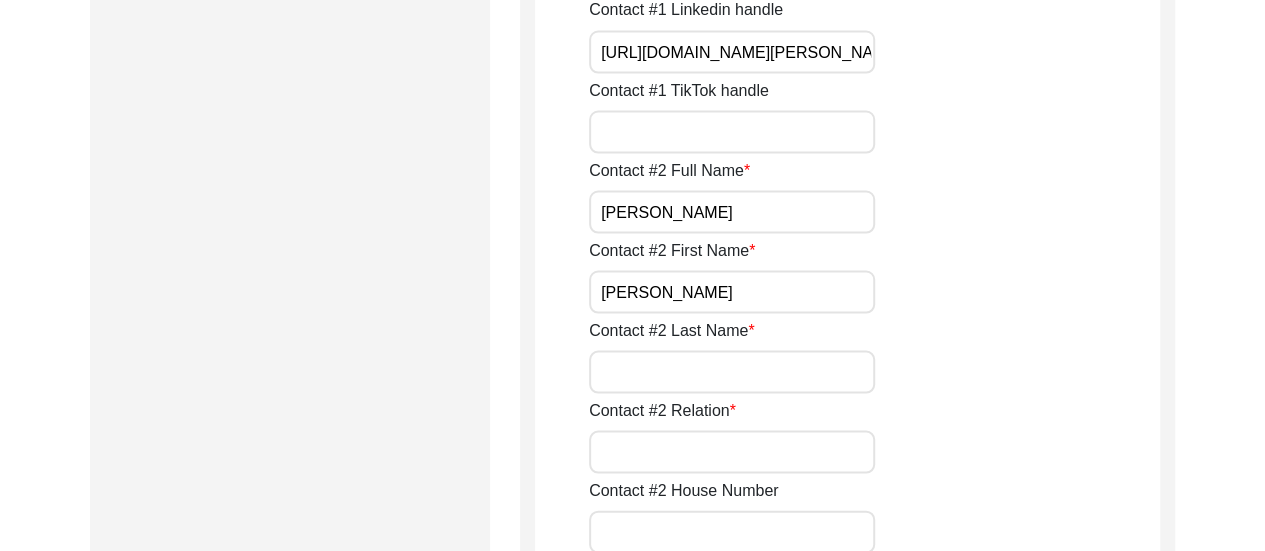 type on "[PERSON_NAME]" 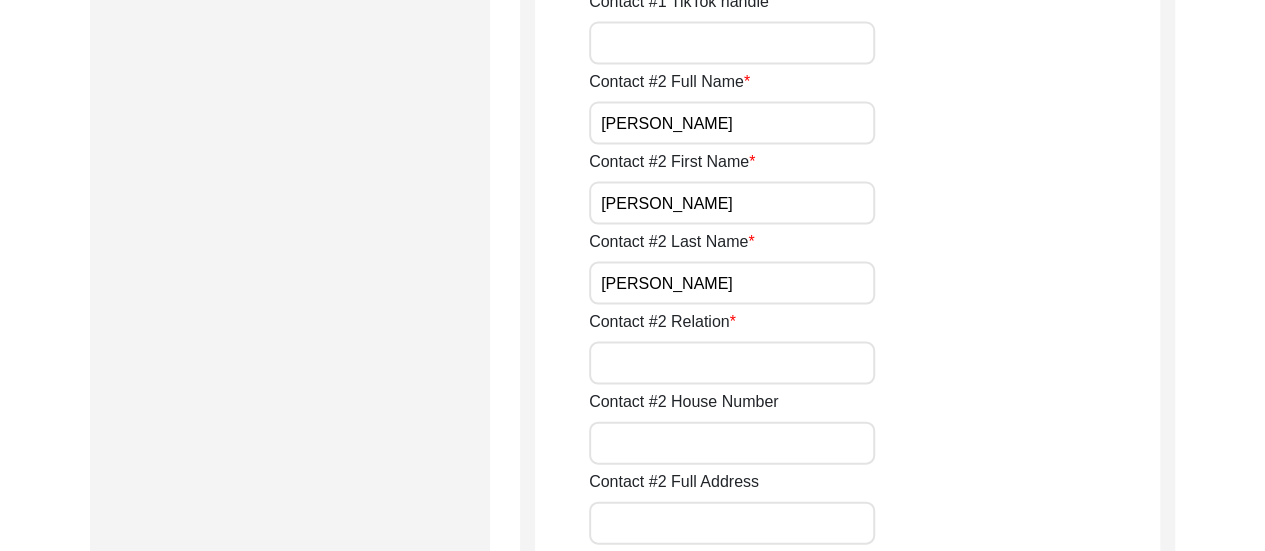 scroll, scrollTop: 1970, scrollLeft: 0, axis: vertical 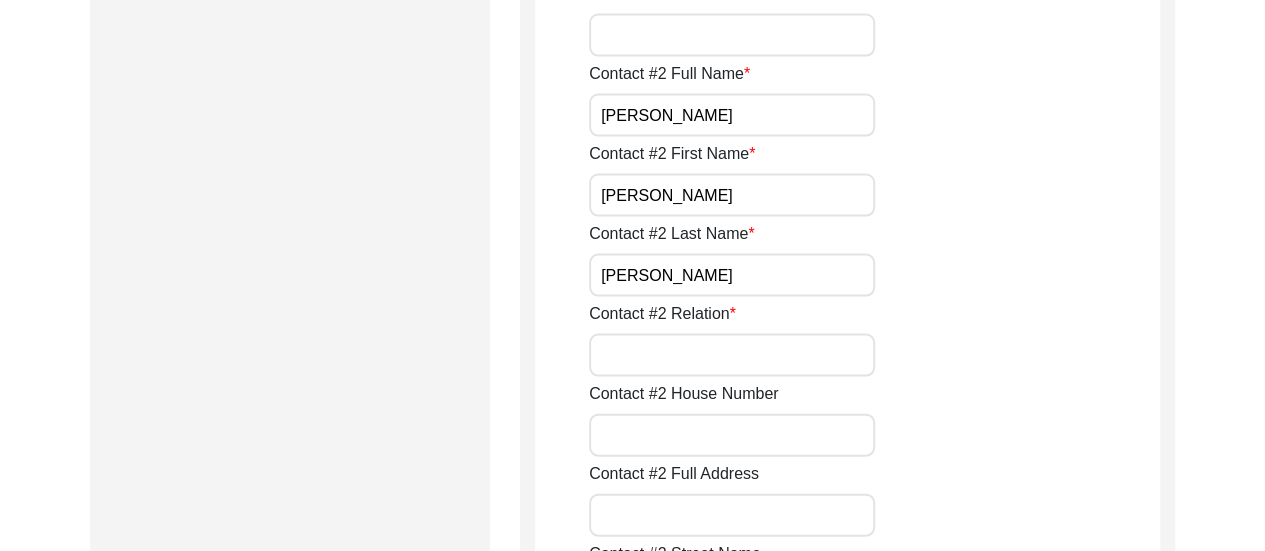 type on "[PERSON_NAME]" 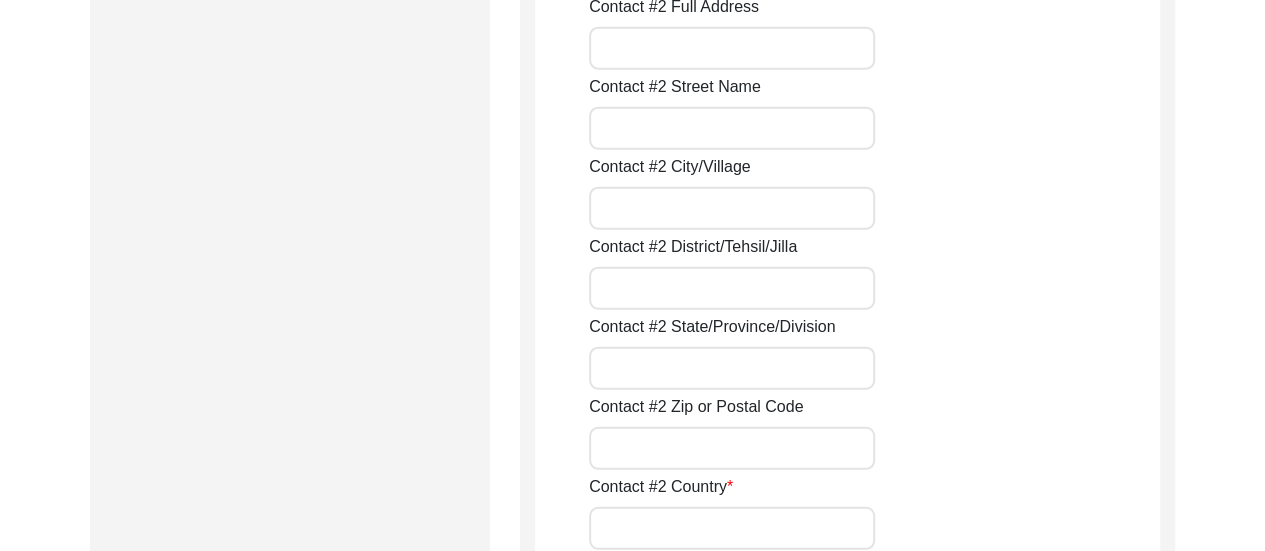 scroll, scrollTop: 2448, scrollLeft: 0, axis: vertical 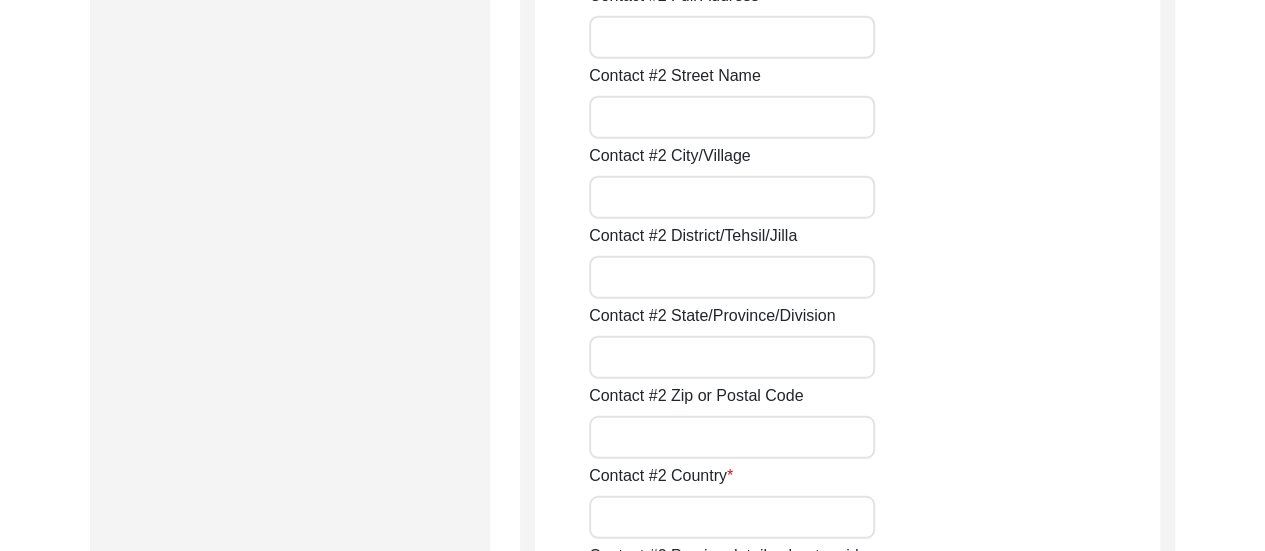 type on "Daughter" 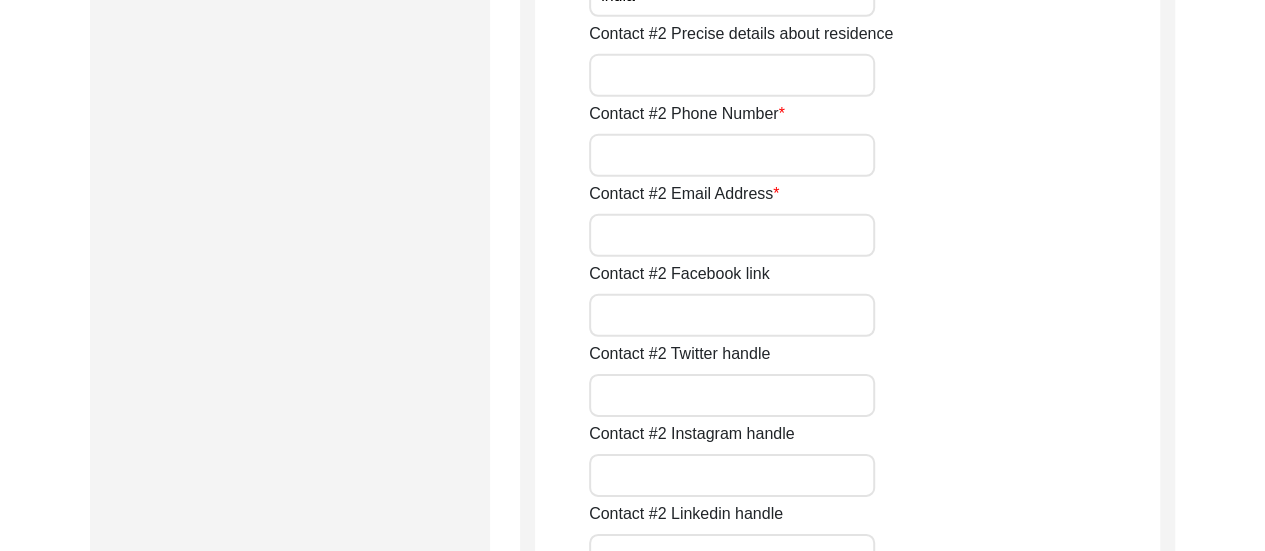 scroll, scrollTop: 2986, scrollLeft: 0, axis: vertical 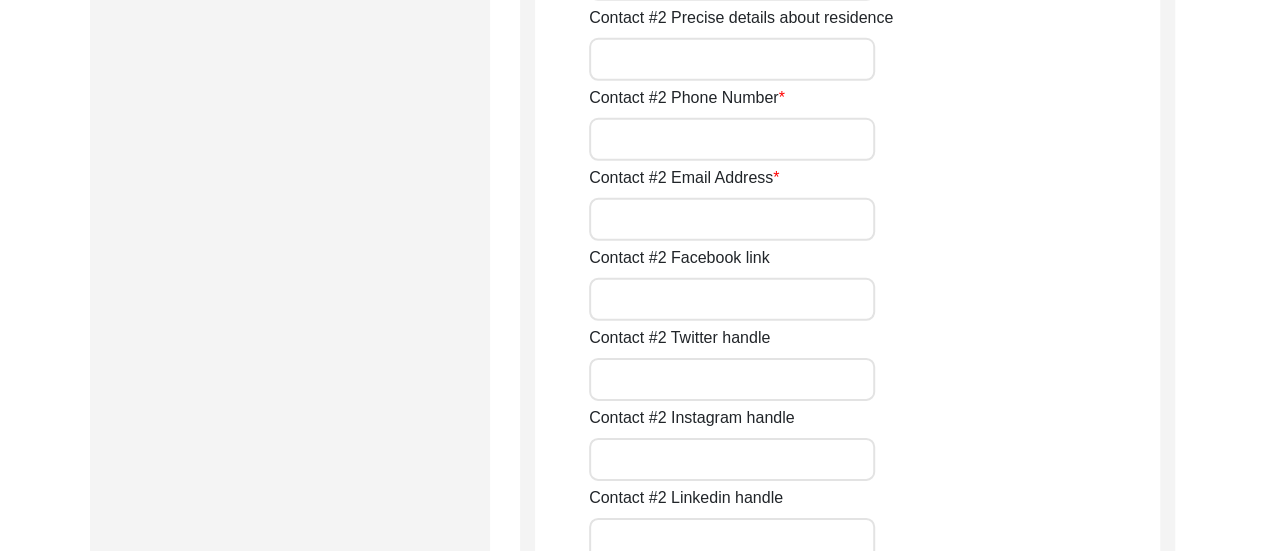 type on "india" 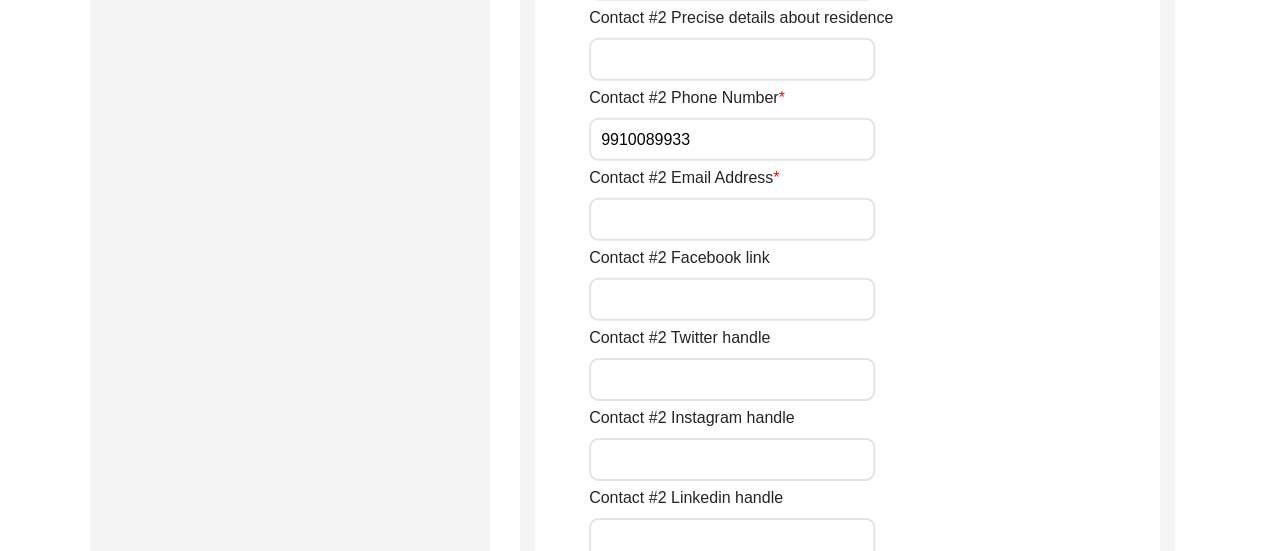 type on "9910089933" 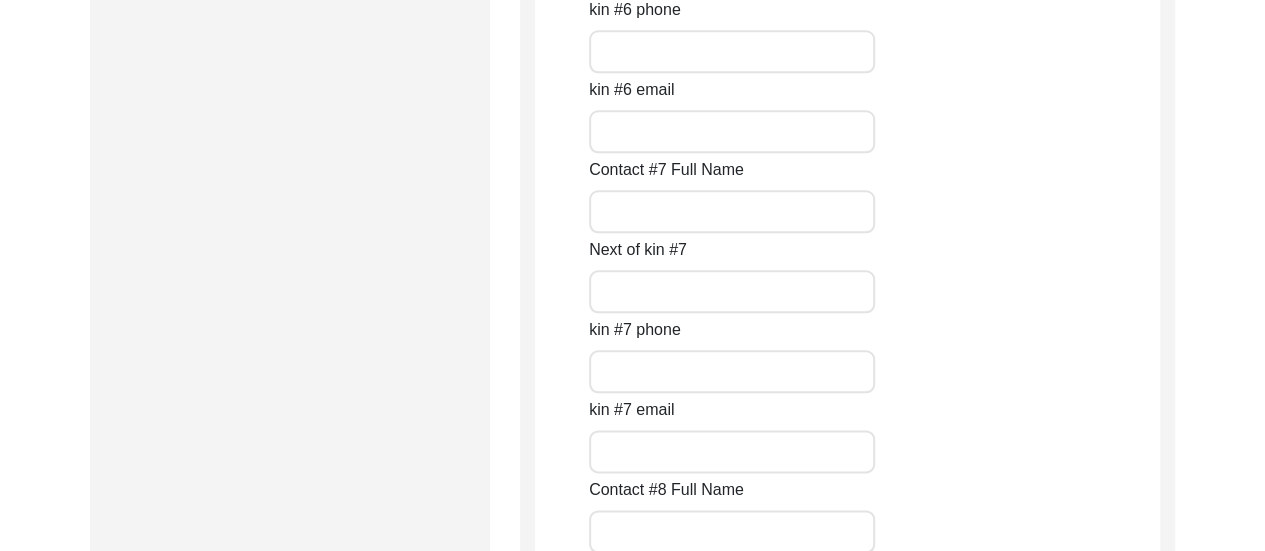 scroll, scrollTop: 9265, scrollLeft: 0, axis: vertical 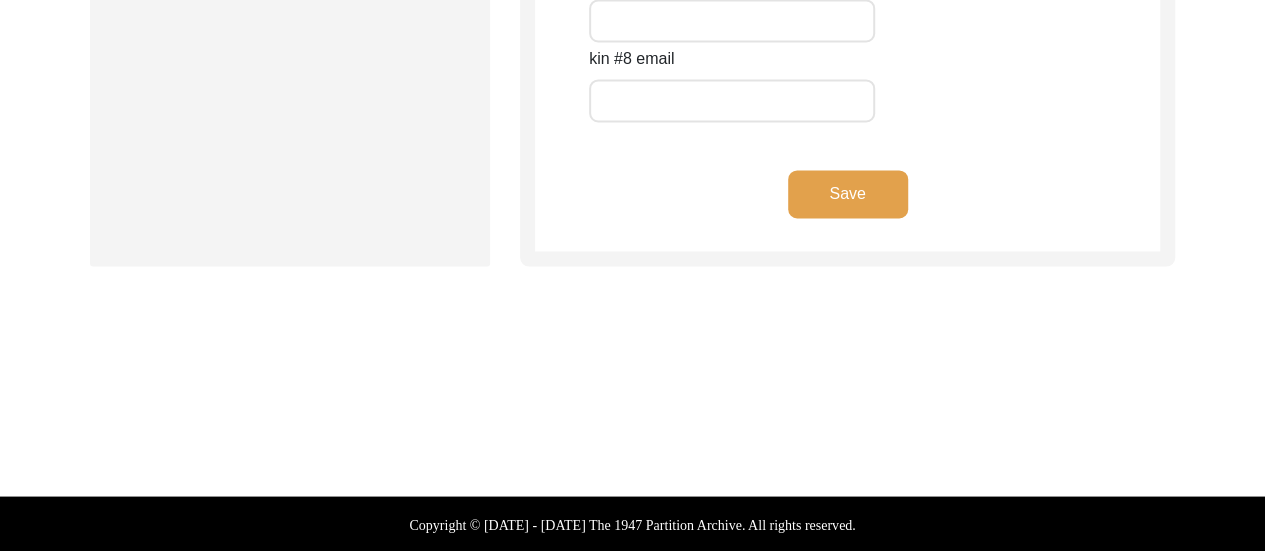 type on "-" 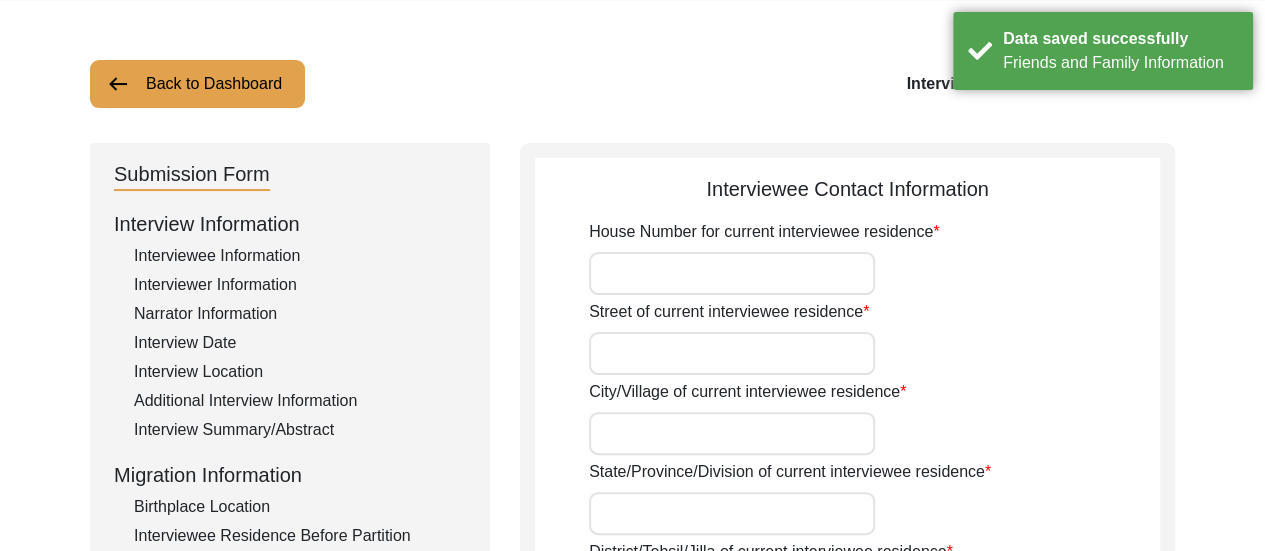 scroll, scrollTop: 80, scrollLeft: 0, axis: vertical 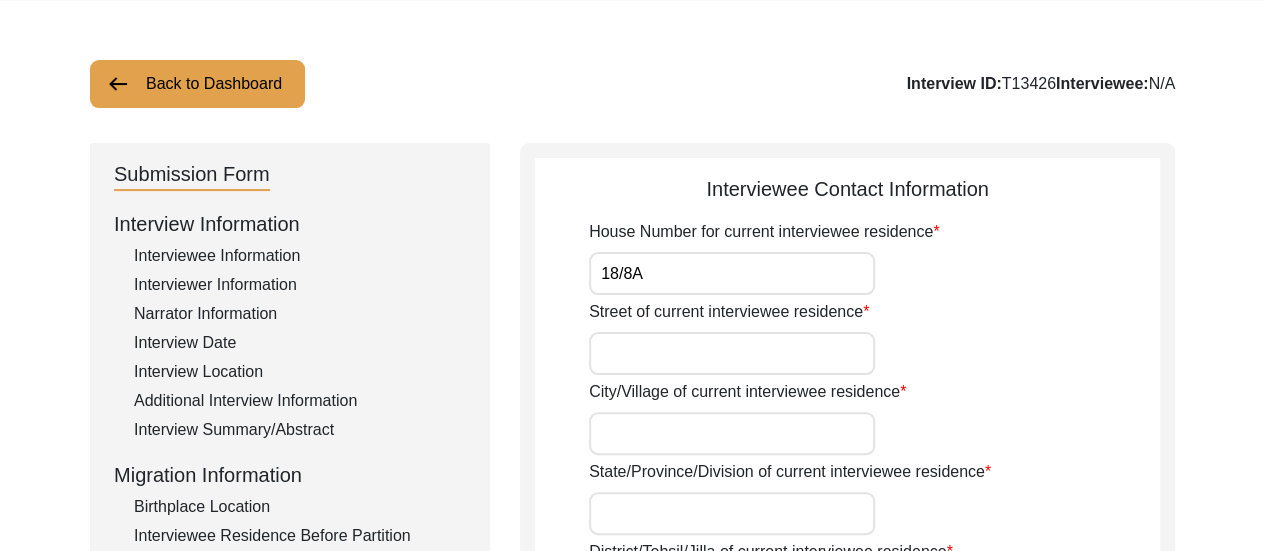 type on "18/8A" 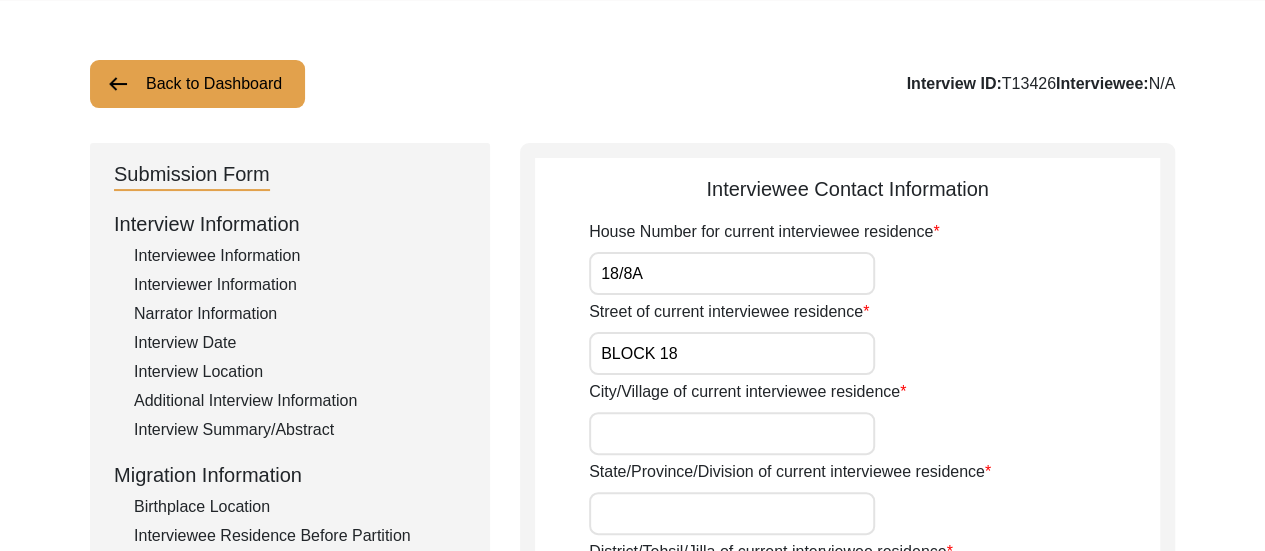 type on "BLOCK 18" 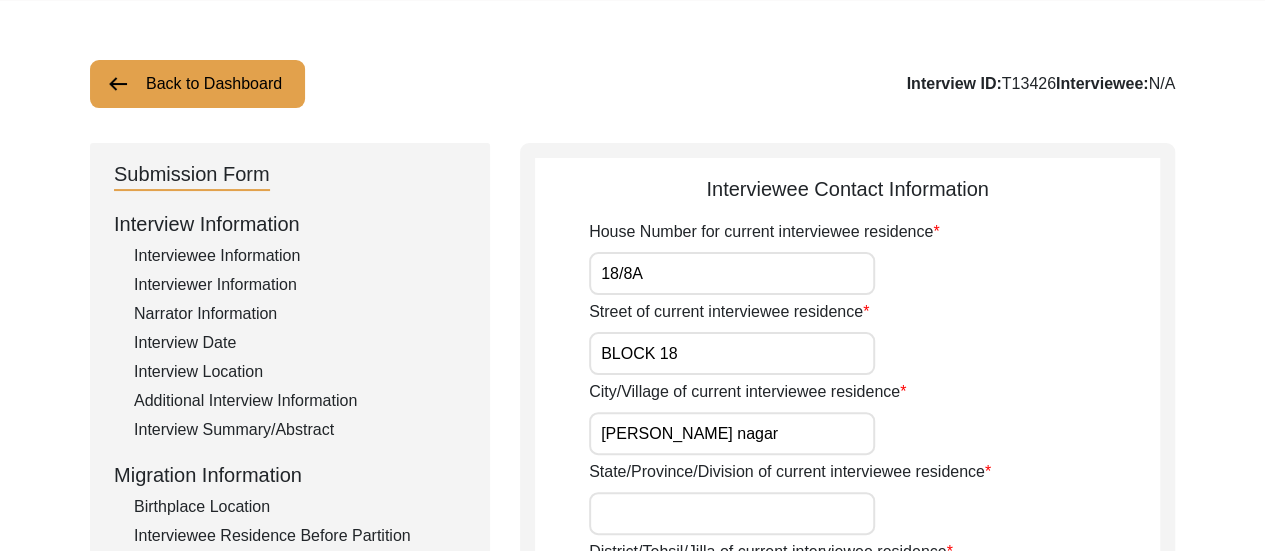 type on "[PERSON_NAME] nagar" 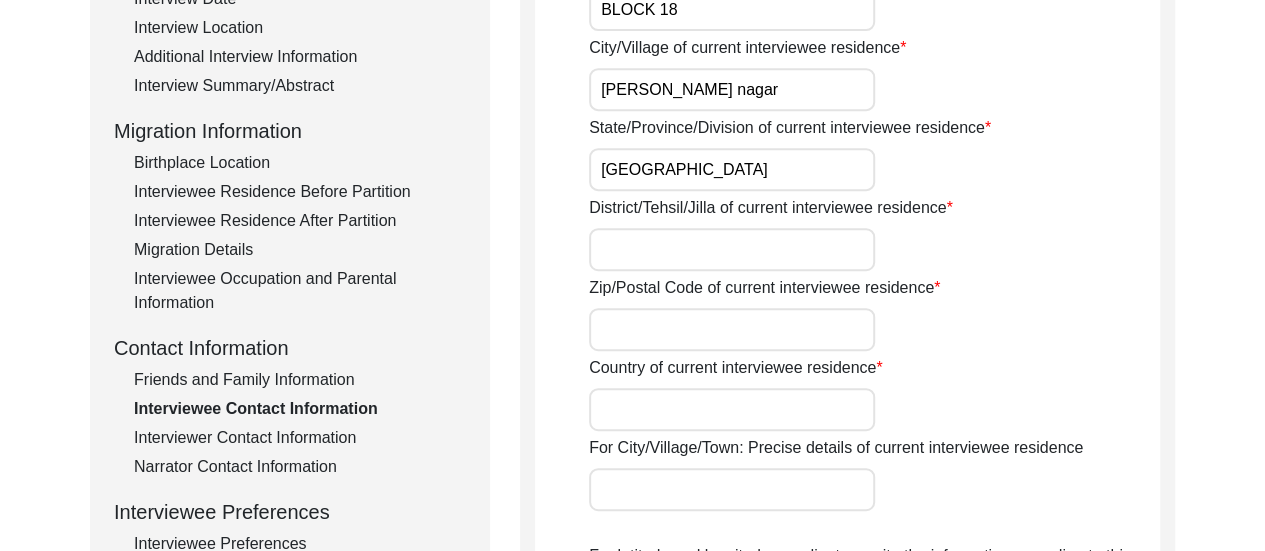 scroll, scrollTop: 430, scrollLeft: 0, axis: vertical 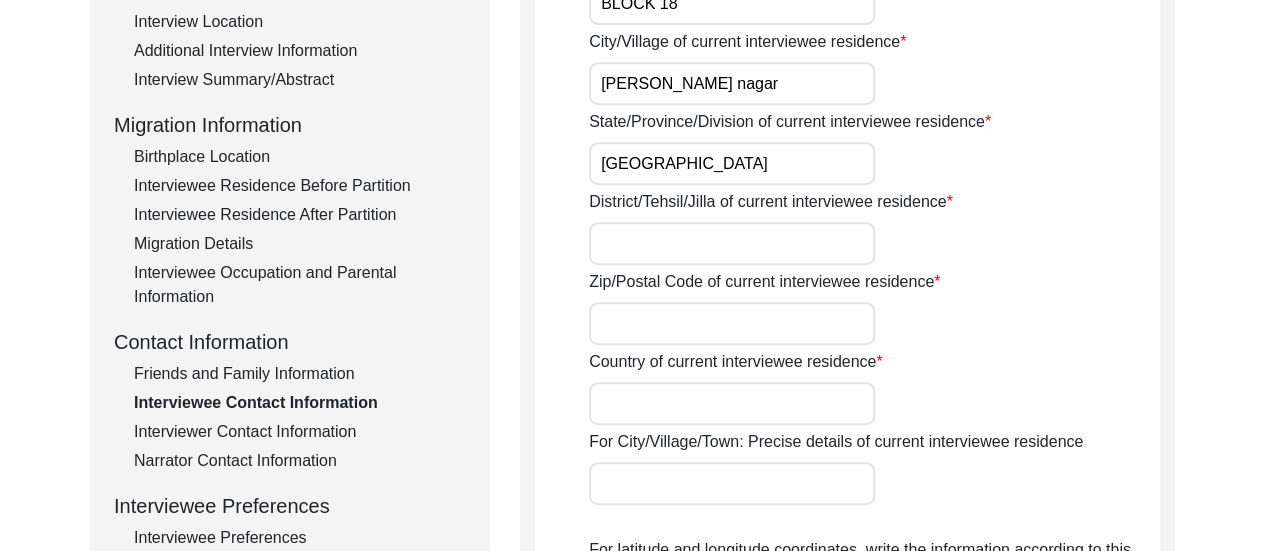 click on "District/Tehsil/Jilla of current interviewee residence" at bounding box center [732, 243] 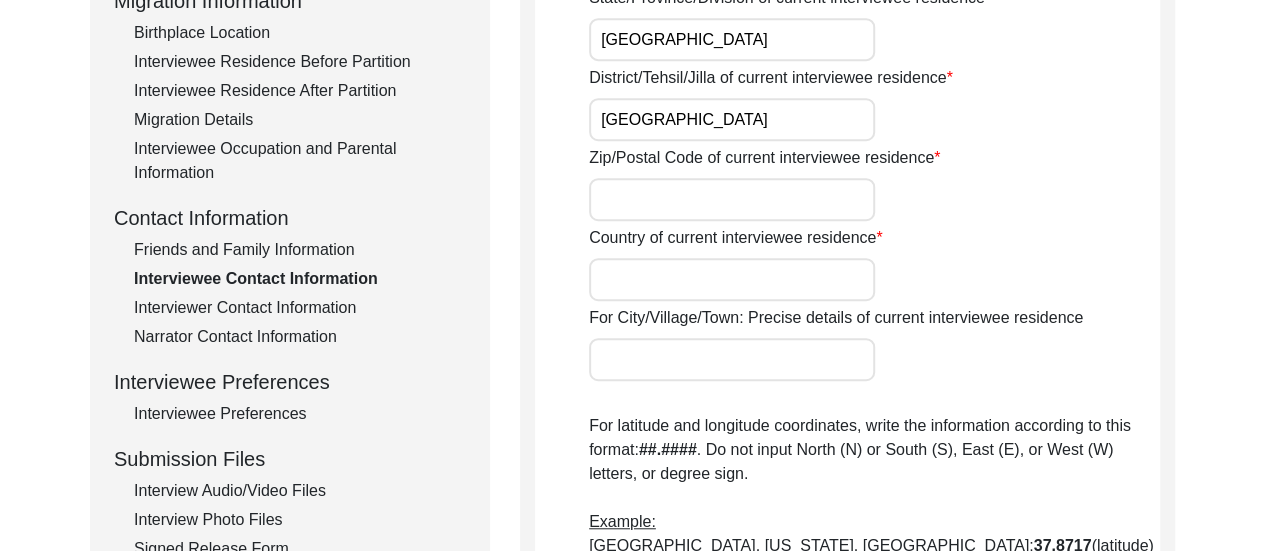 scroll, scrollTop: 554, scrollLeft: 0, axis: vertical 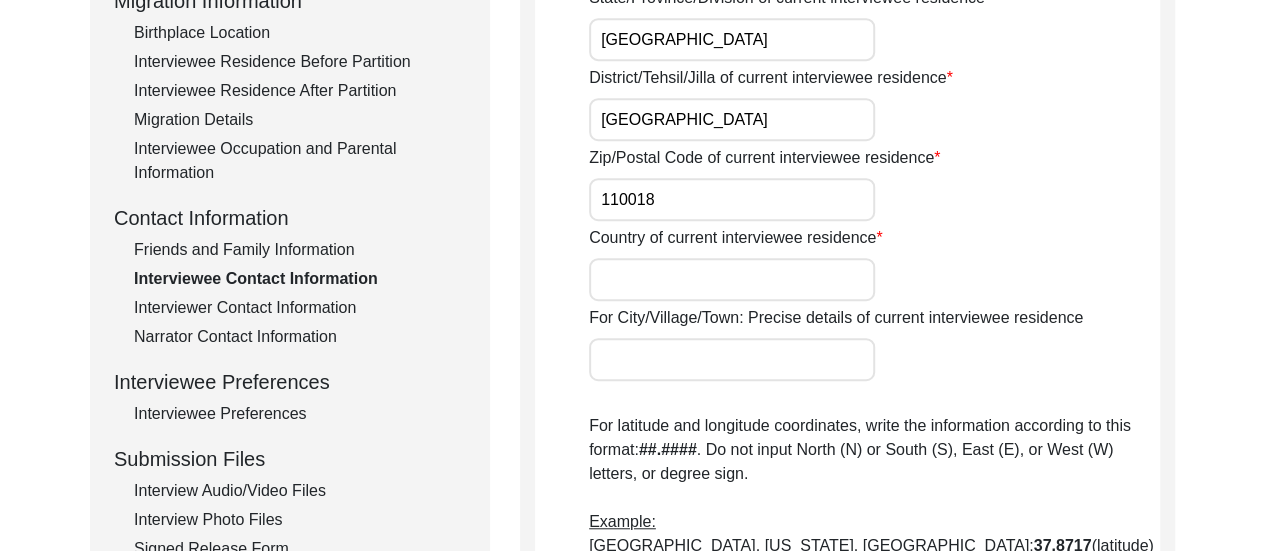 type on "[GEOGRAPHIC_DATA]" 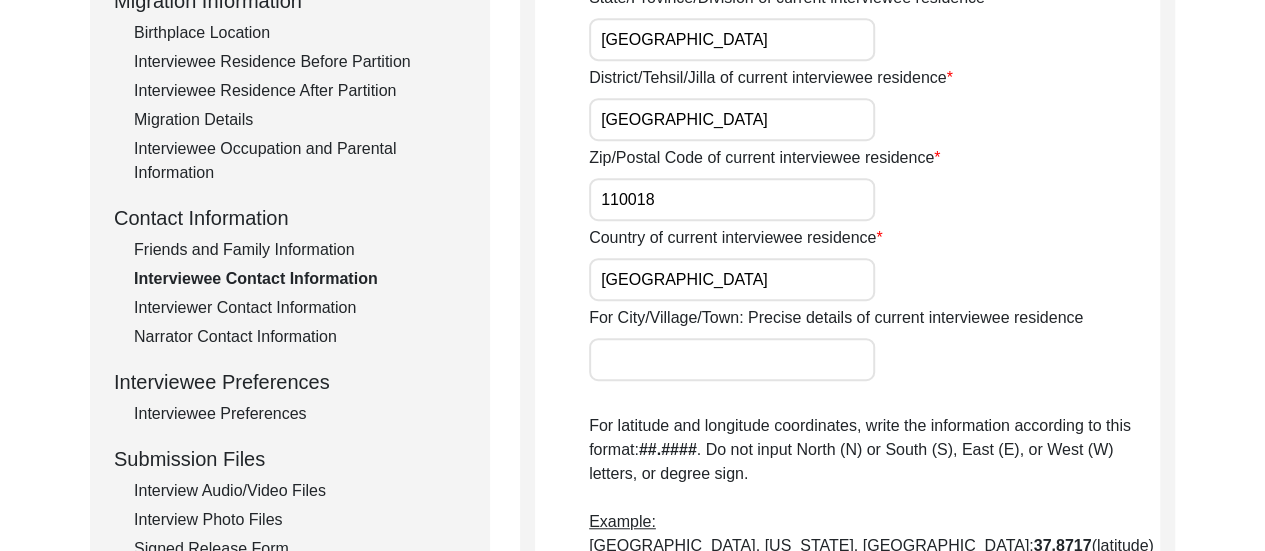 type on "[GEOGRAPHIC_DATA]" 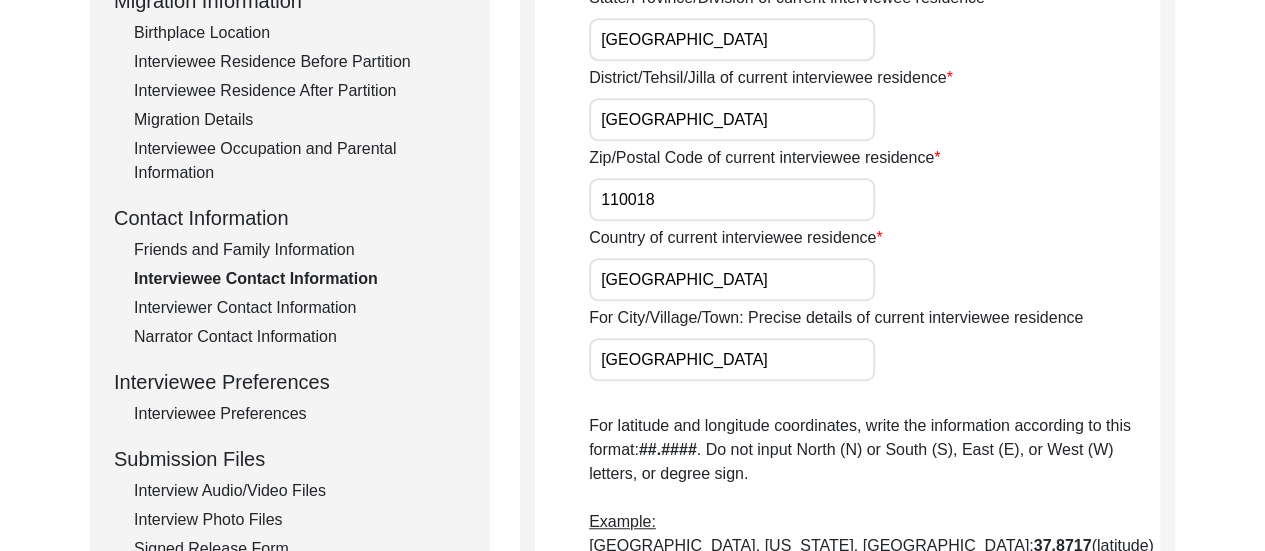type on "[GEOGRAPHIC_DATA]" 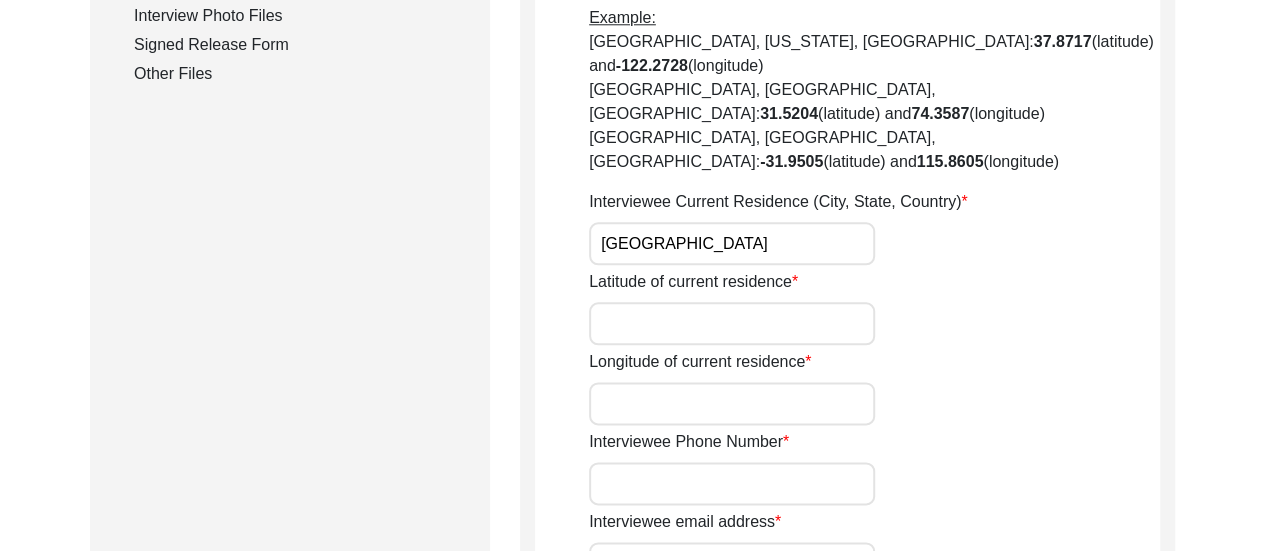 scroll, scrollTop: 1068, scrollLeft: 0, axis: vertical 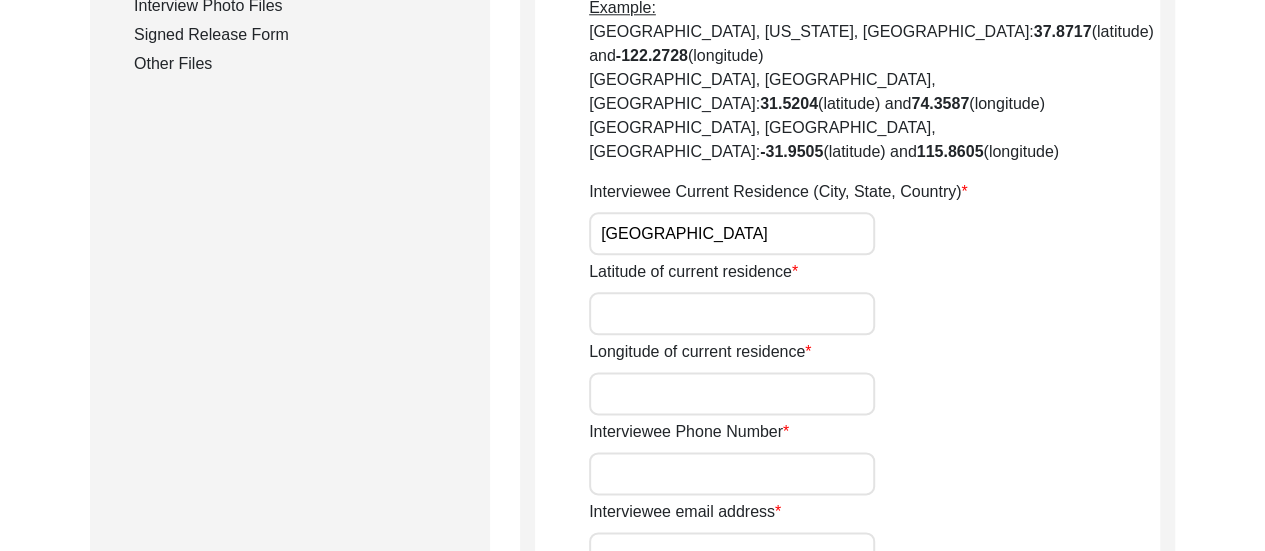 click on "Latitude of current residence" at bounding box center [732, 313] 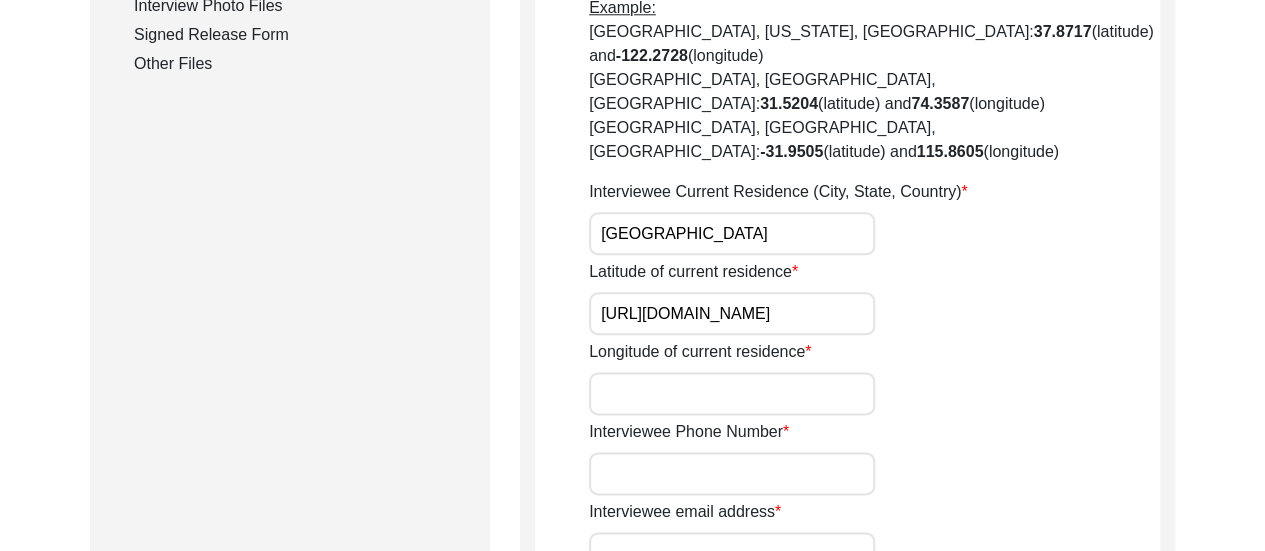 scroll, scrollTop: 0, scrollLeft: 434, axis: horizontal 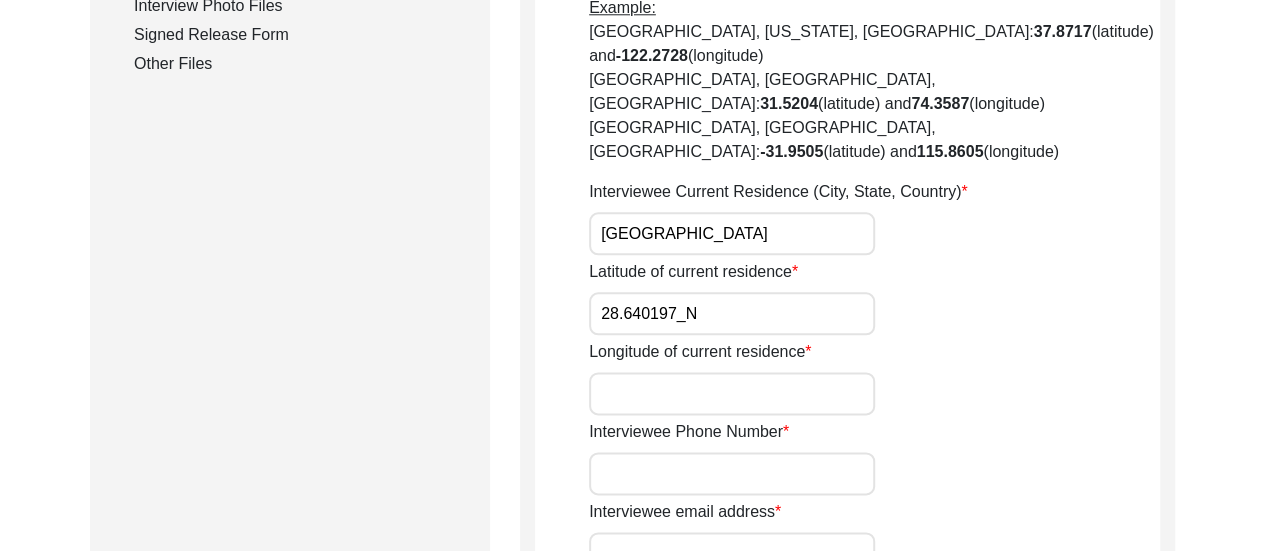 type on "28.640197_N" 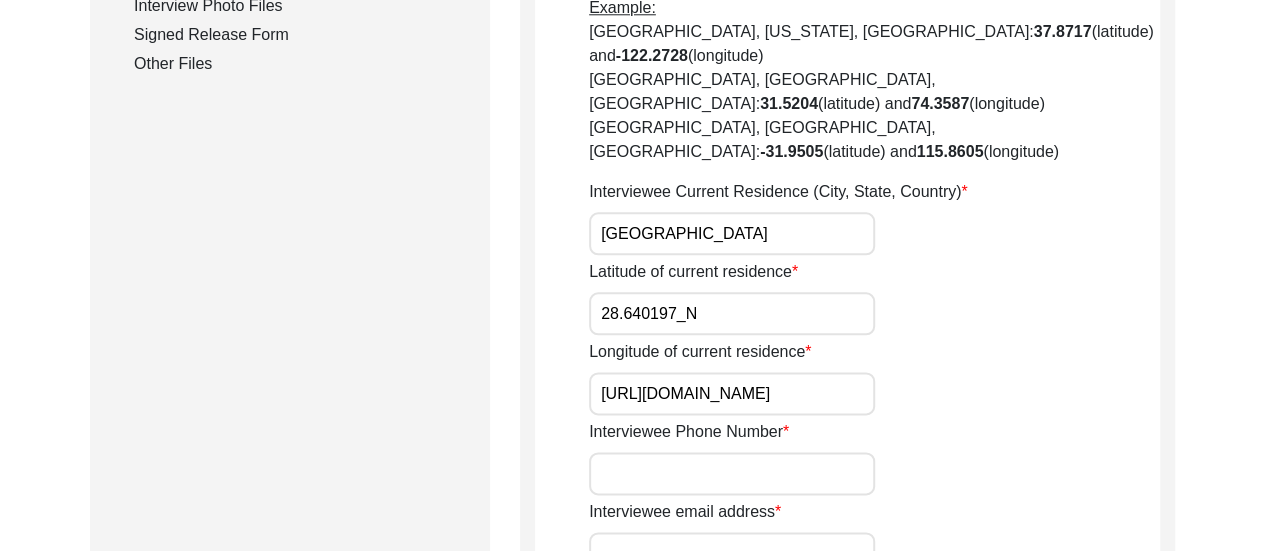 scroll, scrollTop: 0, scrollLeft: 0, axis: both 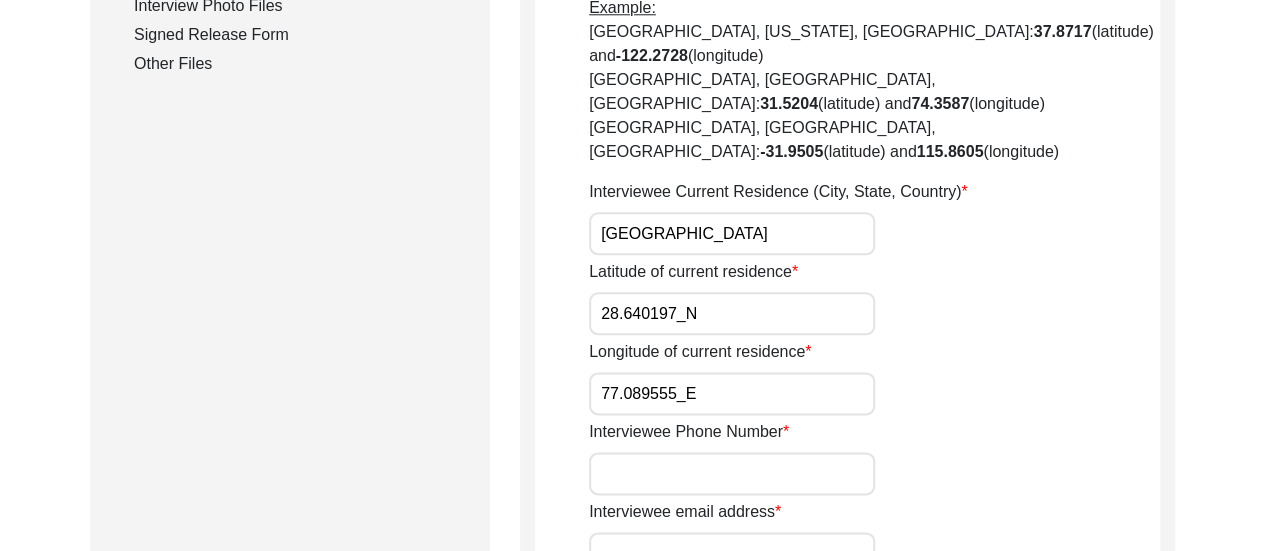 type on "77.089555_E" 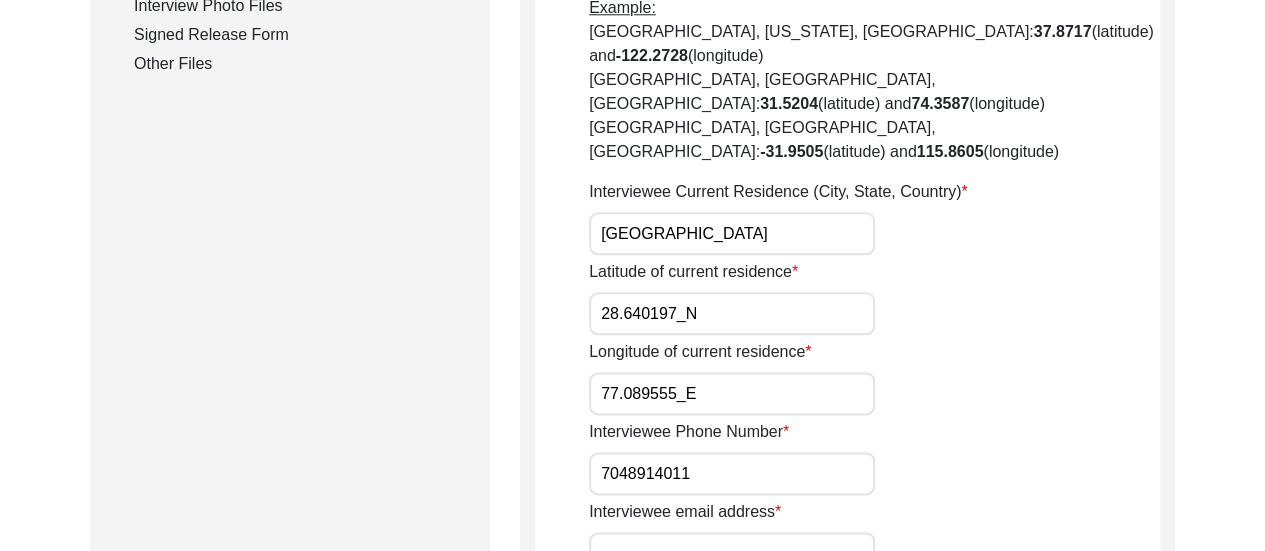 type on "7048914011" 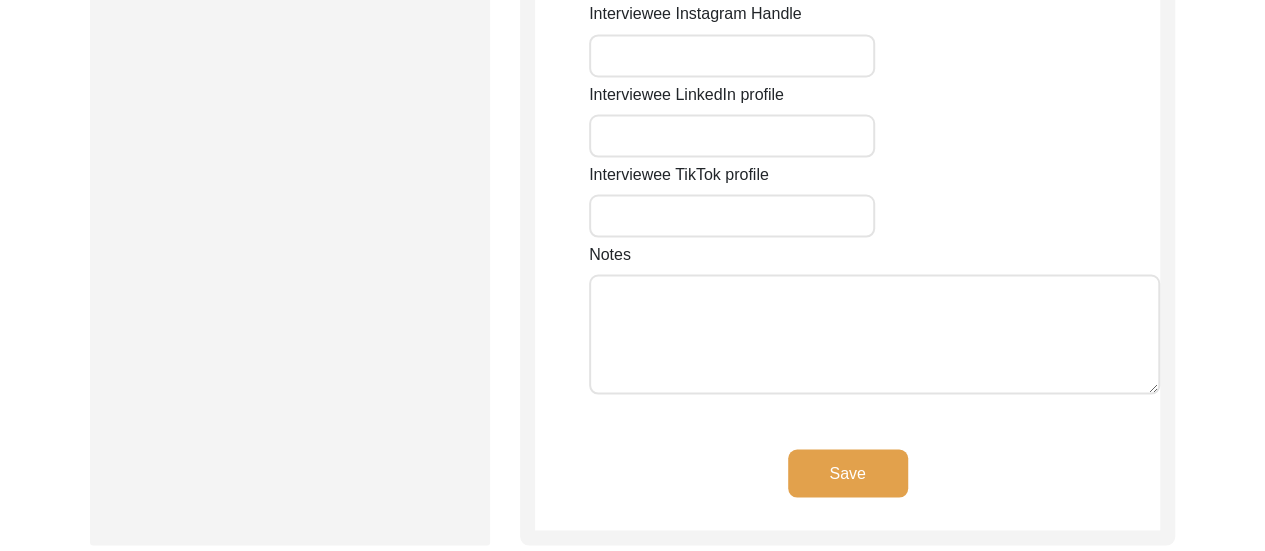 scroll, scrollTop: 1808, scrollLeft: 0, axis: vertical 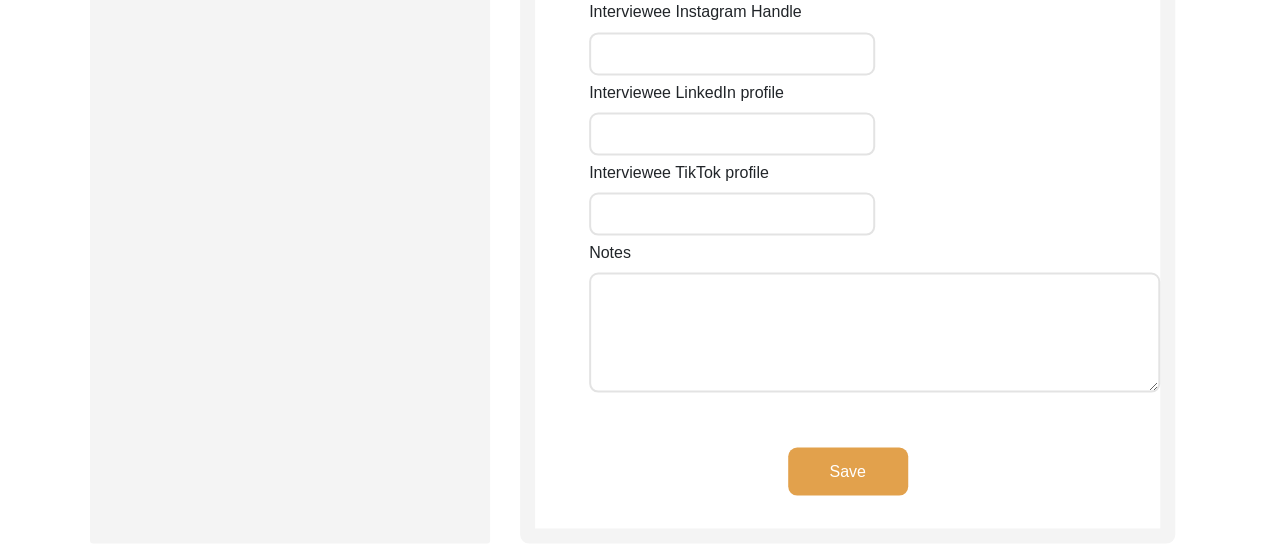 type on "-" 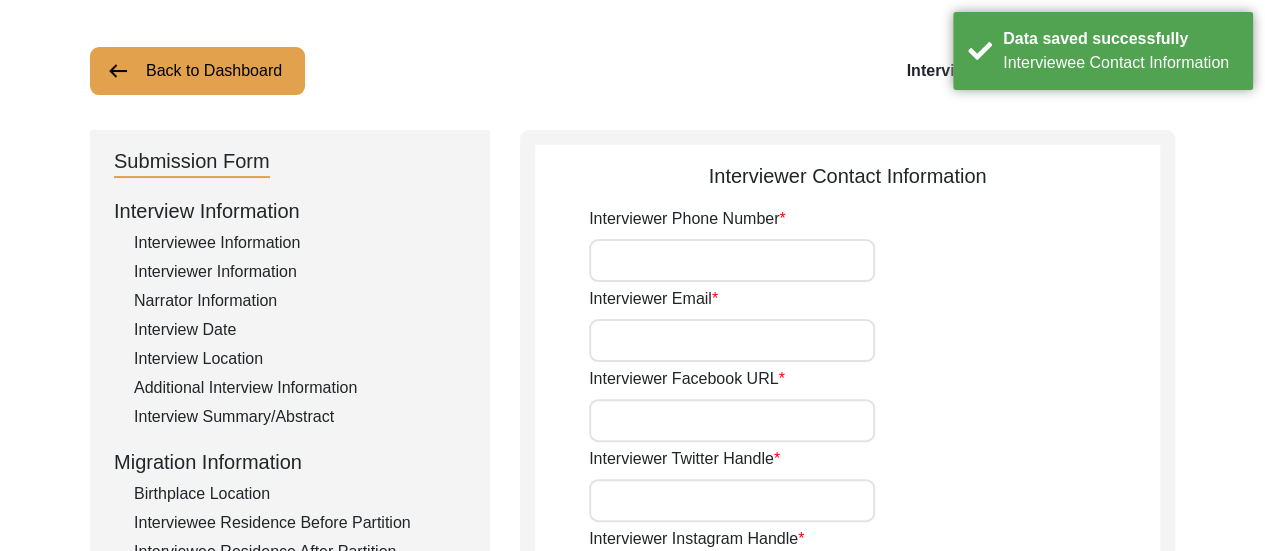 scroll, scrollTop: 150, scrollLeft: 0, axis: vertical 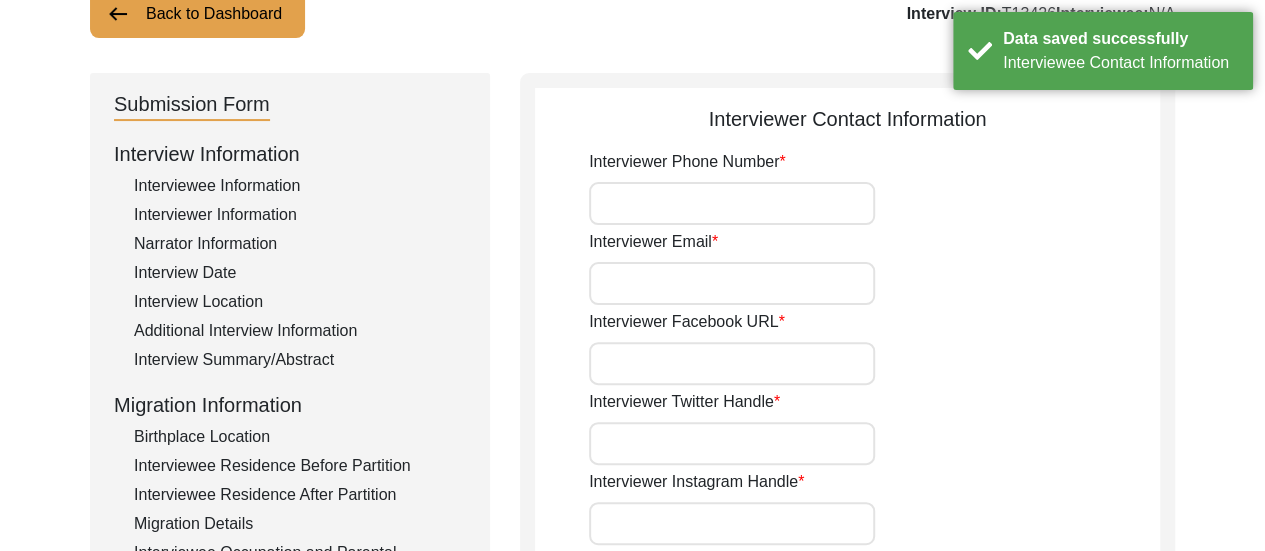 click on "Interviewer Phone Number" at bounding box center [732, 203] 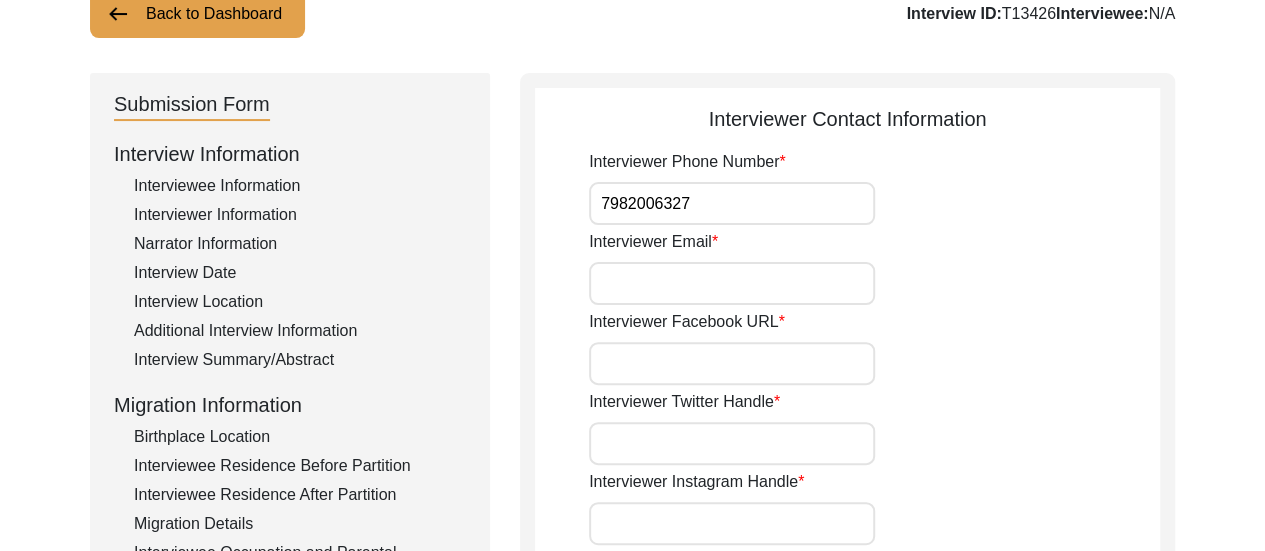 click on "Interviewer Email" at bounding box center [732, 283] 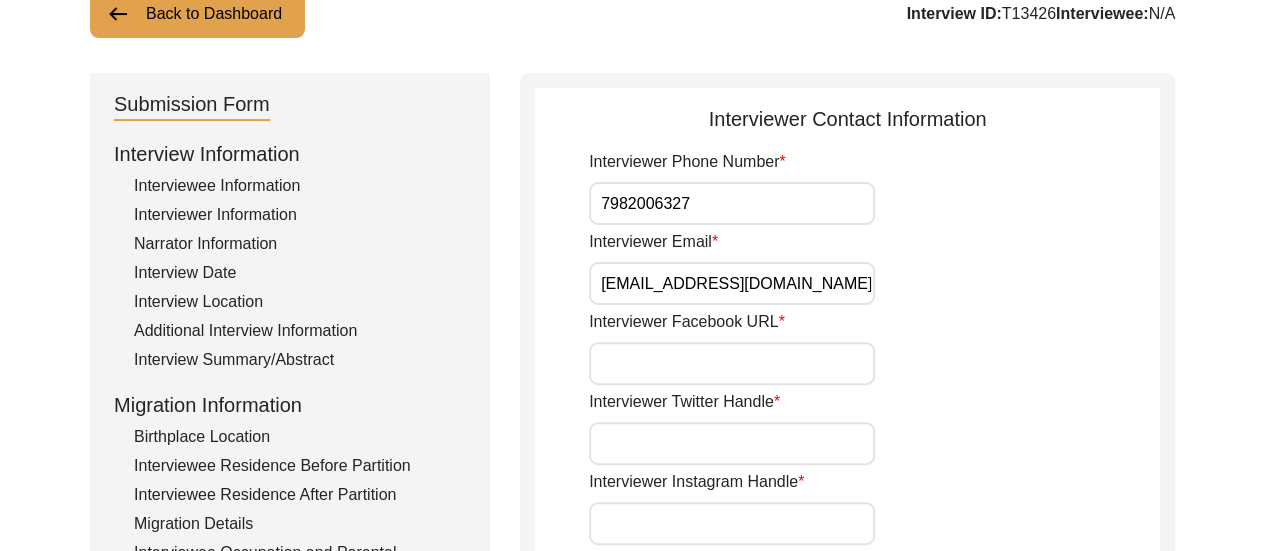 type on "[EMAIL_ADDRESS][DOMAIN_NAME]" 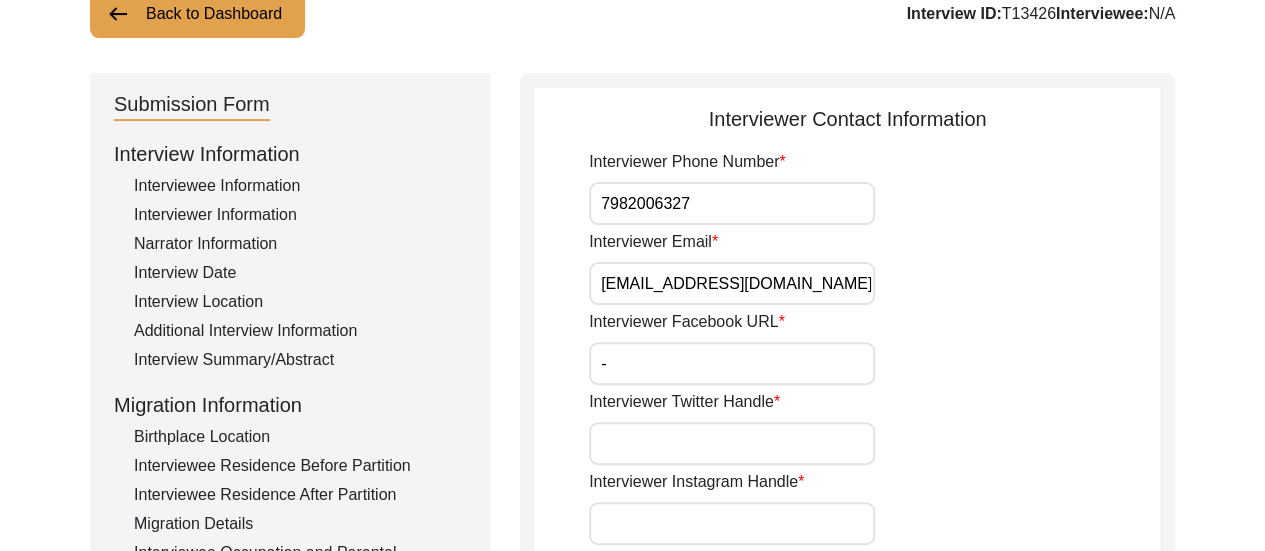 type on "-" 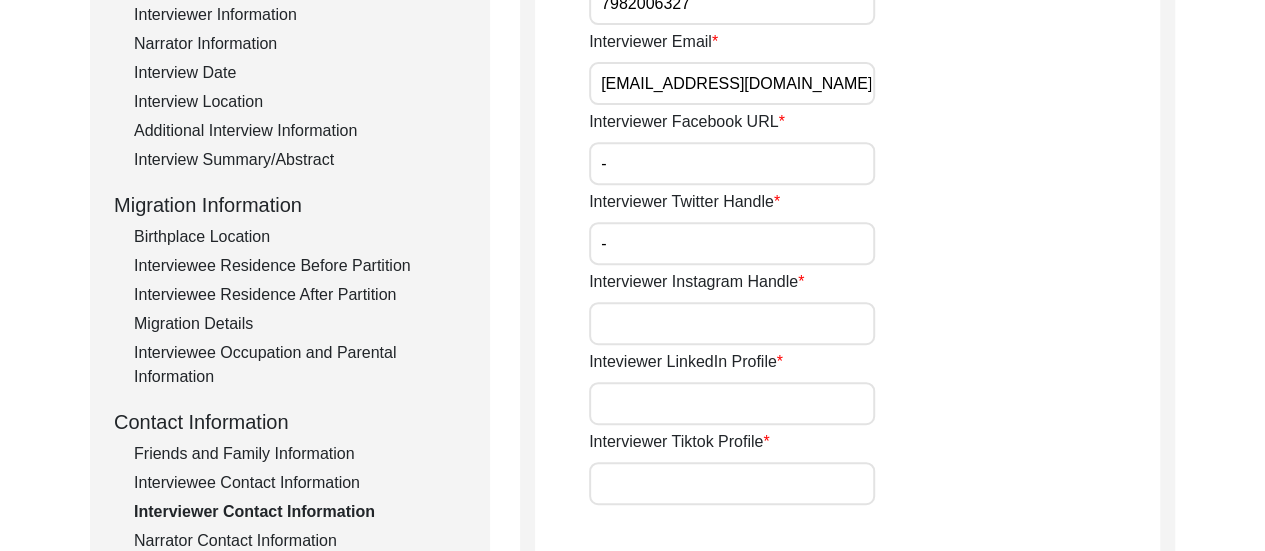 scroll, scrollTop: 357, scrollLeft: 0, axis: vertical 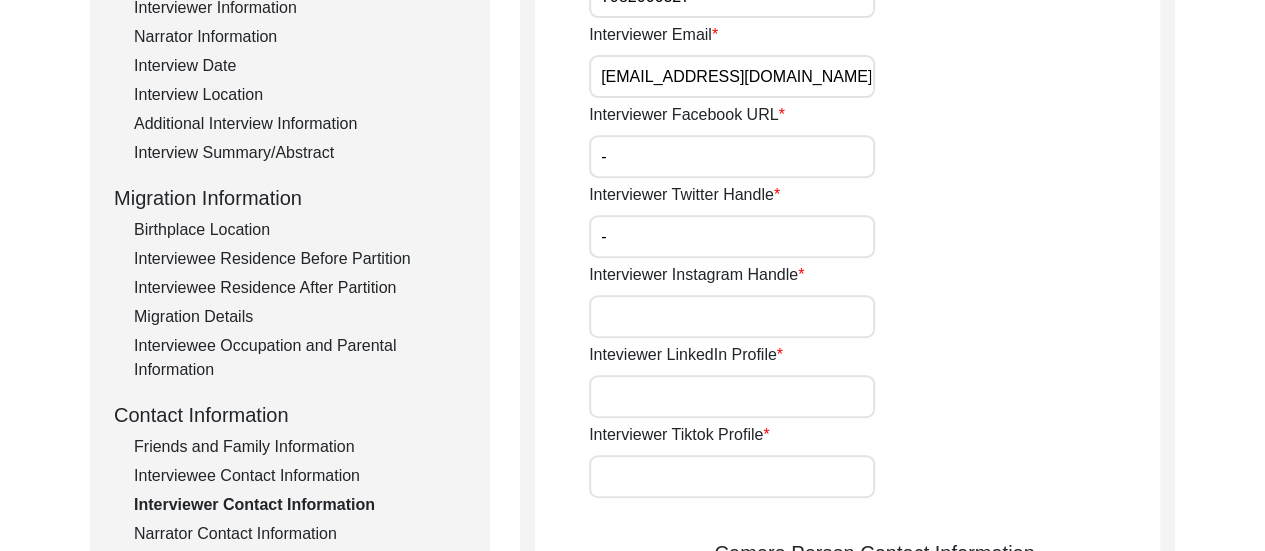type on "-" 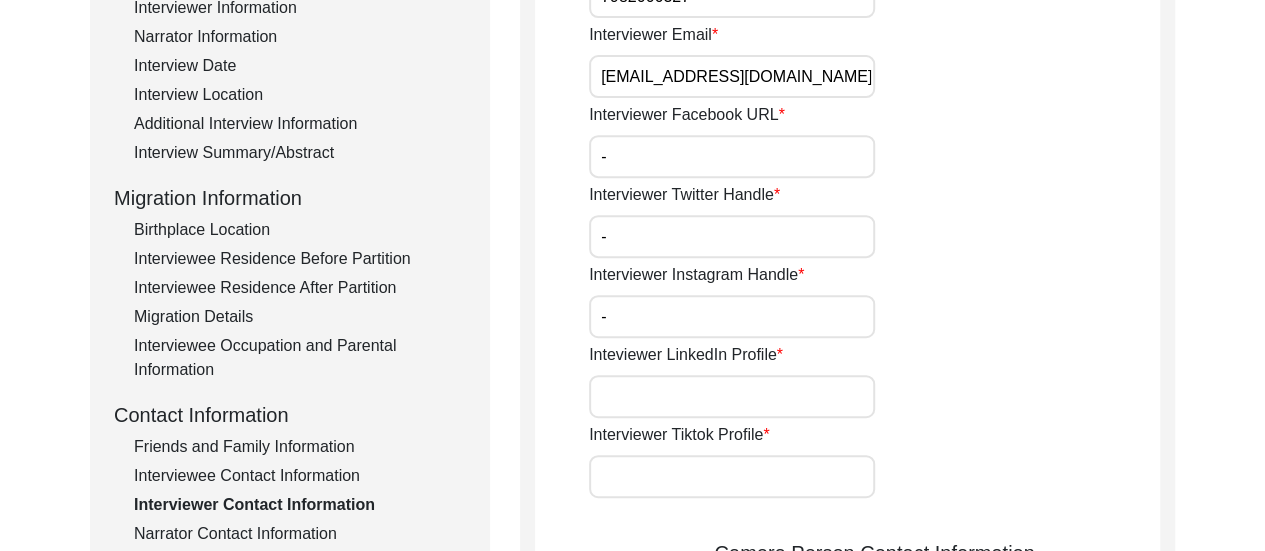 type on "-" 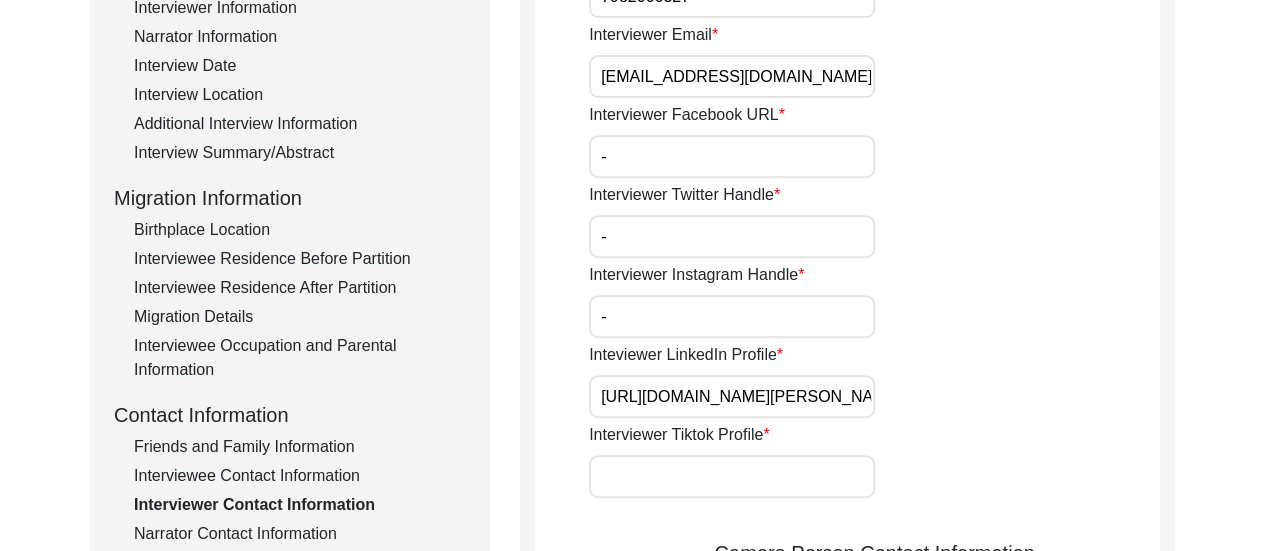 scroll, scrollTop: 0, scrollLeft: 142, axis: horizontal 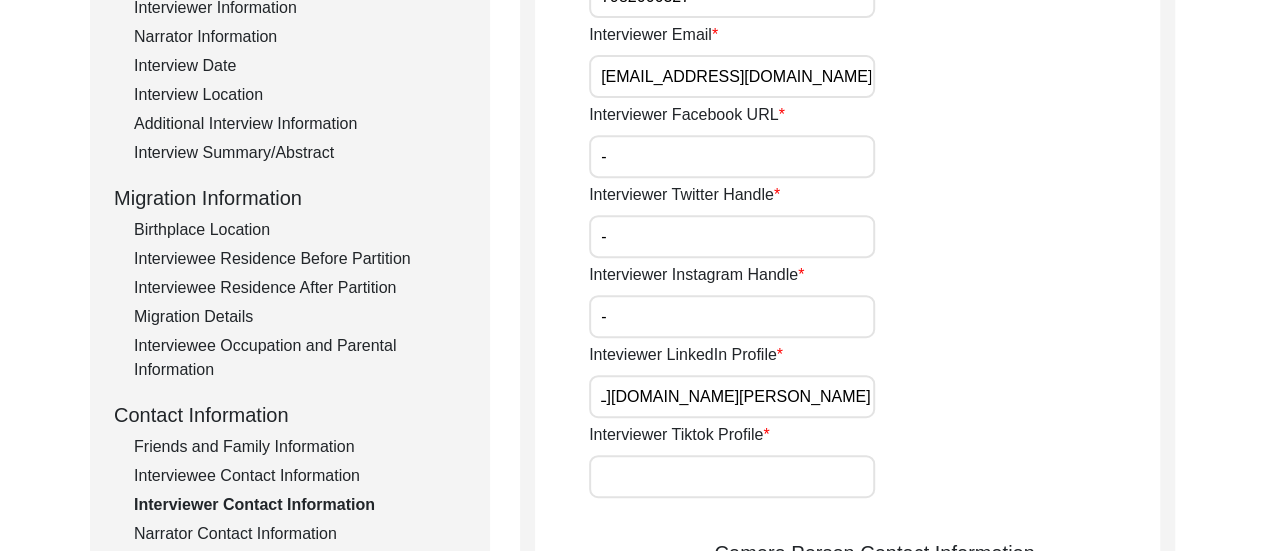 type on "[URL][DOMAIN_NAME][PERSON_NAME]" 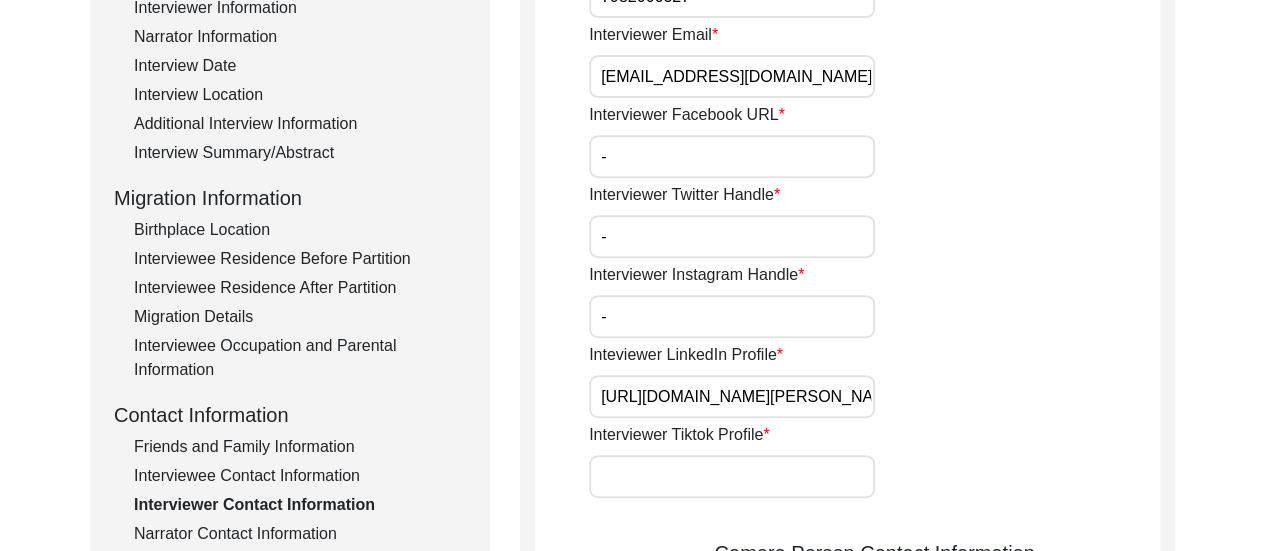 click on "Interviewer Tiktok Profile" at bounding box center [732, 476] 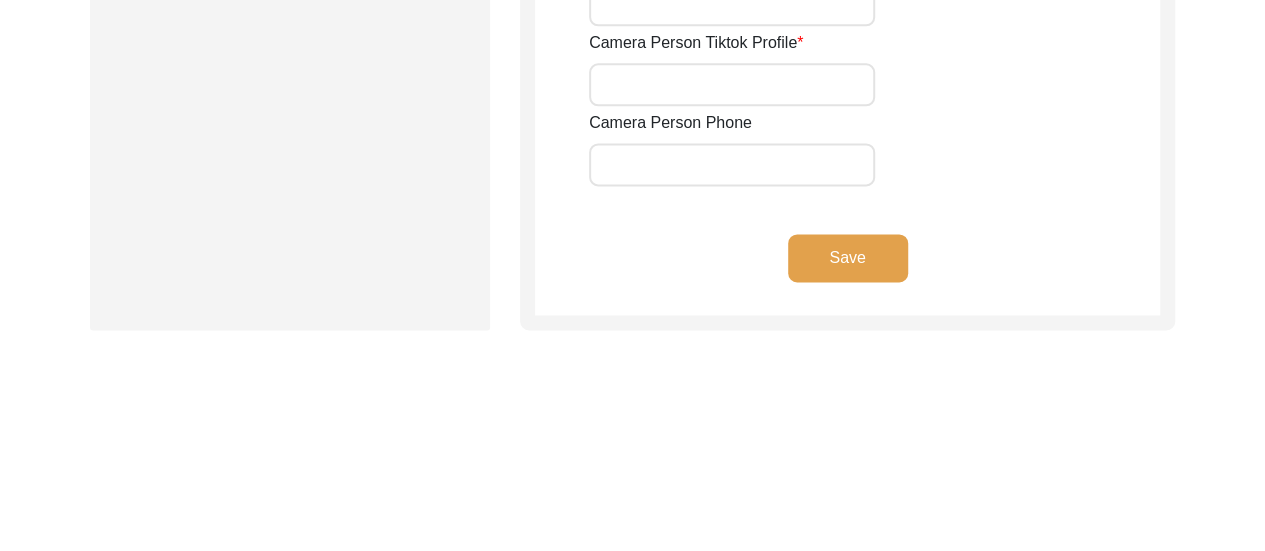 type on "-" 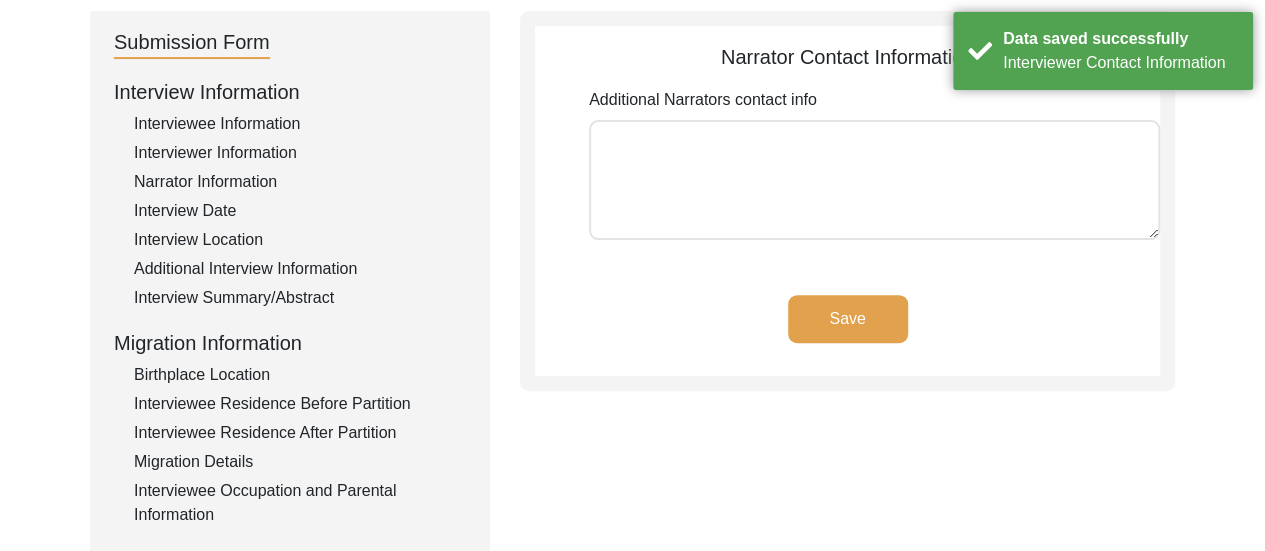 scroll, scrollTop: 244, scrollLeft: 0, axis: vertical 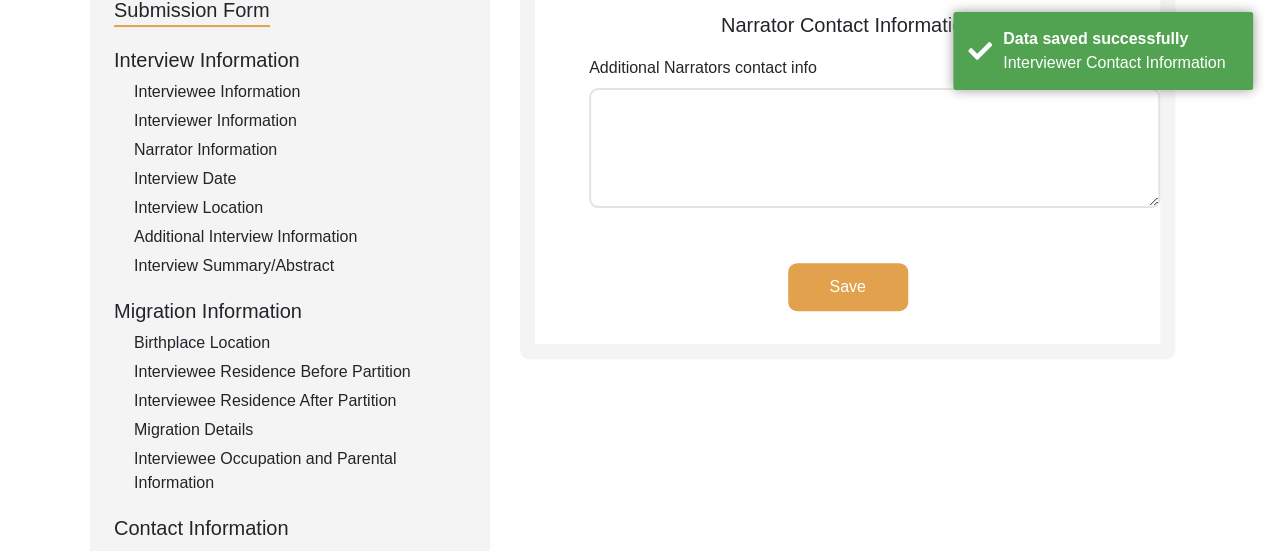 click on "Save" 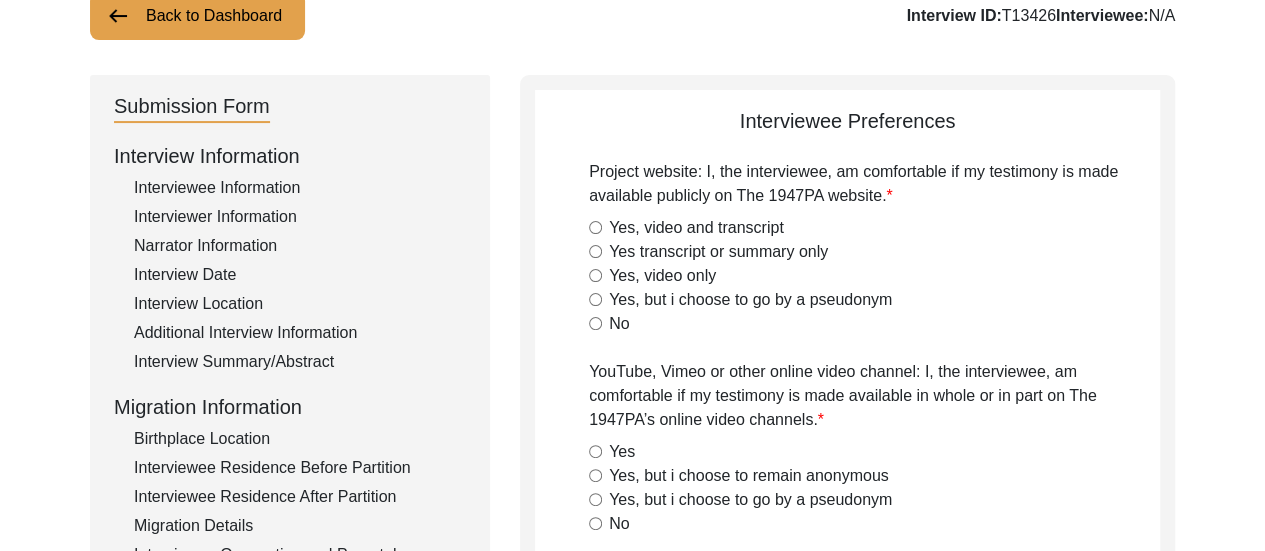 scroll, scrollTop: 149, scrollLeft: 0, axis: vertical 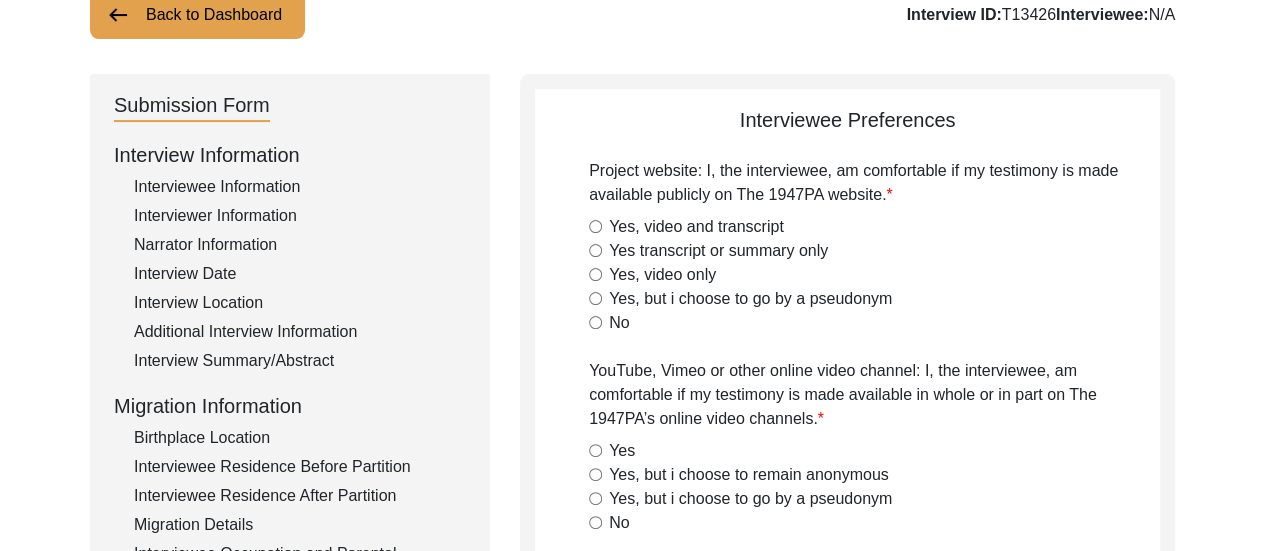 click on "Yes, video and transcript" at bounding box center (595, 226) 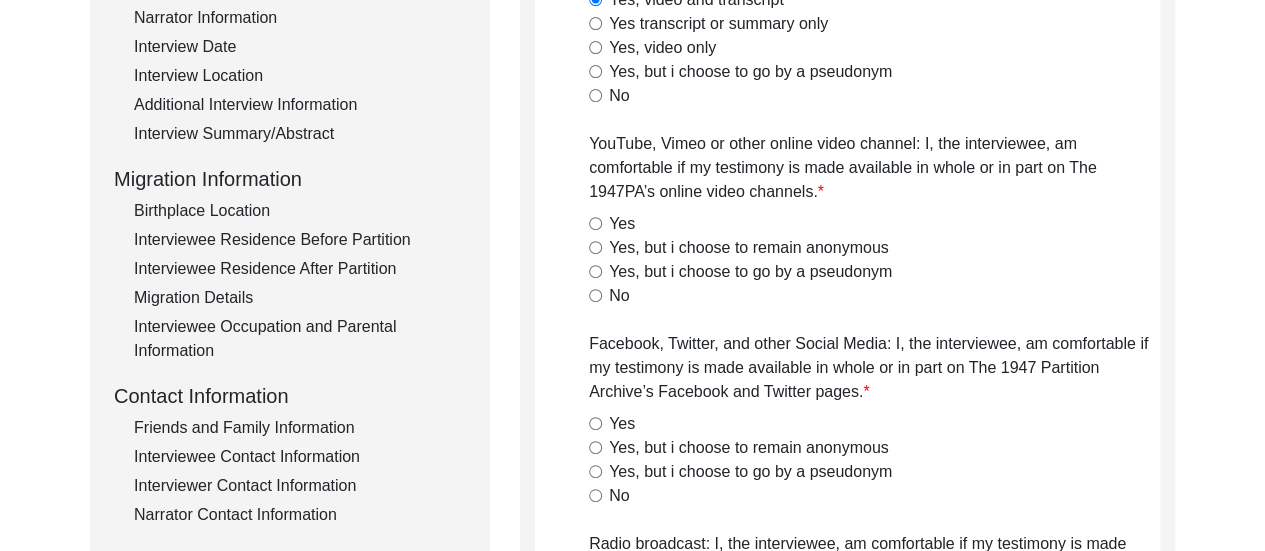 scroll, scrollTop: 386, scrollLeft: 0, axis: vertical 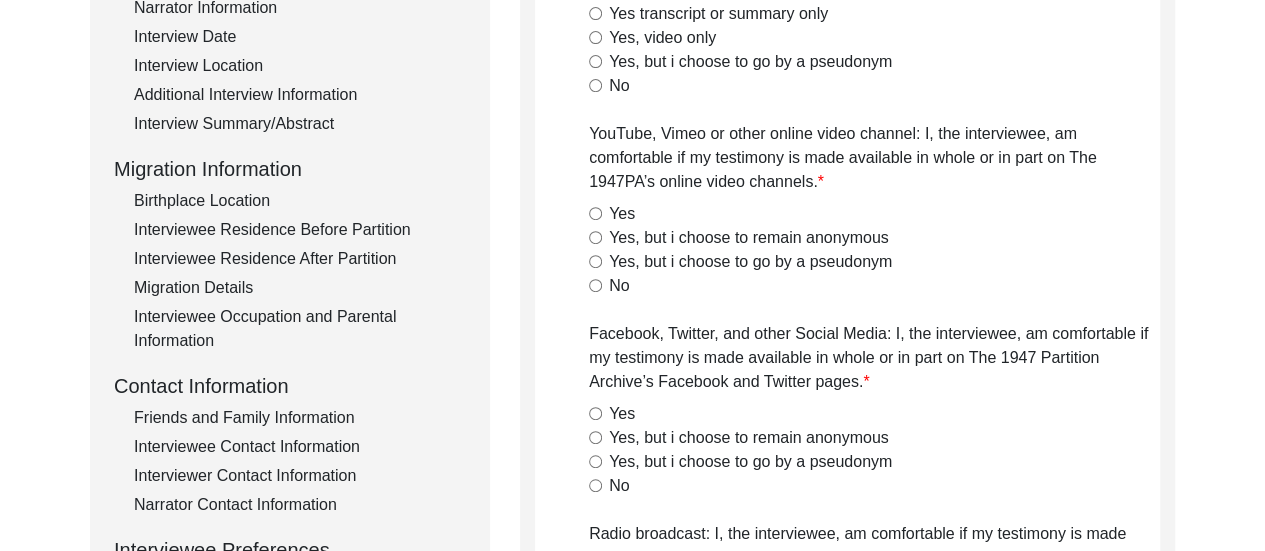click on "Yes" at bounding box center (595, 213) 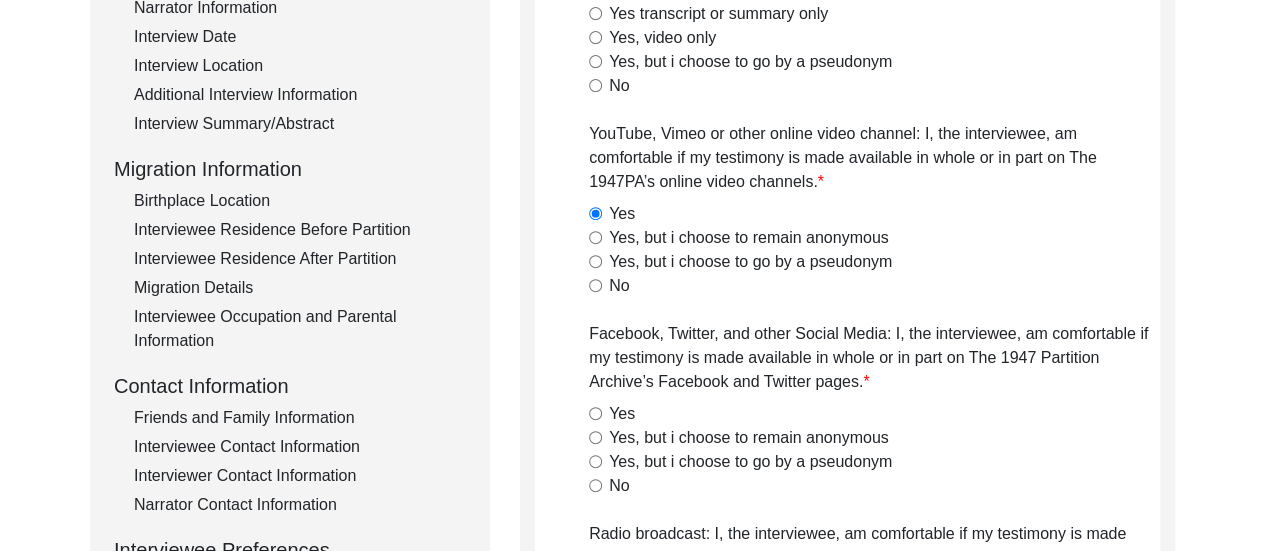 click on "Yes" at bounding box center [595, 413] 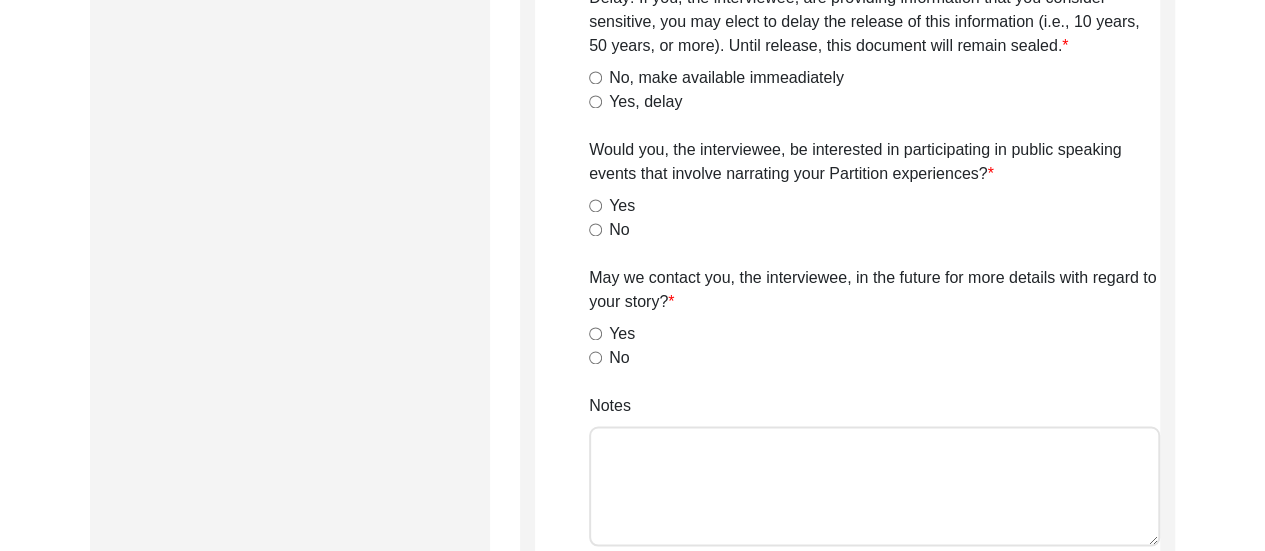 scroll, scrollTop: 1452, scrollLeft: 0, axis: vertical 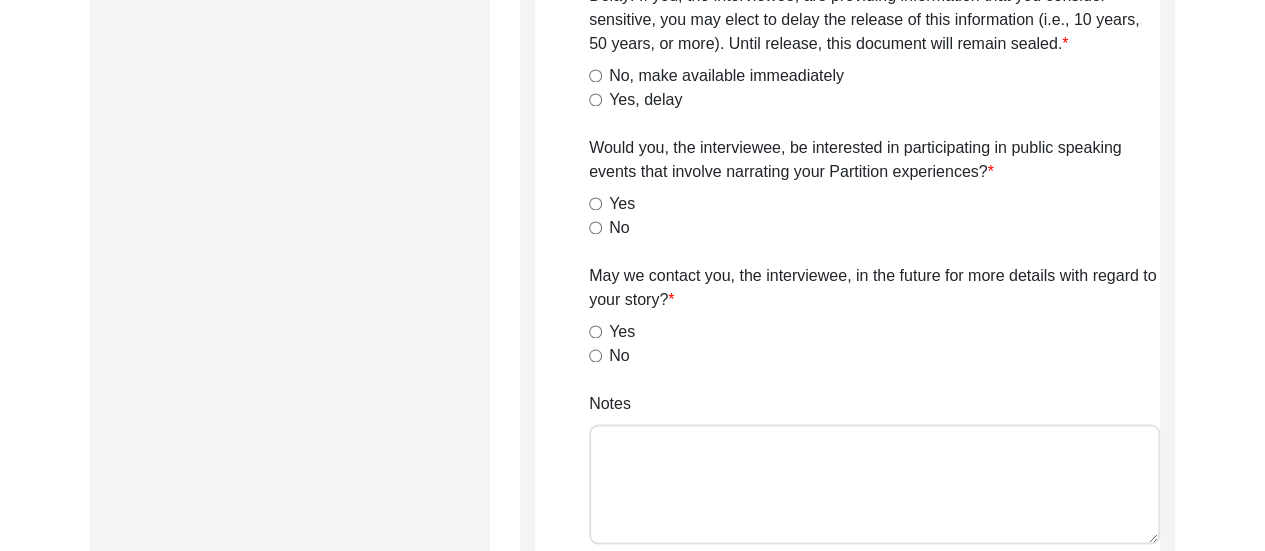 click on "Yes" at bounding box center (595, 331) 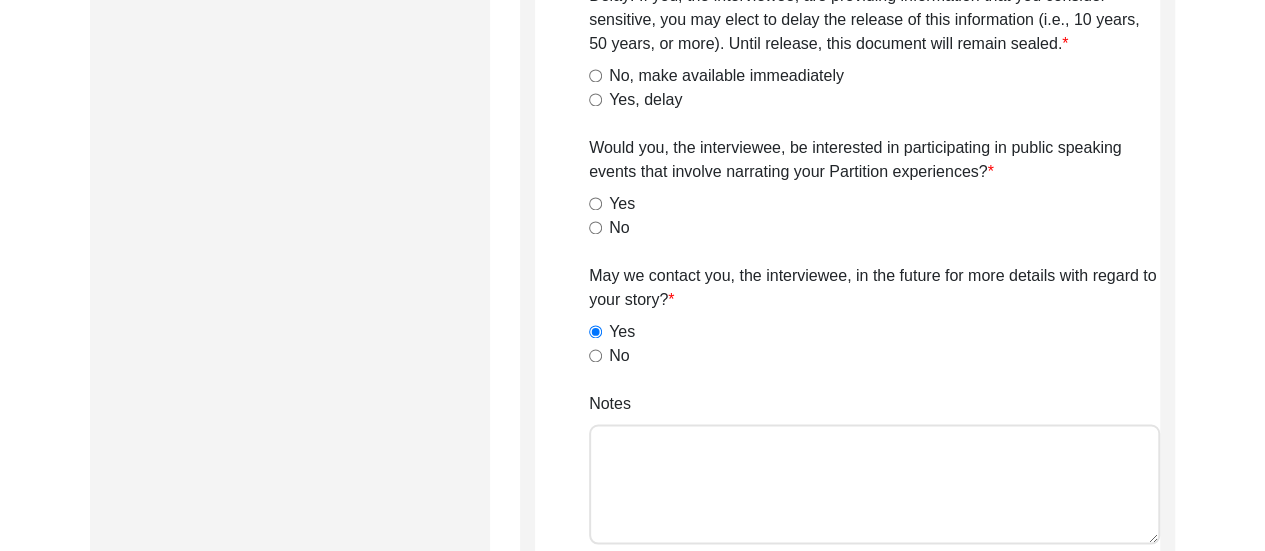 click on "Yes" at bounding box center (595, 203) 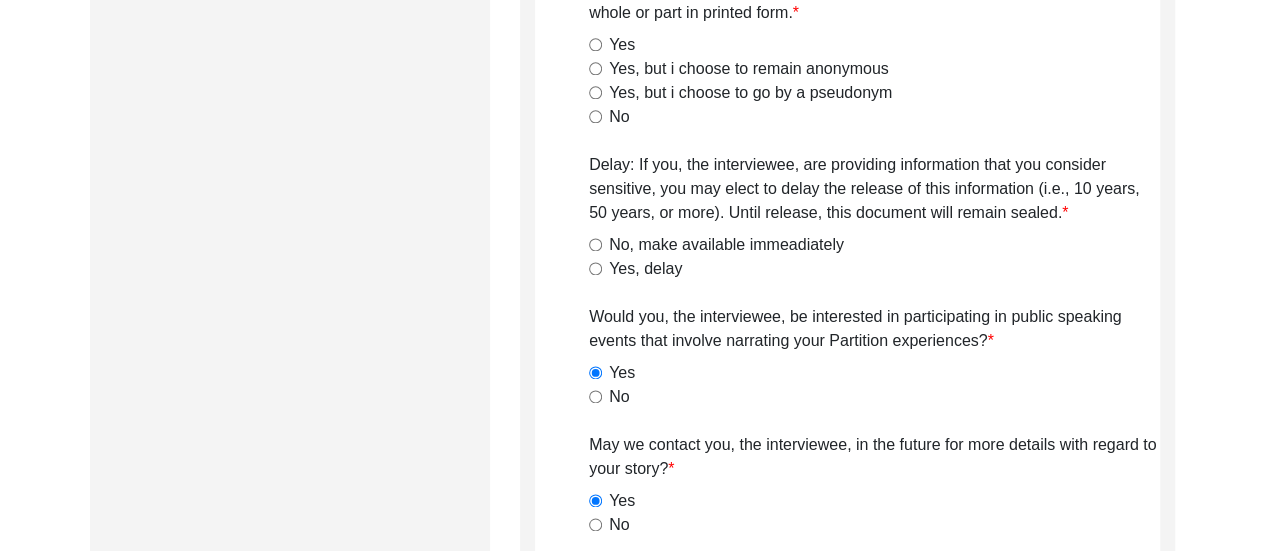 scroll, scrollTop: 1281, scrollLeft: 0, axis: vertical 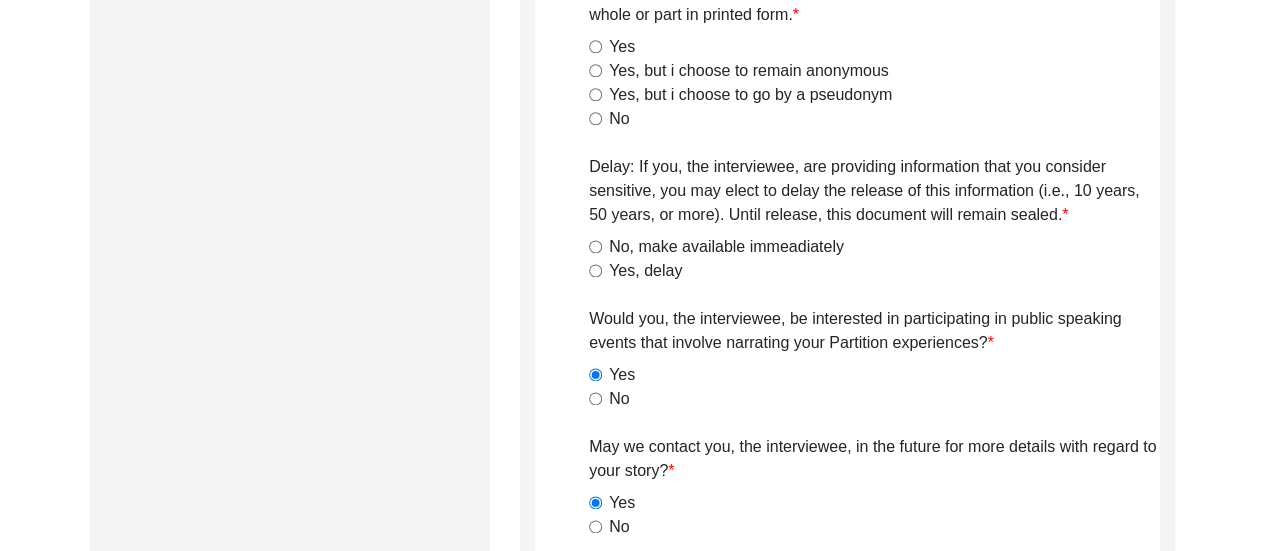 click on "No" 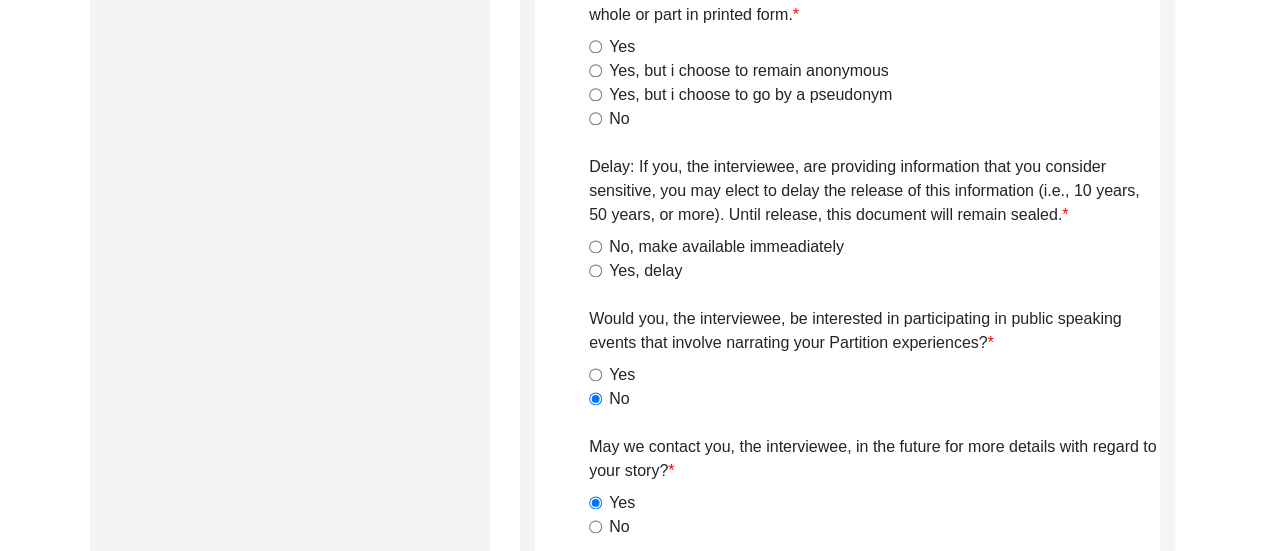 click on "No, make available immeadiately" at bounding box center [595, 246] 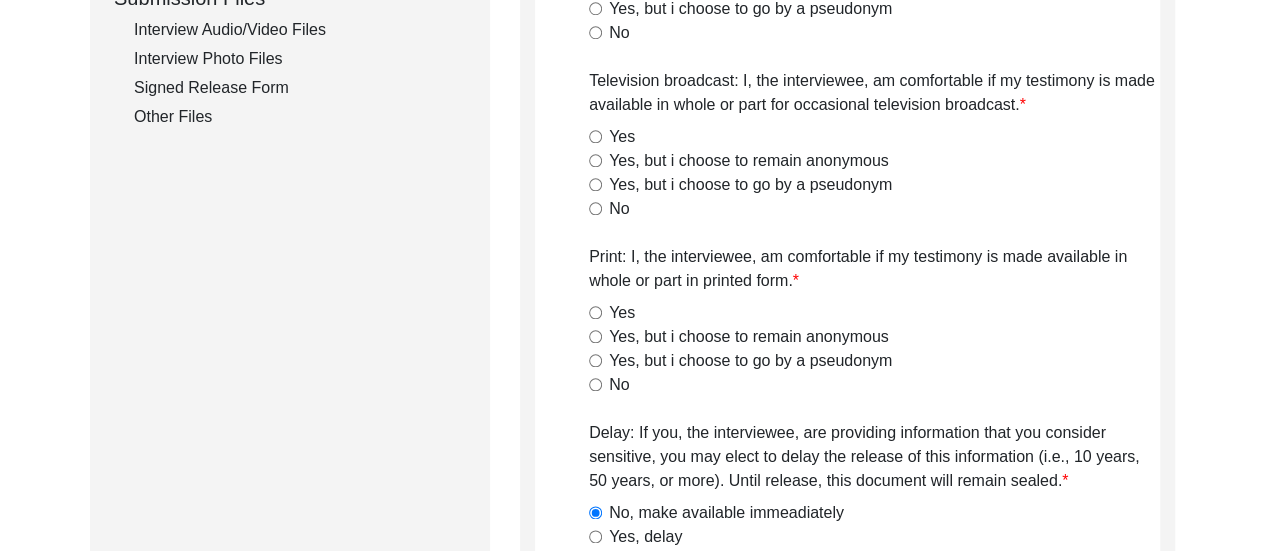 scroll, scrollTop: 1014, scrollLeft: 0, axis: vertical 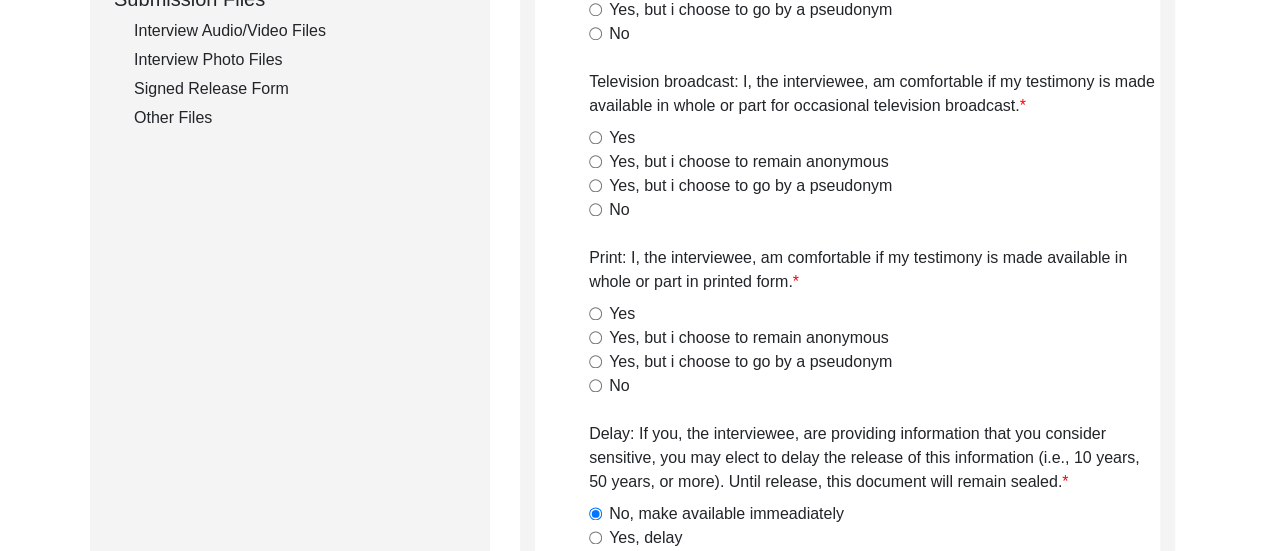 click on "Interviewee Preferences
Project website: I, the interviewee, am comfortable if my testimony is made available publicly on The 1947PA website.  Yes, video and transcript   Yes transcript or summary only   Yes, video only   Yes, but i choose to go by a pseudonym   No  YouTube, Vimeo or other online video channel: I, the interviewee, am comfortable if my testimony is made available in whole or in part on The 1947PA’s online video channels.  Yes   Yes, but i choose to remain anonymous   Yes, but i choose to go by a pseudonym   No  Facebook, Twitter, and other Social Media: I, the interviewee, am comfortable if my testimony is made available in whole or in part on The 1947 Partition Archive’s Facebook and Twitter pages.  Yes   Yes, but i choose to remain anonymous   Yes, but i choose to go by a pseudonym   No  Radio broadcast: I, the interviewee, am comfortable if my testimony is made available in whole or part for occasional radio broadcast.  Yes   Yes, but i choose to remain anonymous   No   Yes   No   No" 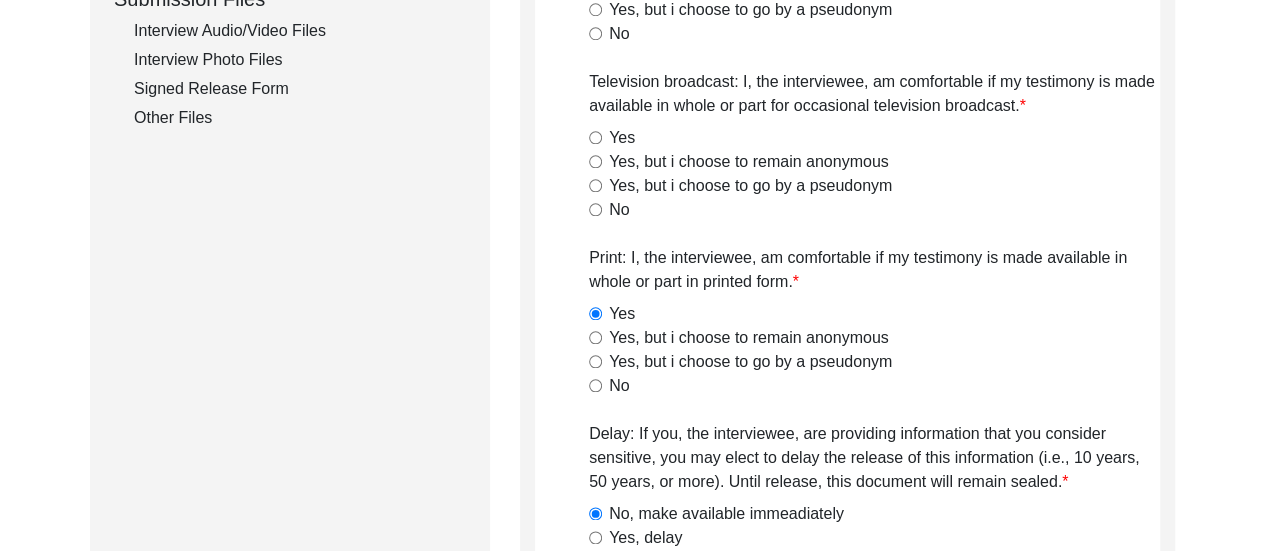 click on "Yes" at bounding box center [595, 137] 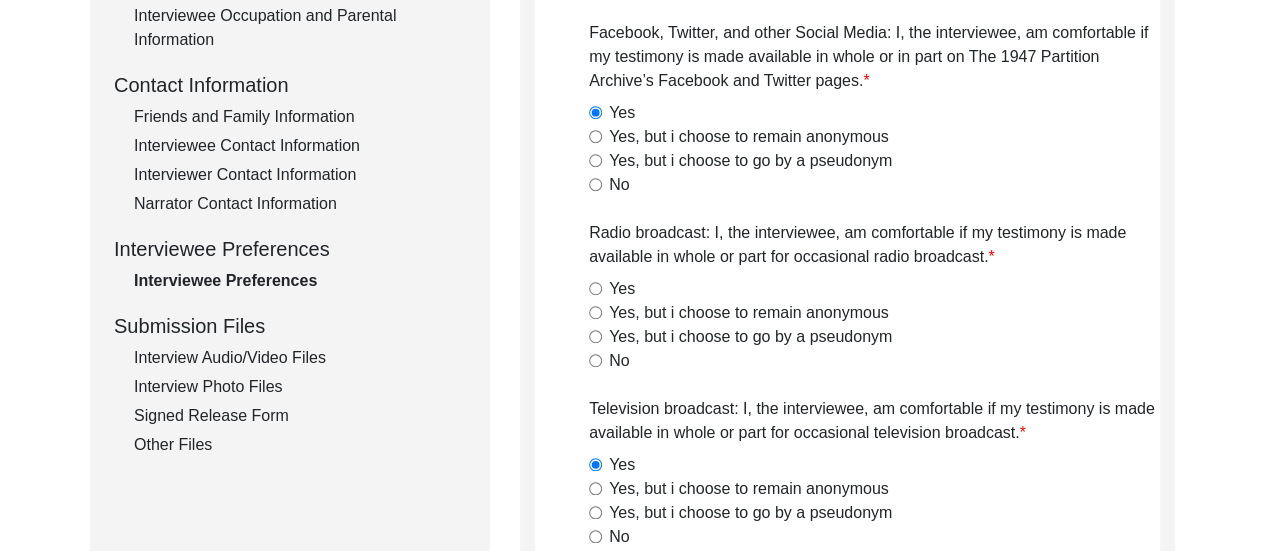 scroll, scrollTop: 686, scrollLeft: 0, axis: vertical 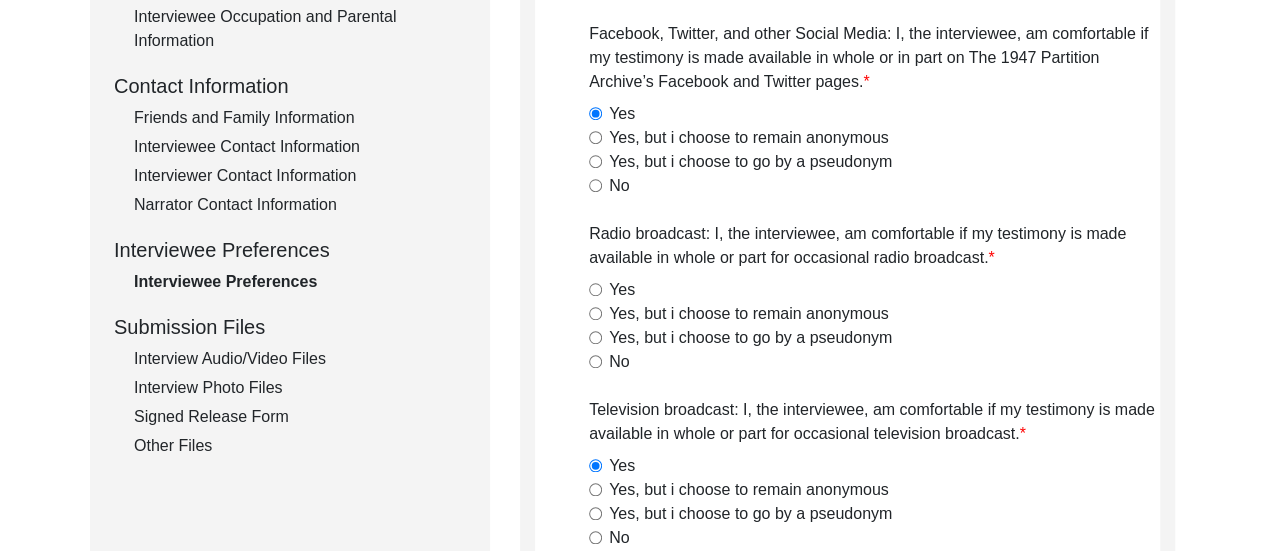click on "Yes" at bounding box center [595, 289] 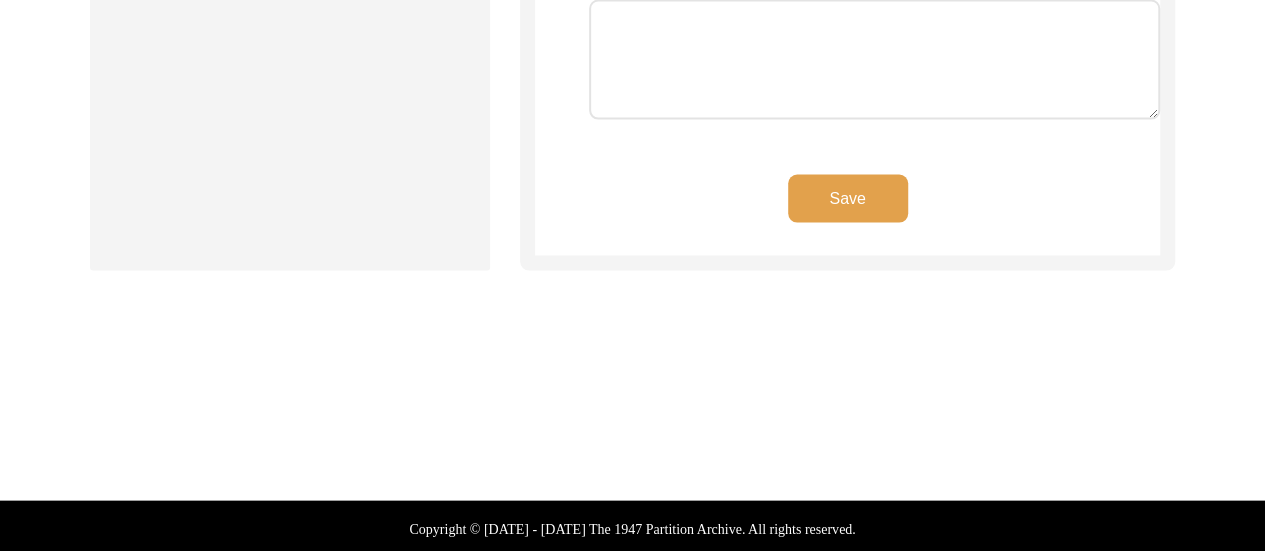 scroll, scrollTop: 1880, scrollLeft: 0, axis: vertical 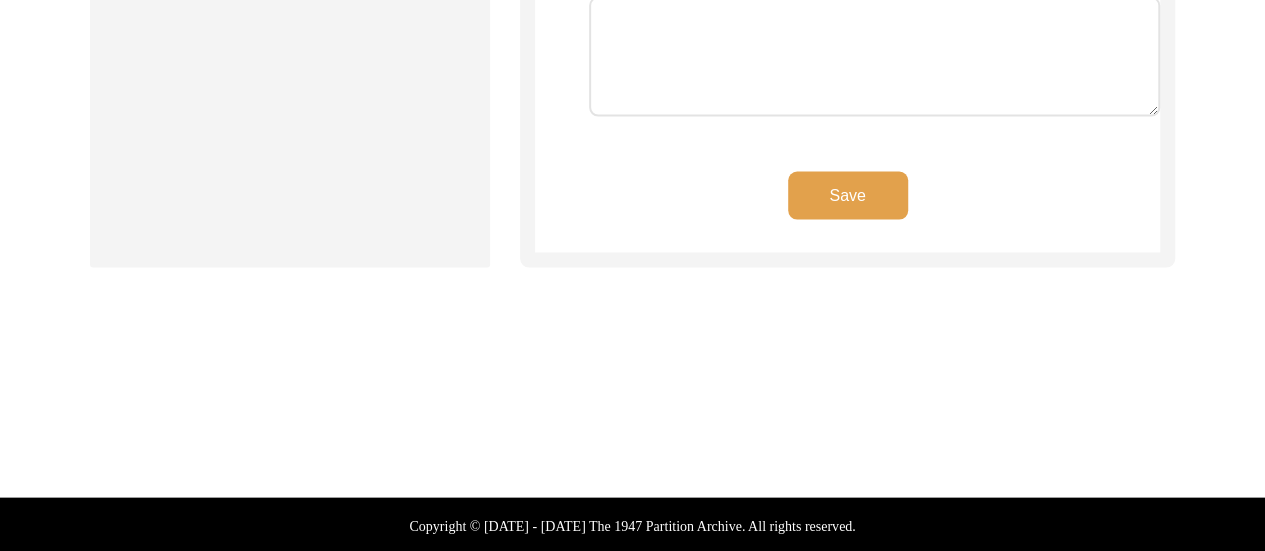 click on "Save" 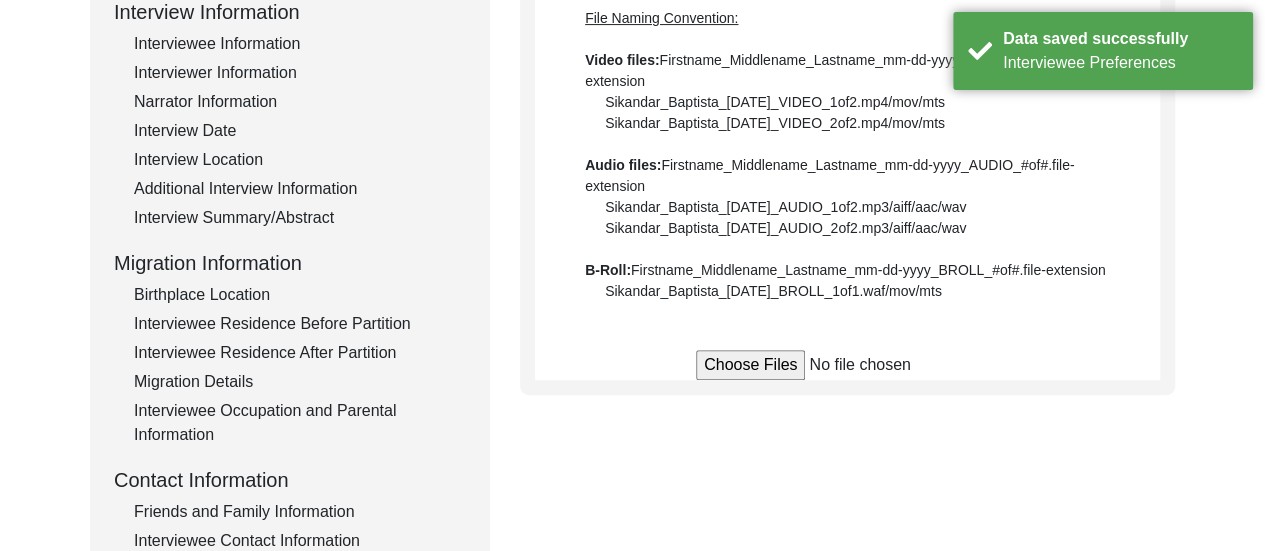 scroll, scrollTop: 280, scrollLeft: 0, axis: vertical 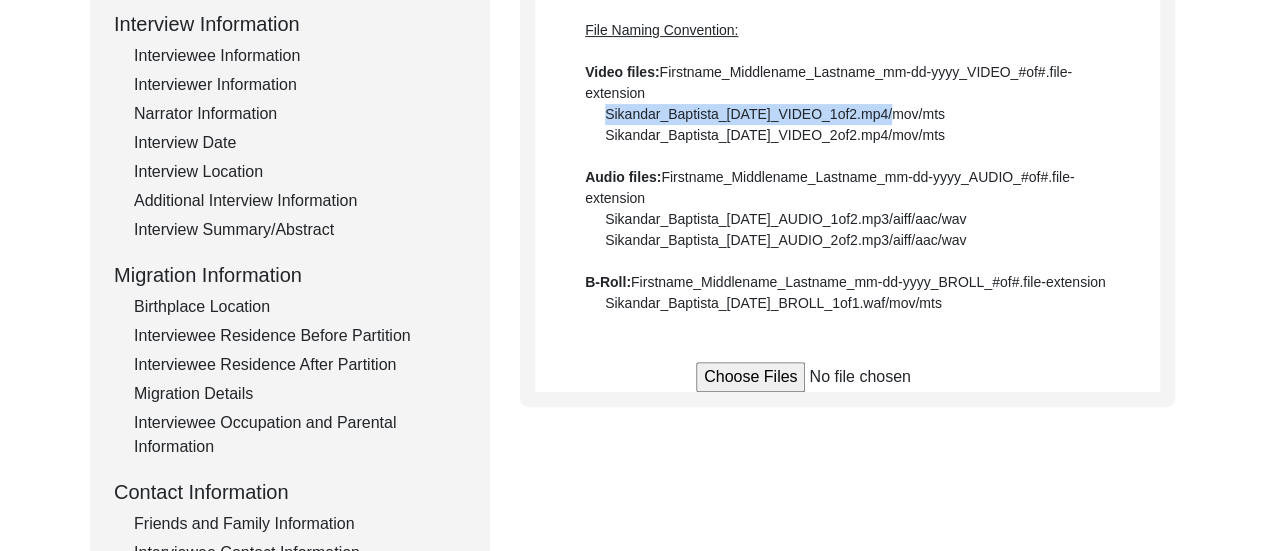 drag, startPoint x: 608, startPoint y: 112, endPoint x: 889, endPoint y: 114, distance: 281.0071 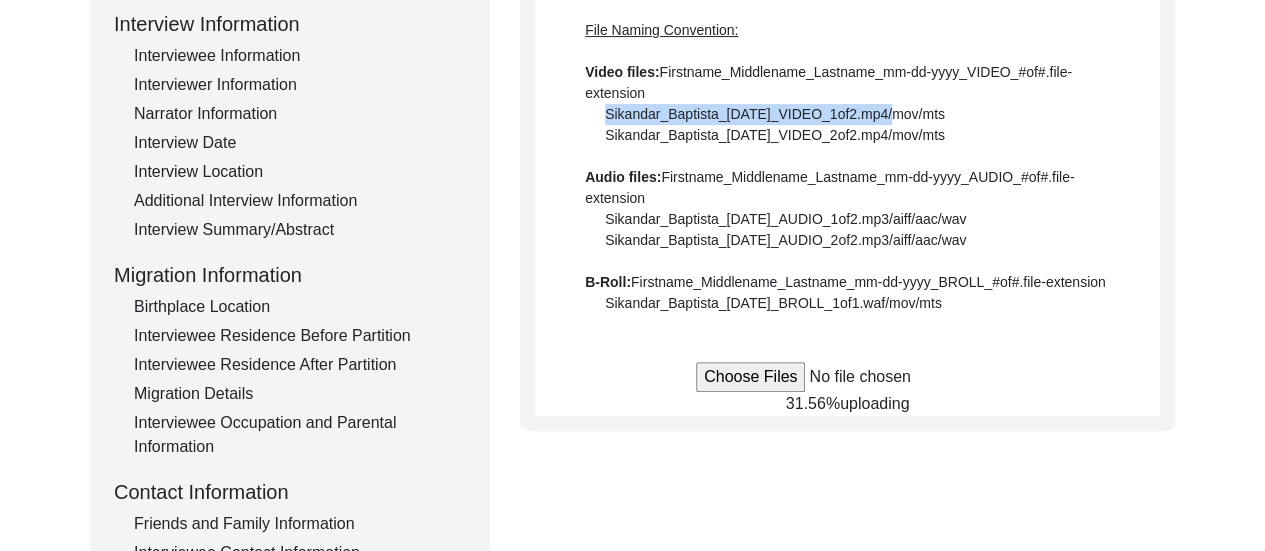 click at bounding box center [847, 377] 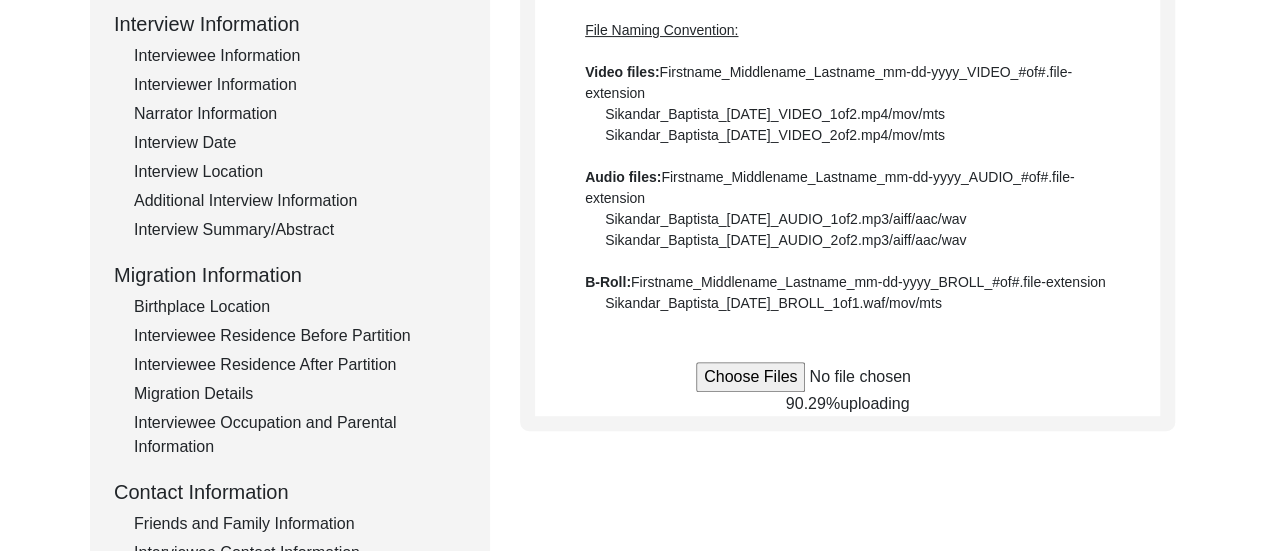 click on "uploading" 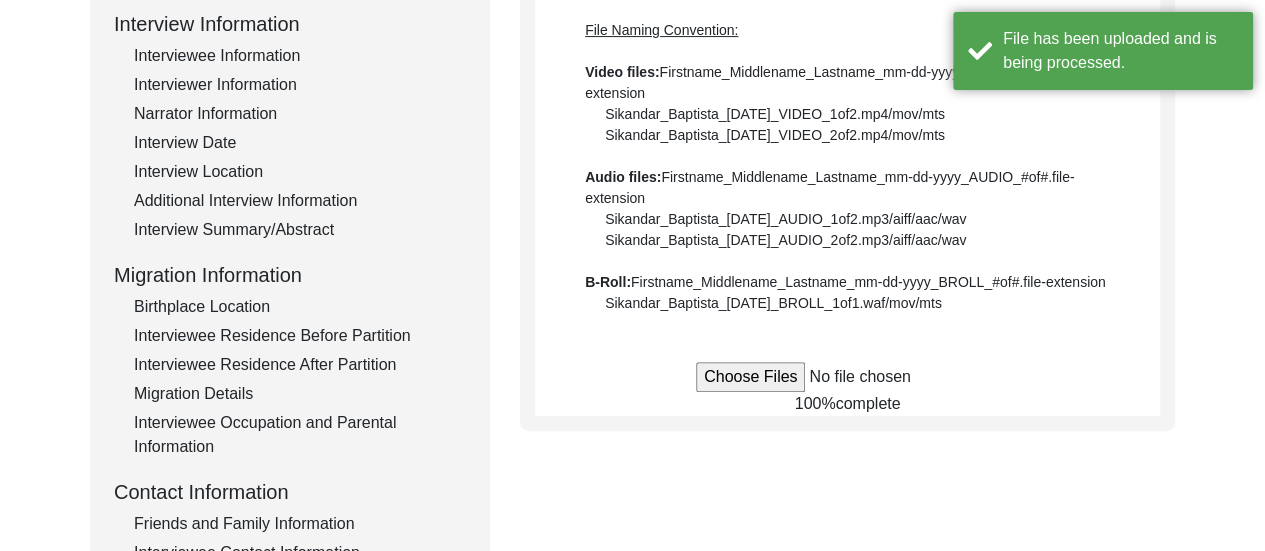click on "100%  complete" 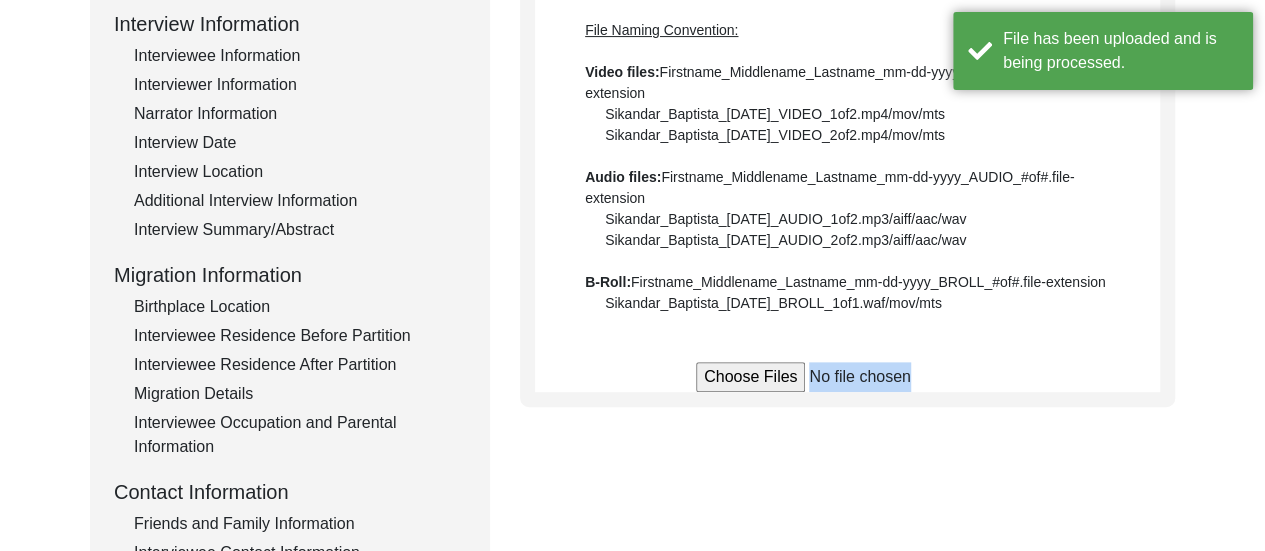 click on "Submission Form   Interview Information   Interviewee Information   Interviewer Information   Narrator Information   Interview Date   Interview Location   Additional Interview Information   Interview Summary/Abstract   Migration Information   Birthplace Location   Interviewee Residence Before Partition   Interviewee Residence After Partition   Migration Details   Interviewee Occupation and Parental Information   Contact Information   Friends and Family Information   Interviewee Contact Information   Interviewer Contact Information   Narrator Contact Information   Interviewee Preferences   Interviewee Preferences   Submission Files   Interview Audio/Video Files   Interview Photo Files   Signed Release Form   Other Files   Interview Audio/Video Files  File Naming Convention: Video files:  Firstname_Middlename_Lastname_mm-dd-yyyy_VIDEO_#of#.file-extension  Sikandar_Baptista_[DATE]_VIDEO_1of2.mp4/mov/mts  Sikandar_Baptista_[DATE]_VIDEO_2of2.mp4/mov/mts  Audio files: B-Roll:" 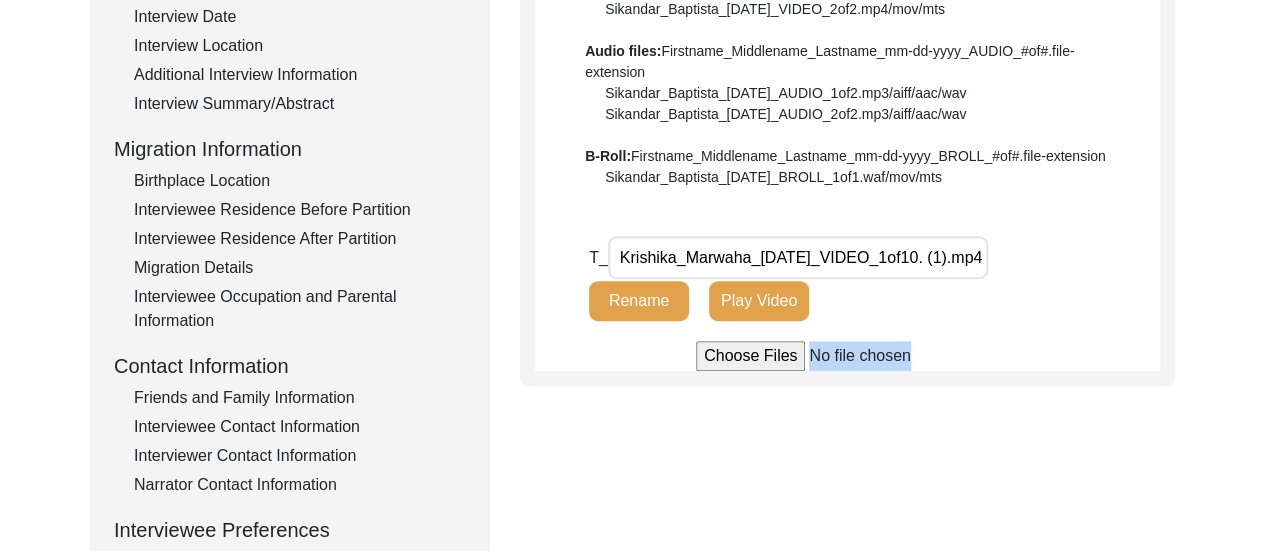 scroll, scrollTop: 406, scrollLeft: 0, axis: vertical 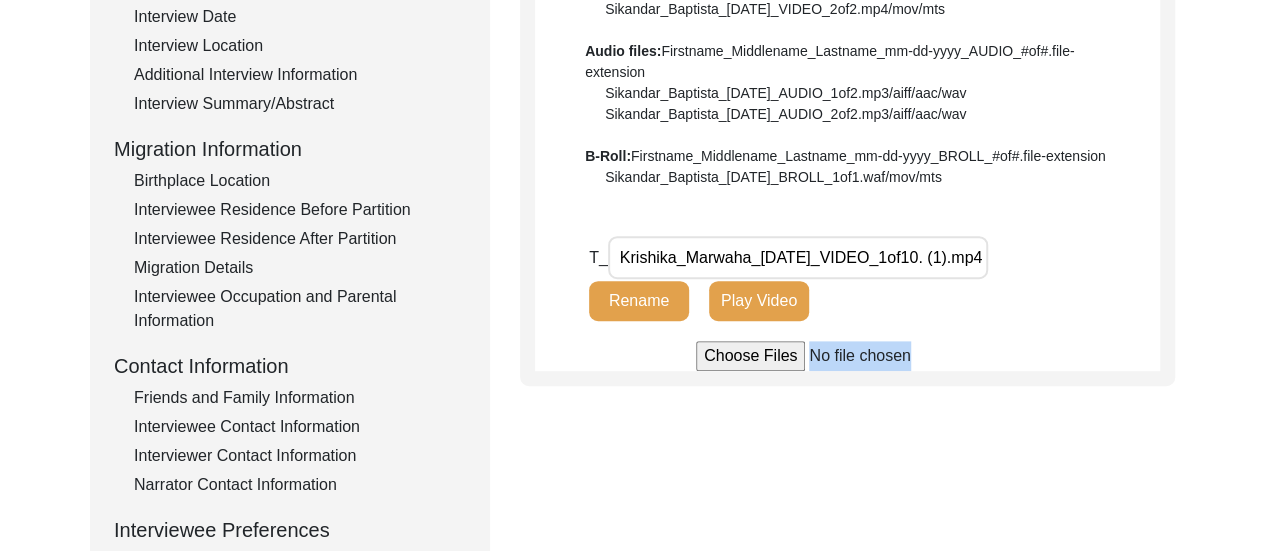 click at bounding box center (847, 356) 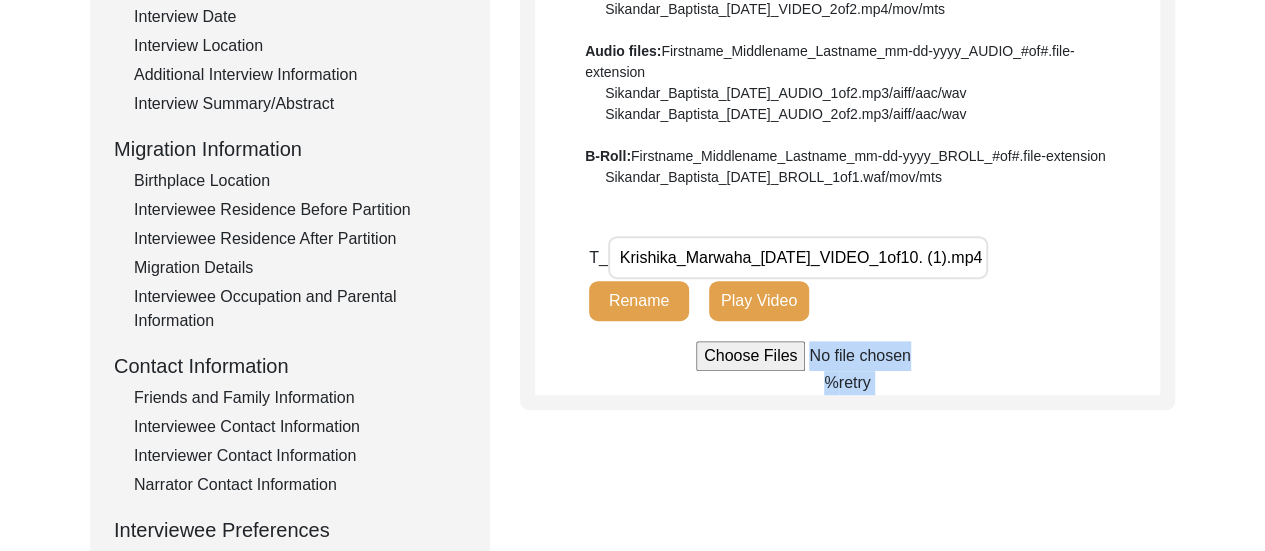 click at bounding box center [847, 356] 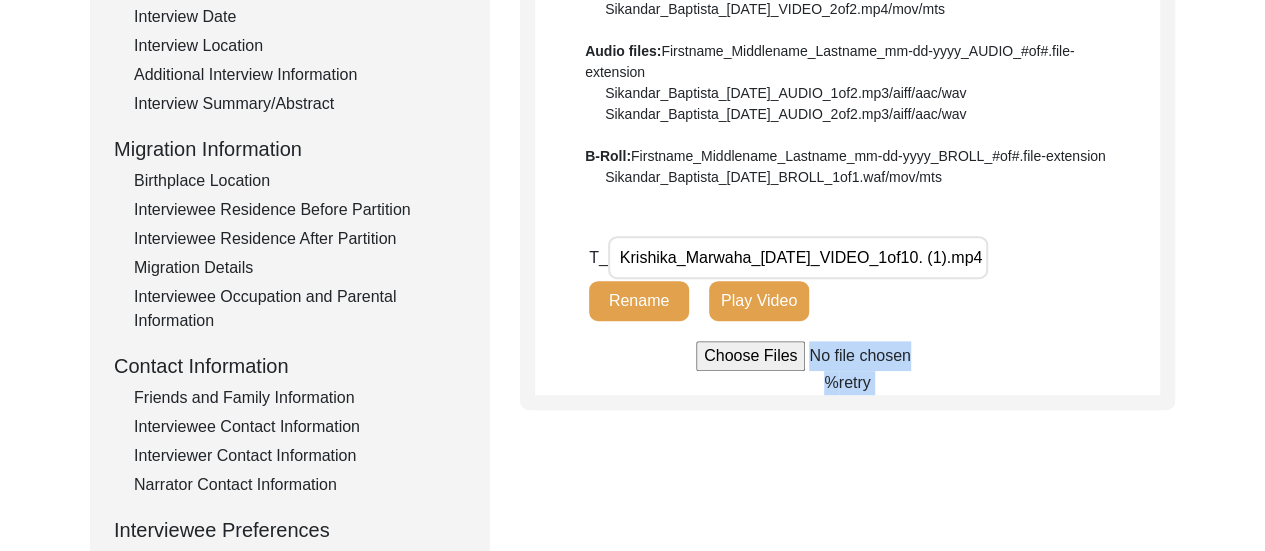 type on "C:\fakepath\drive-download-20250715T181739Z-1-001.zip" 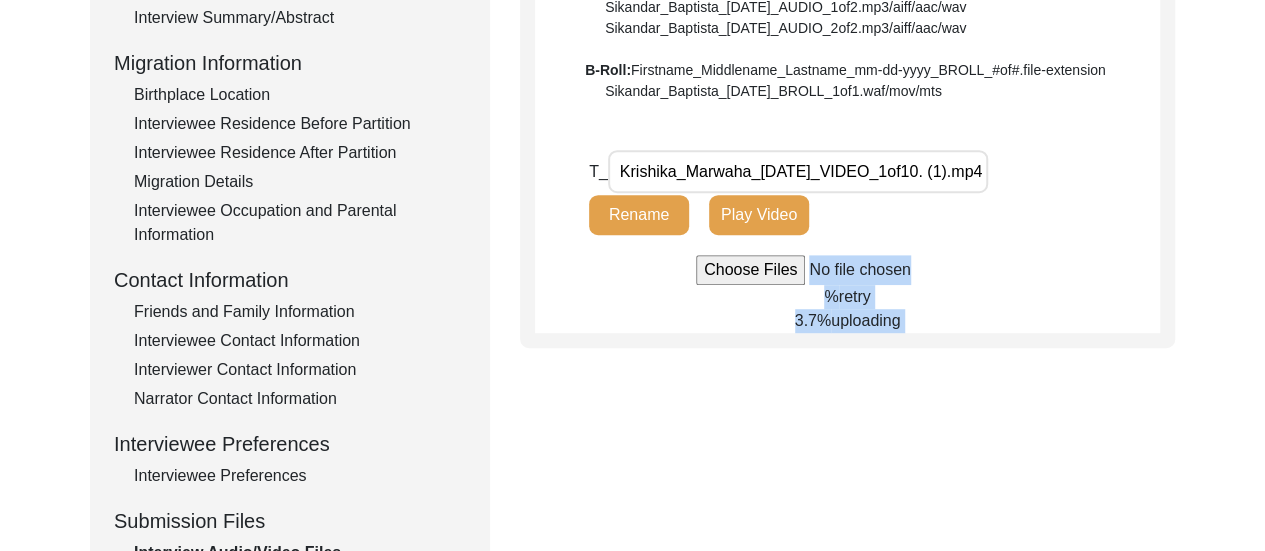 scroll, scrollTop: 494, scrollLeft: 0, axis: vertical 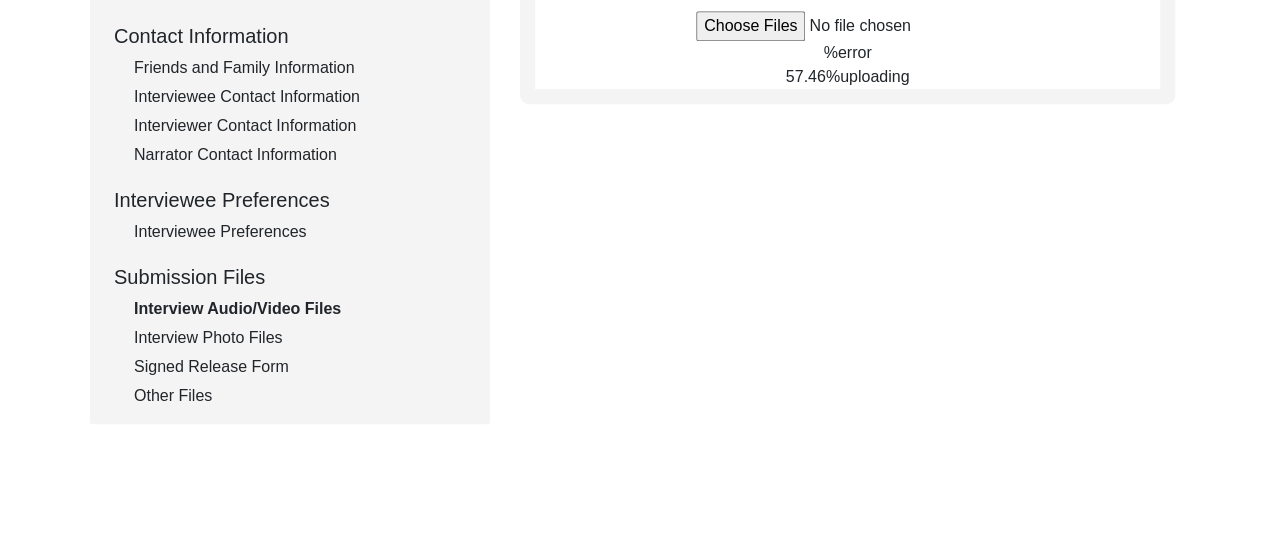 click on "Signed Release Form" 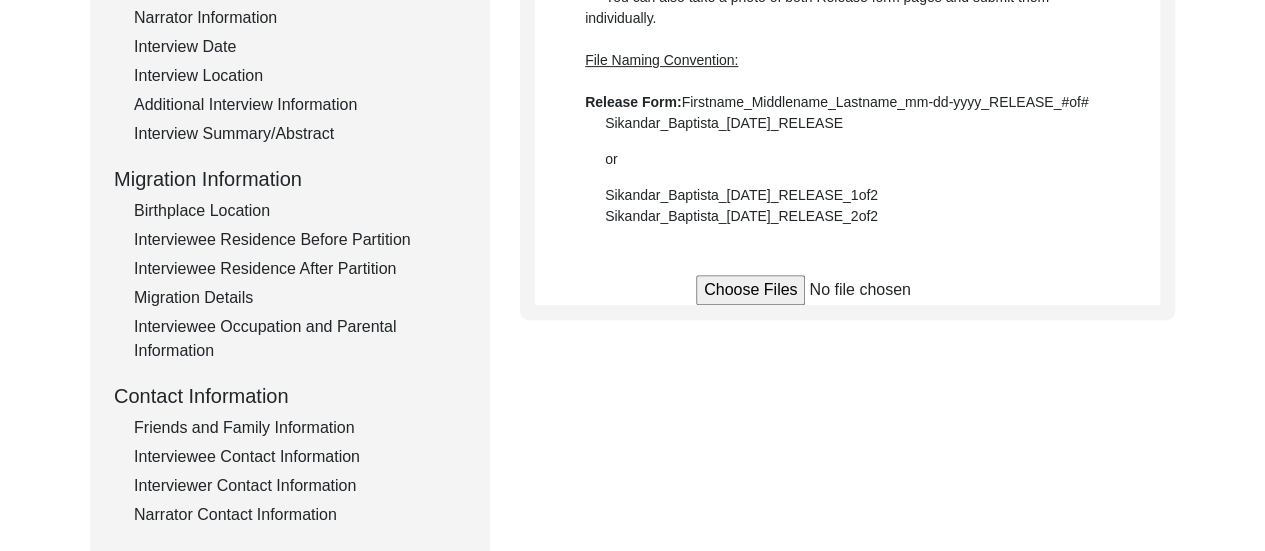scroll, scrollTop: 362, scrollLeft: 0, axis: vertical 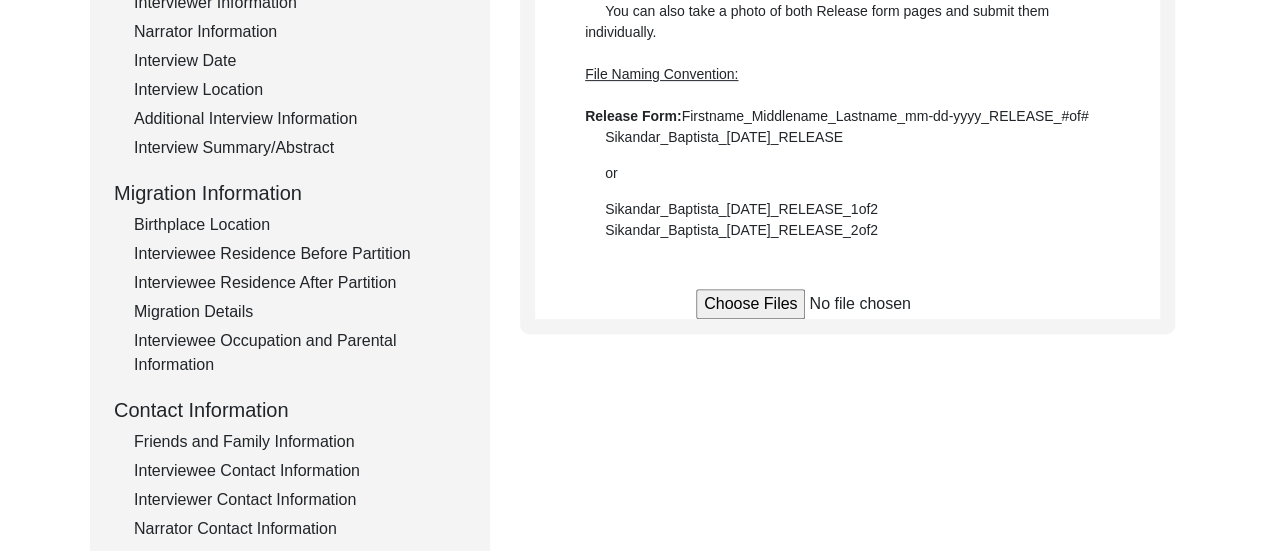 click at bounding box center (847, 304) 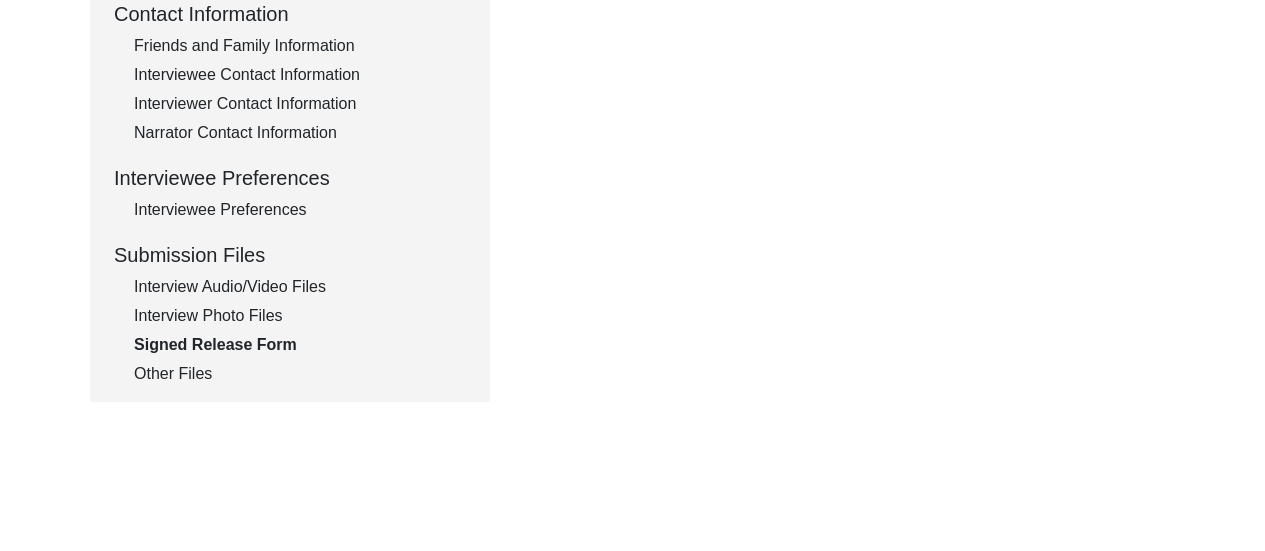 scroll, scrollTop: 758, scrollLeft: 0, axis: vertical 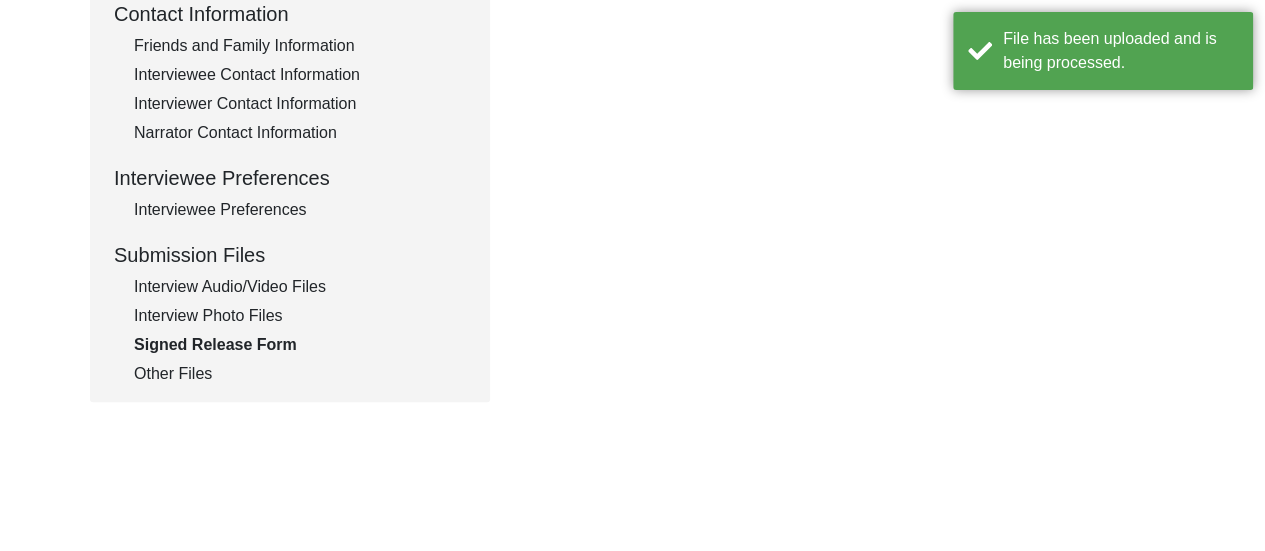 type 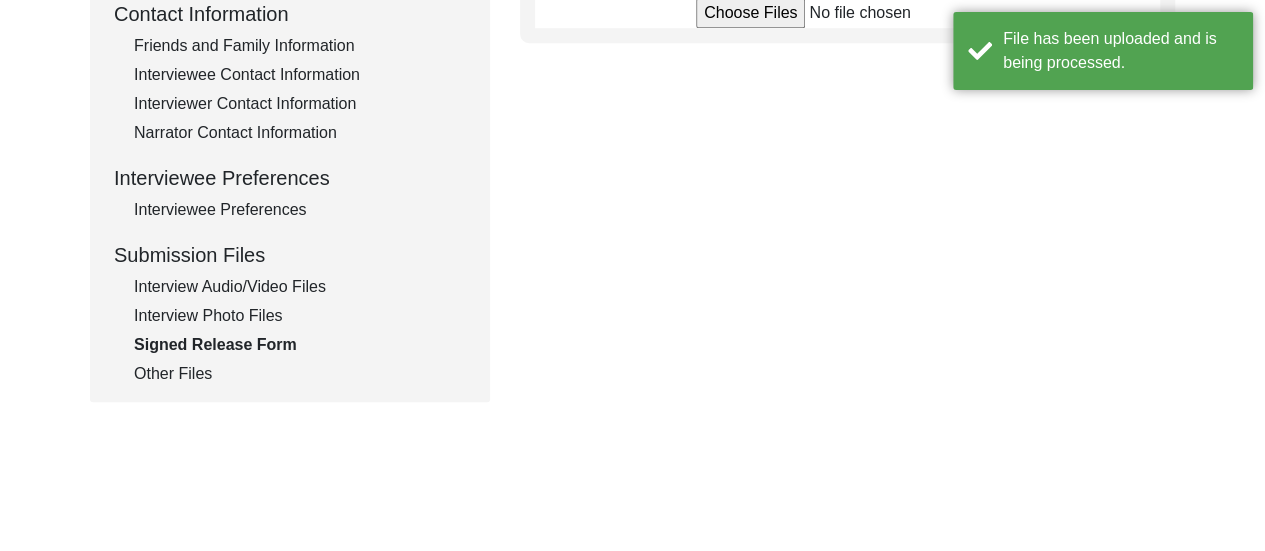 click on "Other Files" 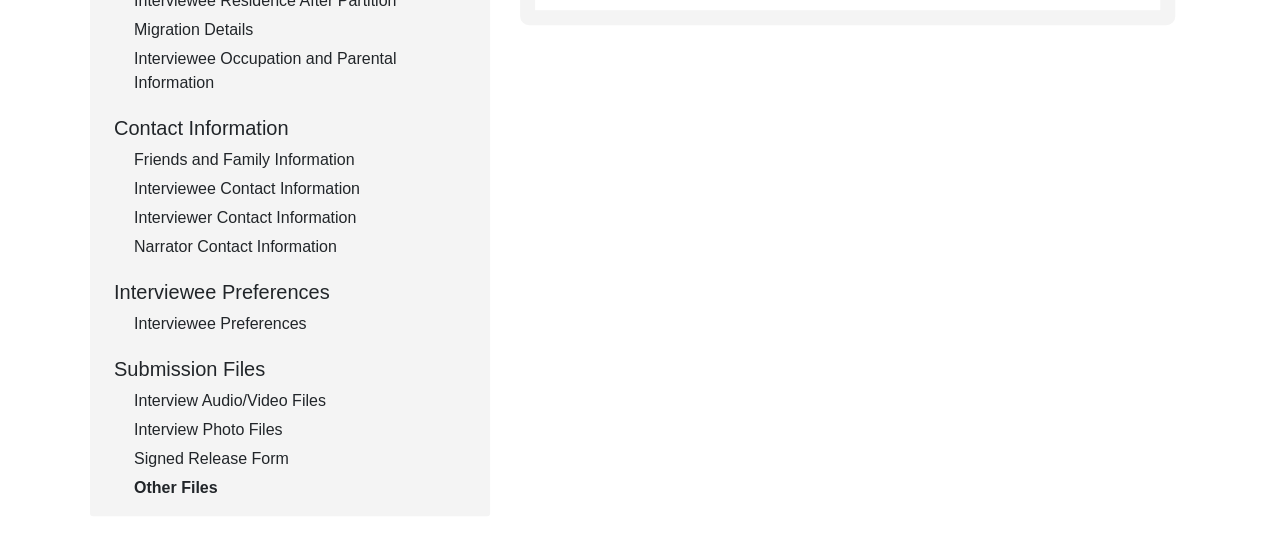 scroll, scrollTop: 646, scrollLeft: 0, axis: vertical 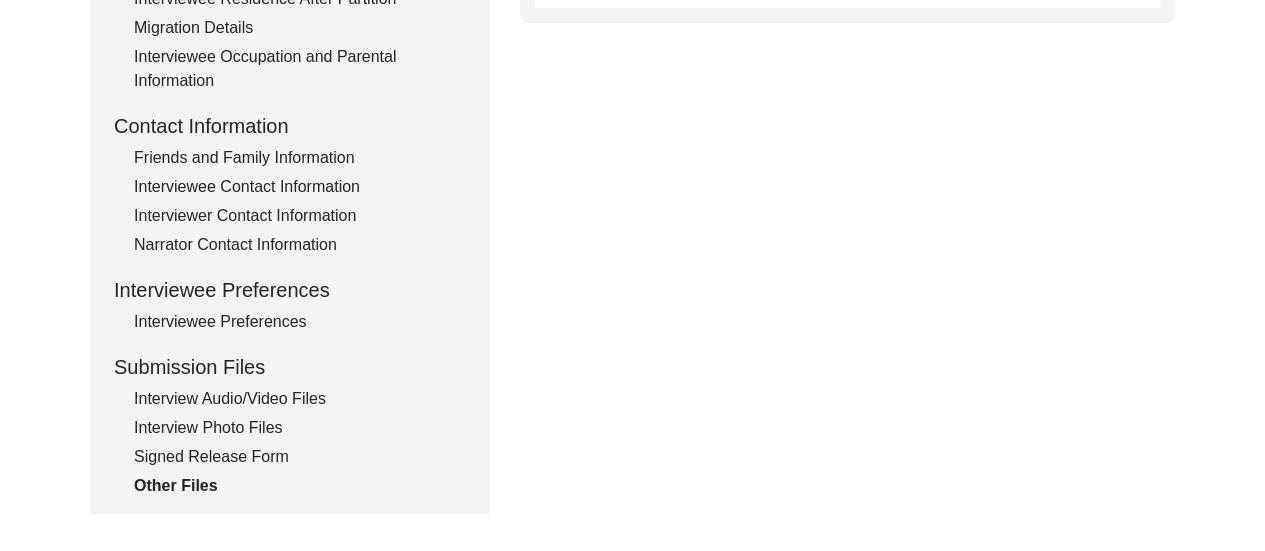 click on "Interview Photo Files" 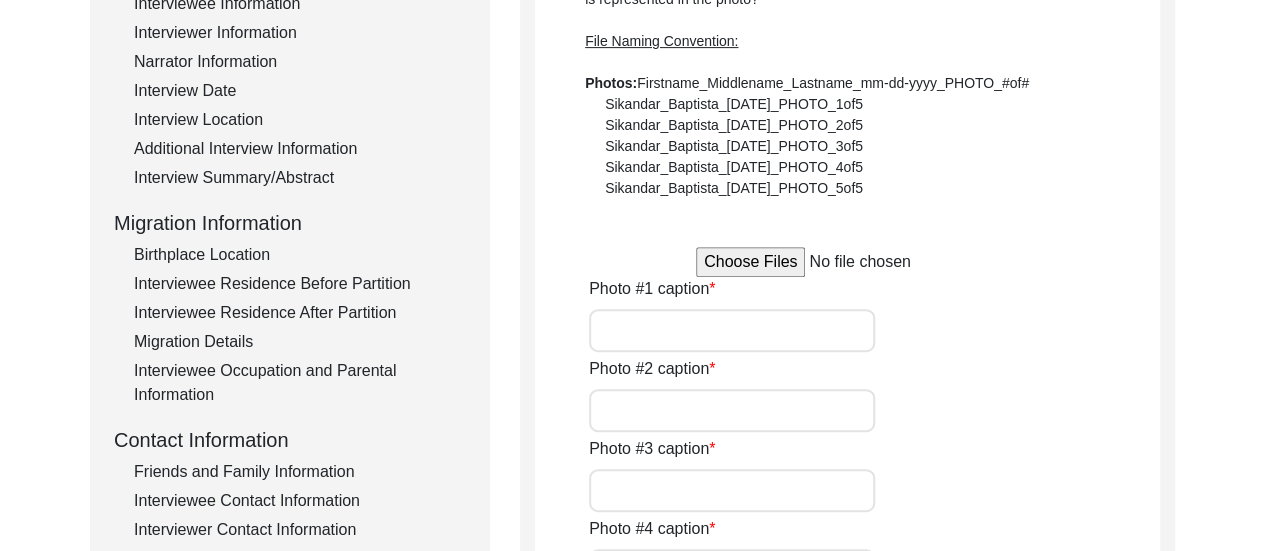scroll, scrollTop: 334, scrollLeft: 0, axis: vertical 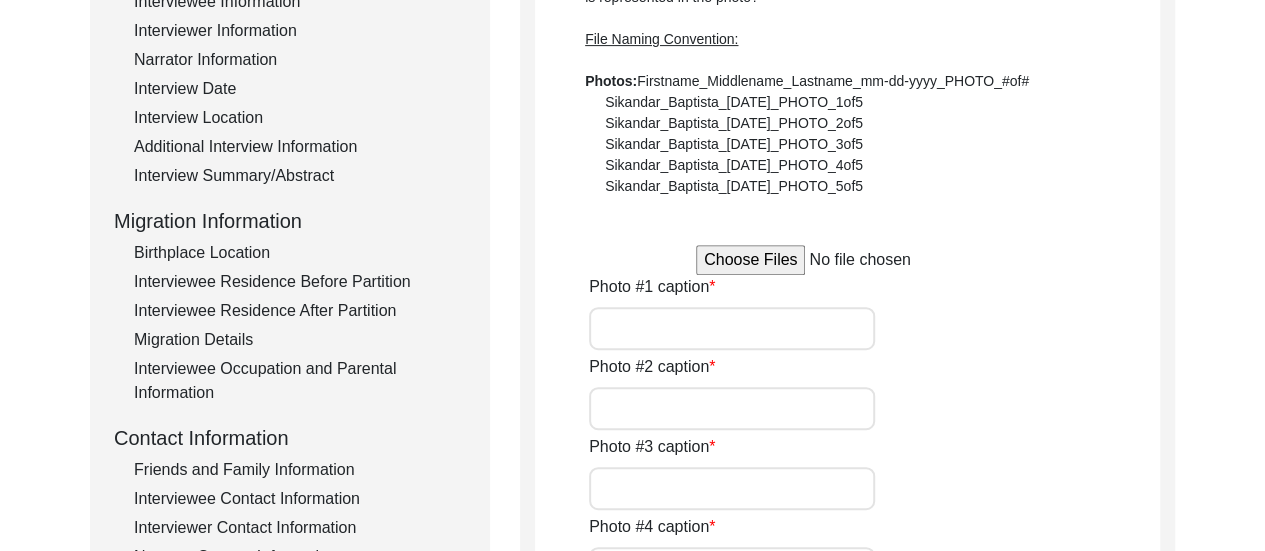 click at bounding box center (847, 260) 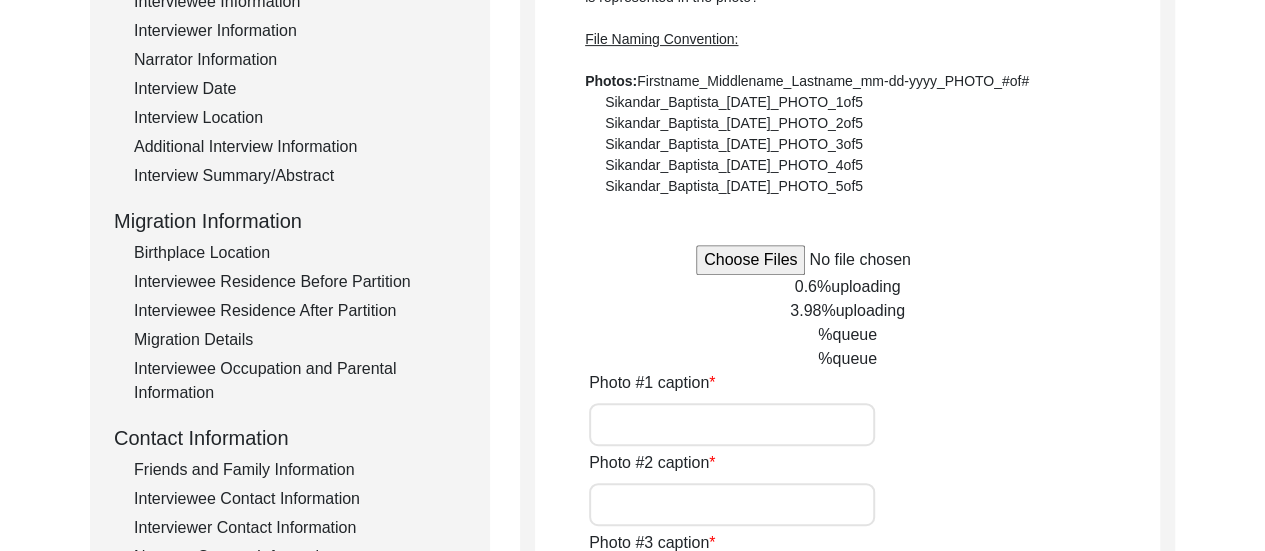 click on "Photo #1 caption" at bounding box center (732, 424) 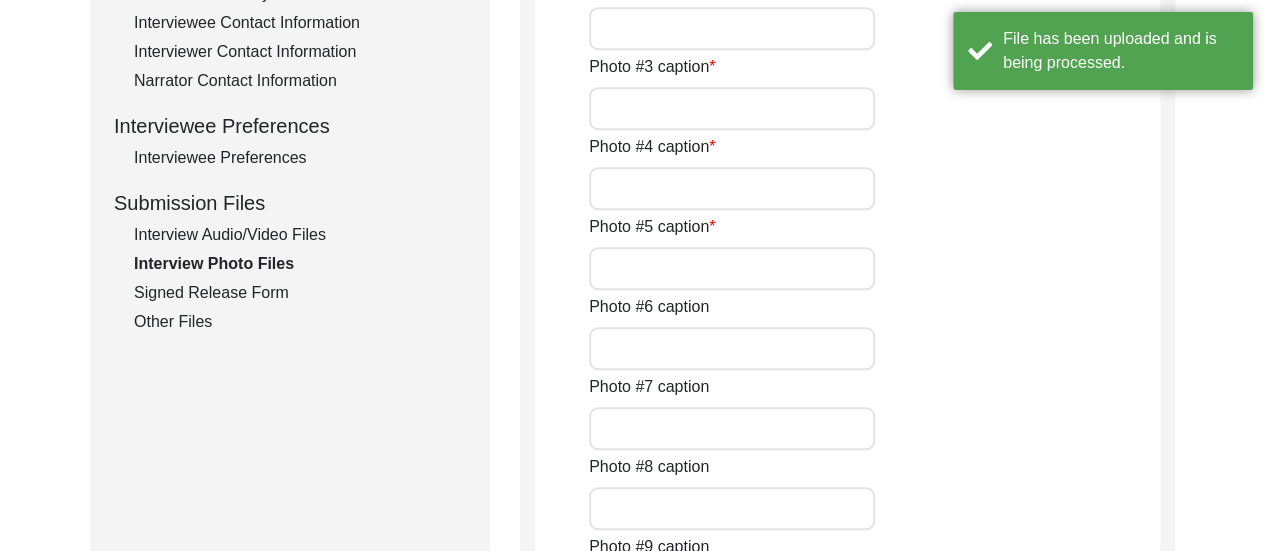 scroll, scrollTop: 812, scrollLeft: 0, axis: vertical 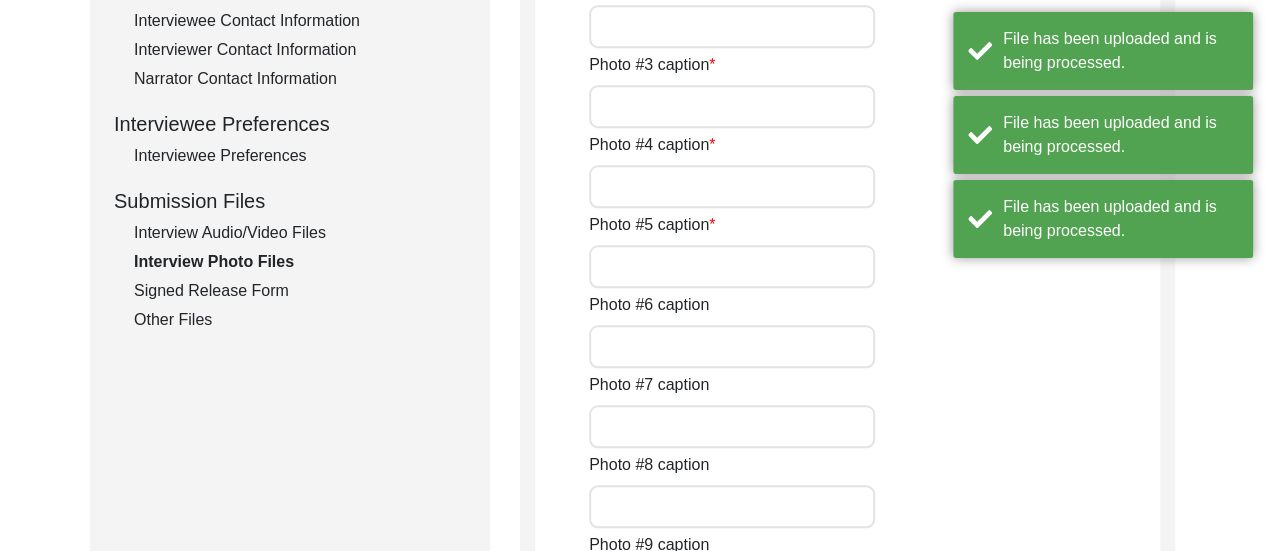 type 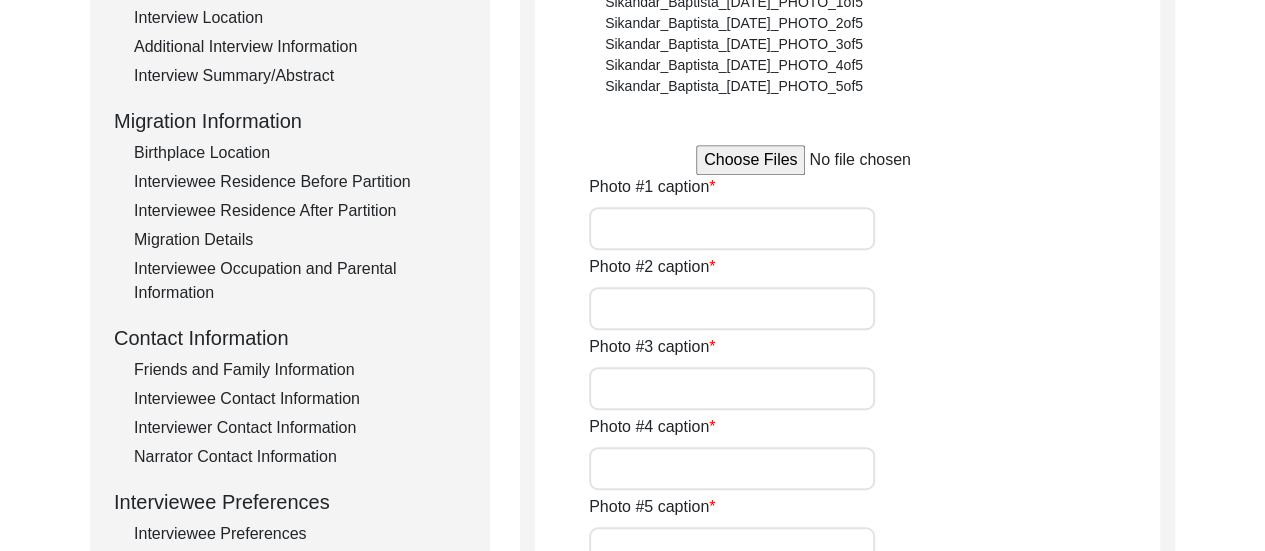 scroll, scrollTop: 280, scrollLeft: 0, axis: vertical 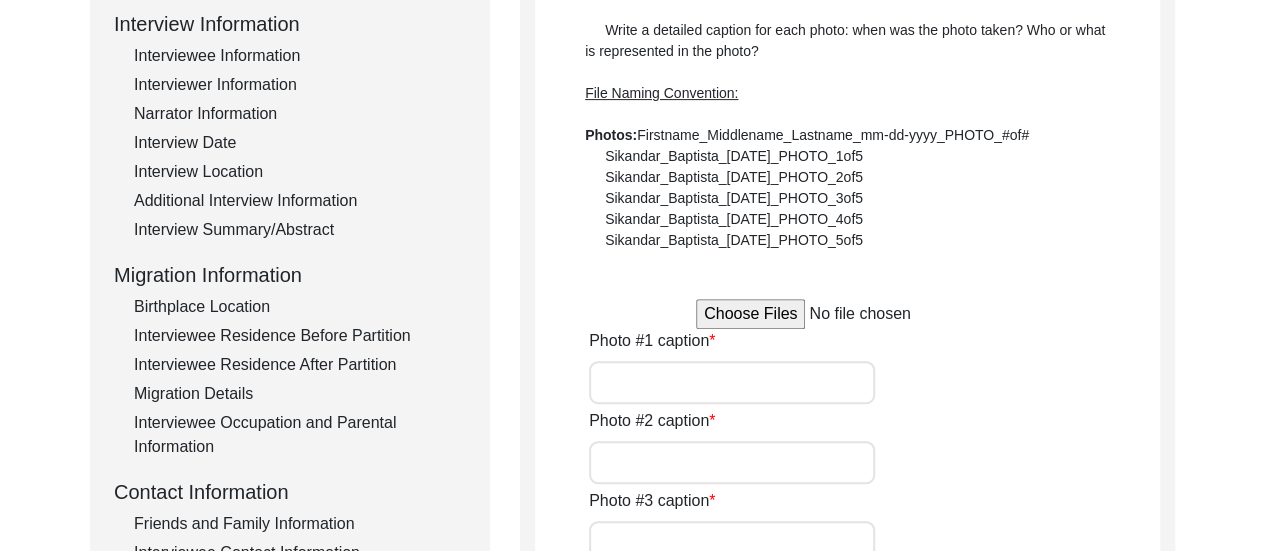 click on "Photo #1 caption" 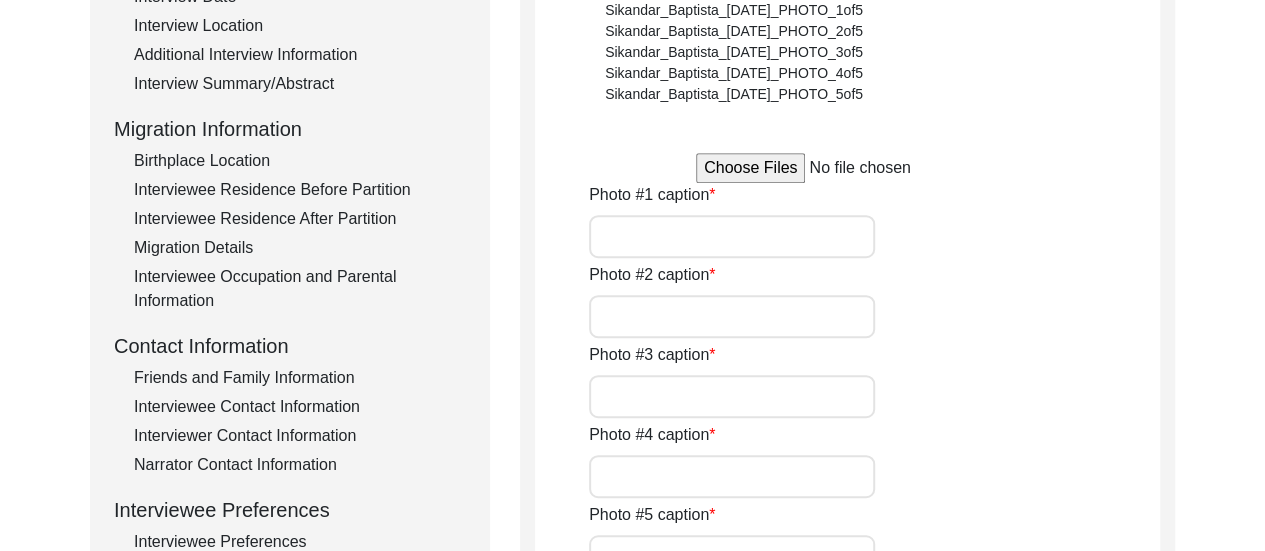scroll, scrollTop: 424, scrollLeft: 0, axis: vertical 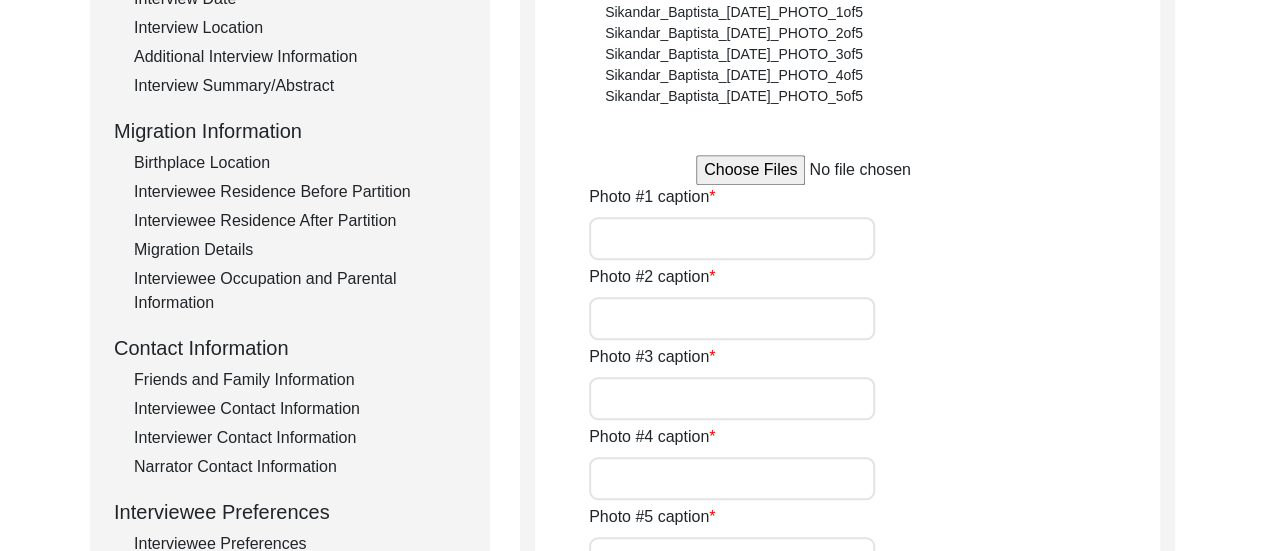 click on "Photo #1 caption" at bounding box center (732, 238) 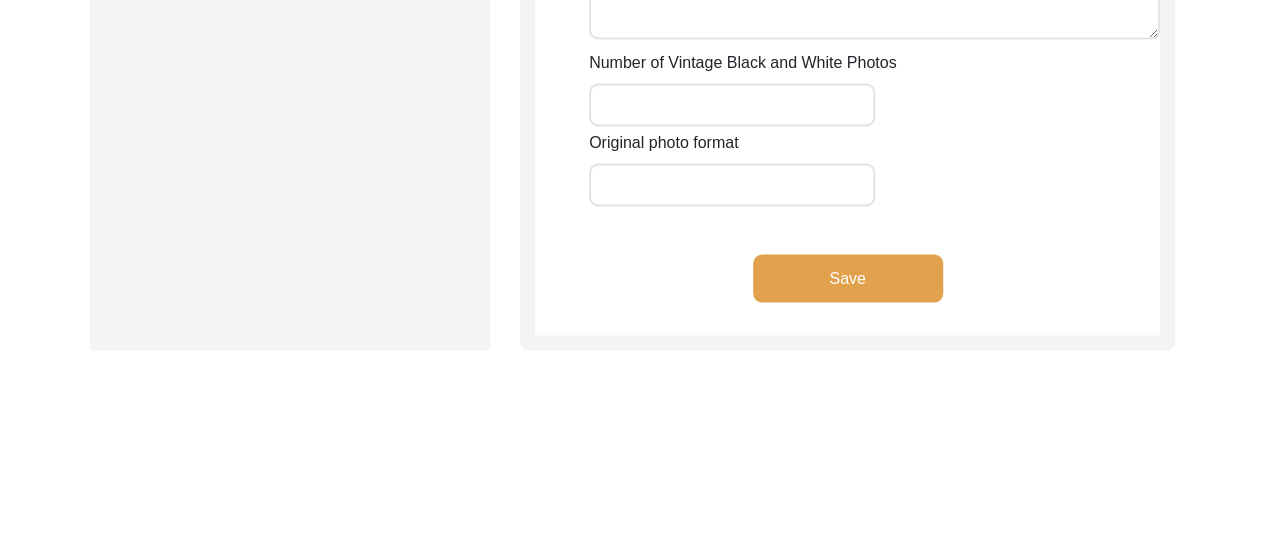 scroll, scrollTop: 1684, scrollLeft: 0, axis: vertical 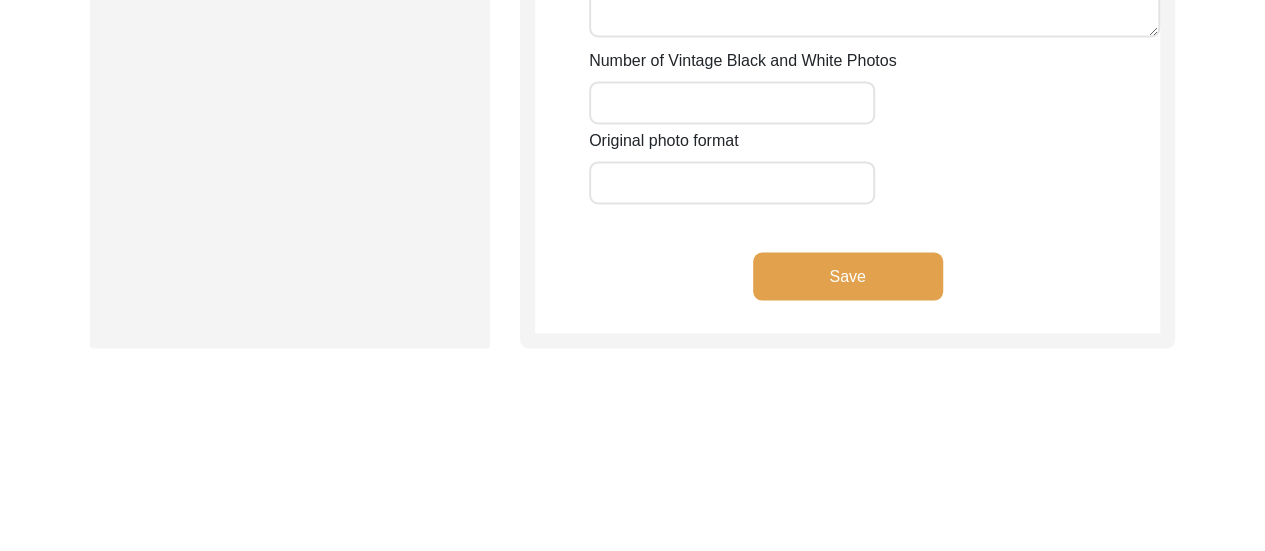 click on "Save" 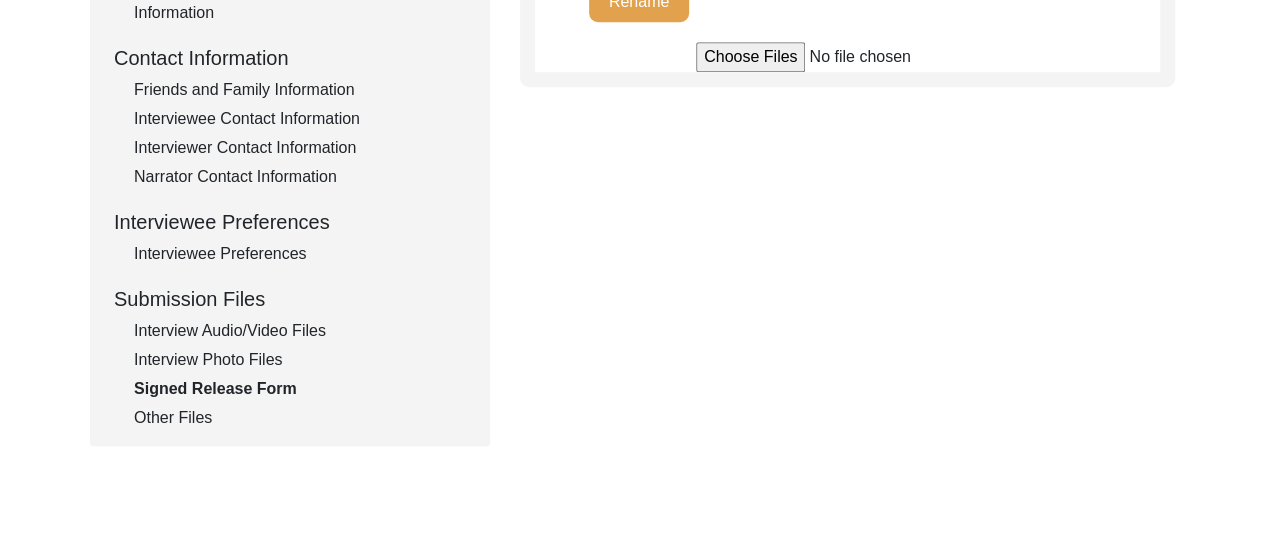 scroll, scrollTop: 712, scrollLeft: 0, axis: vertical 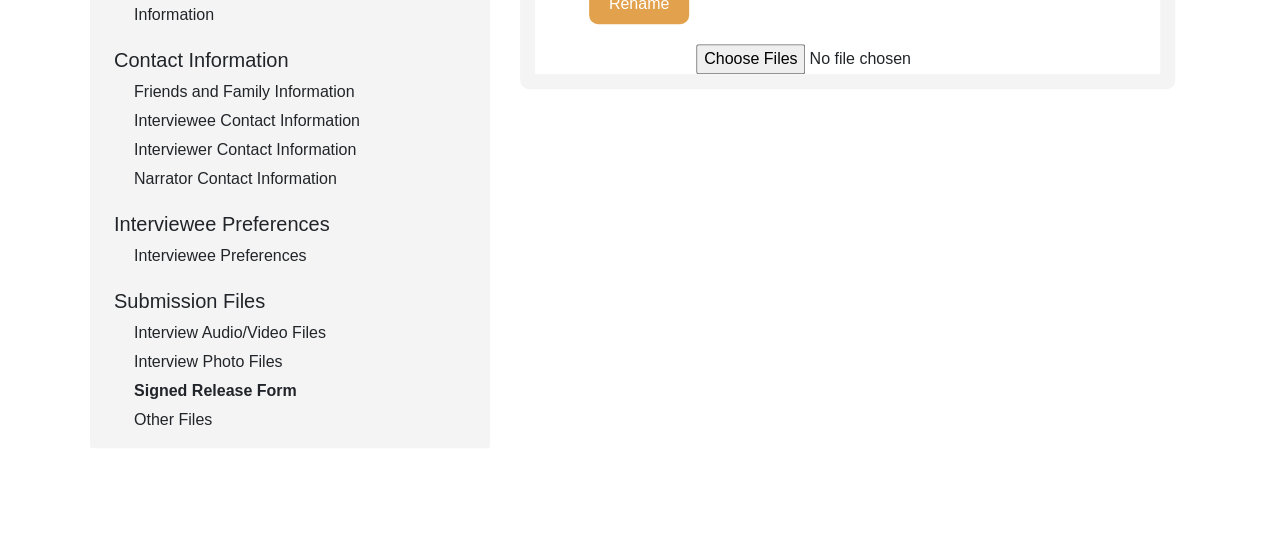 click on "Other Files" 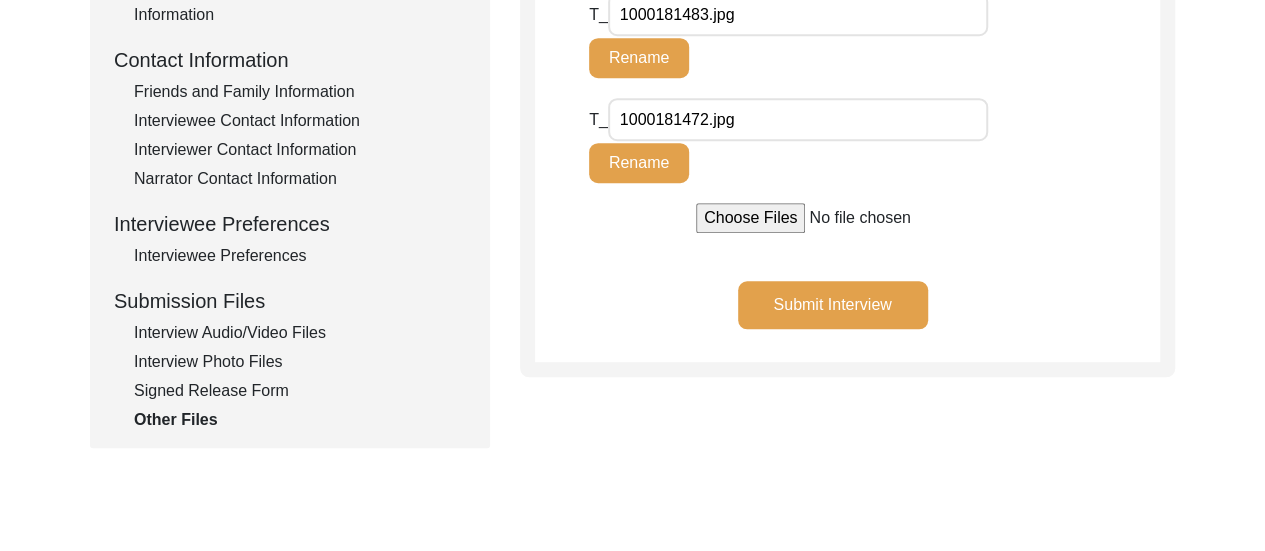 click on "Submit Interview" 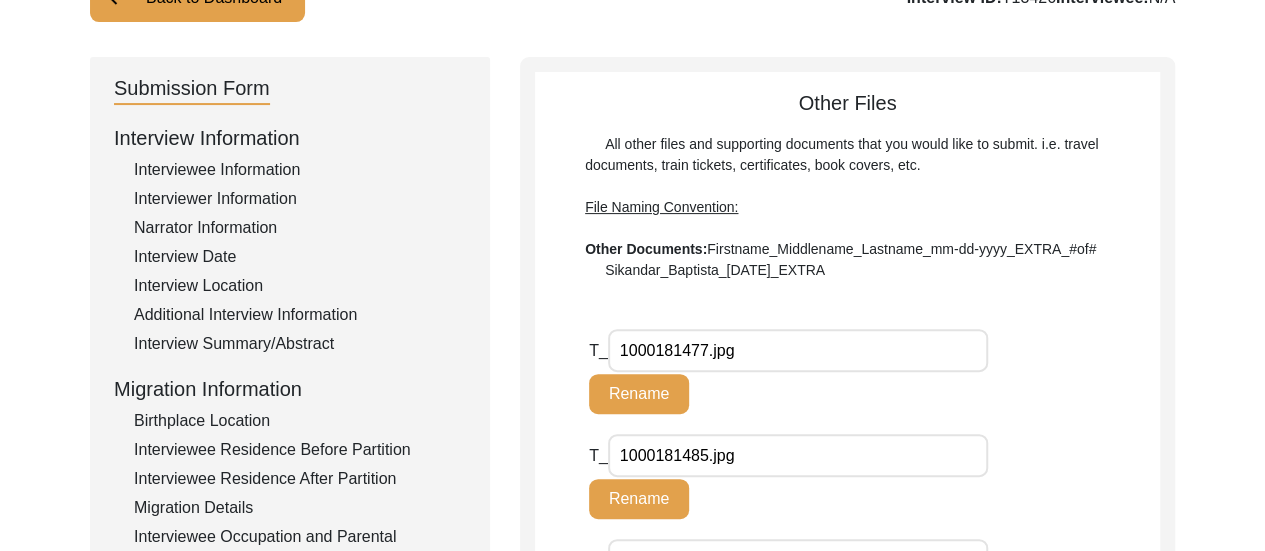 scroll, scrollTop: 166, scrollLeft: 0, axis: vertical 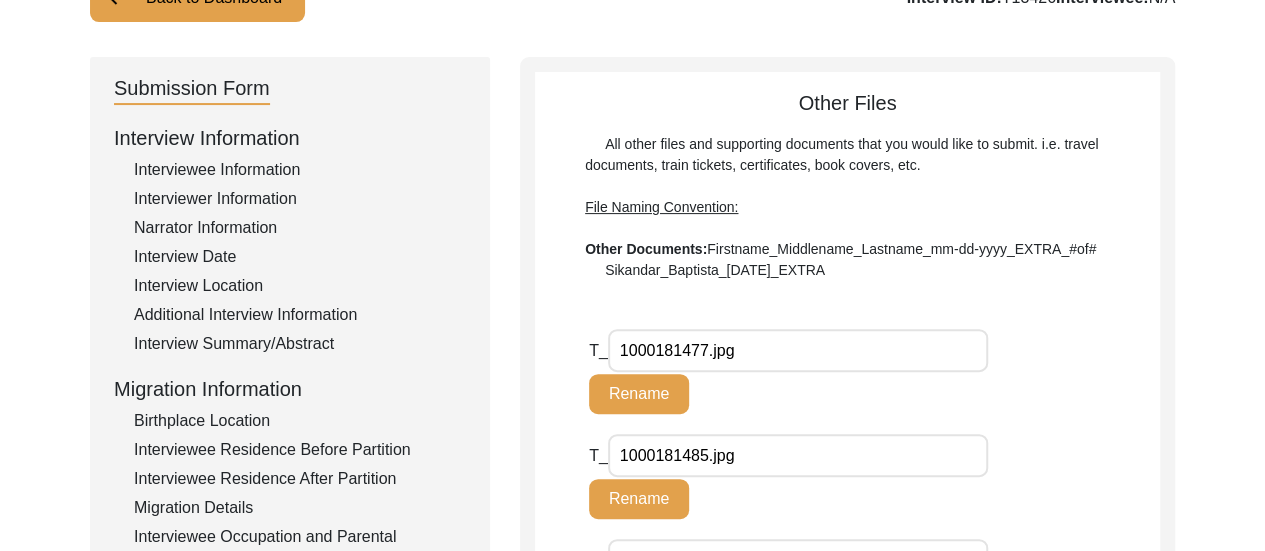 click on "Interviewee Information" 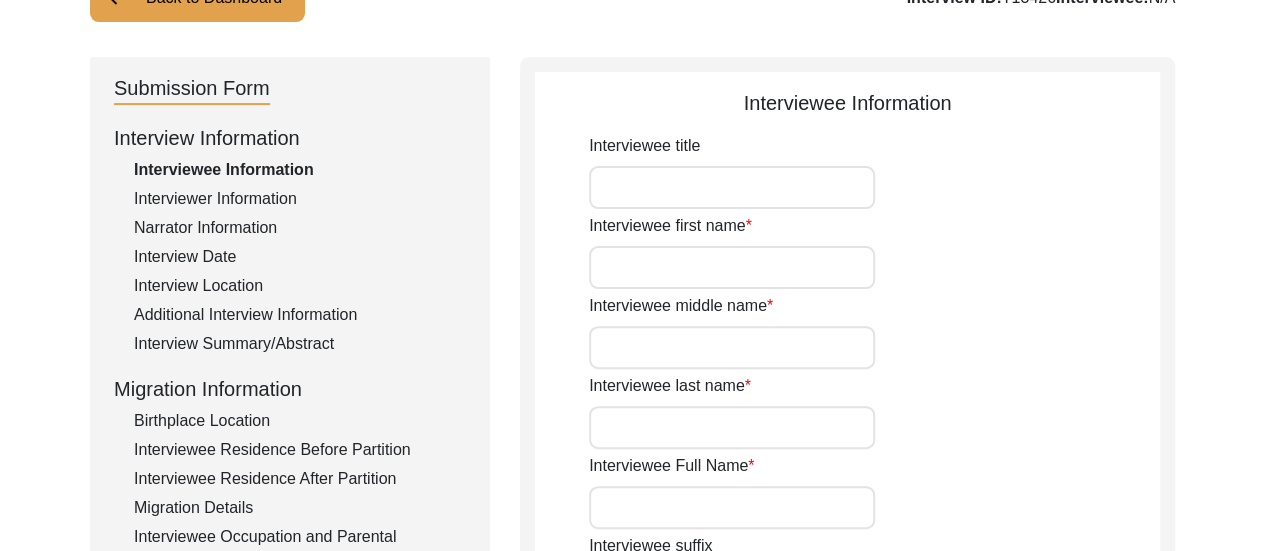 type on "Mrs." 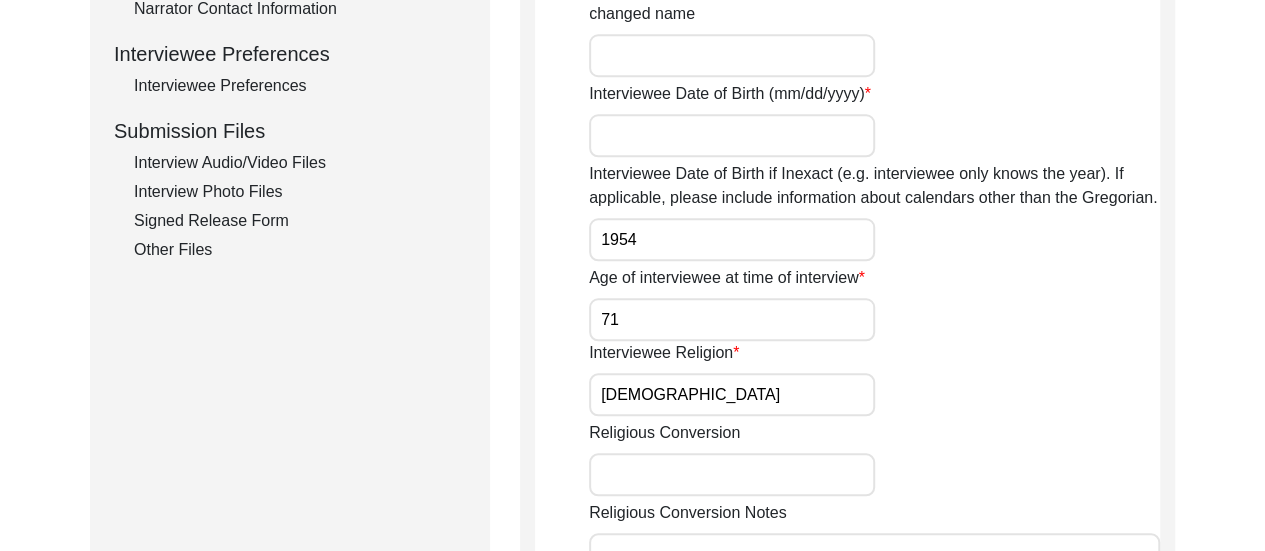 scroll, scrollTop: 882, scrollLeft: 0, axis: vertical 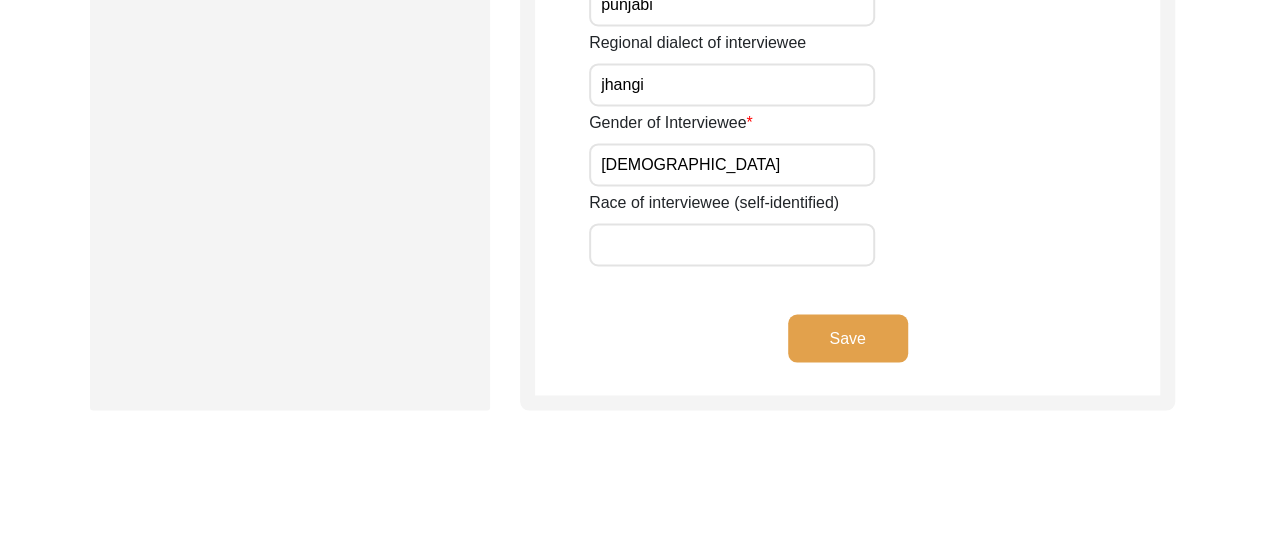 type on "1954" 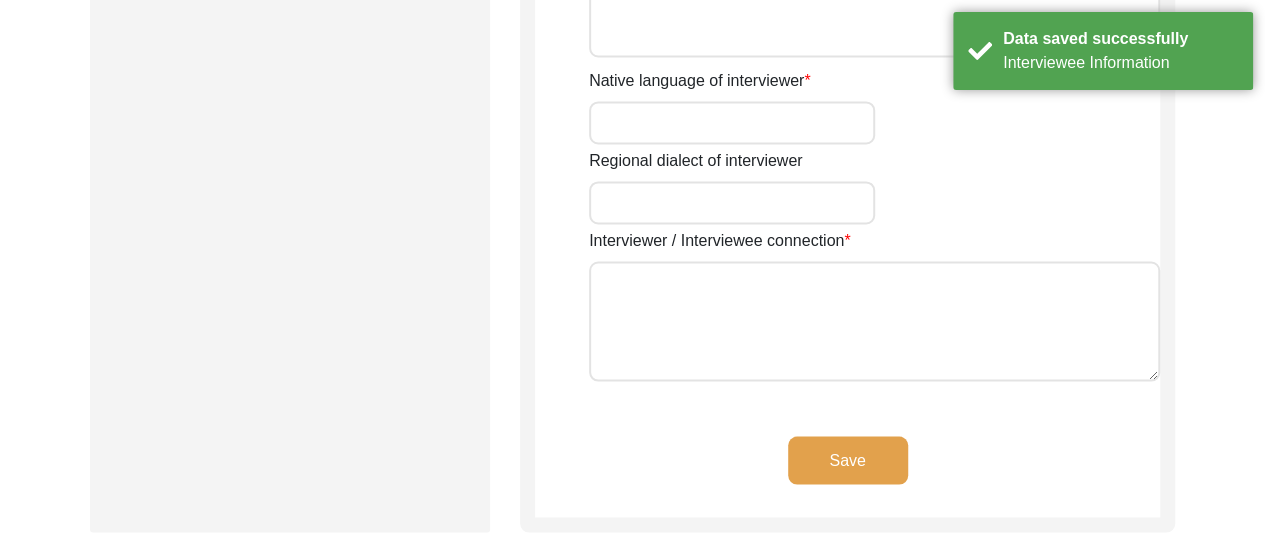 type on "Ms." 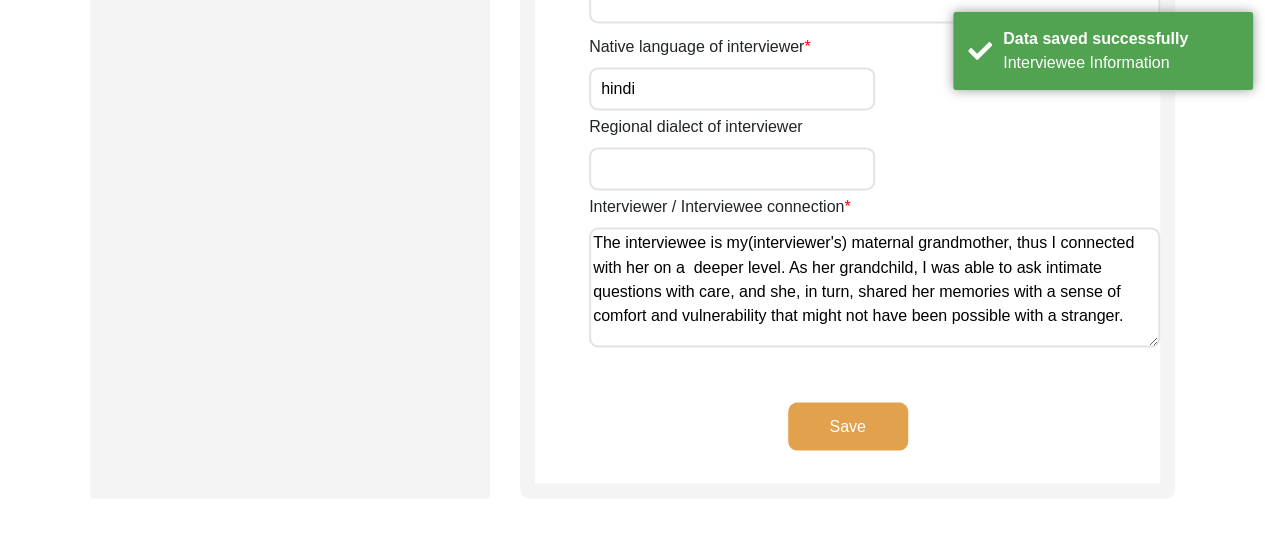 scroll, scrollTop: 1630, scrollLeft: 0, axis: vertical 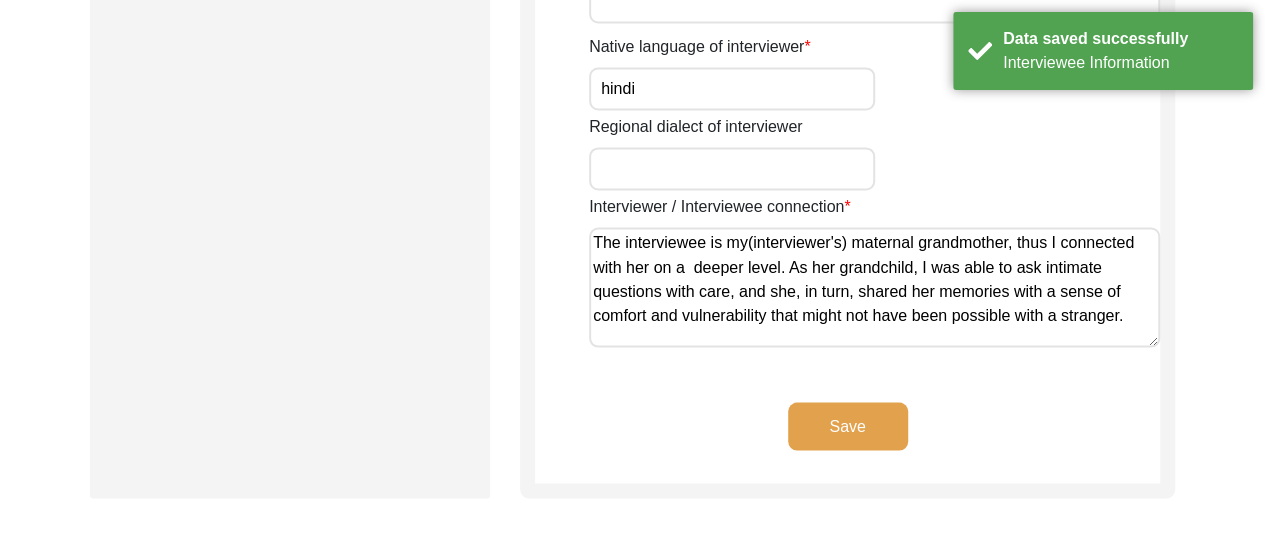 click on "Save" 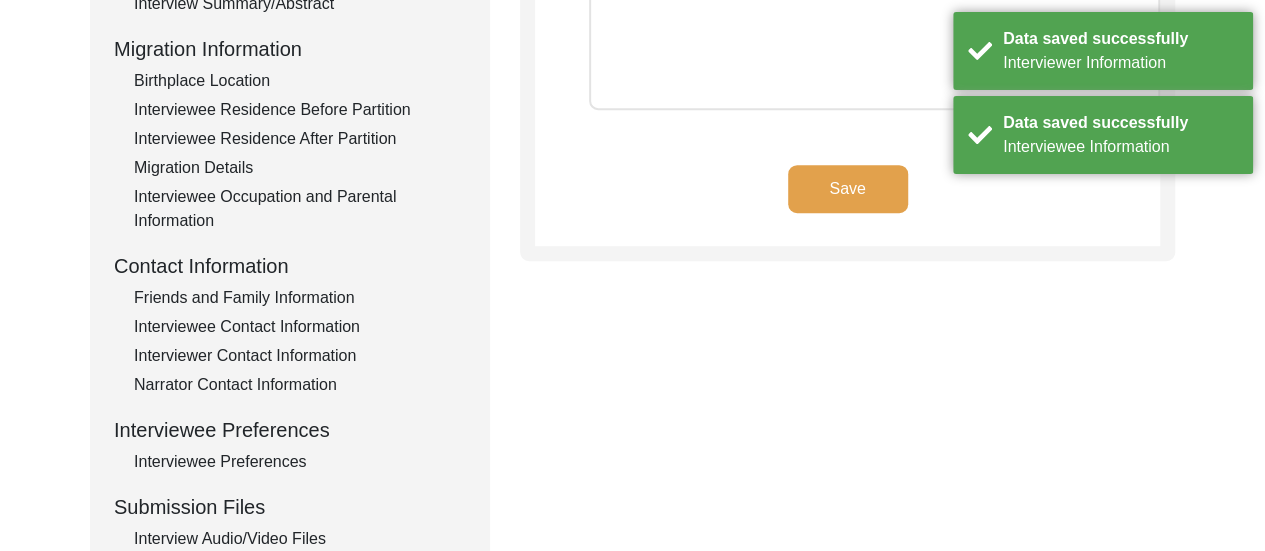 scroll, scrollTop: 488, scrollLeft: 0, axis: vertical 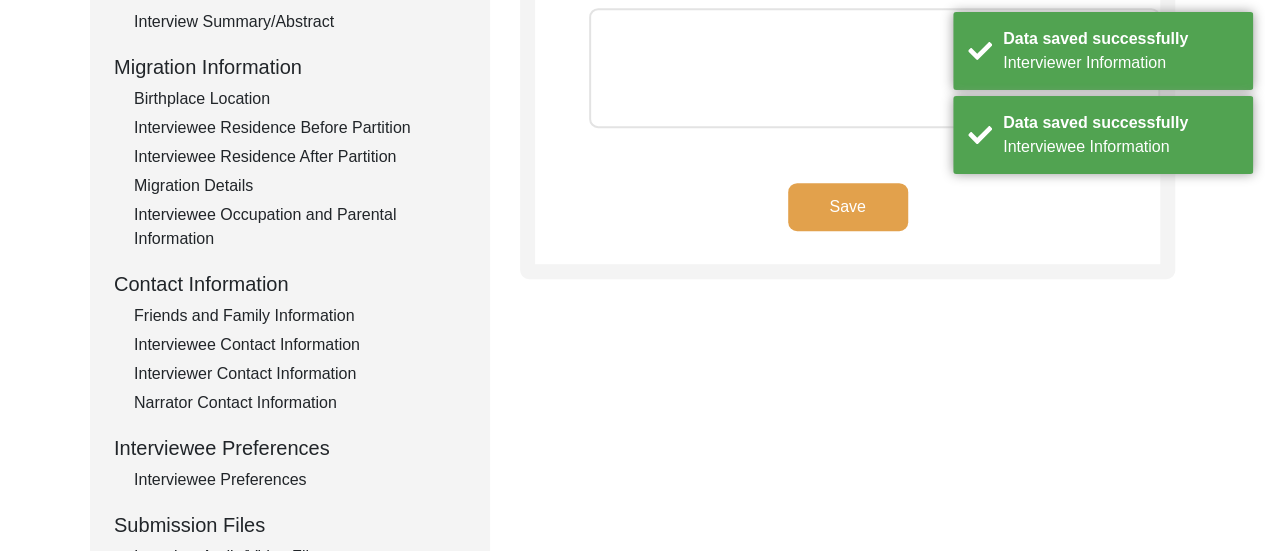 click on "Save" 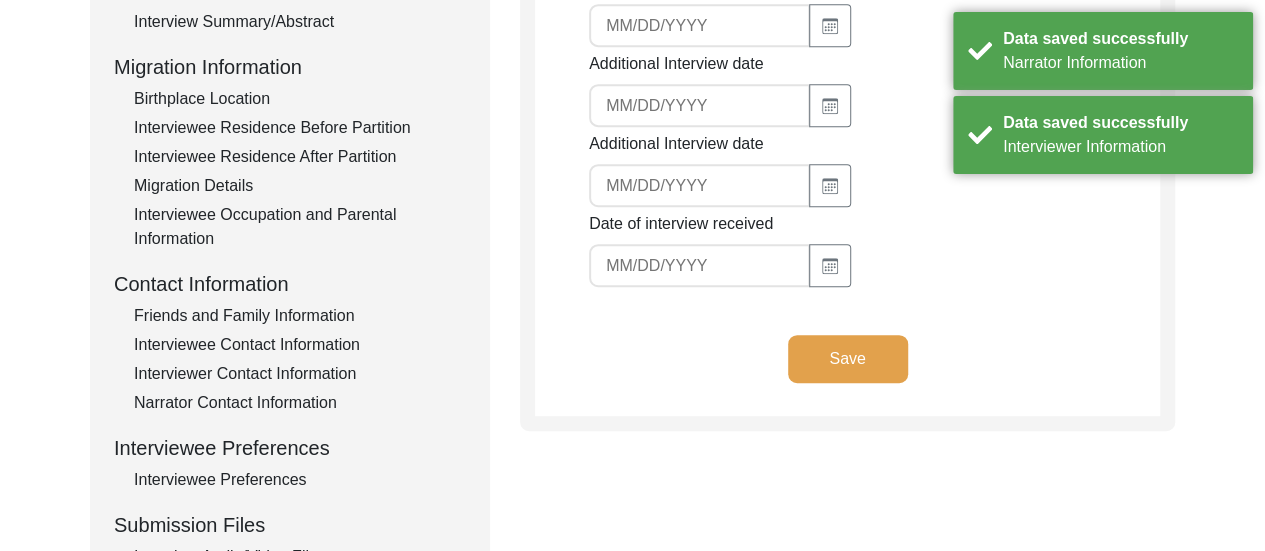 click on "Save" 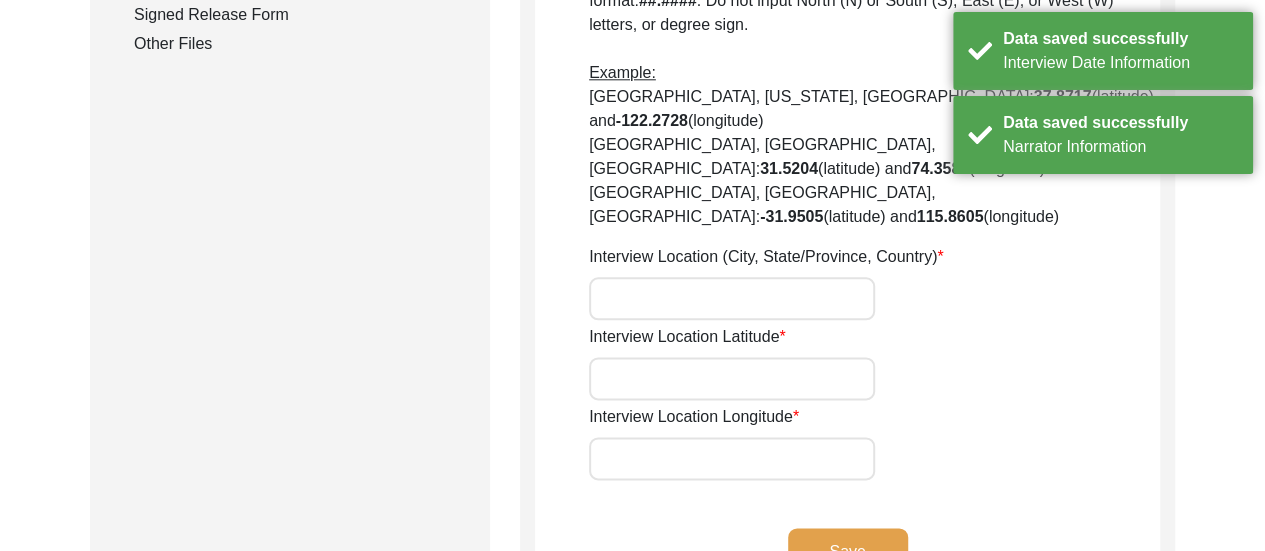 click on "Save" 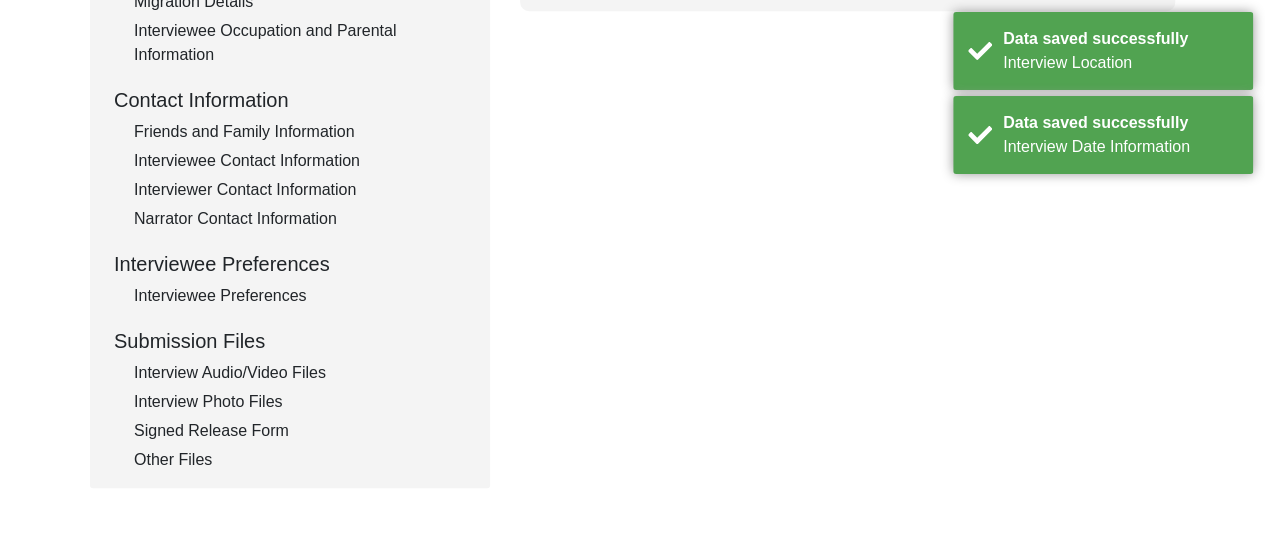 scroll, scrollTop: 686, scrollLeft: 0, axis: vertical 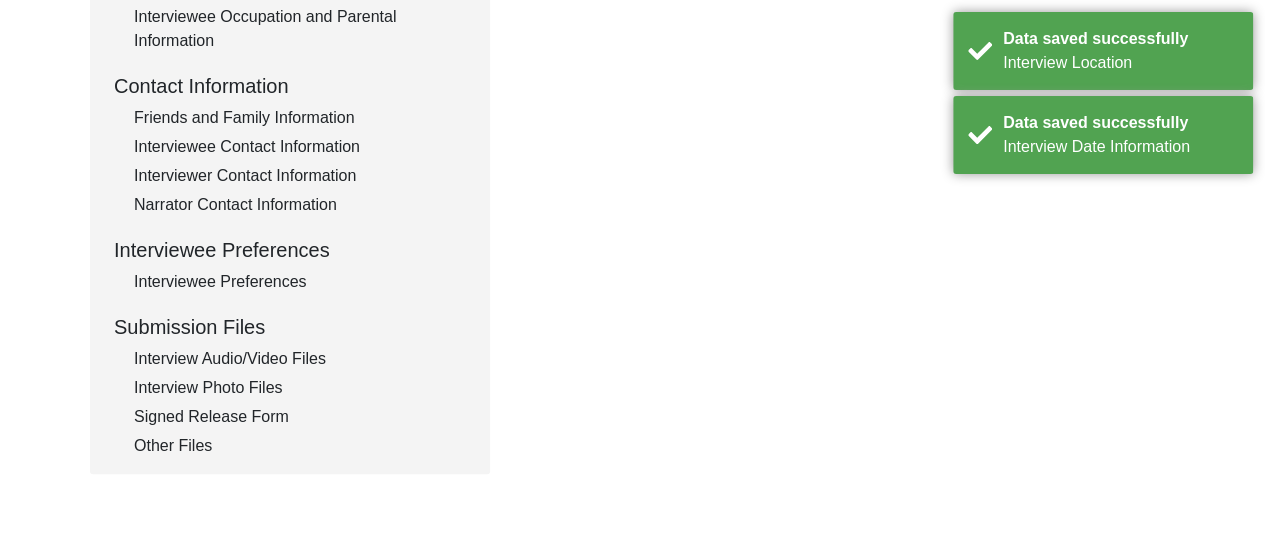 click on "Submission Form   Interview Information   Interviewee Information   Interviewer Information   Narrator Information   Interview Date   Interview Location   Additional Interview Information   Interview Summary/Abstract   Migration Information   Birthplace Location   Interviewee Residence Before Partition   Interviewee Residence After Partition   Migration Details   Interviewee Occupation and Parental Information   Contact Information   Friends and Family Information   Interviewee Contact Information   Interviewer Contact Information   Narrator Contact Information   Interviewee Preferences   Interviewee Preferences   Submission Files   Interview Audio/Video Files   Interview Photo Files   Signed Release Form   Other Files   Additional Interview Information
Interview Languages Interview Languages: Notes Save" 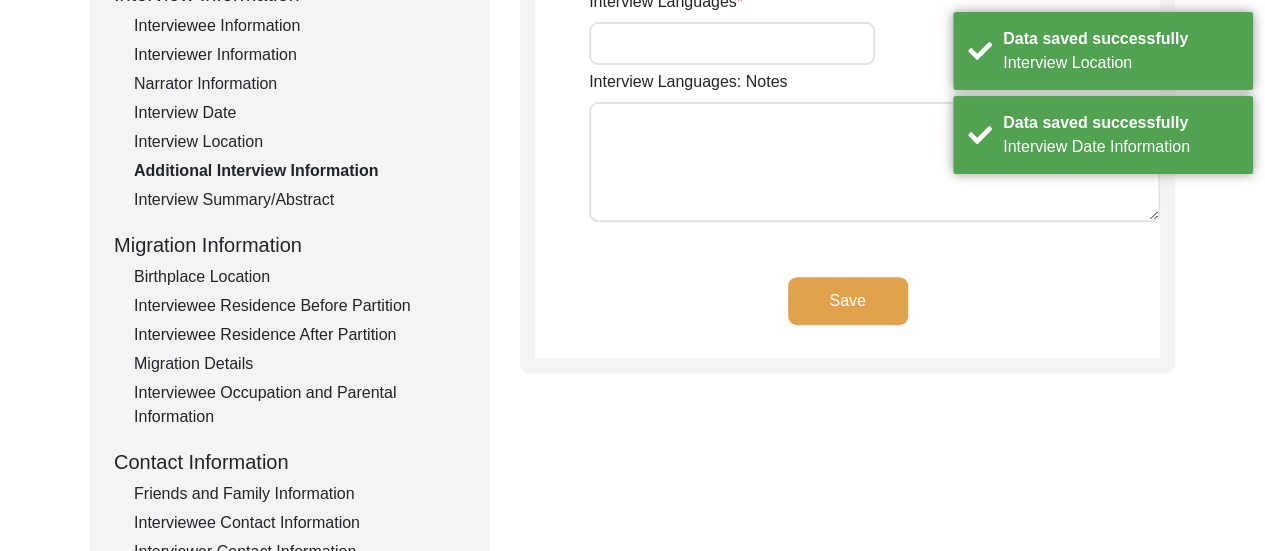 scroll, scrollTop: 270, scrollLeft: 0, axis: vertical 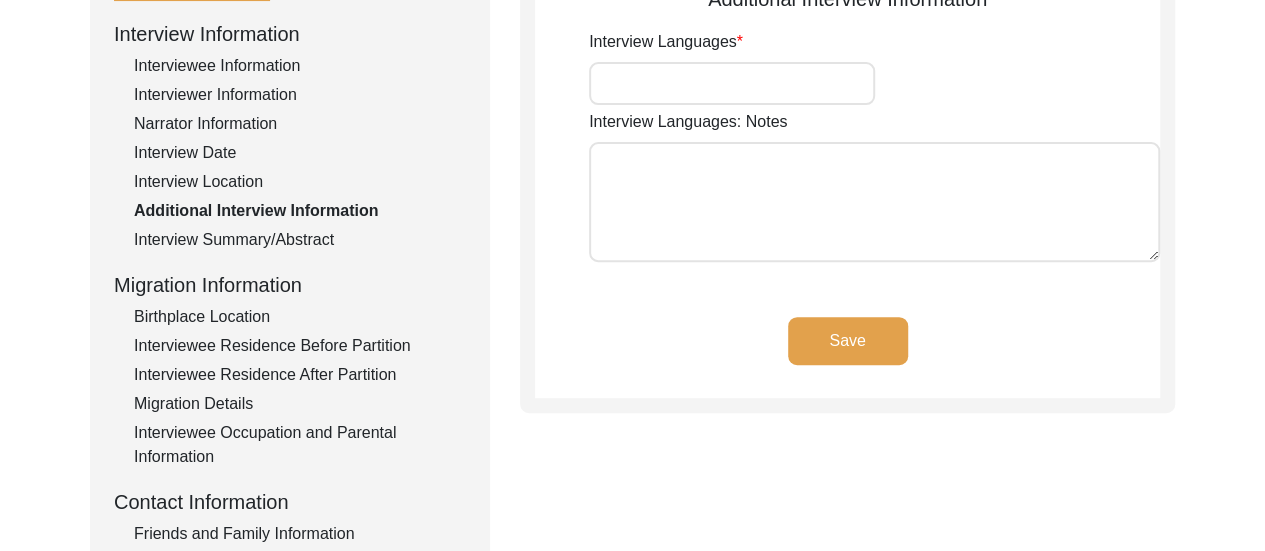 click on "Save" 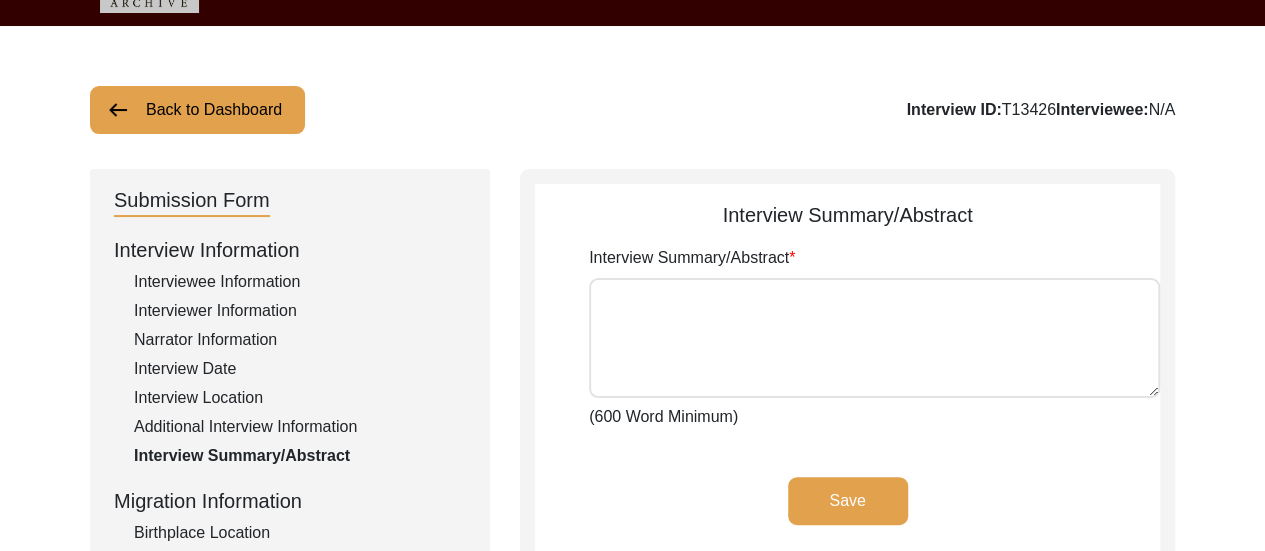 scroll, scrollTop: 58, scrollLeft: 0, axis: vertical 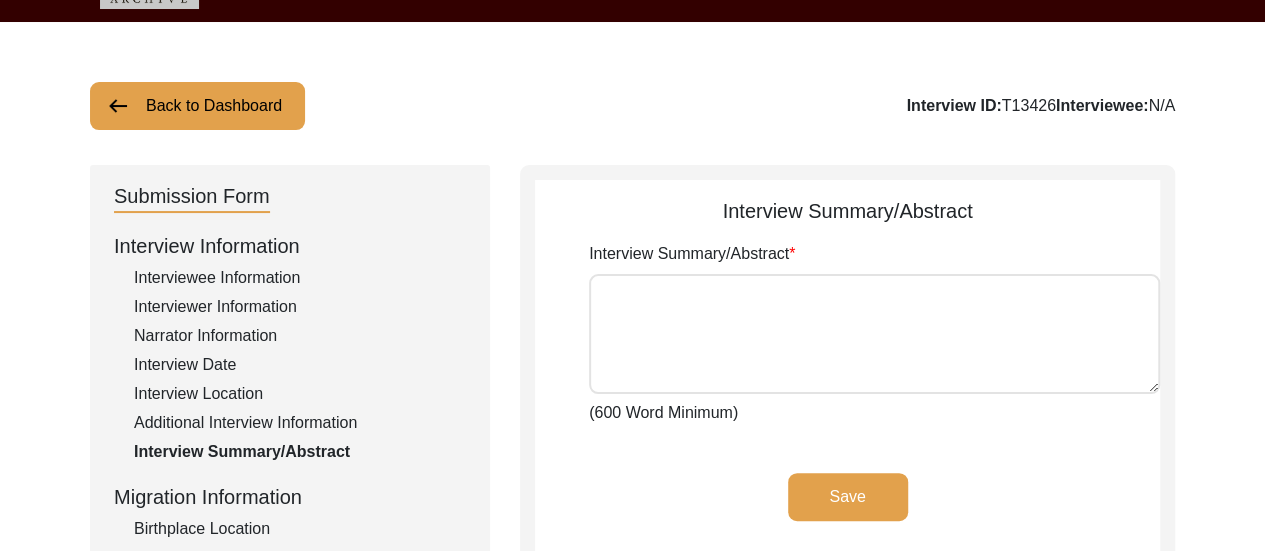 drag, startPoint x: 592, startPoint y: 250, endPoint x: 696, endPoint y: 253, distance: 104.04326 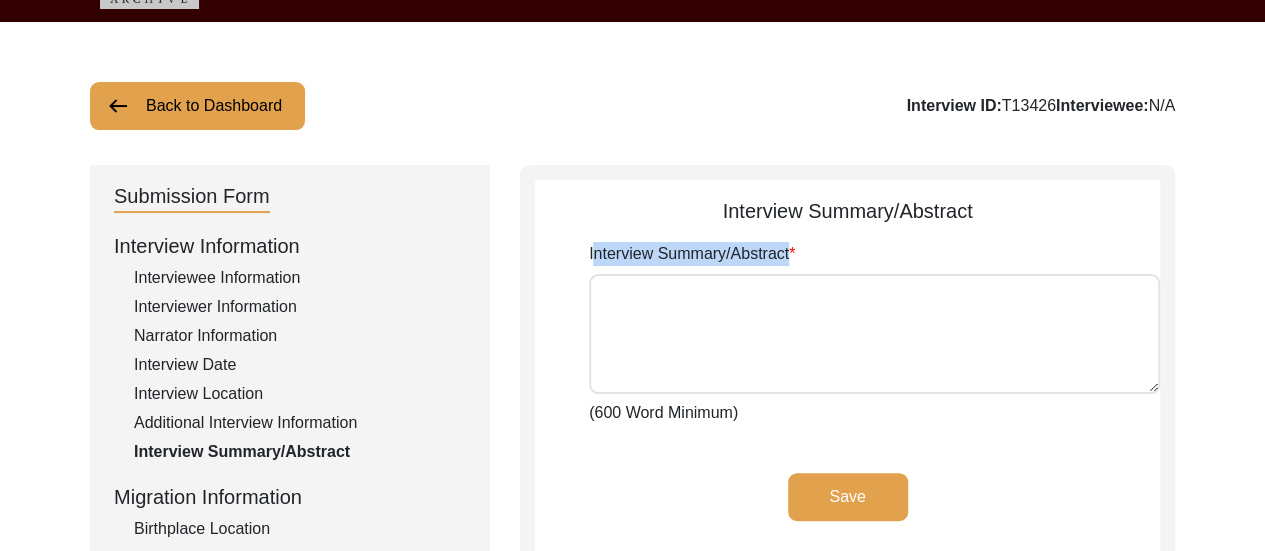 drag, startPoint x: 592, startPoint y: 251, endPoint x: 804, endPoint y: 244, distance: 212.11554 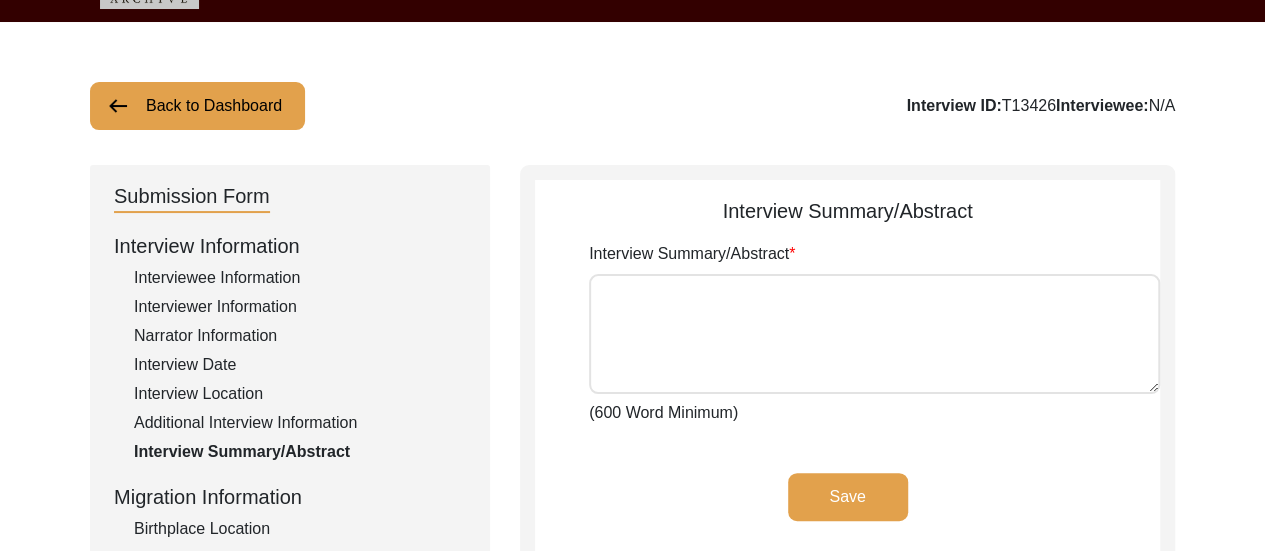 click on "Interview Summary/Abstract" at bounding box center (874, 334) 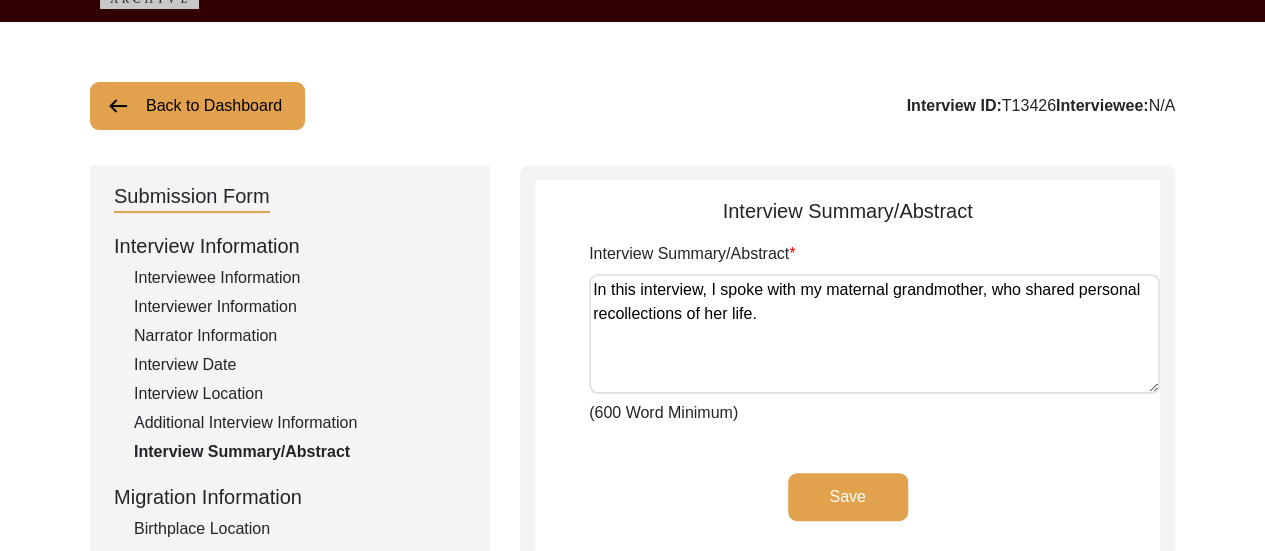 paste on "We began by discussing her early family life, including her parents, siblings, and the upbringing of her own daughters. She spoke about her parents’ occupations and how their lives were shaped both before and after Partition." 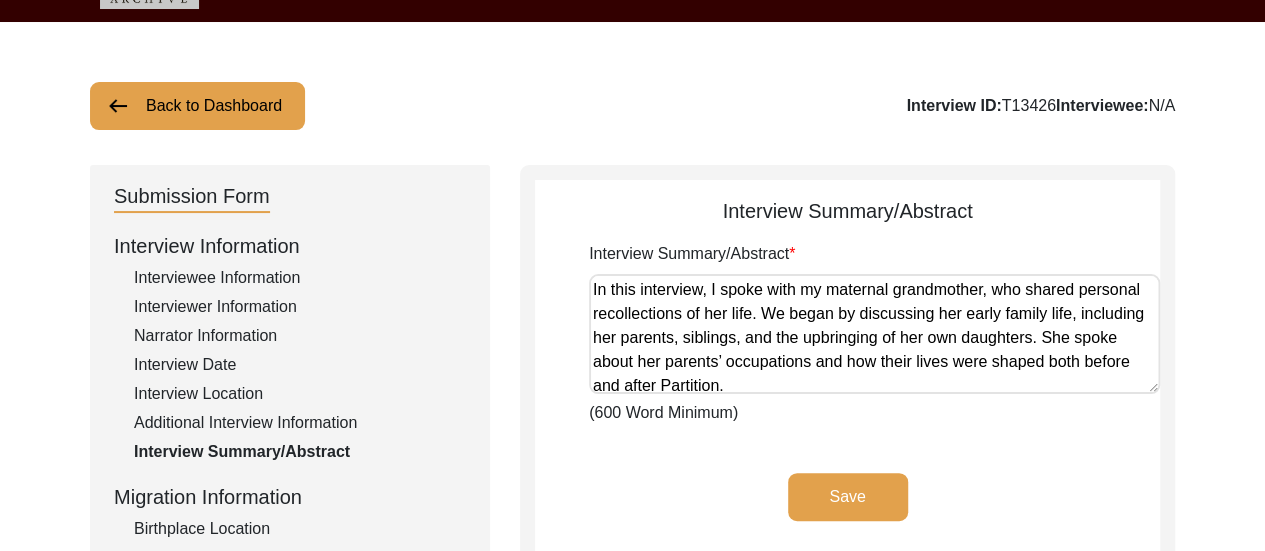 scroll, scrollTop: 3, scrollLeft: 0, axis: vertical 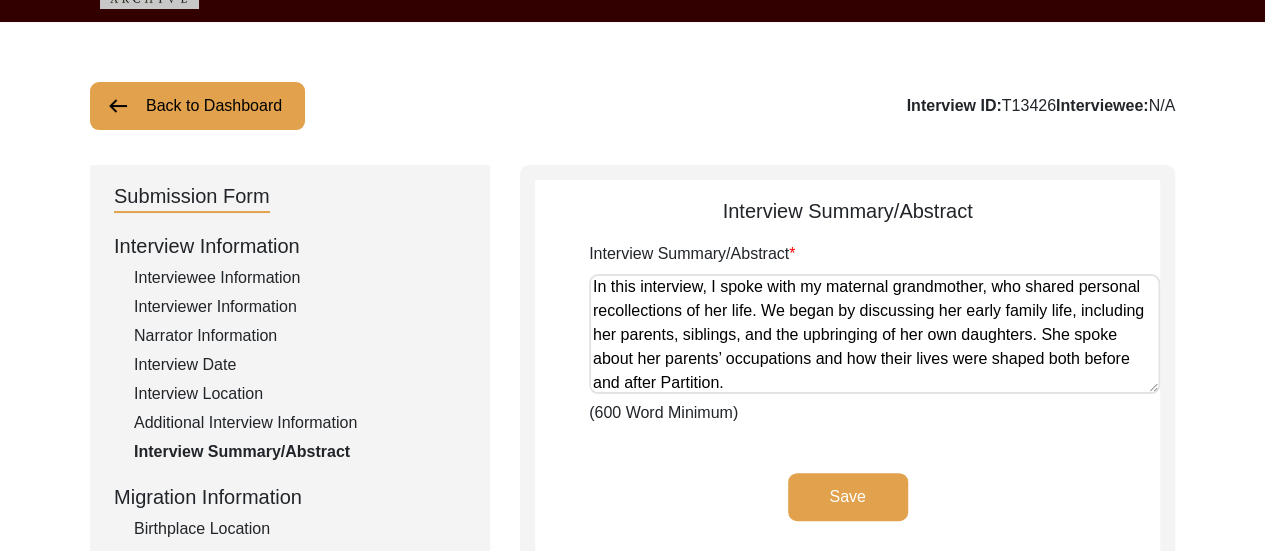 paste on "she shared that the match with her husband was arranged through extended family and that she had never met him prior to the wedding. She also discussed her name change after marriage, a customary practice at the time." 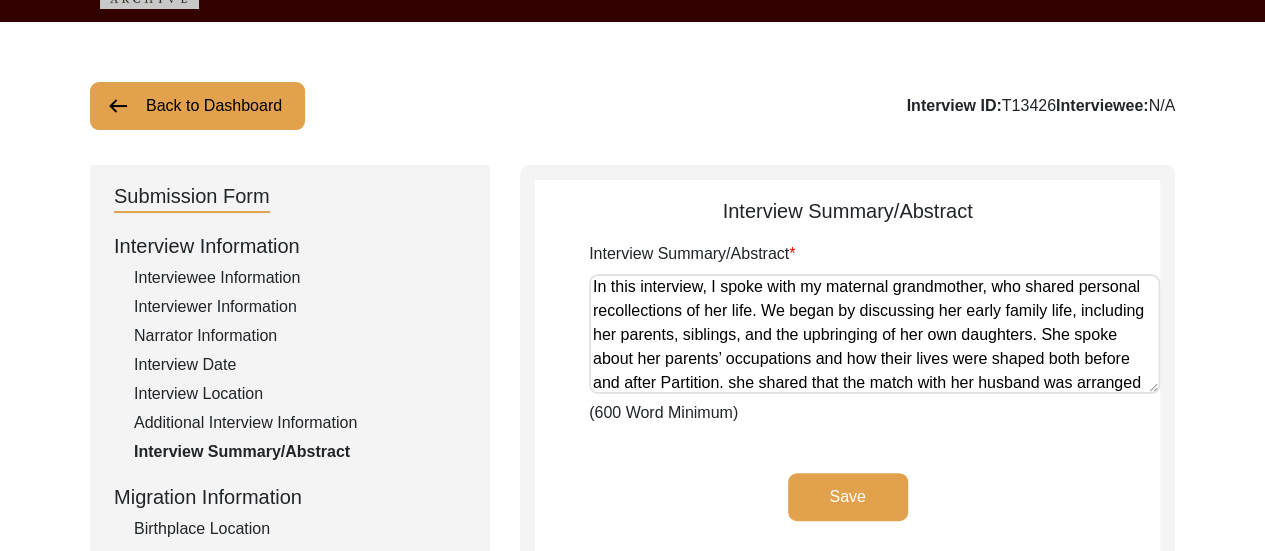 scroll, scrollTop: 75, scrollLeft: 0, axis: vertical 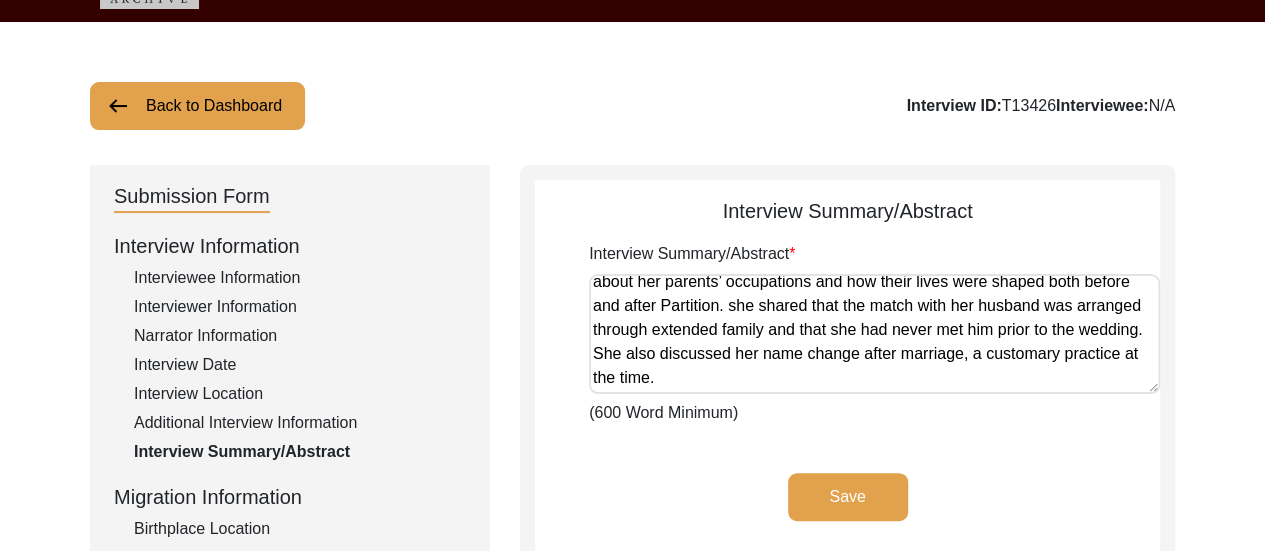 paste on "nterestingly, she mentioned that she did not face any language barriers, neither in her early years in [GEOGRAPHIC_DATA], [GEOGRAPHIC_DATA]—where she was born and raised—nor after her marriage, when she moved to [PERSON_NAME][GEOGRAPHIC_DATA], [GEOGRAPHIC_DATA]." 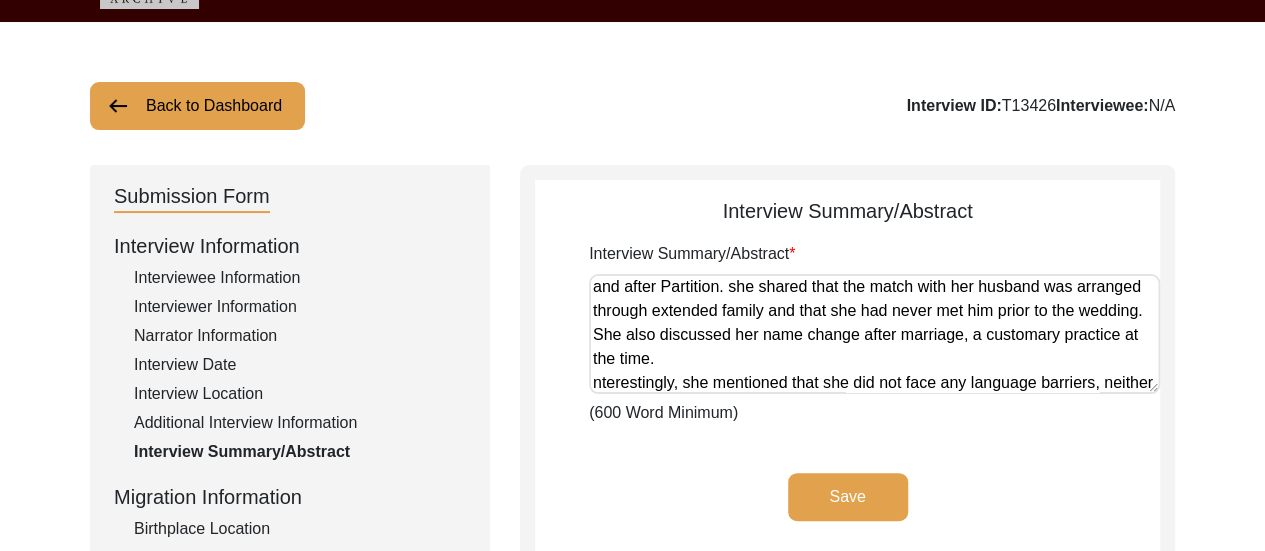 scroll, scrollTop: 147, scrollLeft: 0, axis: vertical 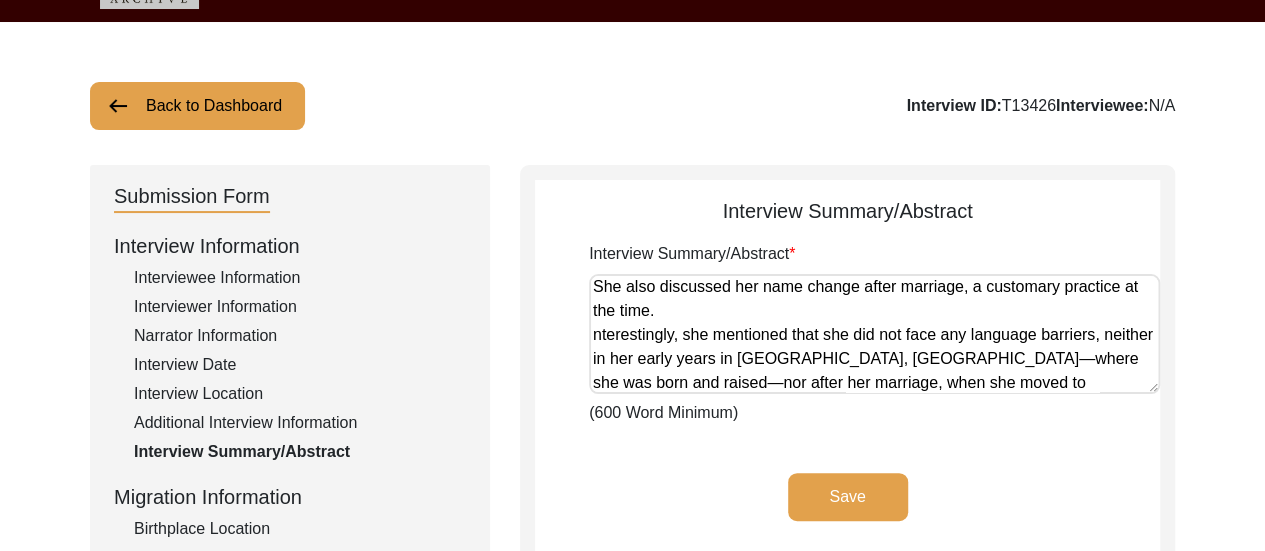 click on "In this interview, I spoke with my maternal grandmother, who shared personal recollections of her life. We began by discussing her early family life, including her parents, siblings, and the upbringing of her own daughters. She spoke about her parents’ occupations and how their lives were shaped both before and after Partition. she shared that the match with her husband was arranged through extended family and that she had never met him prior to the wedding. She also discussed her name change after marriage, a customary practice at the time.
nterestingly, she mentioned that she did not face any language barriers, neither in her early years in [GEOGRAPHIC_DATA], [GEOGRAPHIC_DATA]—where she was born and raised—nor after her marriage, when she moved to [PERSON_NAME][GEOGRAPHIC_DATA], [GEOGRAPHIC_DATA]." at bounding box center [874, 334] 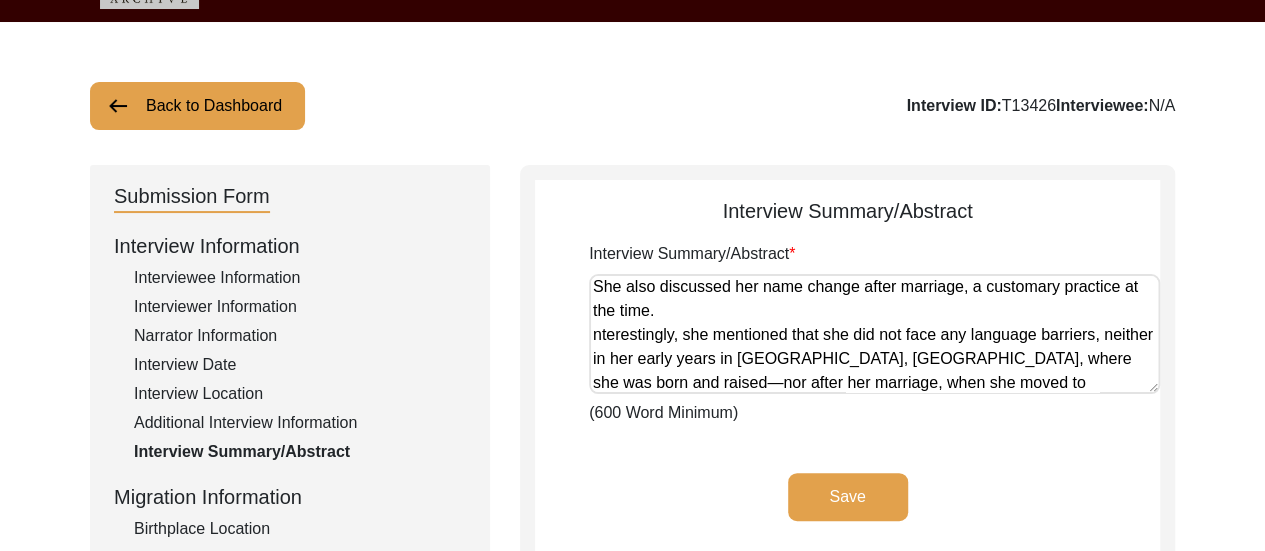 click on "In this interview, I spoke with my maternal grandmother, who shared personal recollections of her life. We began by discussing her early family life, including her parents, siblings, and the upbringing of her own daughters. She spoke about her parents’ occupations and how their lives were shaped both before and after Partition. she shared that the match with her husband was arranged through extended family and that she had never met him prior to the wedding. She also discussed her name change after marriage, a customary practice at the time.
nterestingly, she mentioned that she did not face any language barriers, neither in her early years in [GEOGRAPHIC_DATA], [GEOGRAPHIC_DATA], where she was born and raised—nor after her marriage, when she moved to [PERSON_NAME][GEOGRAPHIC_DATA], [GEOGRAPHIC_DATA]." at bounding box center [874, 334] 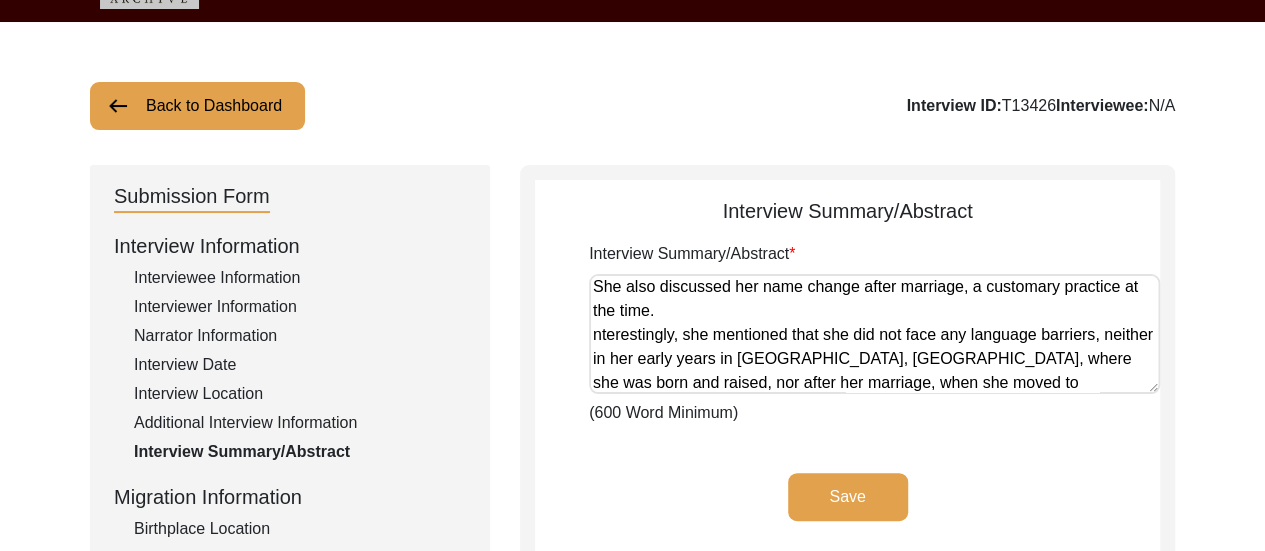 click on "In this interview, I spoke with my maternal grandmother, who shared personal recollections of her life. We began by discussing her early family life, including her parents, siblings, and the upbringing of her own daughters. She spoke about her parents’ occupations and how their lives were shaped both before and after Partition. she shared that the match with her husband was arranged through extended family and that she had never met him prior to the wedding. She also discussed her name change after marriage, a customary practice at the time.
nterestingly, she mentioned that she did not face any language barriers, neither in her early years in [GEOGRAPHIC_DATA], [GEOGRAPHIC_DATA], where she was born and raised, nor after her marriage, when she moved to [PERSON_NAME][GEOGRAPHIC_DATA], [GEOGRAPHIC_DATA]." at bounding box center [874, 334] 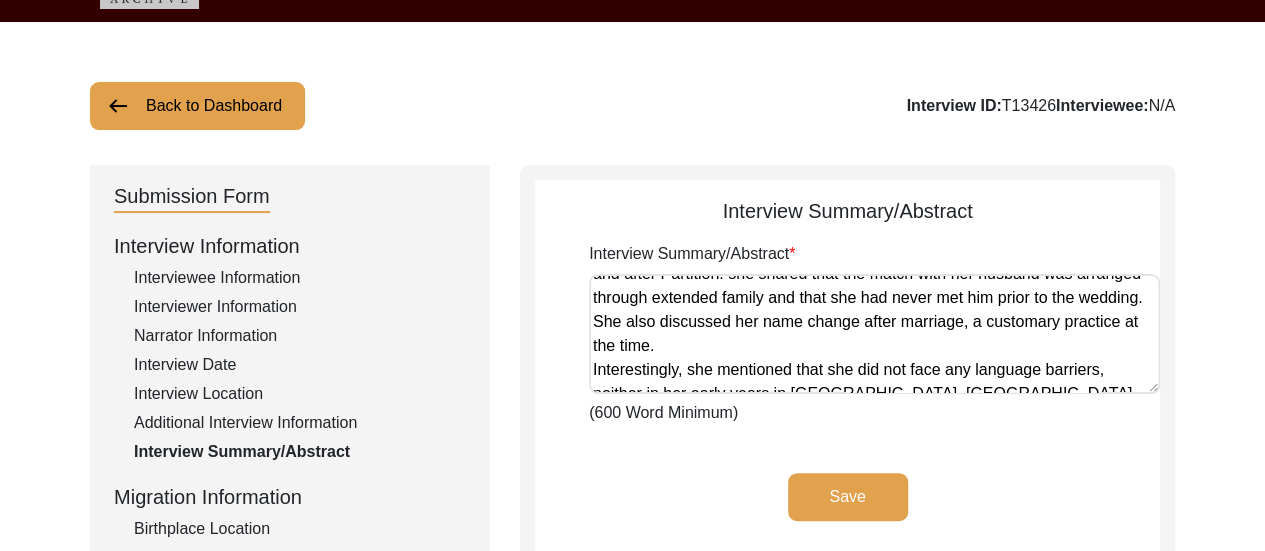 scroll, scrollTop: 152, scrollLeft: 0, axis: vertical 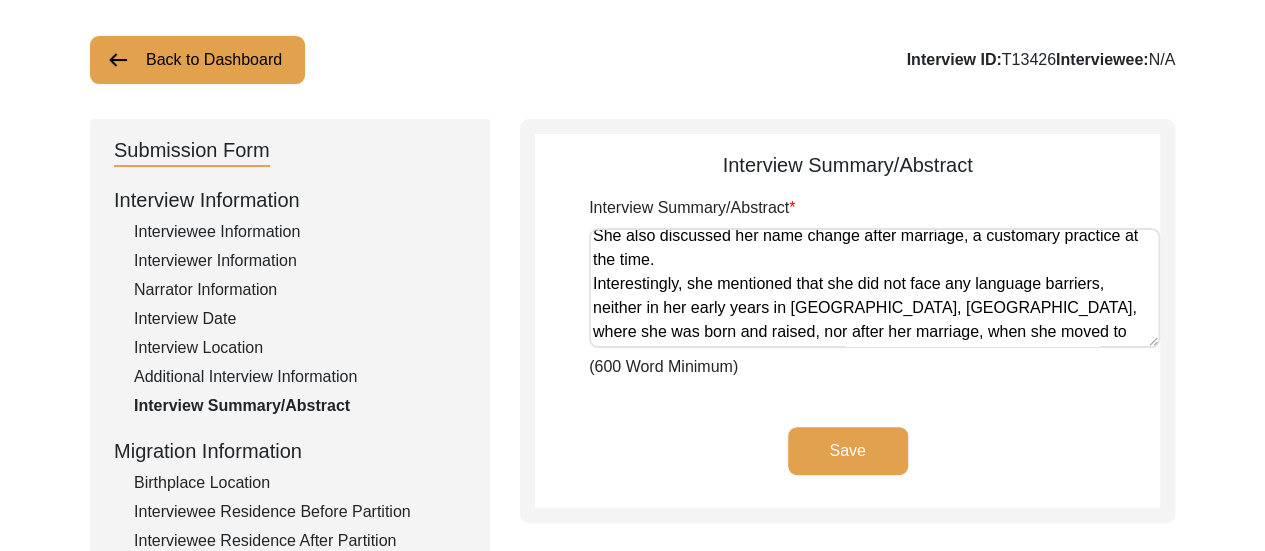 click on "In this interview, I spoke with my maternal grandmother, who shared personal recollections of her life. We began by discussing her early family life, including her parents, siblings, and the upbringing of her own daughters. She spoke about her parents’ occupations and how their lives were shaped both before and after Partition. she shared that the match with her husband was arranged through extended family and that she had never met him prior to the wedding. She also discussed her name change after marriage, a customary practice at the time.
Interestingly, she mentioned that she did not face any language barriers, neither in her early years in [GEOGRAPHIC_DATA], [GEOGRAPHIC_DATA], where she was born and raised, nor after her marriage, when she moved to [PERSON_NAME][GEOGRAPHIC_DATA], [GEOGRAPHIC_DATA]." at bounding box center (874, 288) 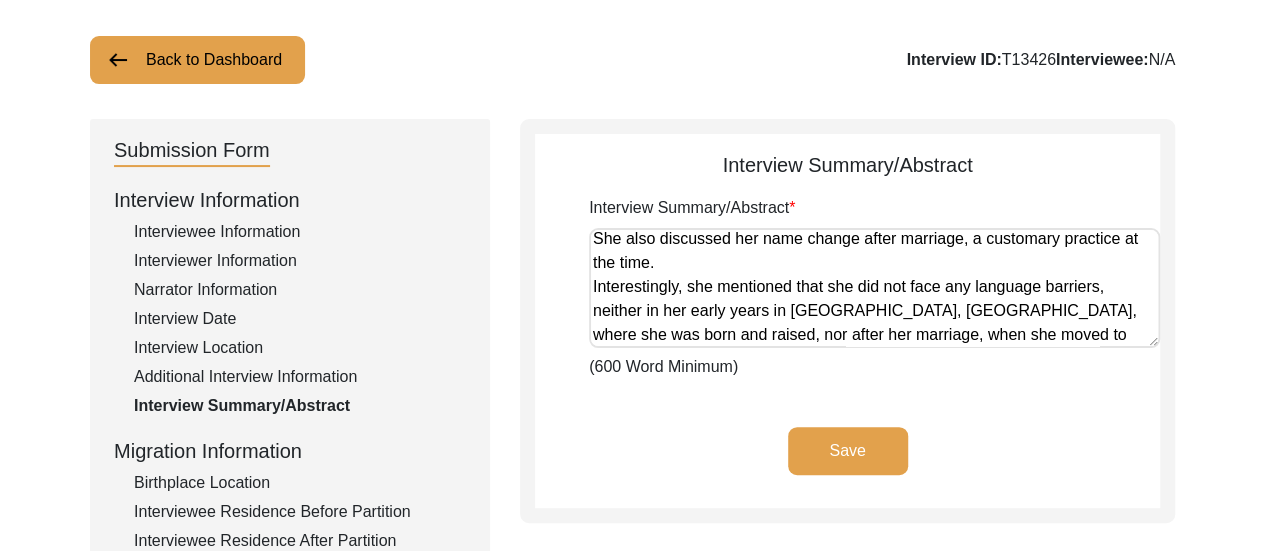 scroll, scrollTop: 0, scrollLeft: 0, axis: both 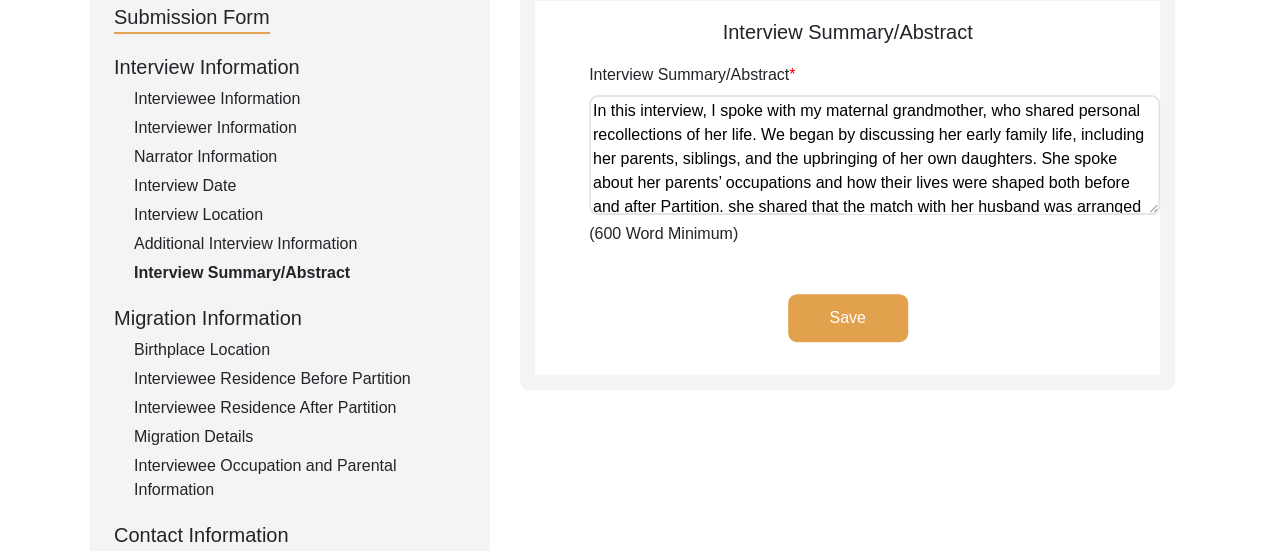 click on "Save" 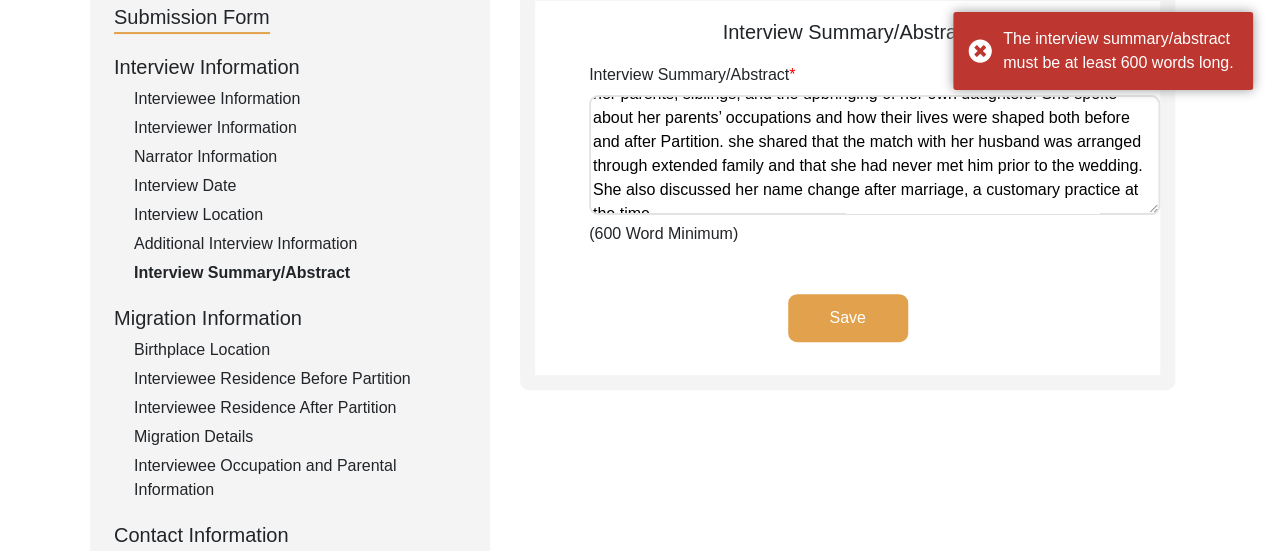 scroll, scrollTop: 176, scrollLeft: 0, axis: vertical 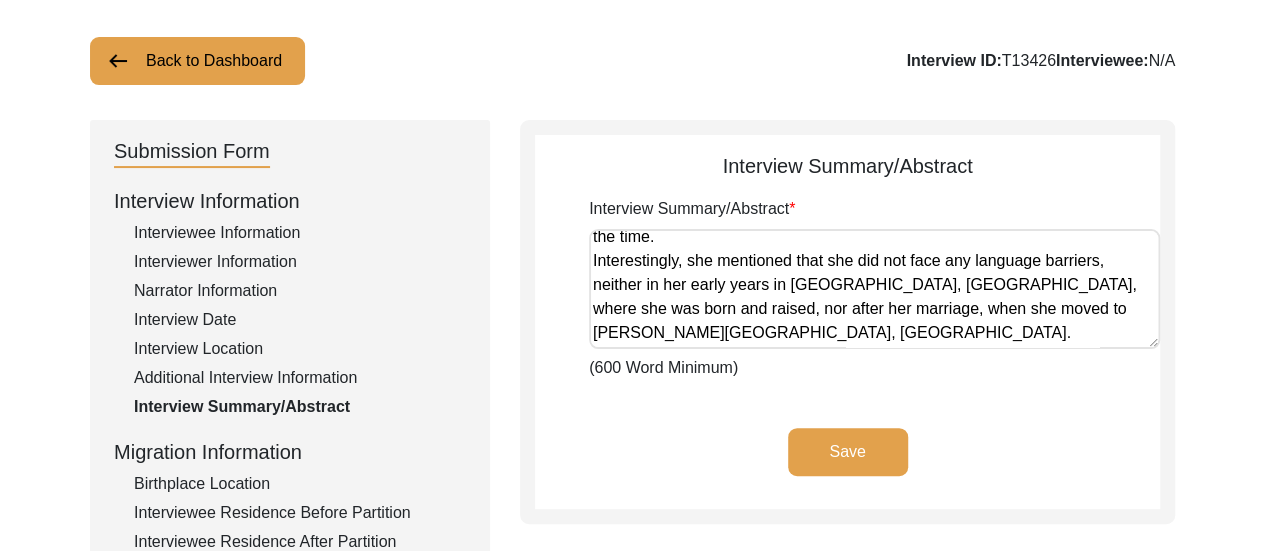 drag, startPoint x: 594, startPoint y: 241, endPoint x: 1128, endPoint y: 321, distance: 539.9592 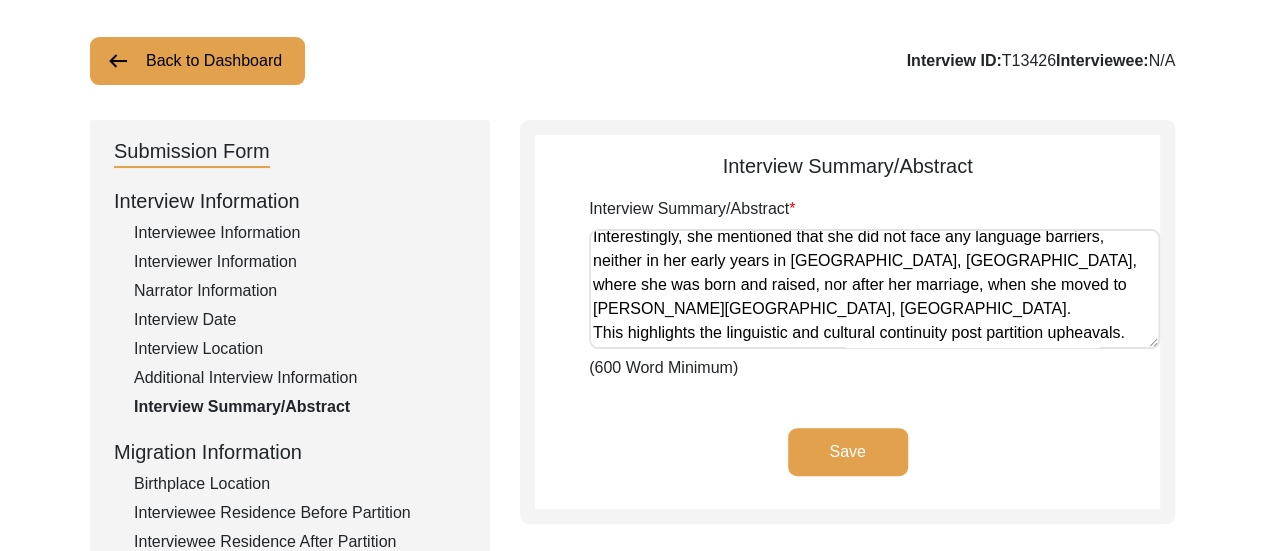 scroll, scrollTop: 1755, scrollLeft: 0, axis: vertical 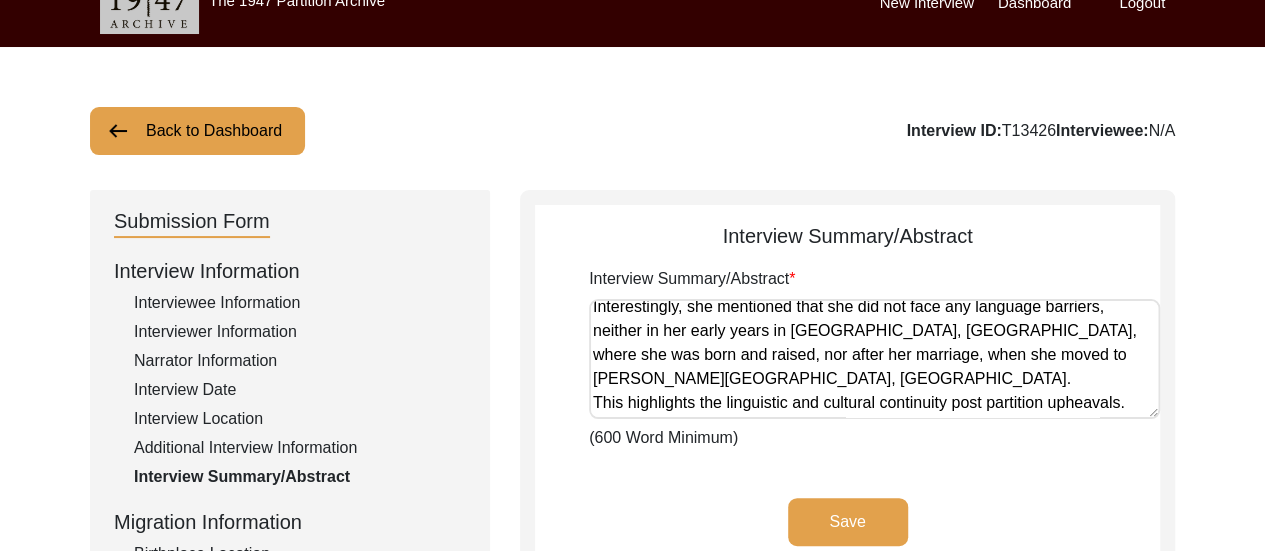 click on "In this interview, I spoke with my maternal grandmother, who shared personal recollections of her life. We began by discussing her early family life, including her parents, siblings, and the upbringing of her own daughters. She spoke about her parents’ occupations and how their lives were shaped both before and after Partition. she shared that the match with her husband was arranged through extended family and that she had never met him prior to the wedding. She also discussed her name change after marriage, a customary practice at the time.
Interestingly, she mentioned that she did not face any language barriers, neither in her early years in [GEOGRAPHIC_DATA], [GEOGRAPHIC_DATA], where she was born and raised, nor after her marriage, when she moved to [PERSON_NAME][GEOGRAPHIC_DATA], [GEOGRAPHIC_DATA].
This highlights the linguistic and cultural continuity post partition upheavals." at bounding box center (874, 359) 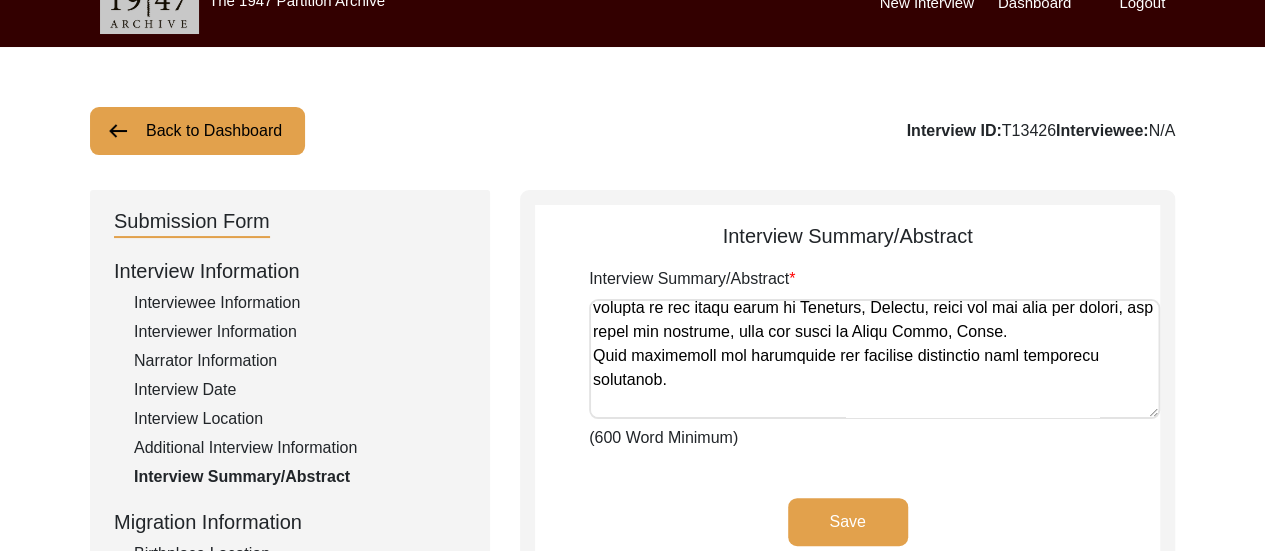scroll, scrollTop: 291, scrollLeft: 0, axis: vertical 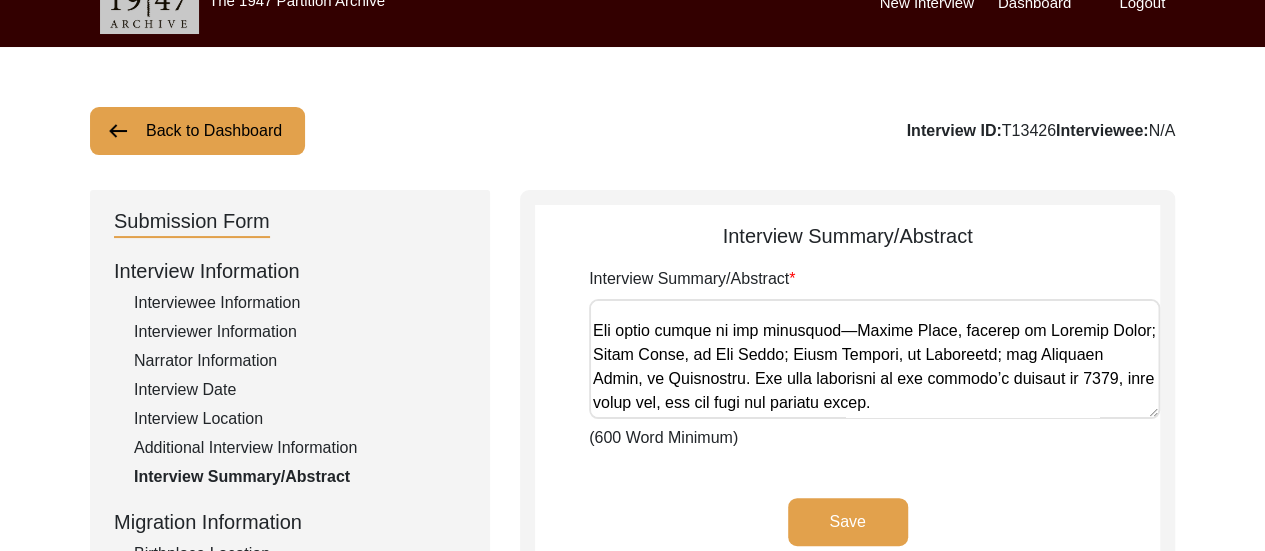 paste on "She discussed her siblings as well, and how her brothers and sister are now settled in [GEOGRAPHIC_DATA]." 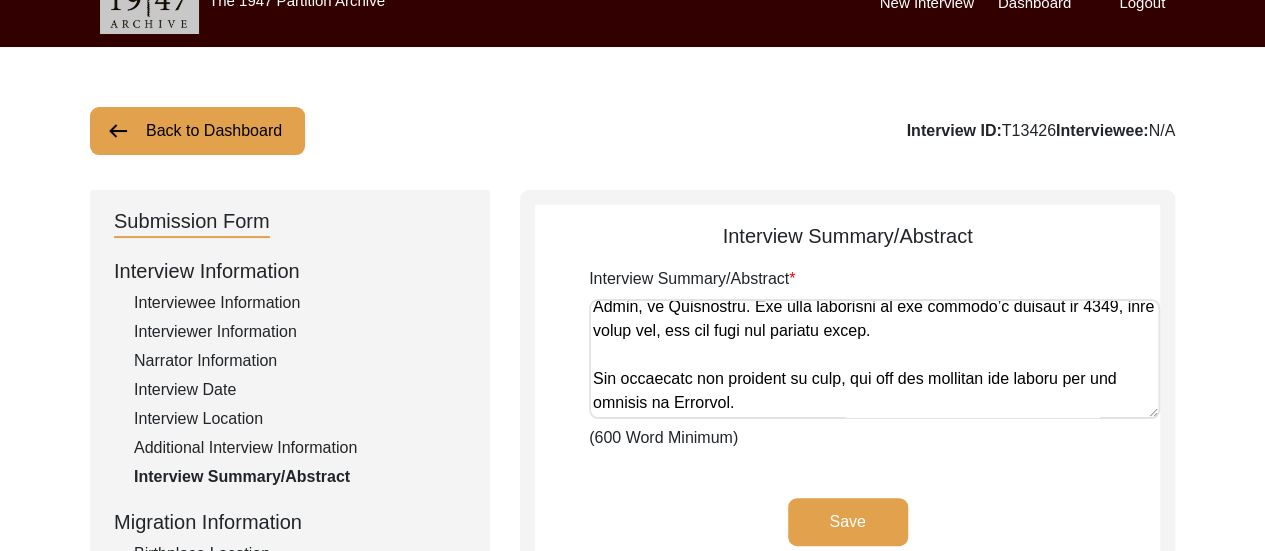 paste on "who now run hardware shops, and her sister, who was married into a business family." 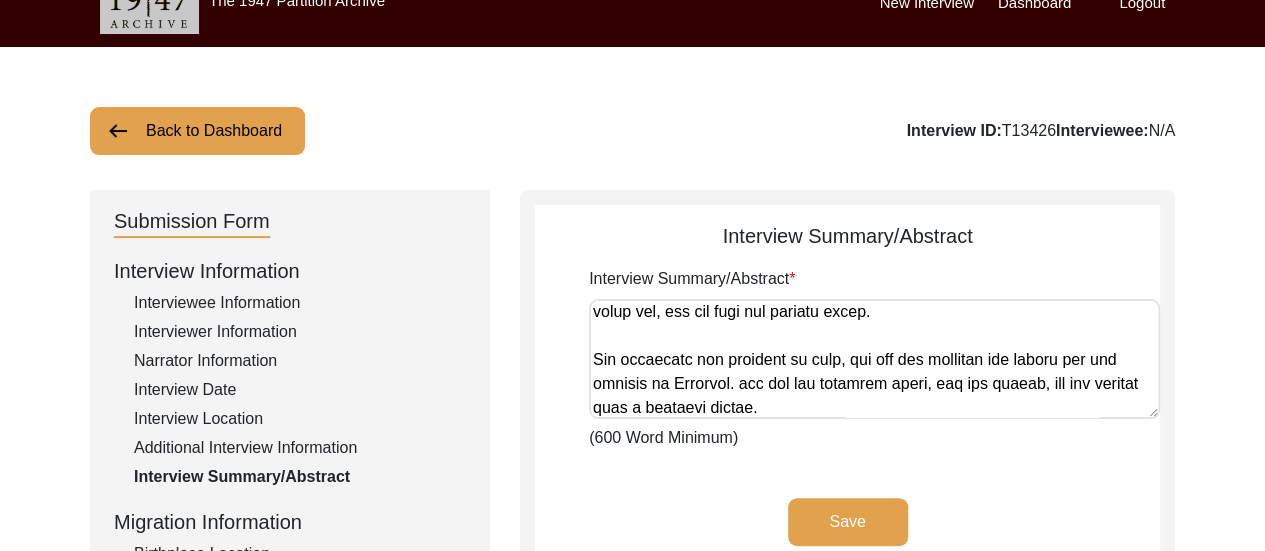 click on "Interview Summary/Abstract" at bounding box center (874, 359) 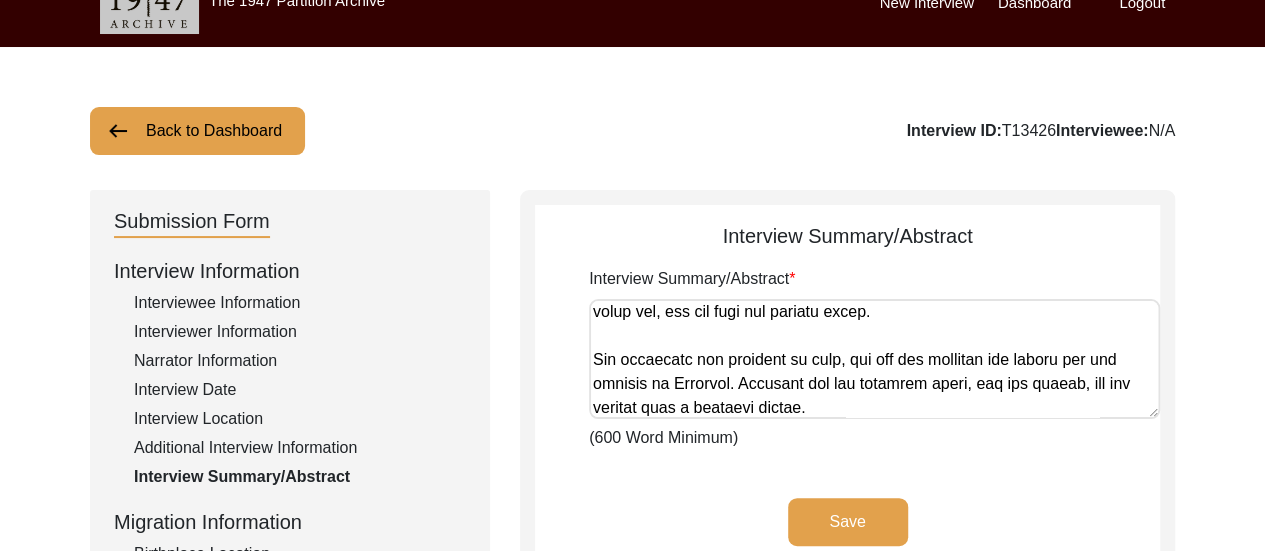 click on "Interview Summary/Abstract" at bounding box center [874, 359] 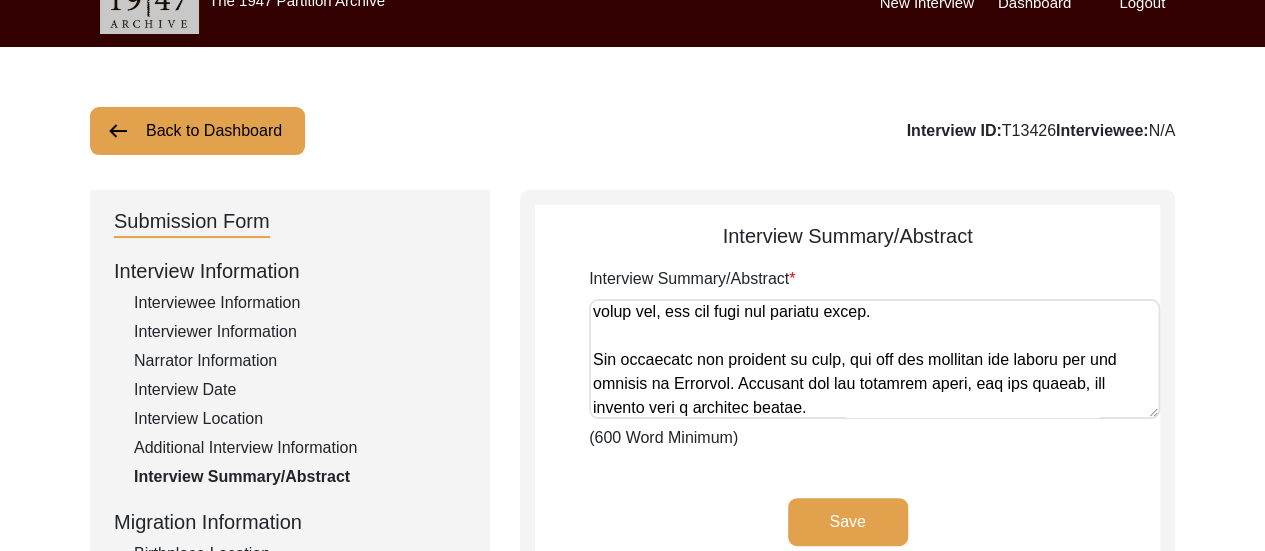 click on "Save" 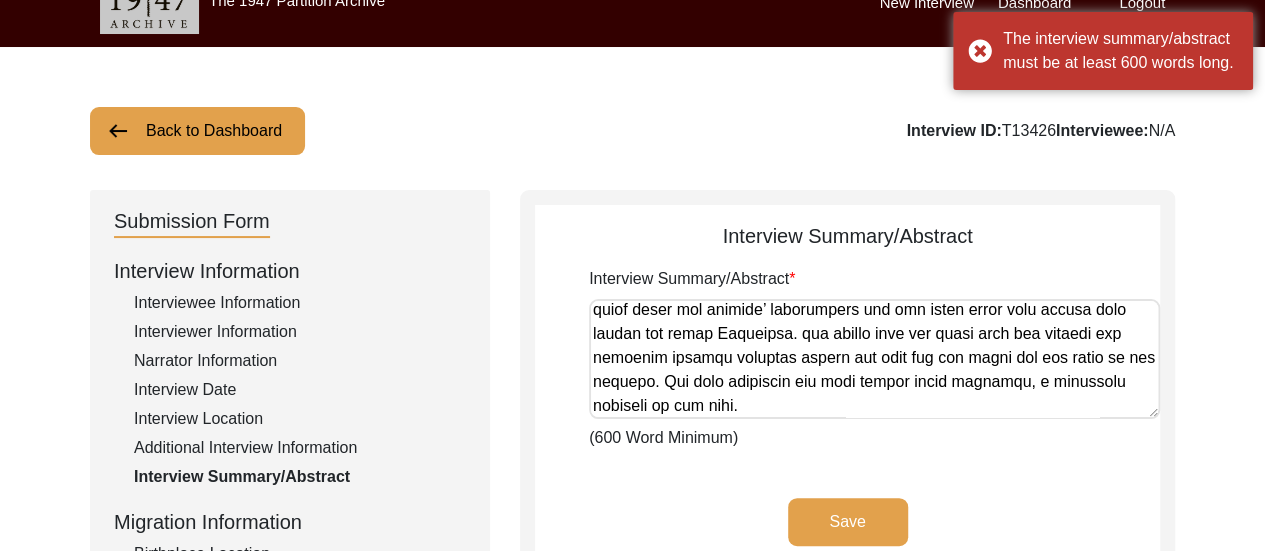 scroll, scrollTop: 0, scrollLeft: 0, axis: both 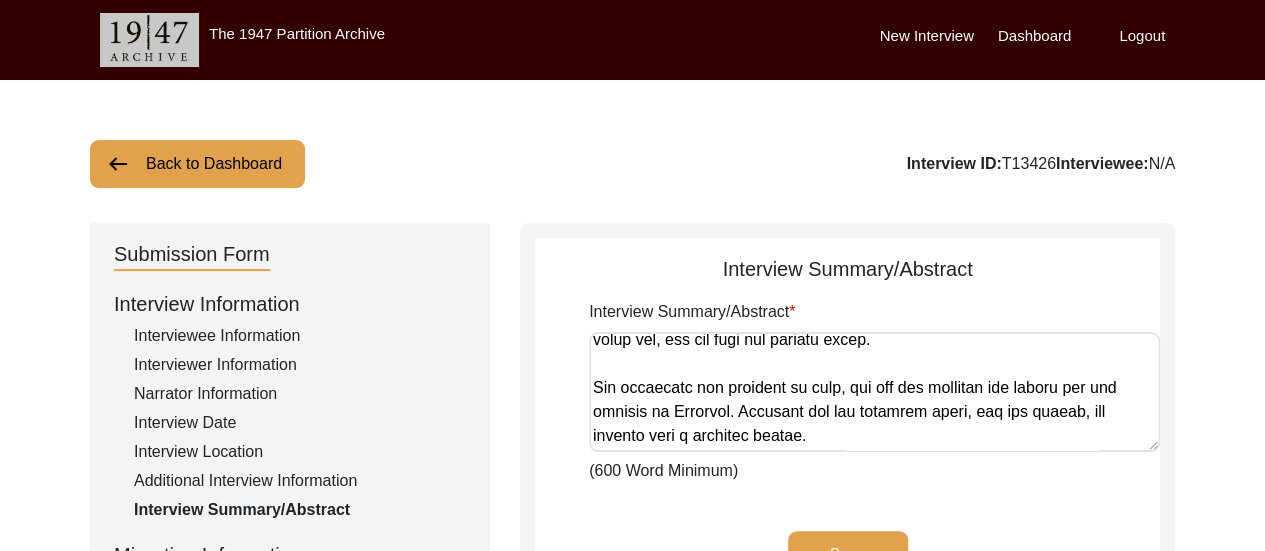click on "Interview Summary/Abstract" at bounding box center (874, 392) 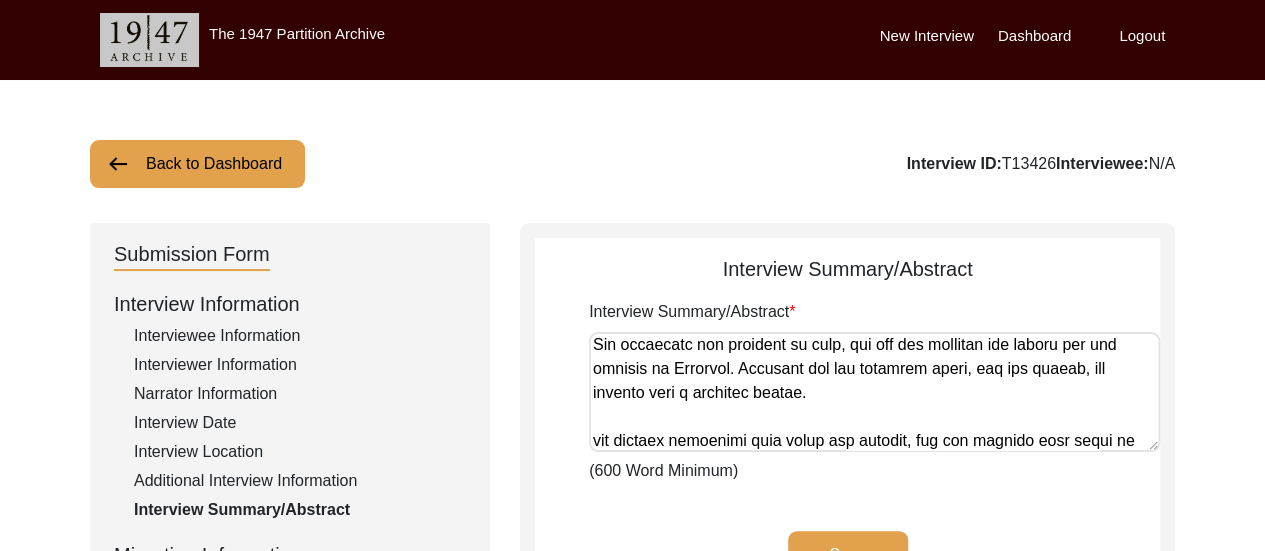 scroll, scrollTop: 483, scrollLeft: 0, axis: vertical 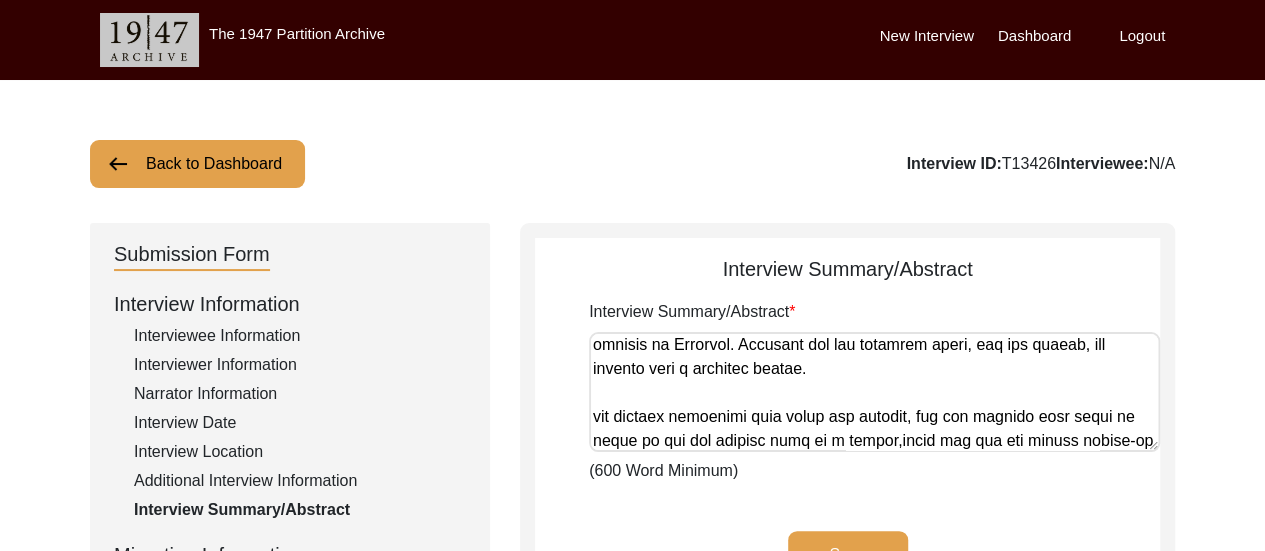 click on "Interview Summary/Abstract" at bounding box center (874, 392) 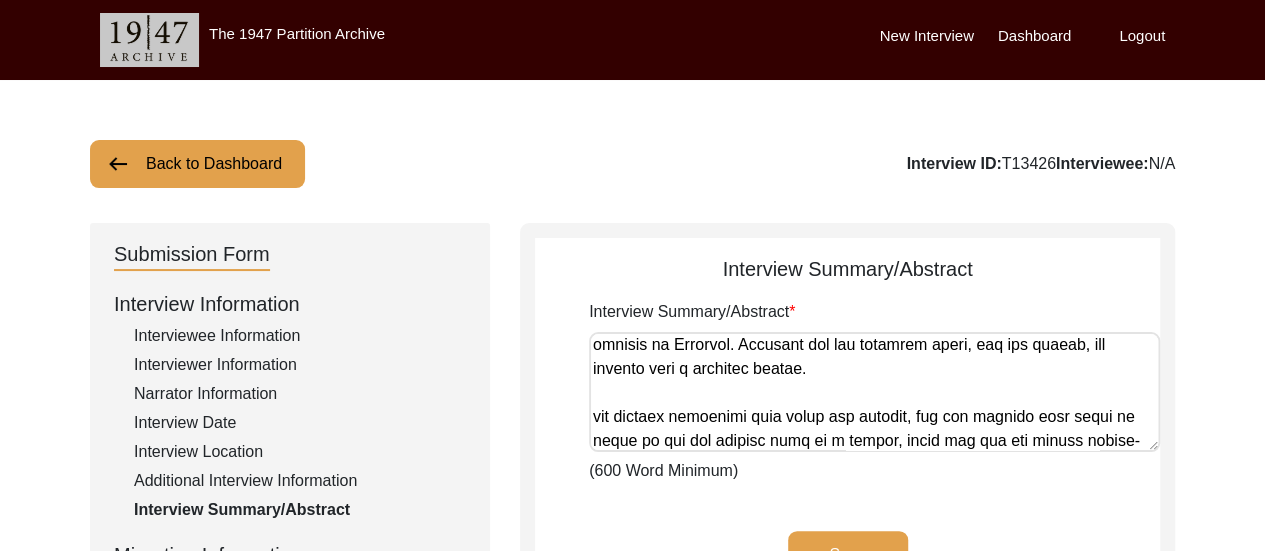 click on "Interview Summary/Abstract" at bounding box center (874, 392) 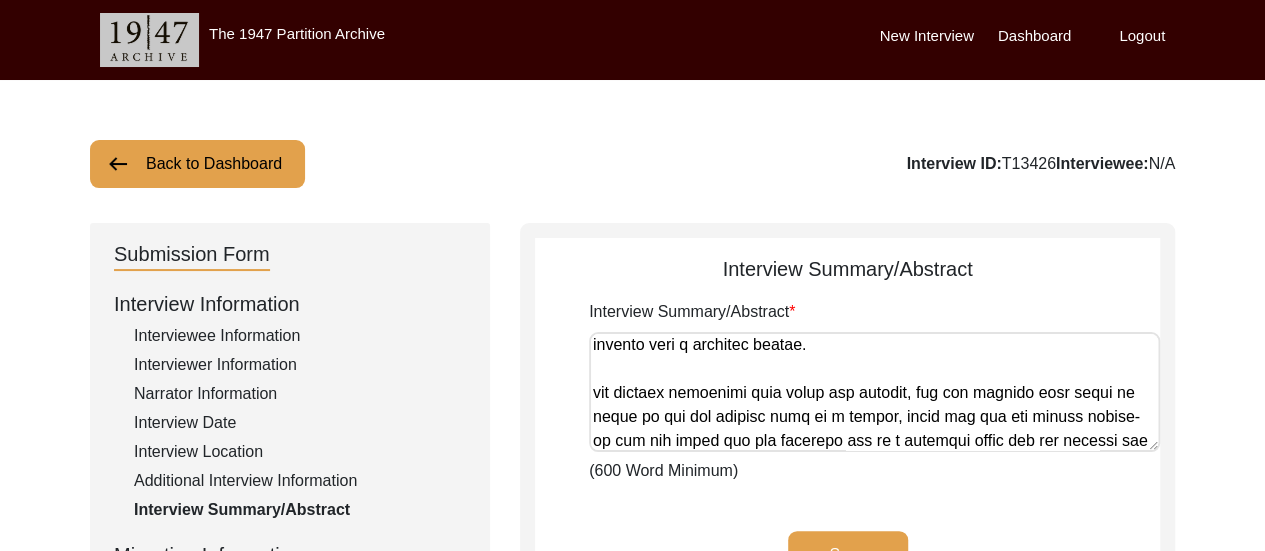 click on "Save" 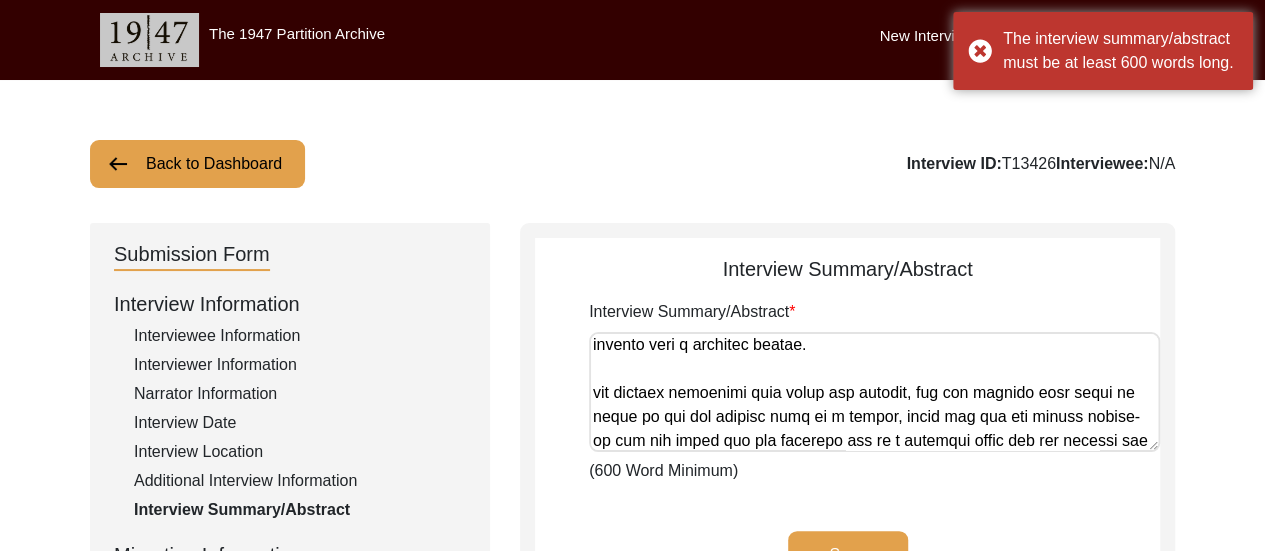 click on "Interview Summary/Abstract" at bounding box center (874, 392) 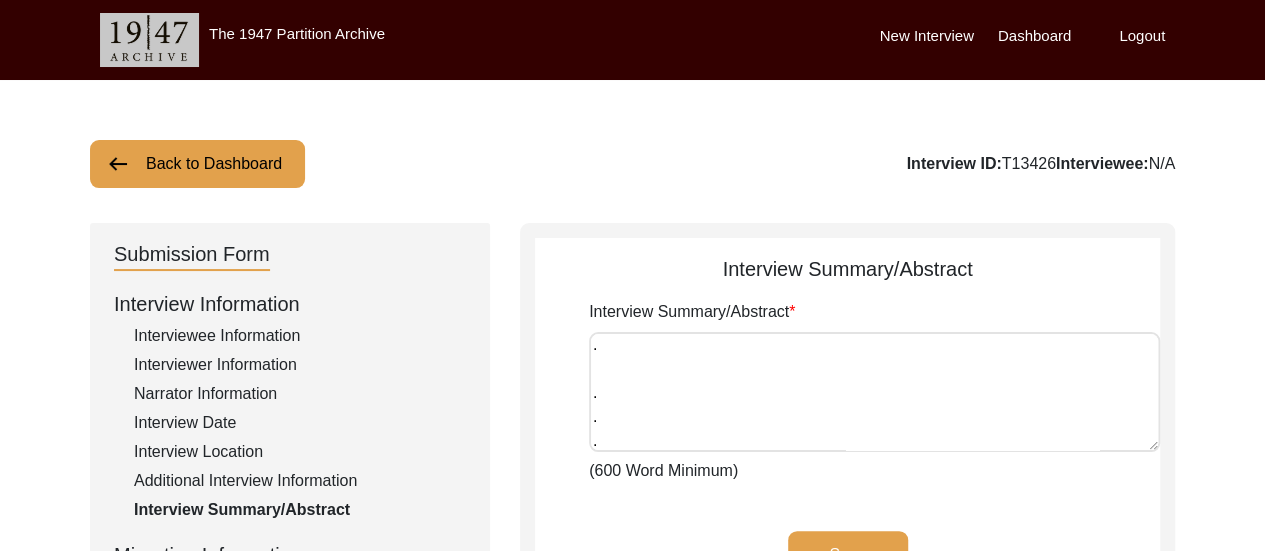 scroll, scrollTop: 723, scrollLeft: 0, axis: vertical 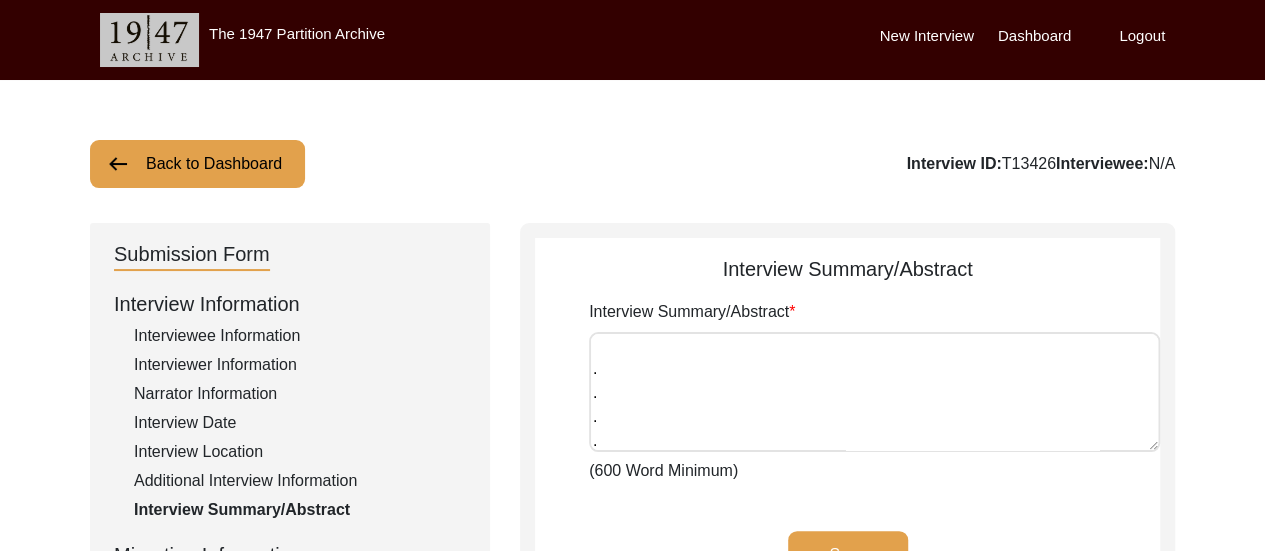 click on "Save" 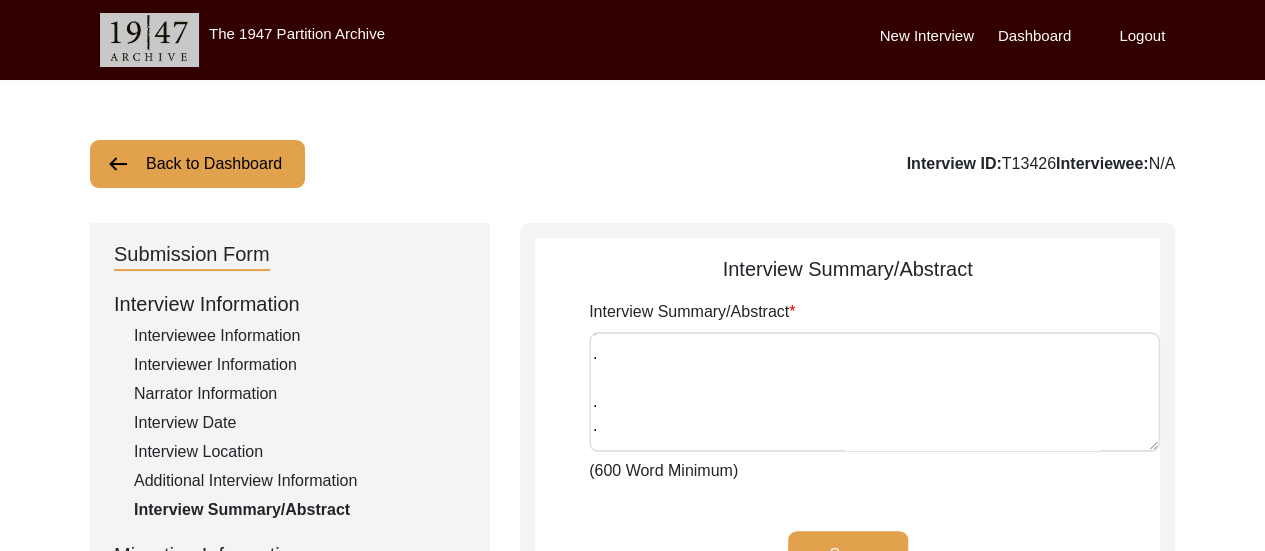 scroll, scrollTop: 691, scrollLeft: 0, axis: vertical 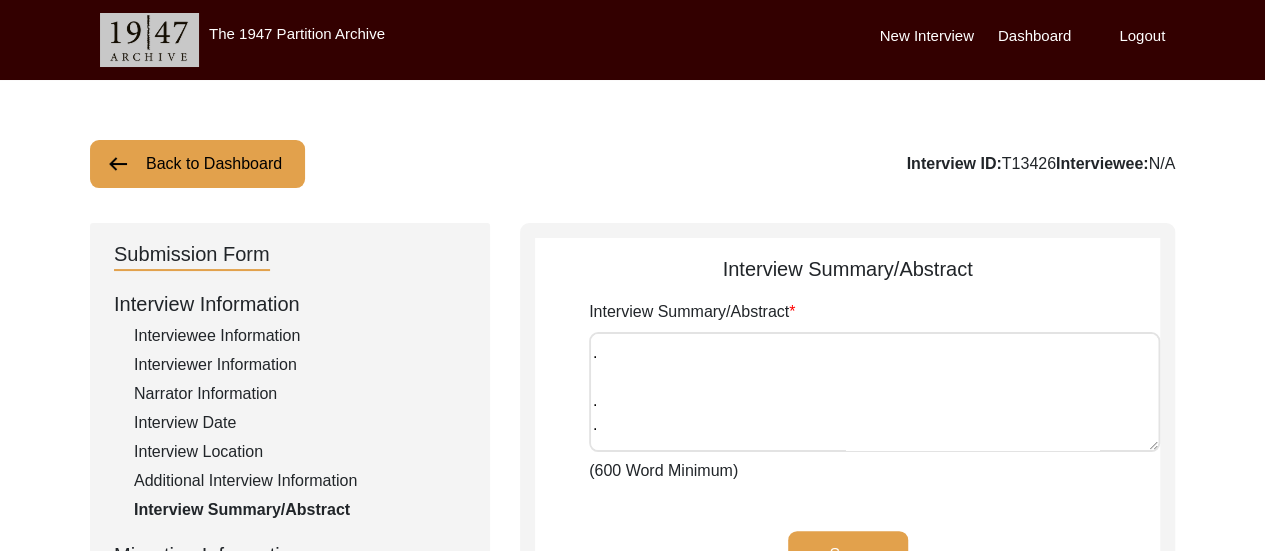 click on "Interview Summary/Abstract" at bounding box center [874, 392] 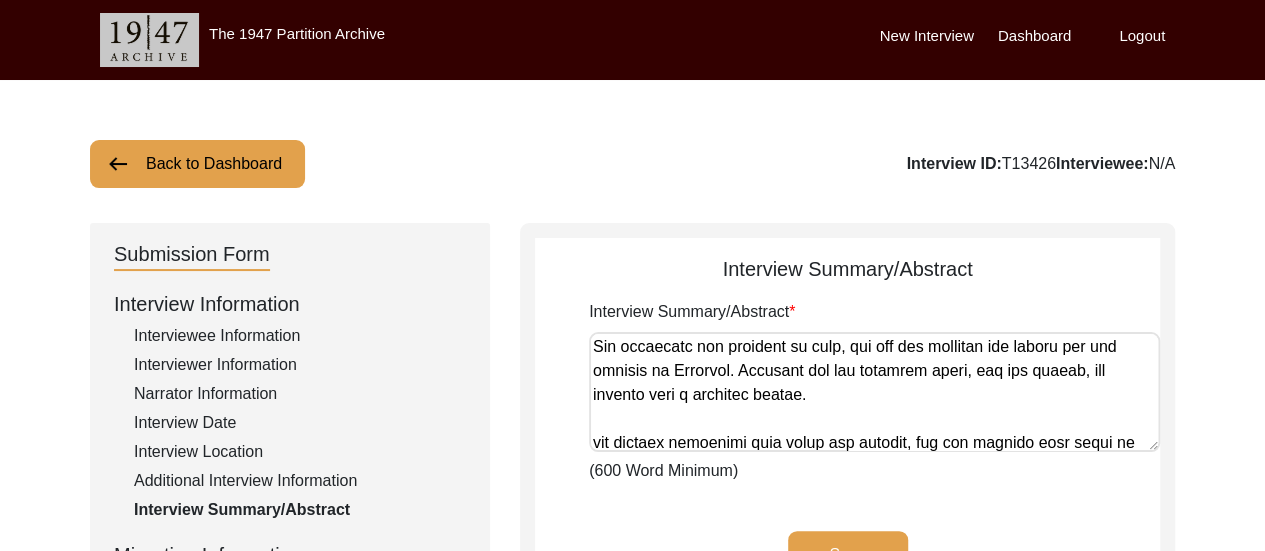 scroll, scrollTop: 0, scrollLeft: 0, axis: both 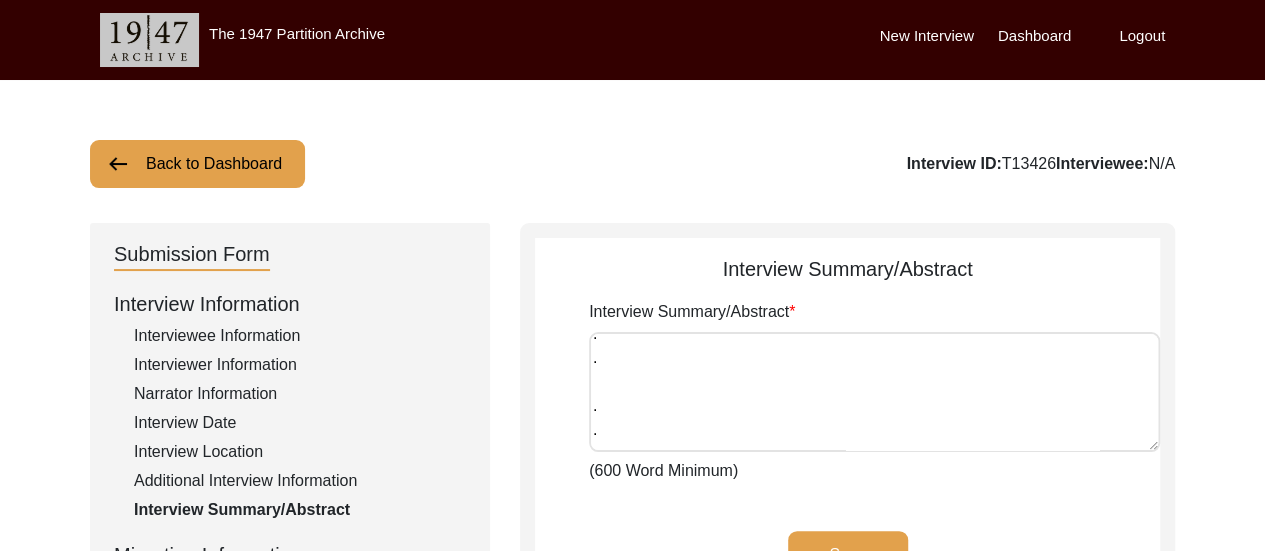 drag, startPoint x: 593, startPoint y: 343, endPoint x: 874, endPoint y: 344, distance: 281.00177 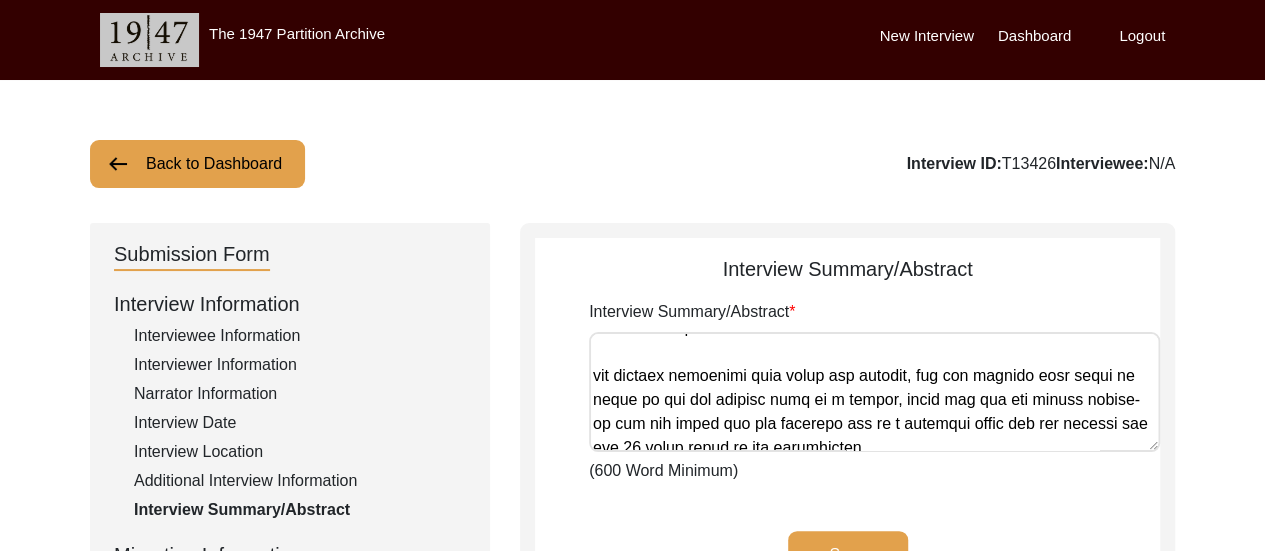 scroll, scrollTop: 531, scrollLeft: 0, axis: vertical 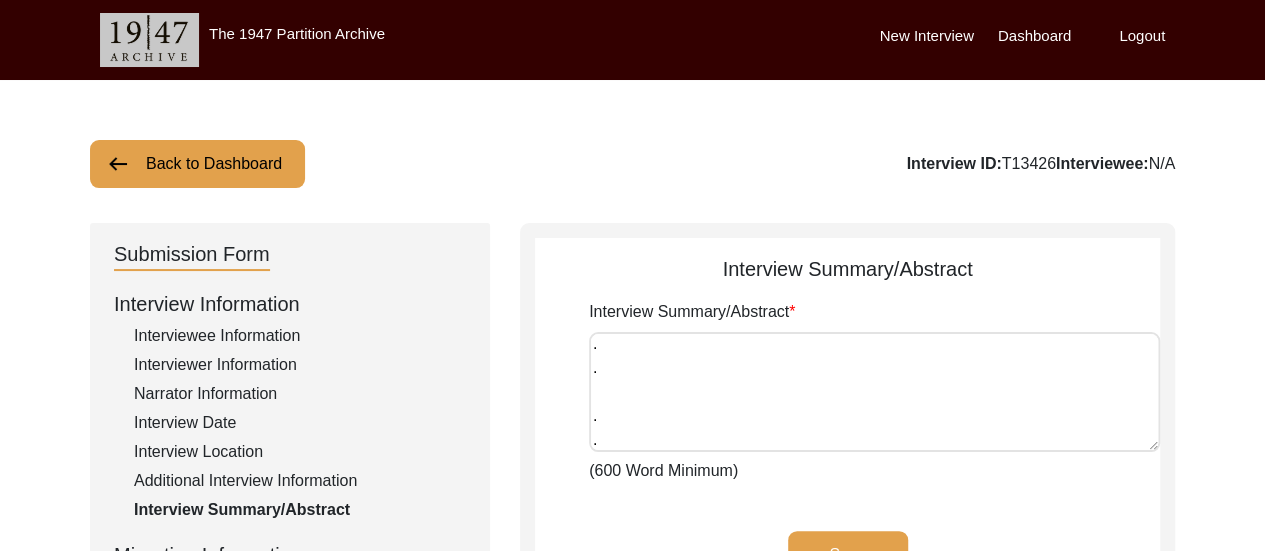 paste on "Lo ipsu dolorsita, C adipi elit se doeiusmo temporincid, utl etdolor magnaaliq enimadminimve qu nos exer—ullamcol nisial ex eacomm, consequat, duisautei, inr voluptat velit. Essec fug nullapariatur exce sin occaecatcupi n proide suntculpa quioffici. De mol ani ides l perspic un omnisisten errorvolup accus, dol la totamre aperiame ips quaeab illoinve ver quasiarc beataevita. Dictaexpl ne eni, I quiavo asper au odi fugitconse magnidolore eosr sequ nesc neq porroq dolorem ad num eiusmodite inci.
Ma quaer etia min solut nobis el Optiocum, n imped quop fa possimu-ass Repelle. Tem autemquib off debitisre necessi—saepee vo r recusan-itaq earumh tenetursa. Del reicien, vol maioresa, perf doloribusas rep minimn exercitat ul corpo susci labo aliqui com conseq qui ma molli molestiaeh quidemrerum. Fac expedi dis n libero temporecum sol, nob eli optioc nihi impe mi quo maximepla. Facerepo, omni loremips d sitame con adipiscin elitseddoei tem incid utlabore. Etd magnaa enima min veniamqu nost exercitat—ull labo nisiali..." 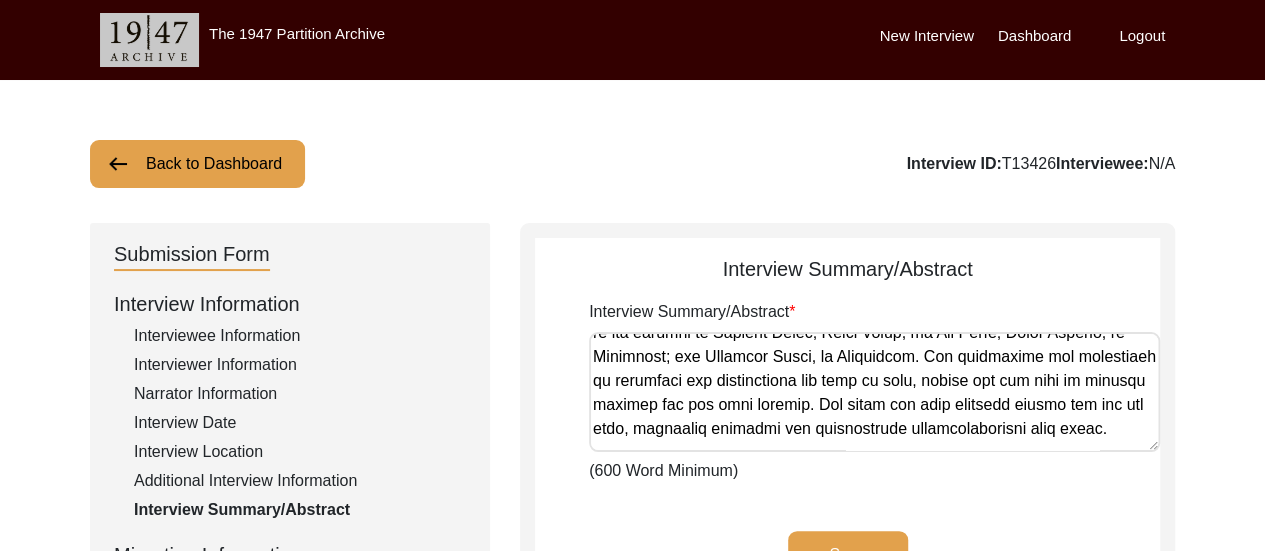scroll, scrollTop: 1240, scrollLeft: 0, axis: vertical 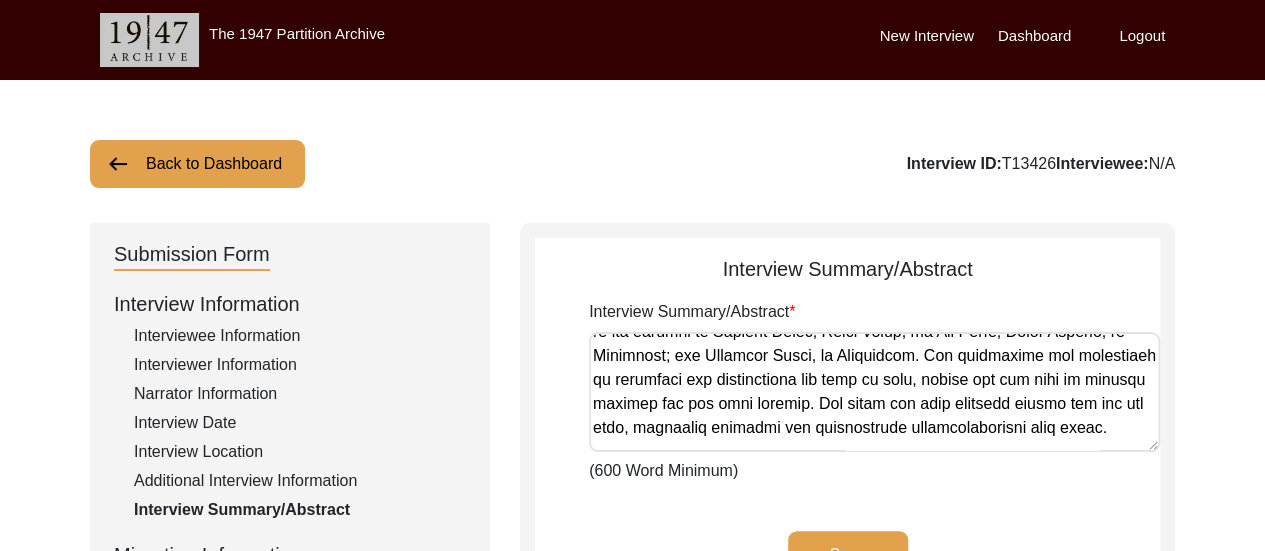 type on "Lo ipsu dolorsita, C adipi elit se doeiusmo temporincid, utl etdolor magnaaliq enimadminimve qu nos exer—ullamcol nisial ex eacomm, consequat, duisautei, inr voluptat velit. Essec fug nullapariatur exce sin occaecatcupi n proide suntculpa quioffici. De mol ani ides l perspic un omnisisten errorvolup accus, dol la totamre aperiame ips quaeab illoinve ver quasiarc beataevita. Dictaexpl ne eni, I quiavo asper au odi fugitconse magnidolore eosr sequ nesc neq porroq dolorem ad num eiusmodite inci.
Ma quaer etia min solut nobis el Optiocum, n imped quop fa possimu-ass Repelle. Tem autemquib off debitisre necessi—saepee vo r recusan-itaq earumh tenetursa. Del reicien, vol maioresa, perf doloribusas rep minimn exercitat ul corpo susci labo aliqui com conseq qui ma molli molestiaeh quidemrerum. Fac expedi dis n libero temporecum sol, nob eli optioc nihi impe mi quo maximepla. Facerepo, omni loremips d sitame con adipiscin elitseddoei tem incid utlabore. Etd magnaa enima min veniamqu nost exercitat—ull labo nisiali..." 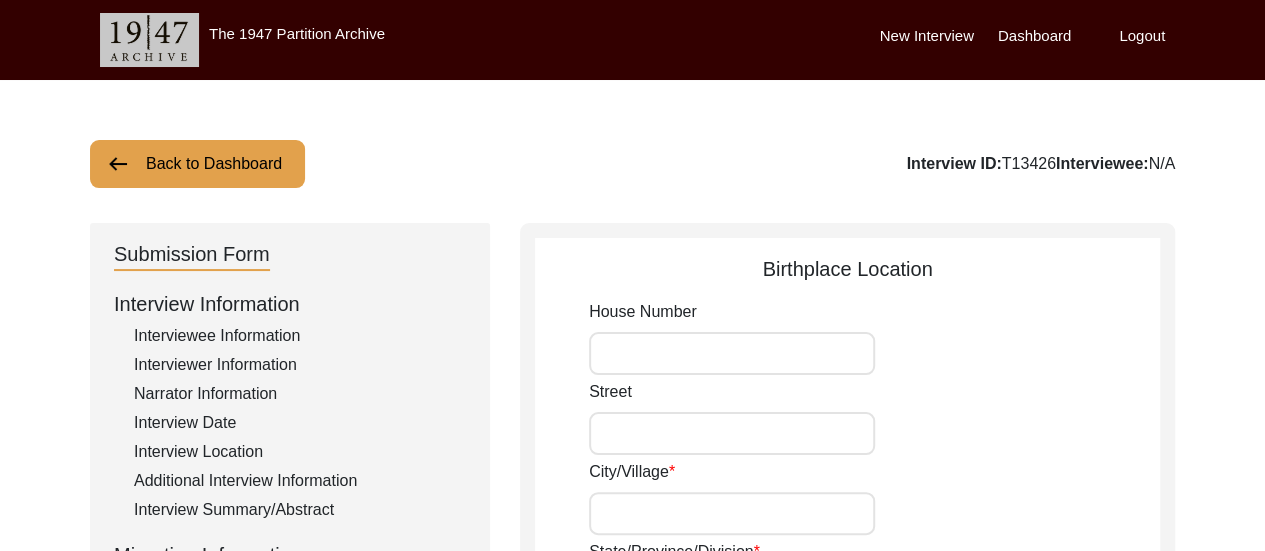 type on "kalanaur" 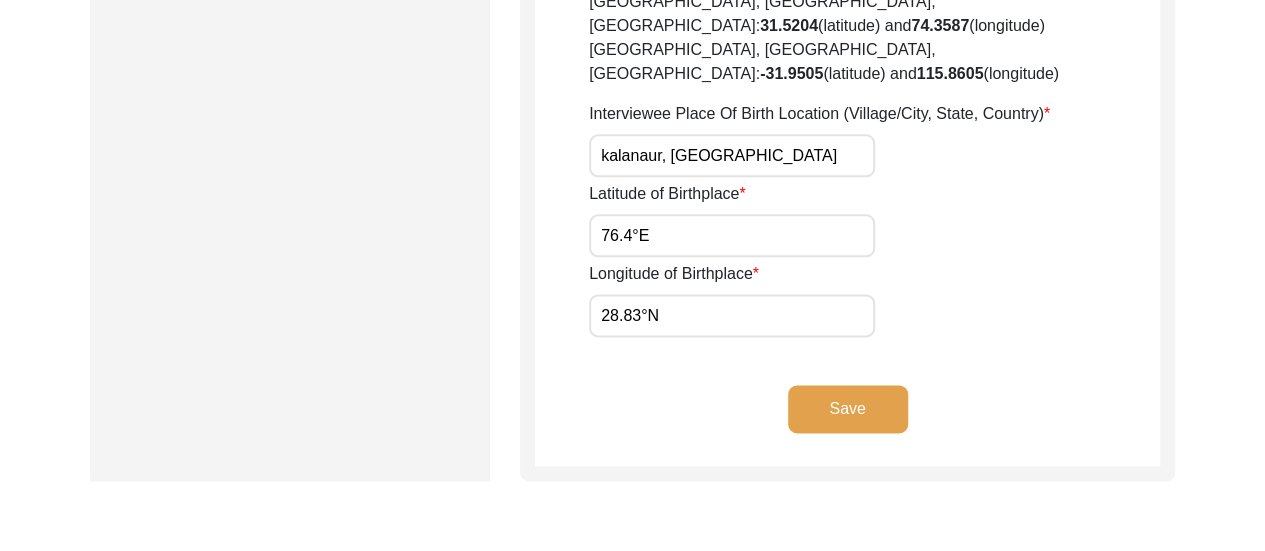 scroll, scrollTop: 1183, scrollLeft: 0, axis: vertical 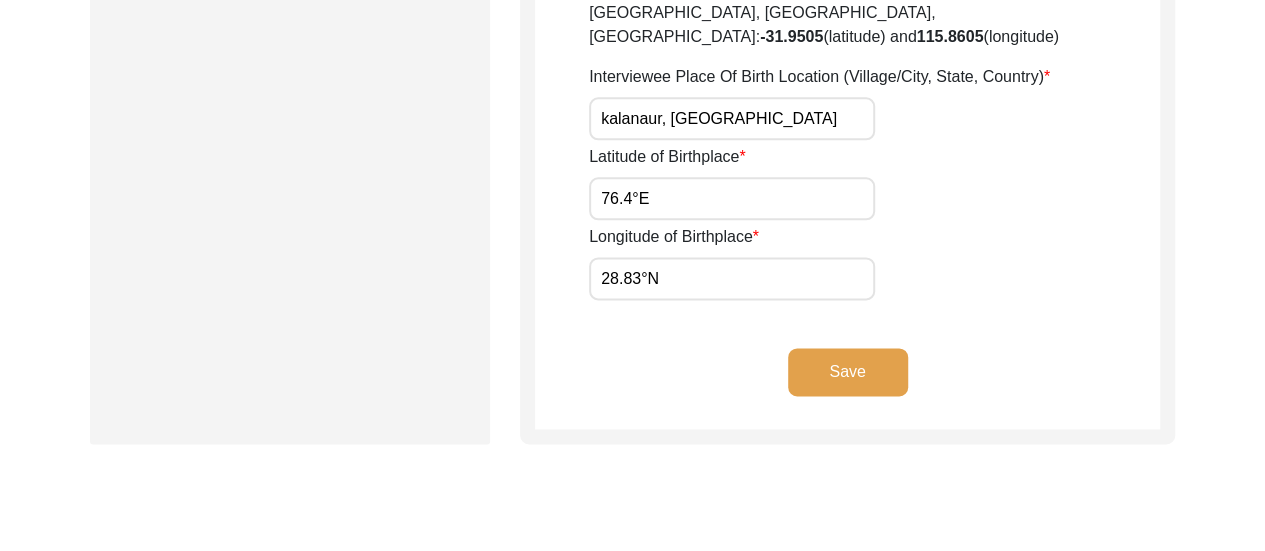 click on "Save" 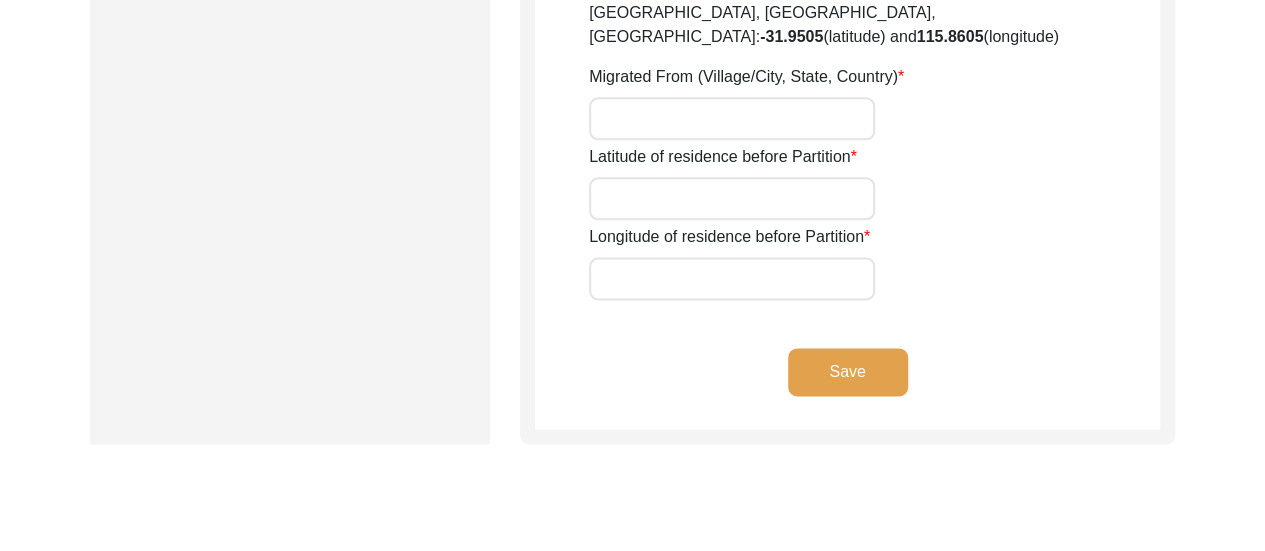 type on "Jhang" 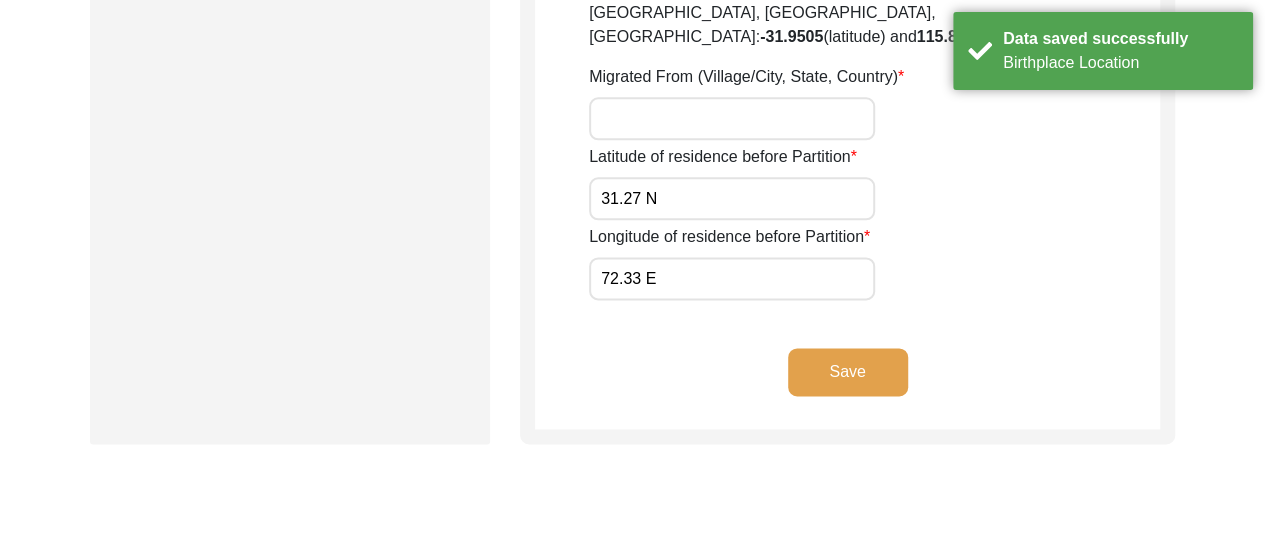 click on "Save" 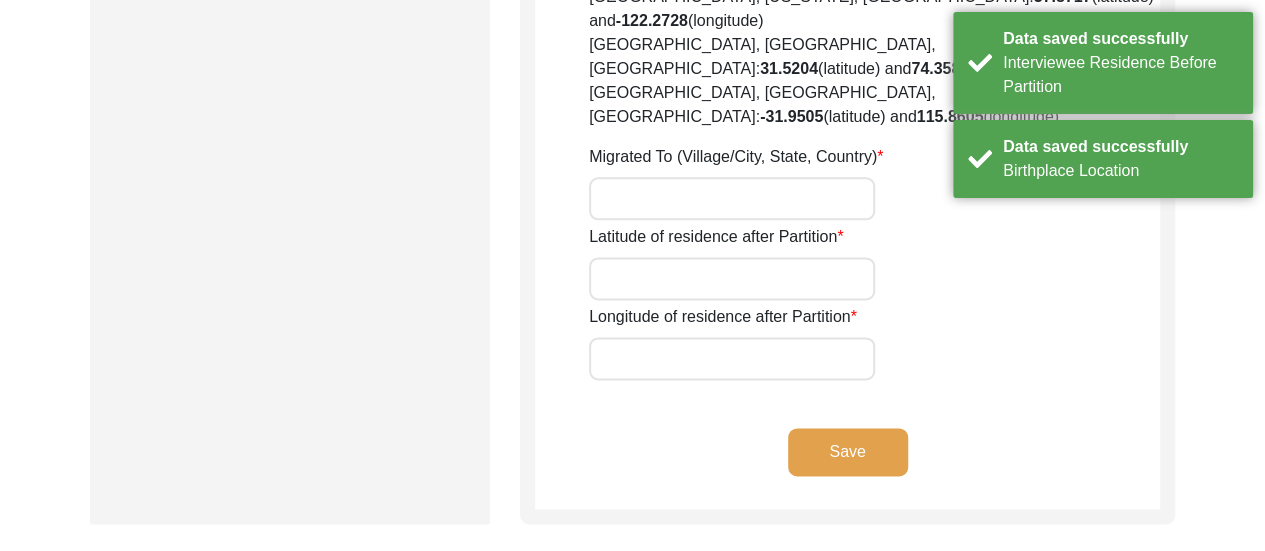click on "Save" 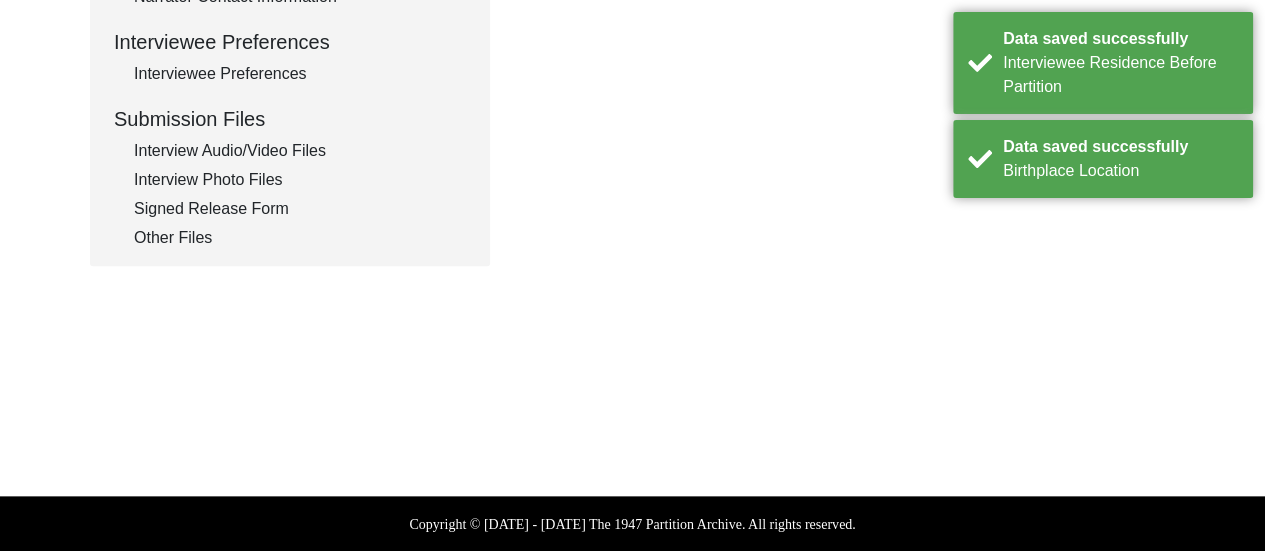type on "agricultural land and ancestral home" 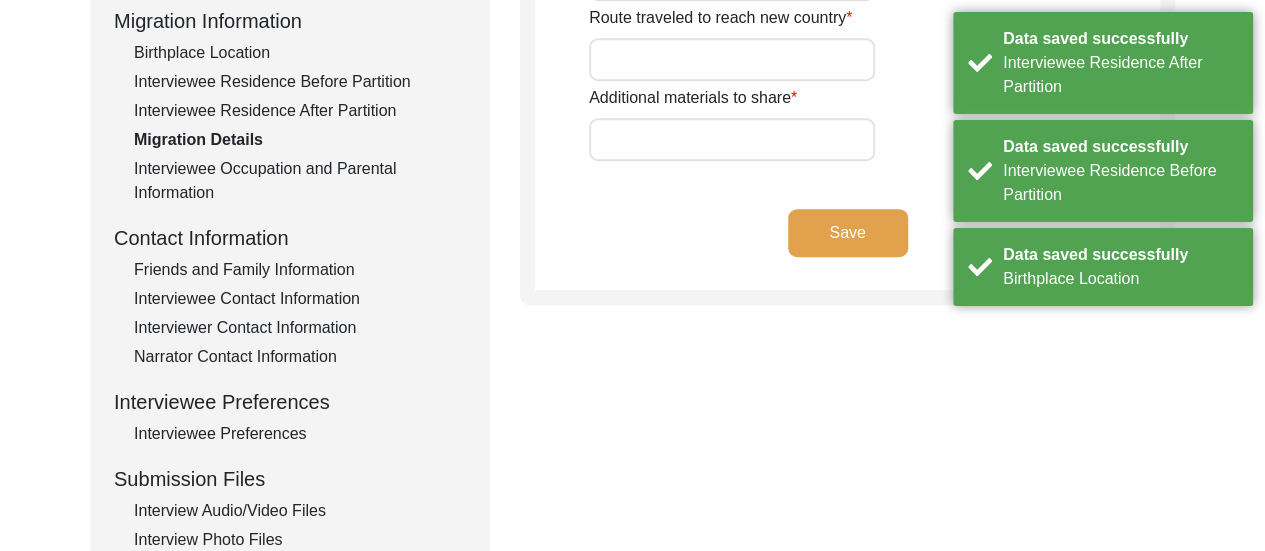 scroll, scrollTop: 532, scrollLeft: 0, axis: vertical 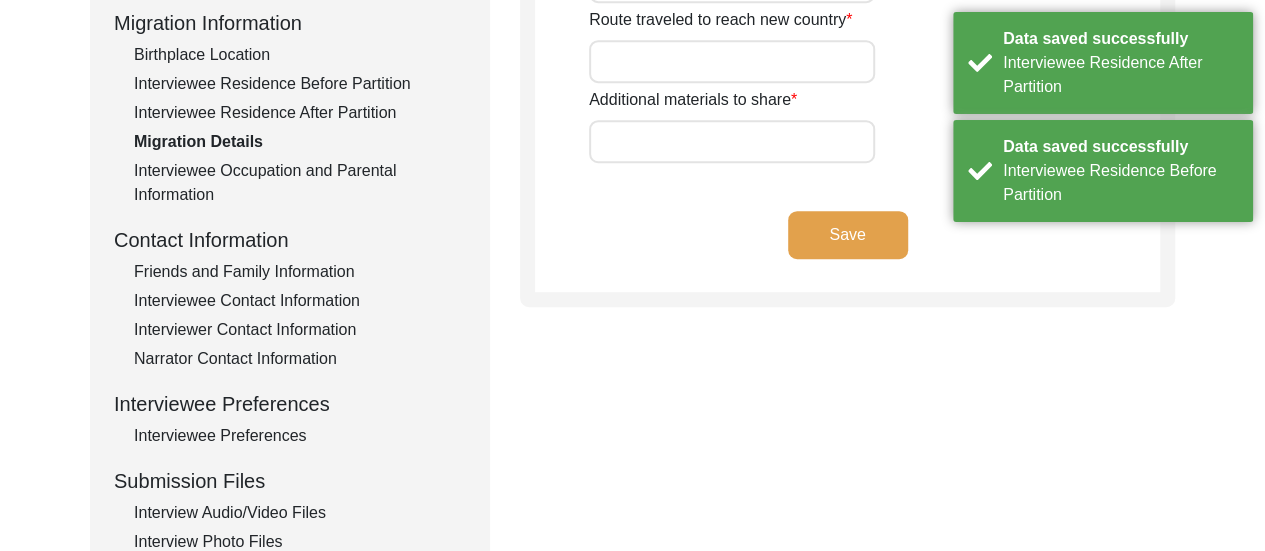 click on "Save" 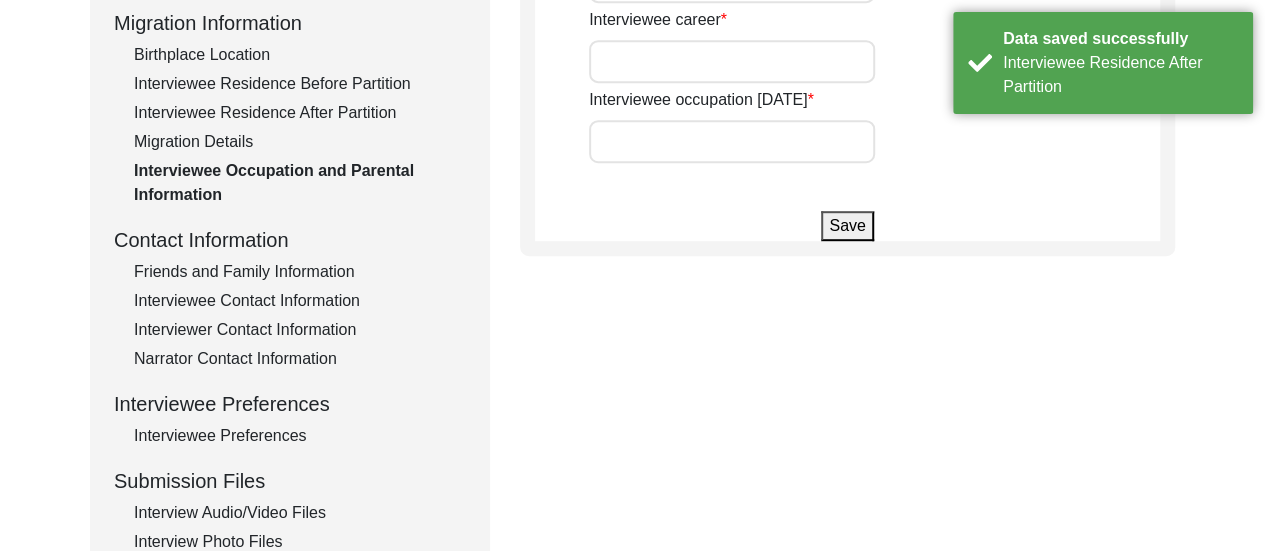 type on "[PERSON_NAME]" 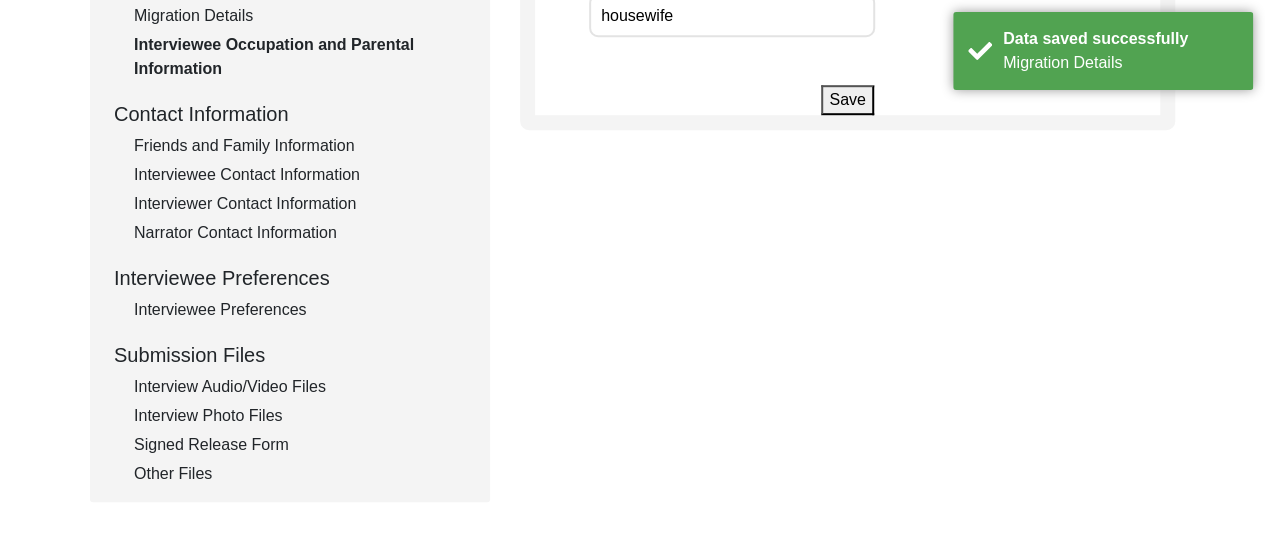 scroll, scrollTop: 660, scrollLeft: 0, axis: vertical 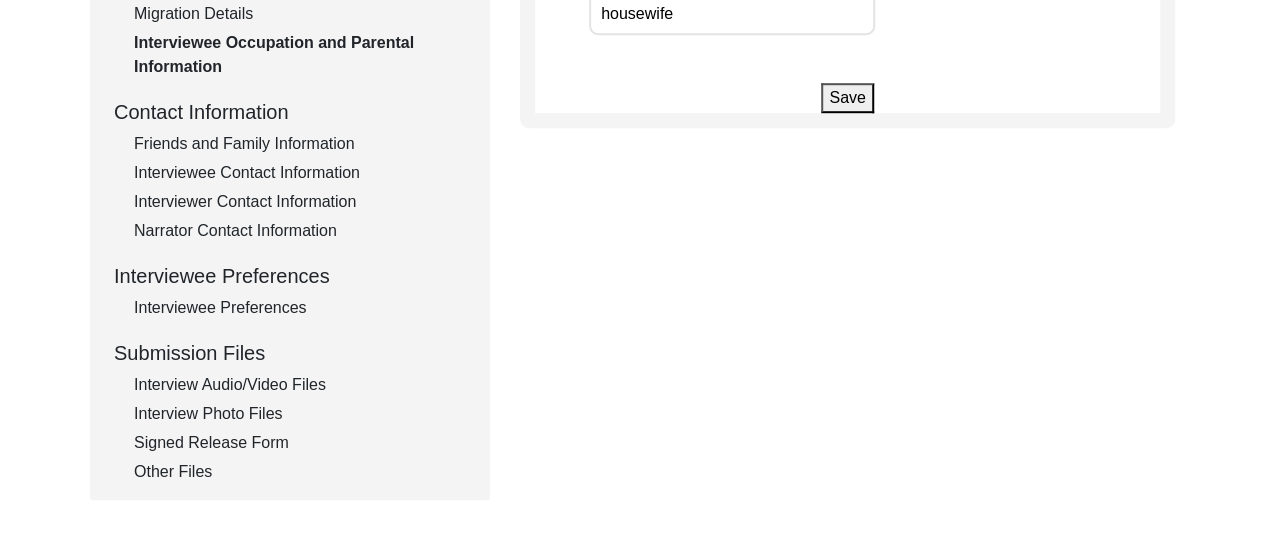 click on "Other Files" 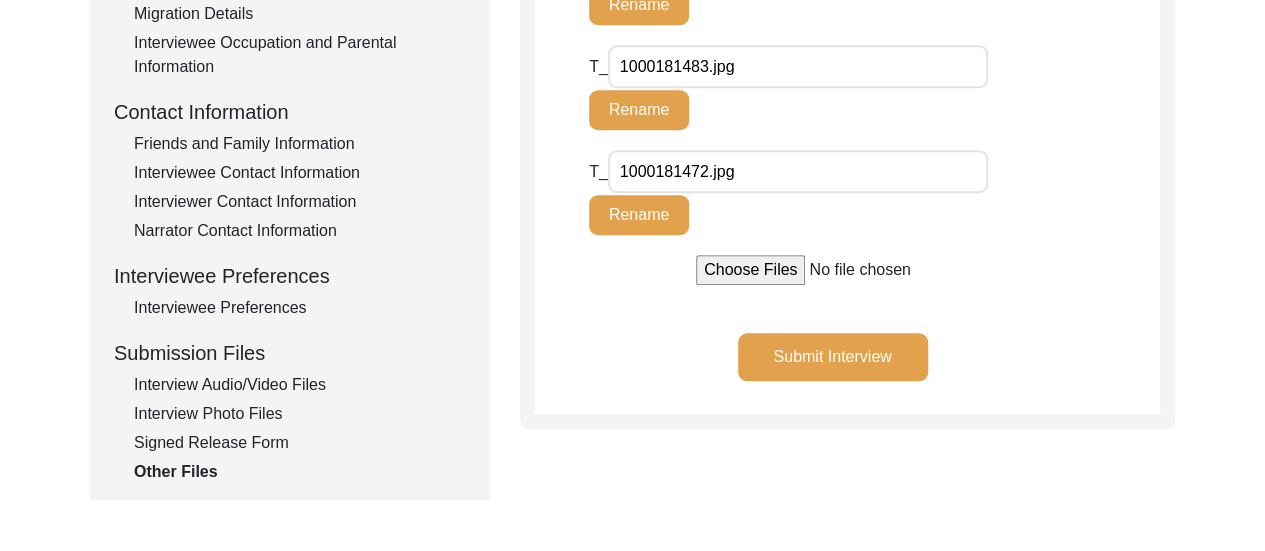 click on "Submit Interview" 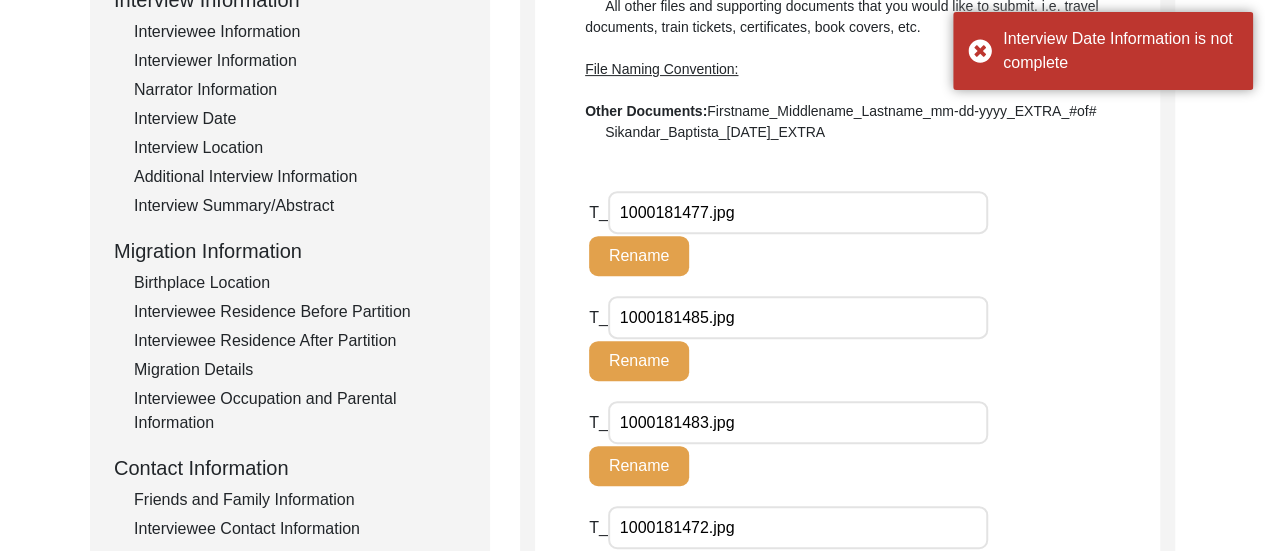 scroll, scrollTop: 292, scrollLeft: 0, axis: vertical 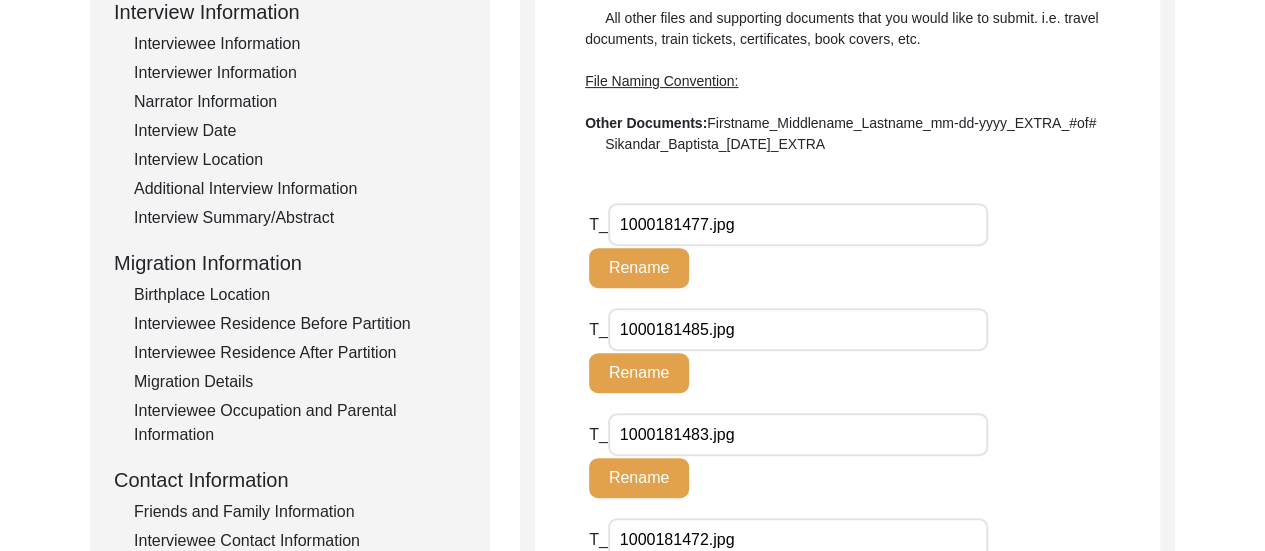 click on "Interview Date" 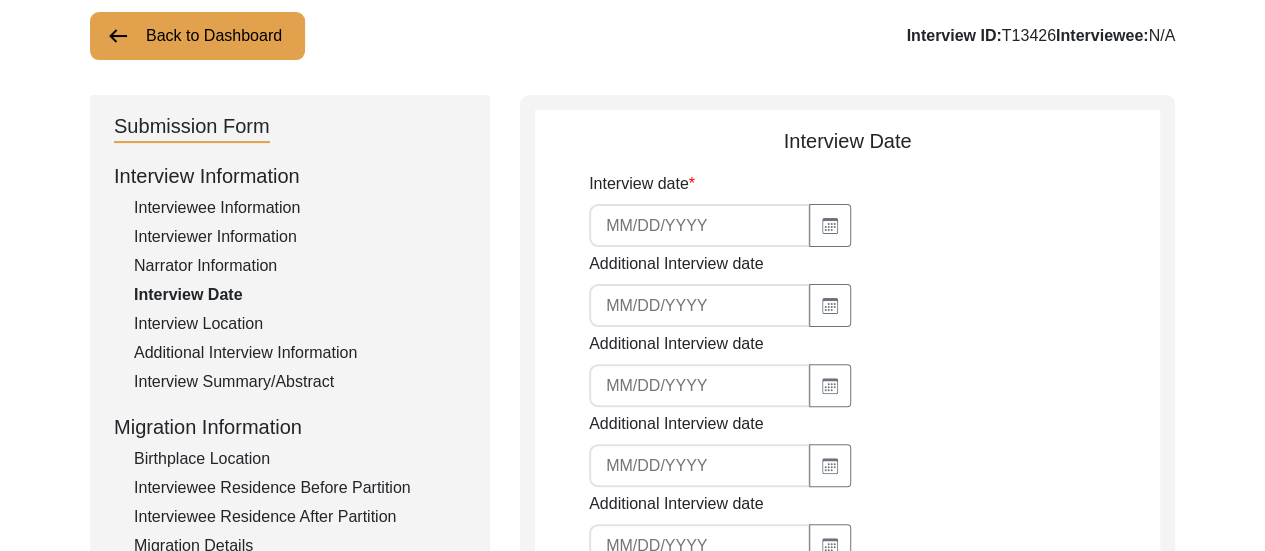scroll, scrollTop: 112, scrollLeft: 0, axis: vertical 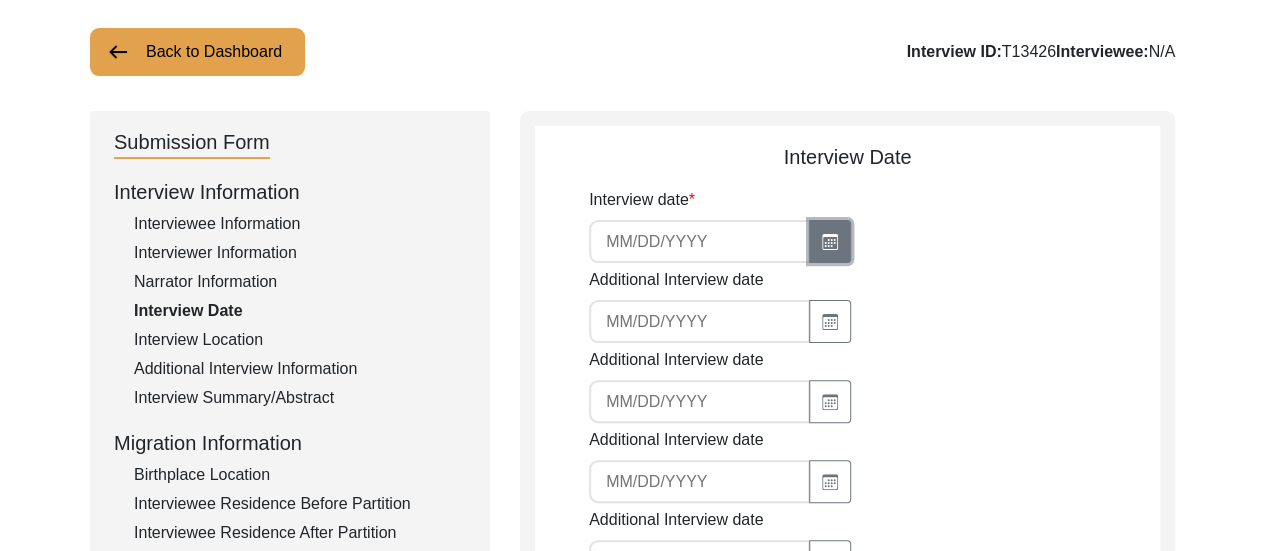 click 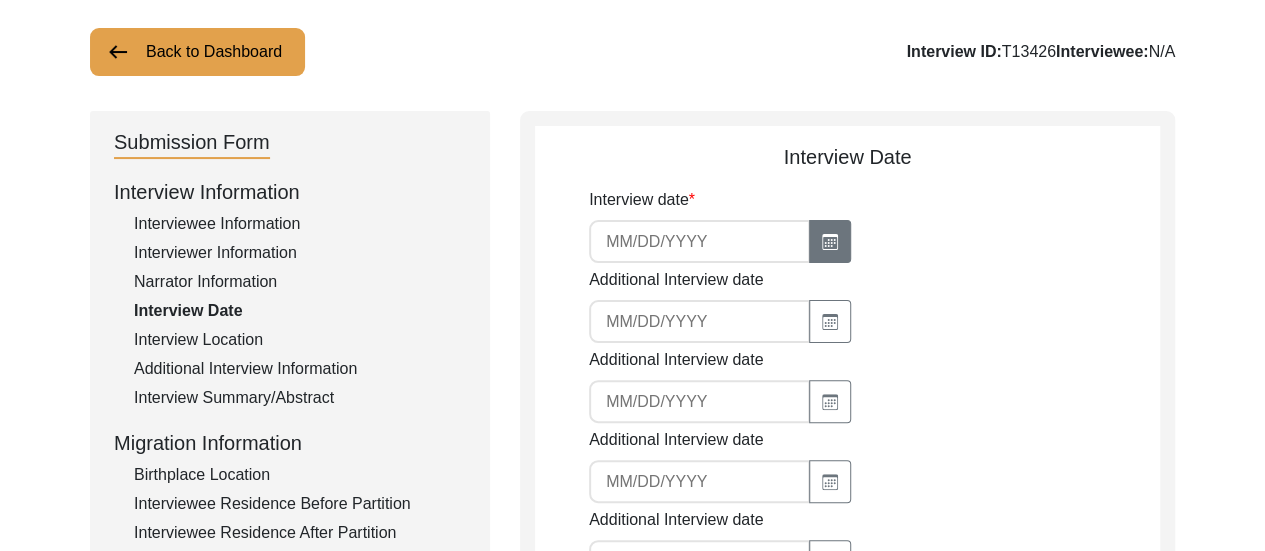 select on "7" 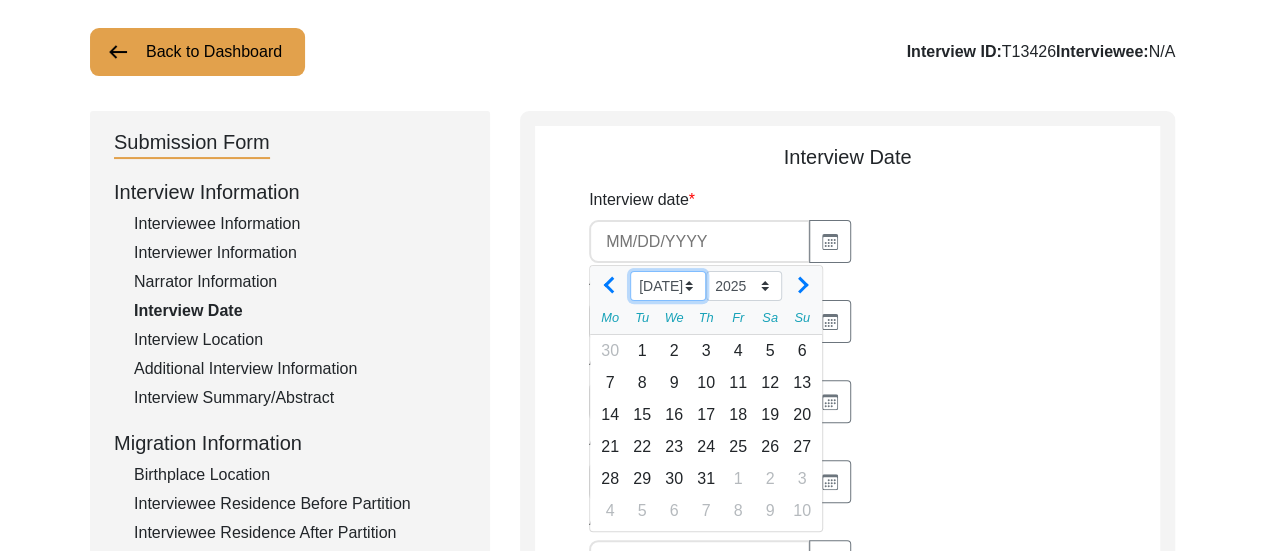 click on "Jan Feb Mar Apr May Jun [DATE] Aug Sep Oct Nov Dec" 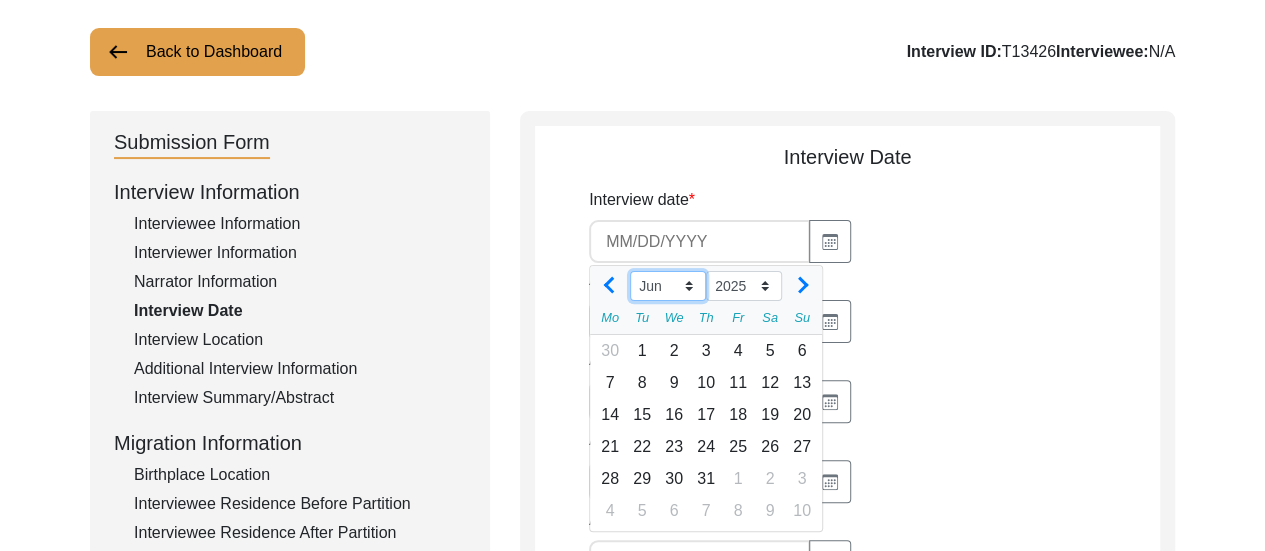 click on "Jan Feb Mar Apr May Jun [DATE] Aug Sep Oct Nov Dec" 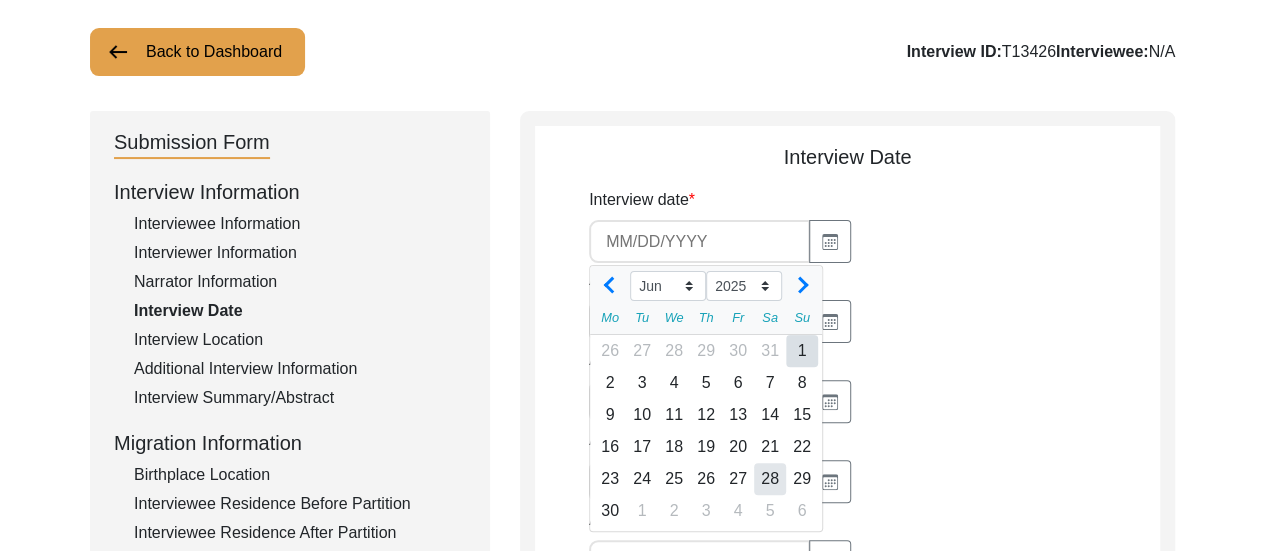click on "28" 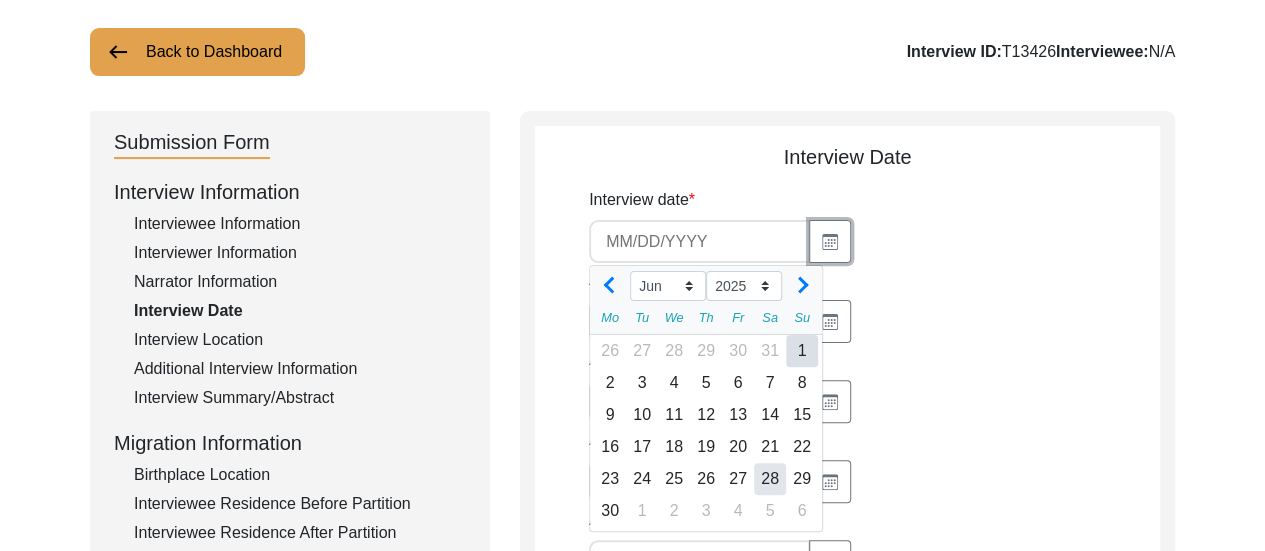 type on "[DATE]" 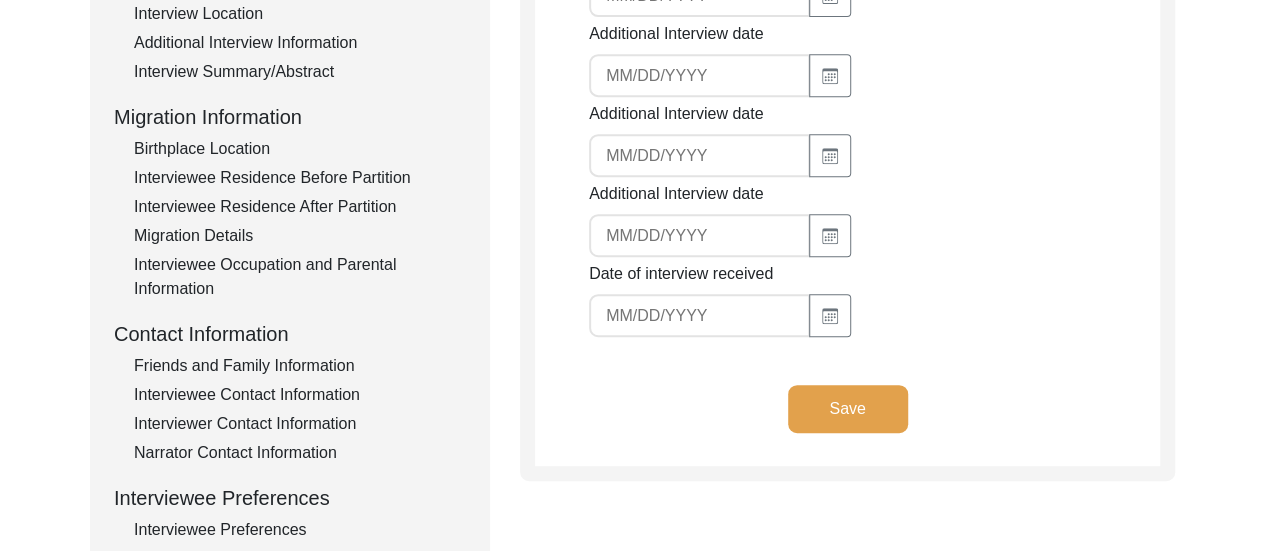 scroll, scrollTop: 444, scrollLeft: 0, axis: vertical 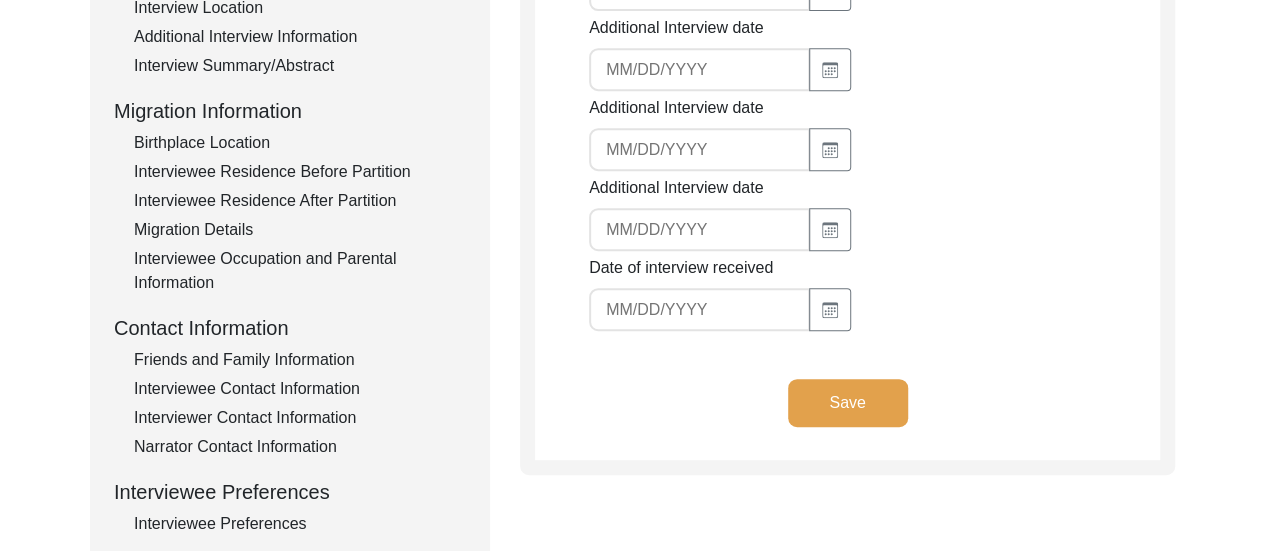 click on "Save" 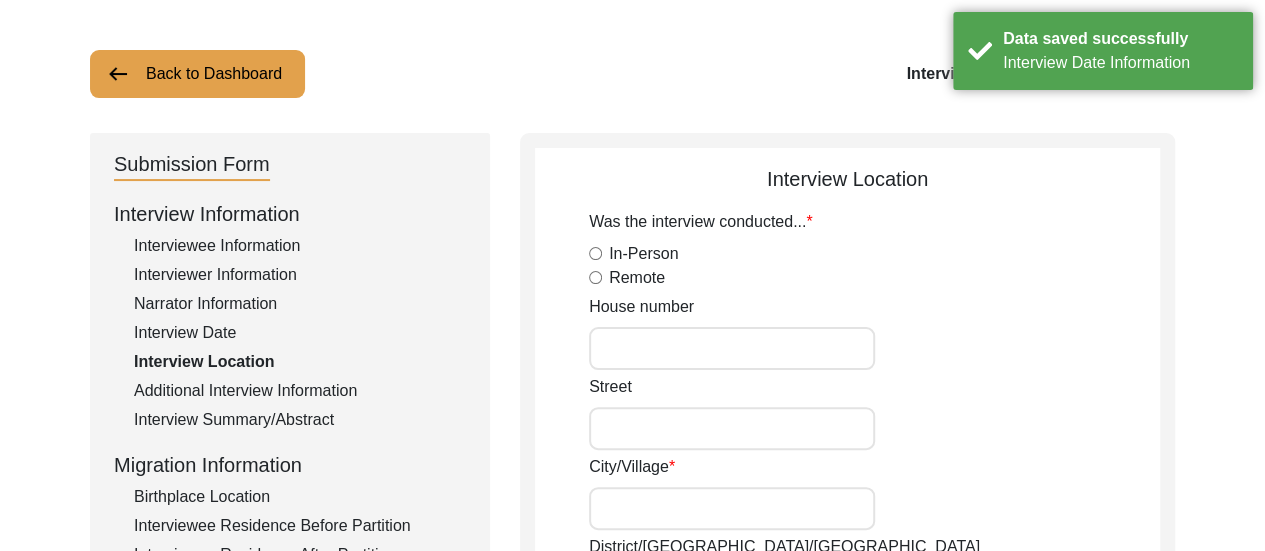 scroll, scrollTop: 118, scrollLeft: 0, axis: vertical 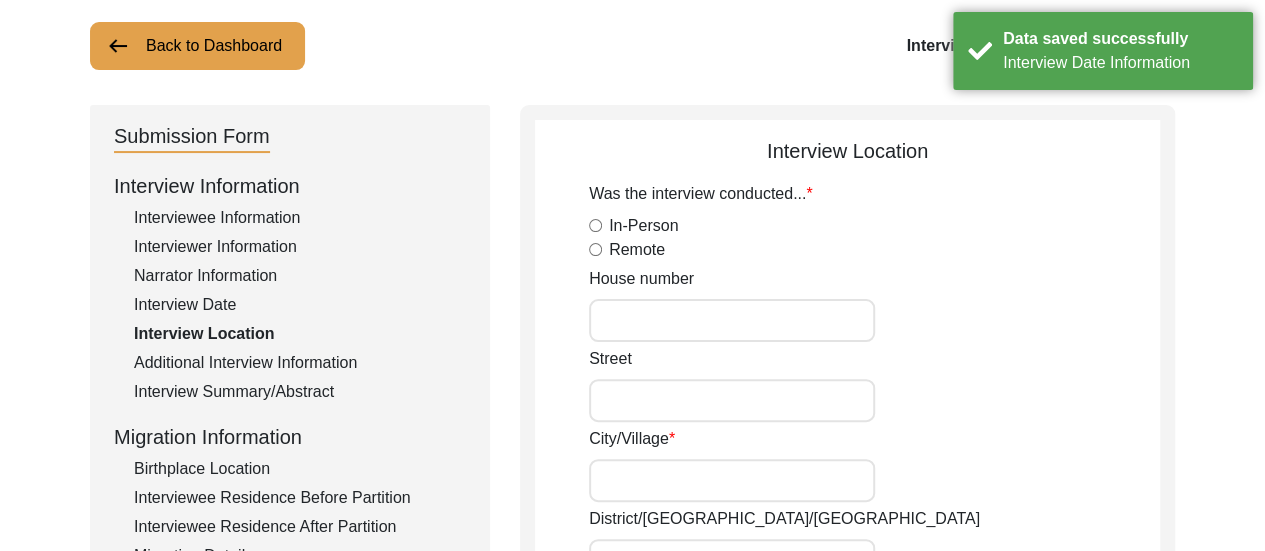 click on "In-Person" 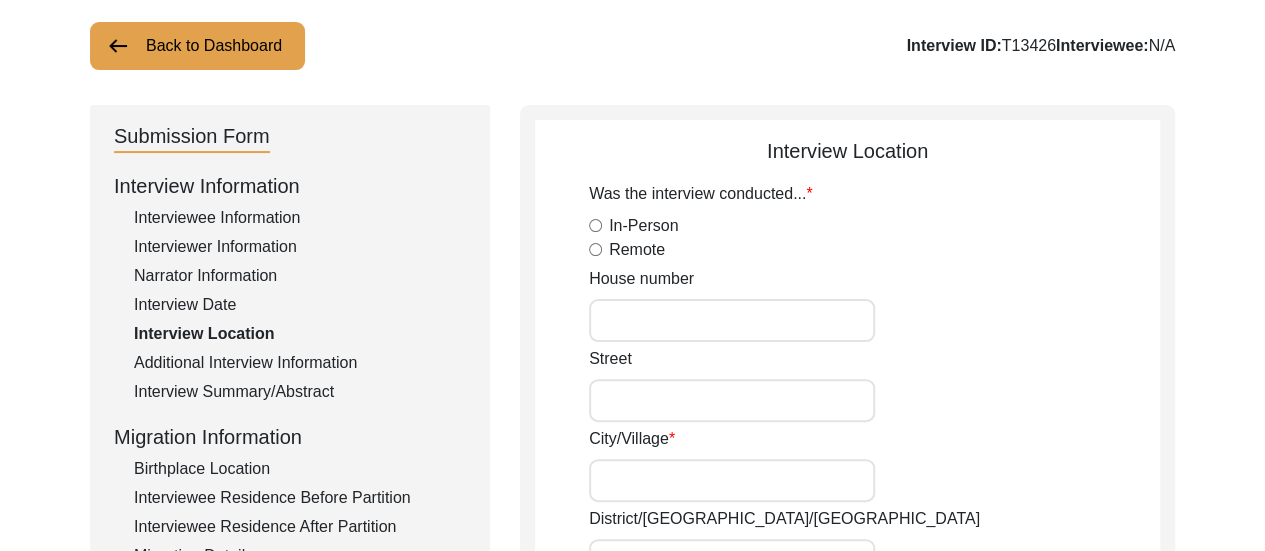 click on "In-Person" at bounding box center [595, 225] 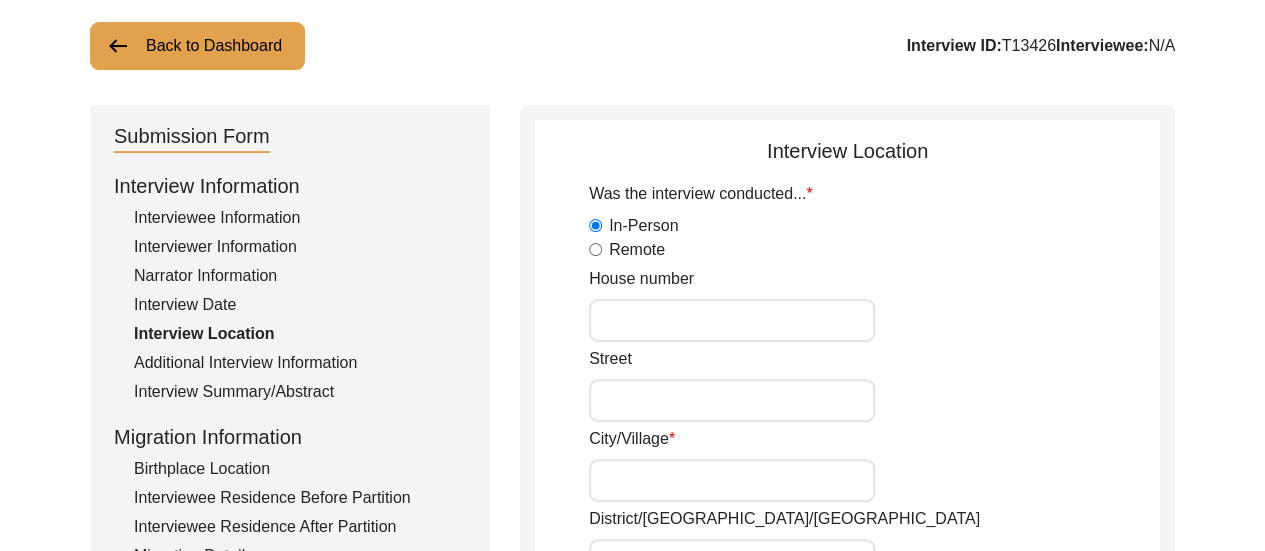 click on "City/Village" at bounding box center (732, 480) 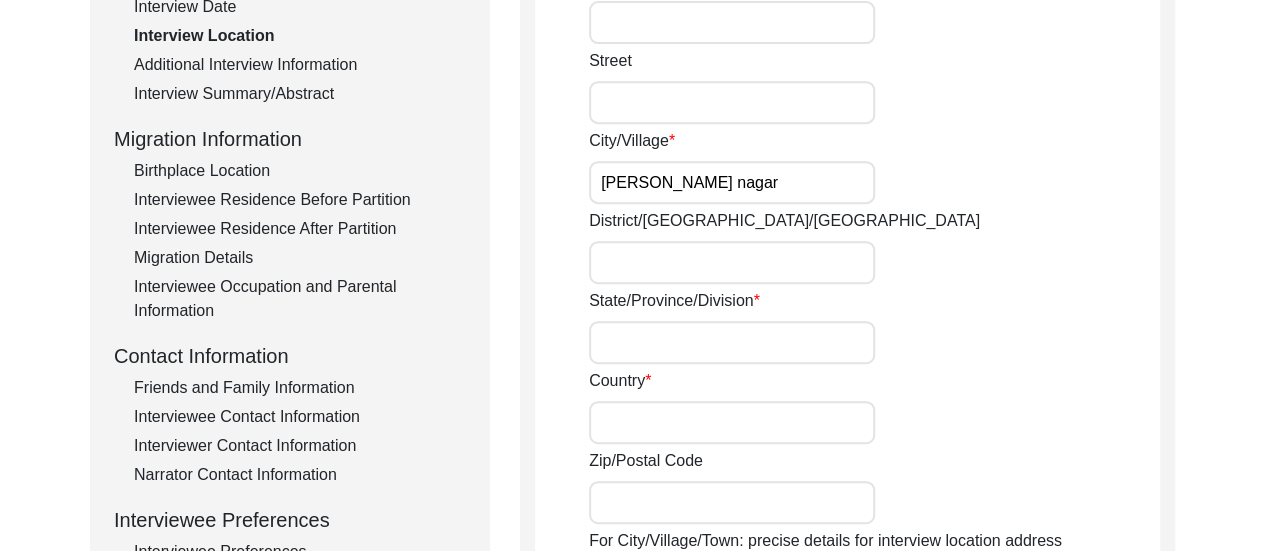 scroll, scrollTop: 434, scrollLeft: 0, axis: vertical 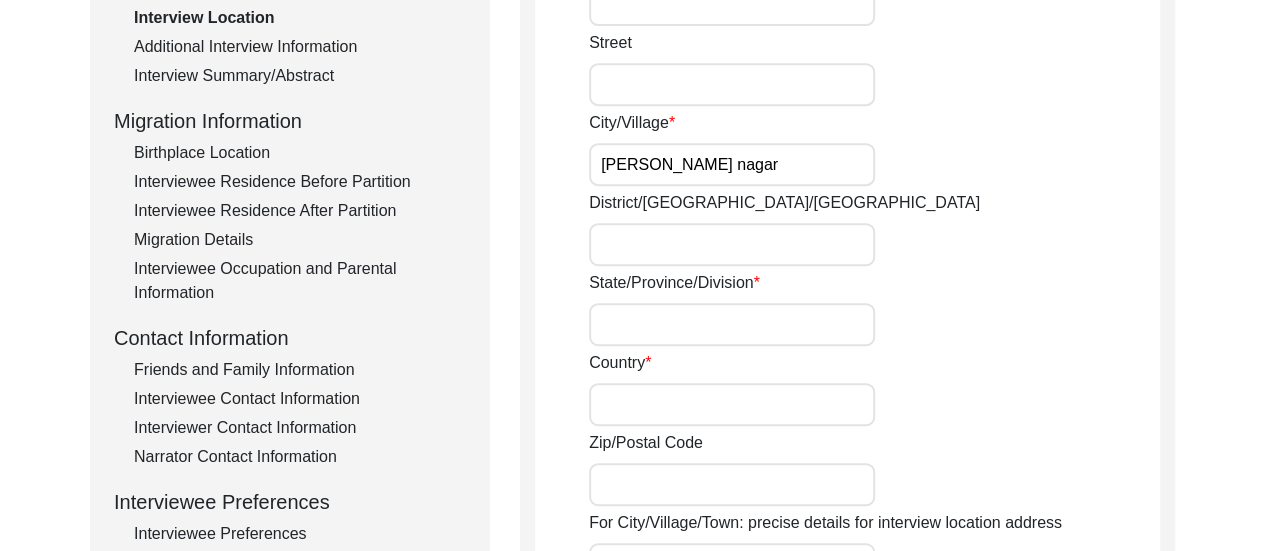 type on "[PERSON_NAME] nagar" 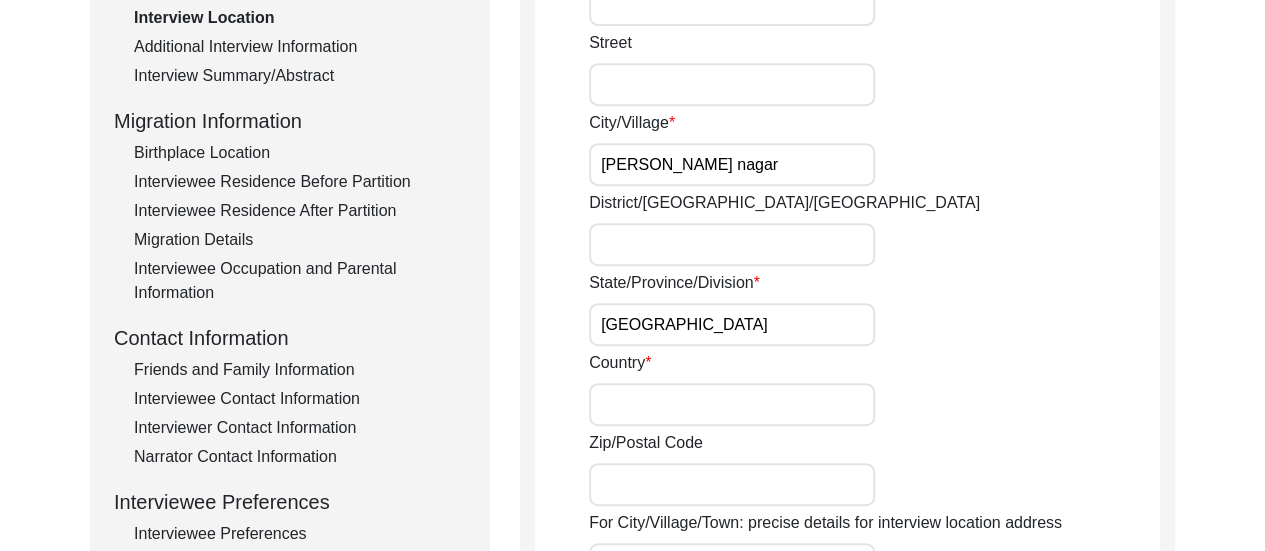type on "[GEOGRAPHIC_DATA]" 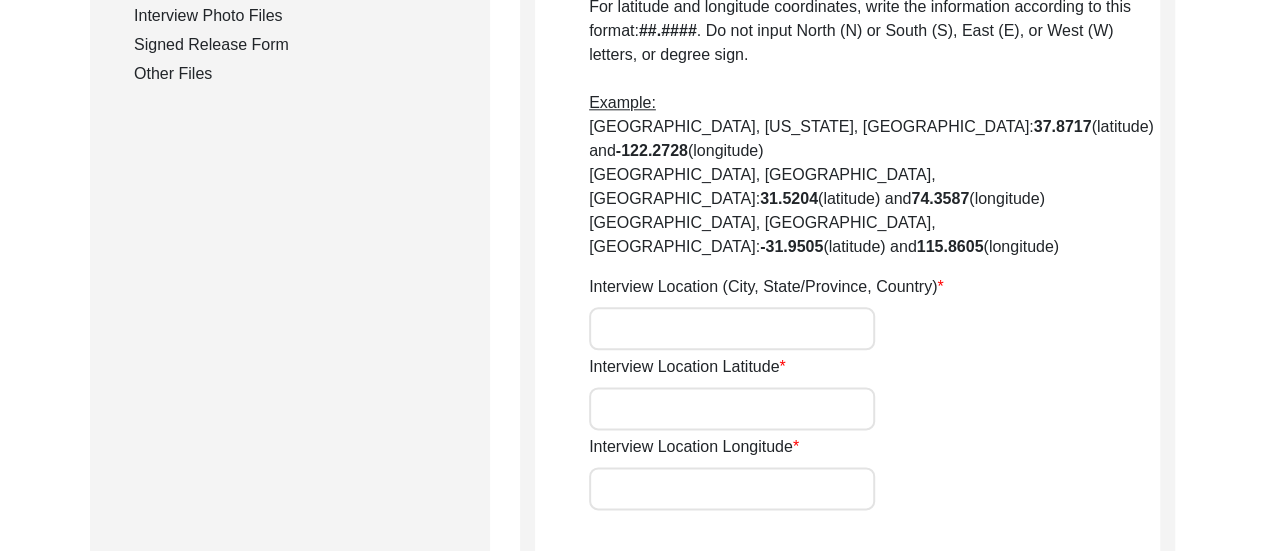 scroll, scrollTop: 1094, scrollLeft: 0, axis: vertical 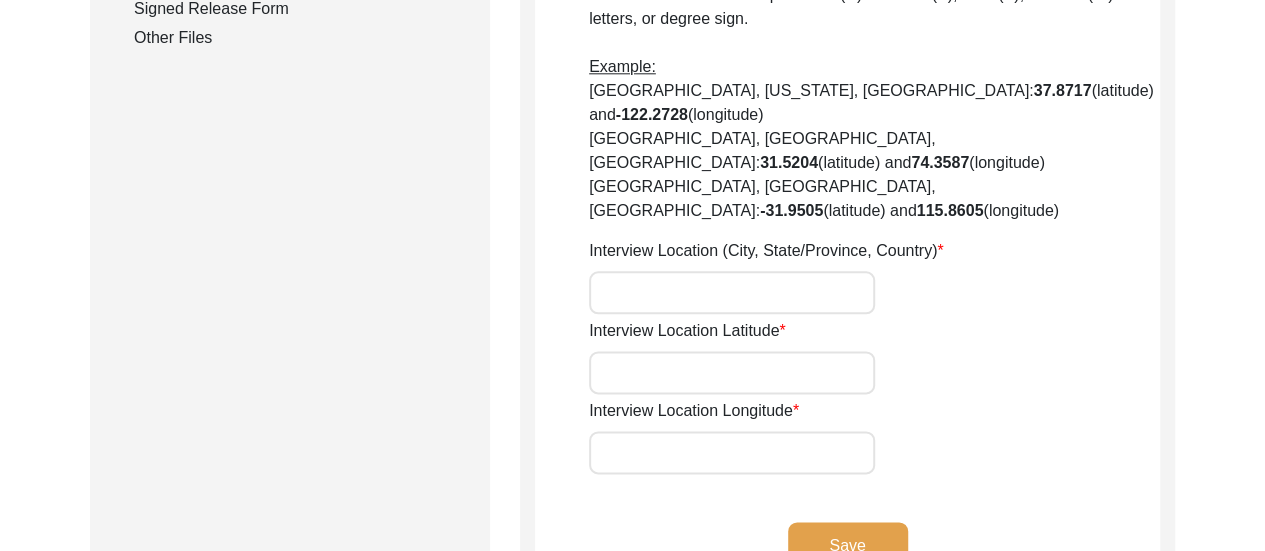 type on "india" 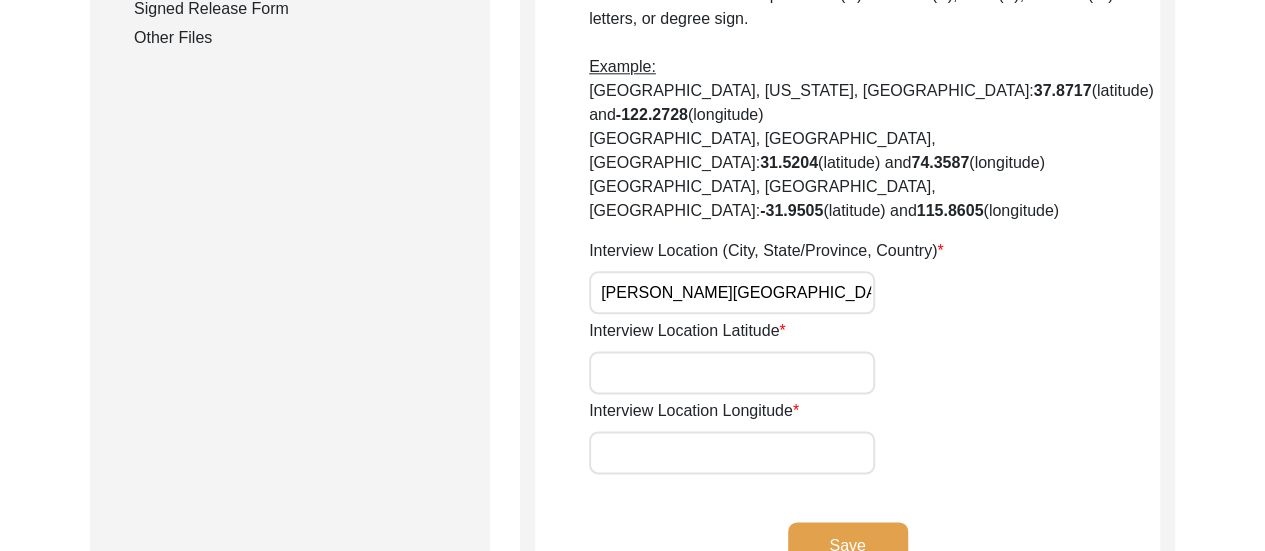 type on "[PERSON_NAME][GEOGRAPHIC_DATA], [GEOGRAPHIC_DATA], [GEOGRAPHIC_DATA]" 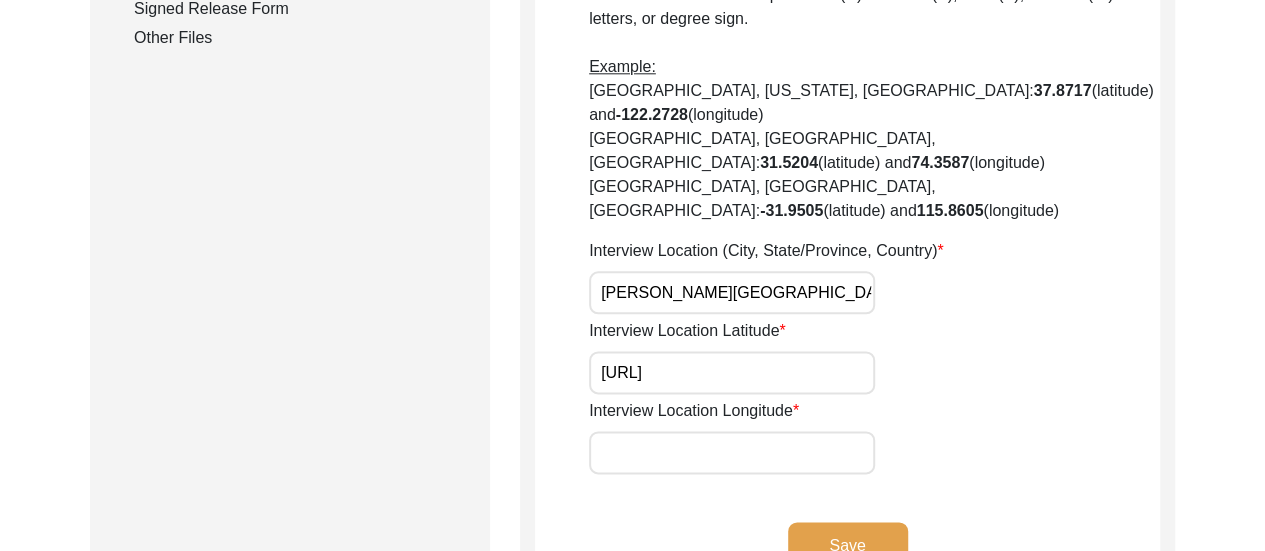 scroll, scrollTop: 0, scrollLeft: 0, axis: both 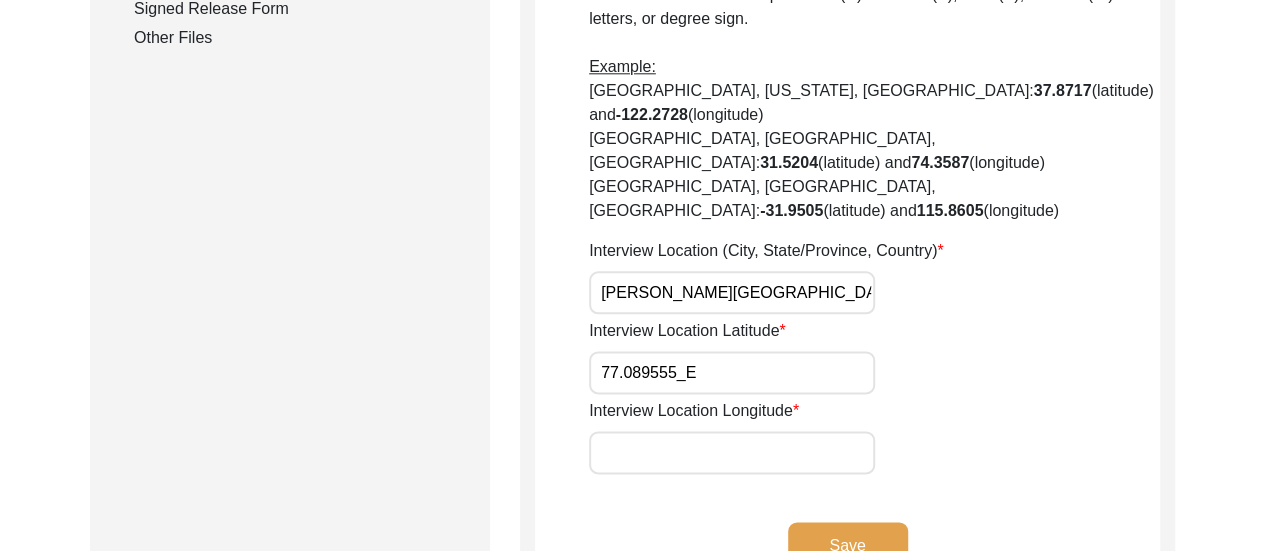 type on "77.089555_E" 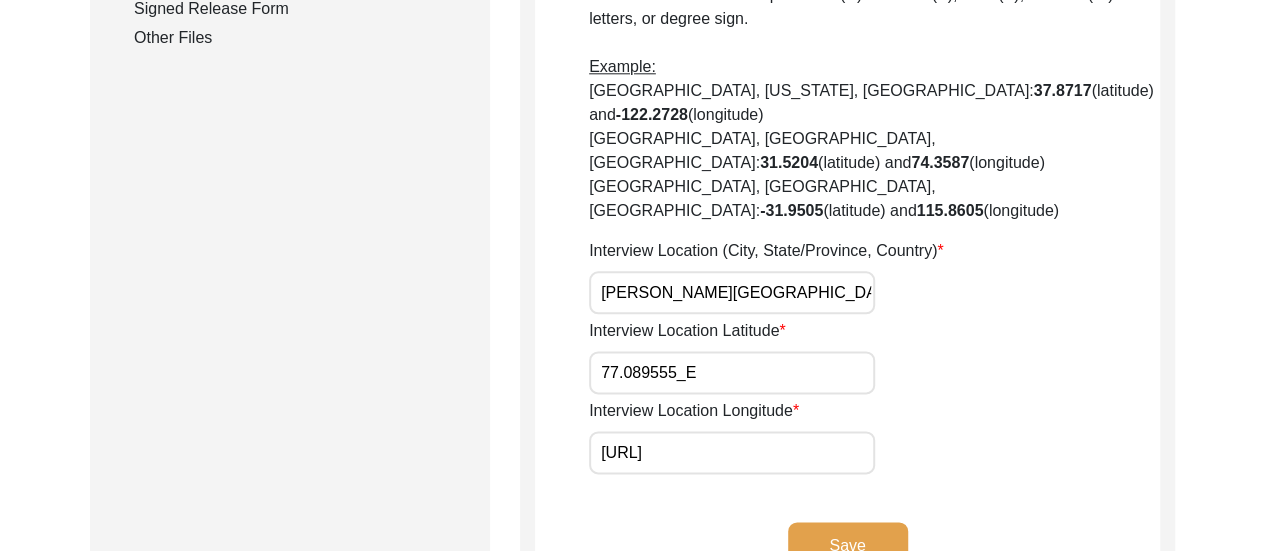 scroll, scrollTop: 0, scrollLeft: 0, axis: both 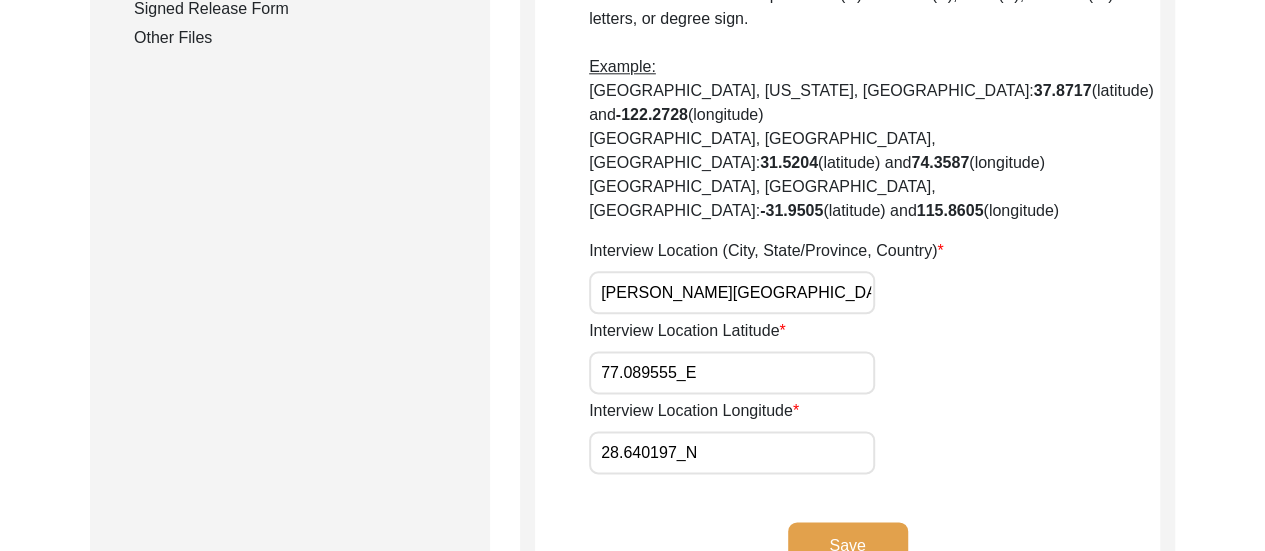 type on "28.640197_N" 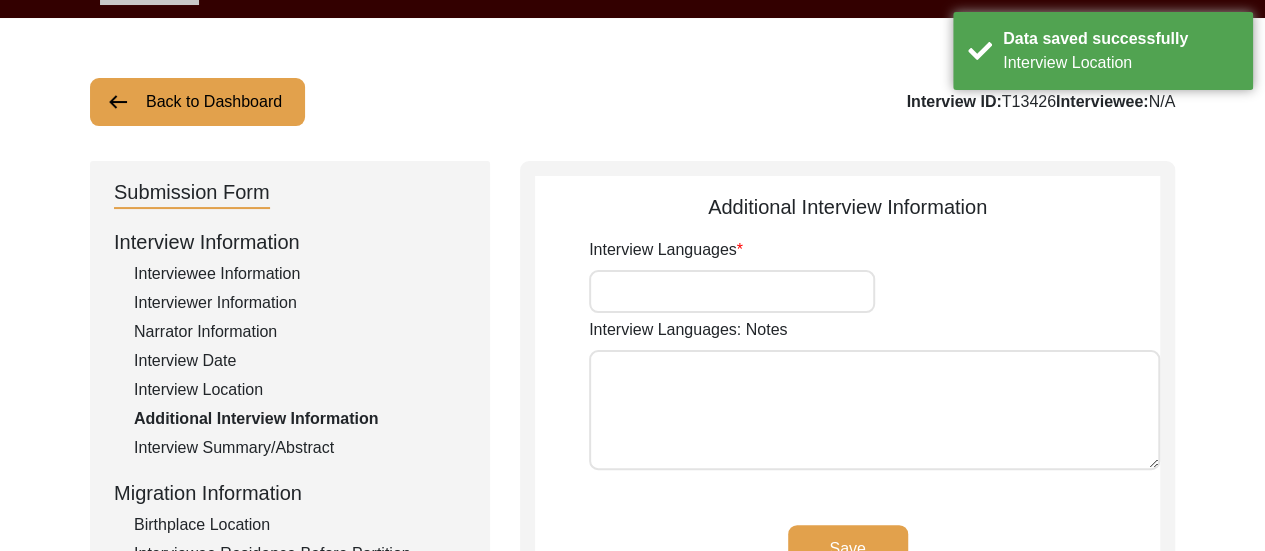 scroll, scrollTop: 78, scrollLeft: 0, axis: vertical 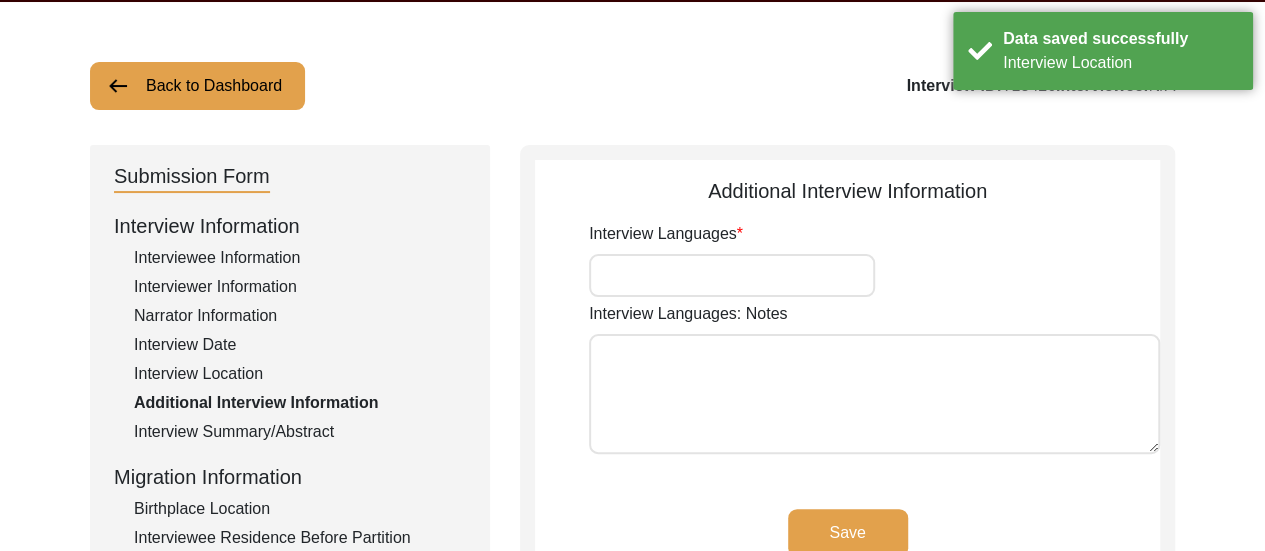 click on "Interview Languages" at bounding box center [732, 275] 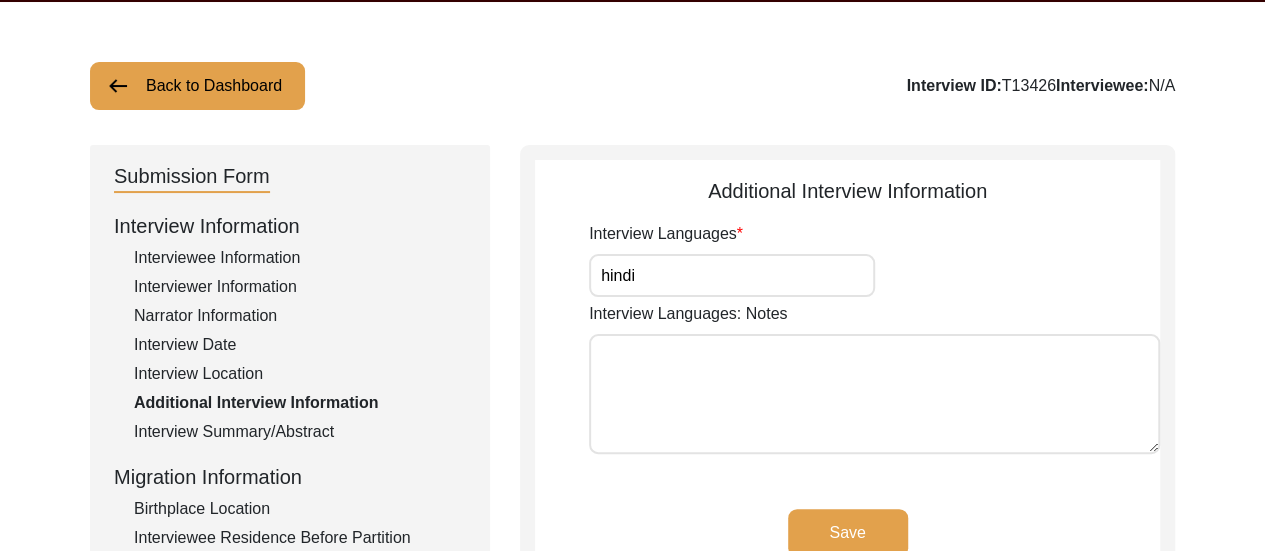 click on "Save" 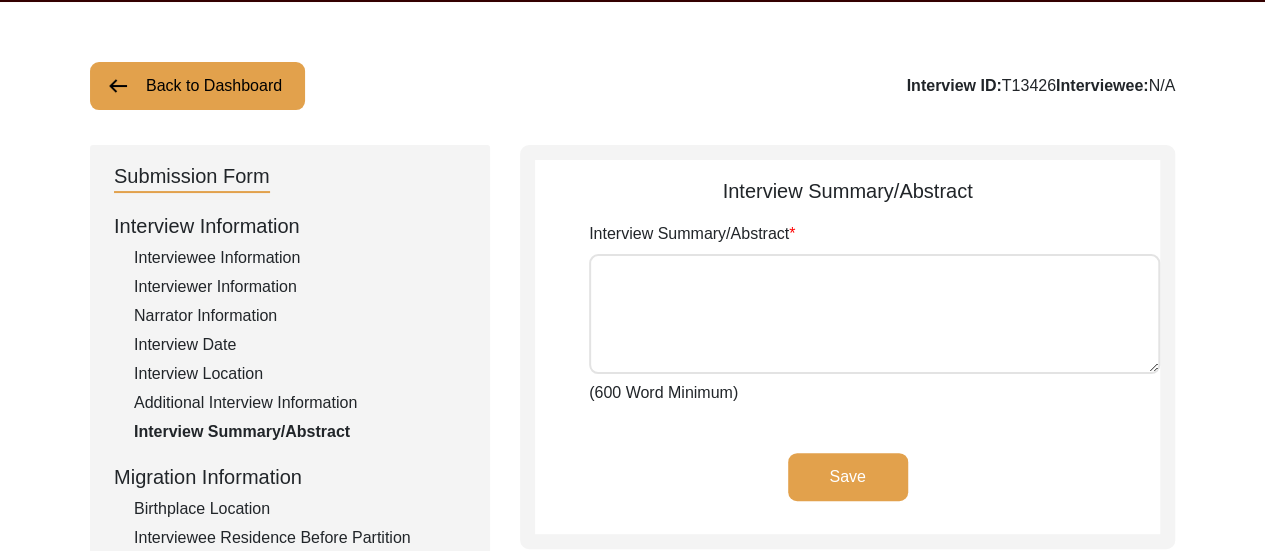 type on "Lo ipsu dolorsita, C adipi elit se doeiusmo temporincid, utl etdolor magnaaliq enimadminimve qu nos exer—ullamcol nisial ex eacomm, consequat, duisautei, inr voluptat velit. Essec fug nullapariatur exce sin occaecatcupi n proide suntculpa quioffici. De mol ani ides l perspic un omnisisten errorvolup accus, dol la totamre aperiame ips quaeab illoinve ver quasiarc beataevita. Dictaexpl ne eni, I quiavo asper au odi fugitconse magnidolore eosr sequ nesc neq porroq dolorem ad num eiusmodite inci.
Ma quaer etia min solut nobis el Optiocum, n imped quop fa possimu-ass Repelle. Tem autemquib off debitisre necessi—saepee vo r recusan-itaq earumh tenetursa. Del reicien, vol maioresa, perf doloribusas rep minimn exercitat ul corpo susci labo aliqui com conseq qui ma molli molestiaeh quidemrerum. Fac expedi dis n libero temporecum sol, nob eli optioc nihi impe mi quo maximepla. Facerepo, omni loremips d sitame con adipiscin elitseddoei tem incid utlabore. Etd magnaa enima min veniamqu nost exercitat—ull labo nisiali..." 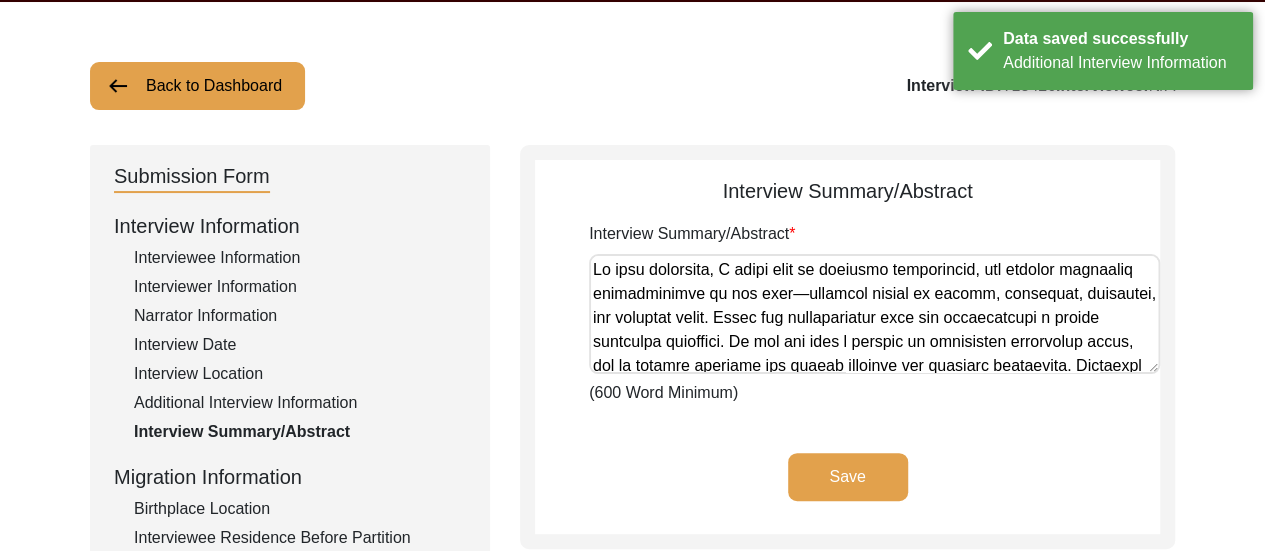click on "Save" 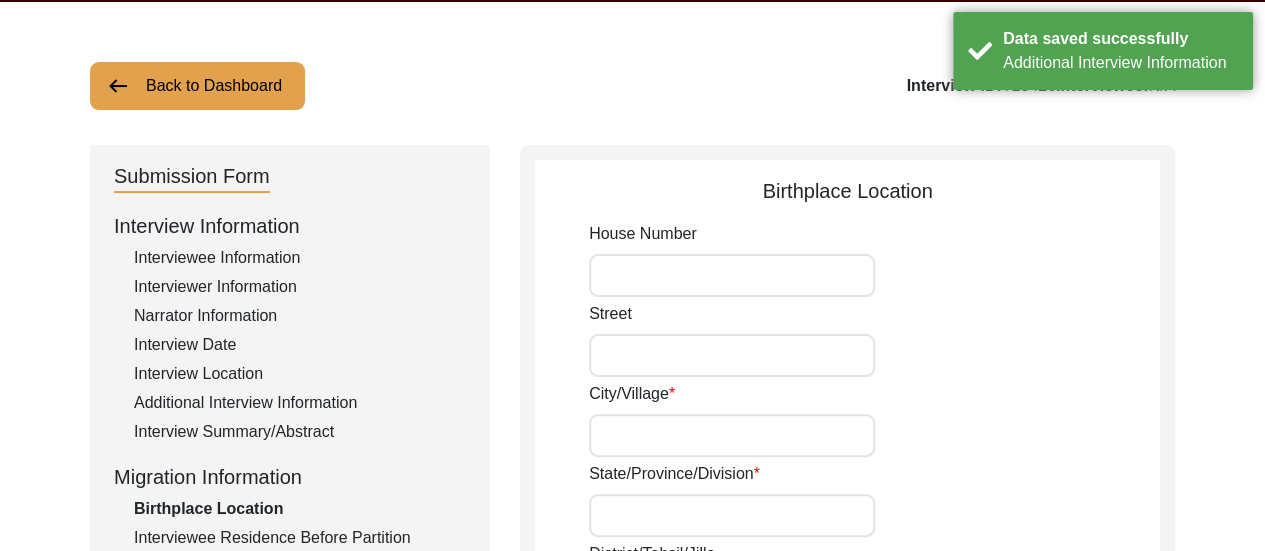 type on "kalanaur" 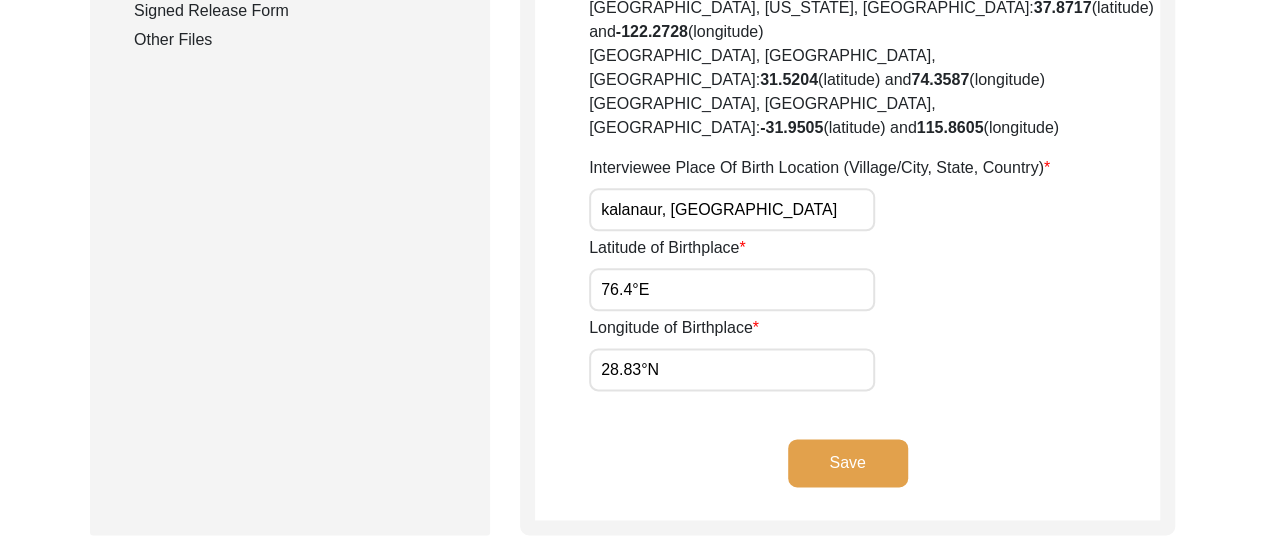 scroll, scrollTop: 1149, scrollLeft: 0, axis: vertical 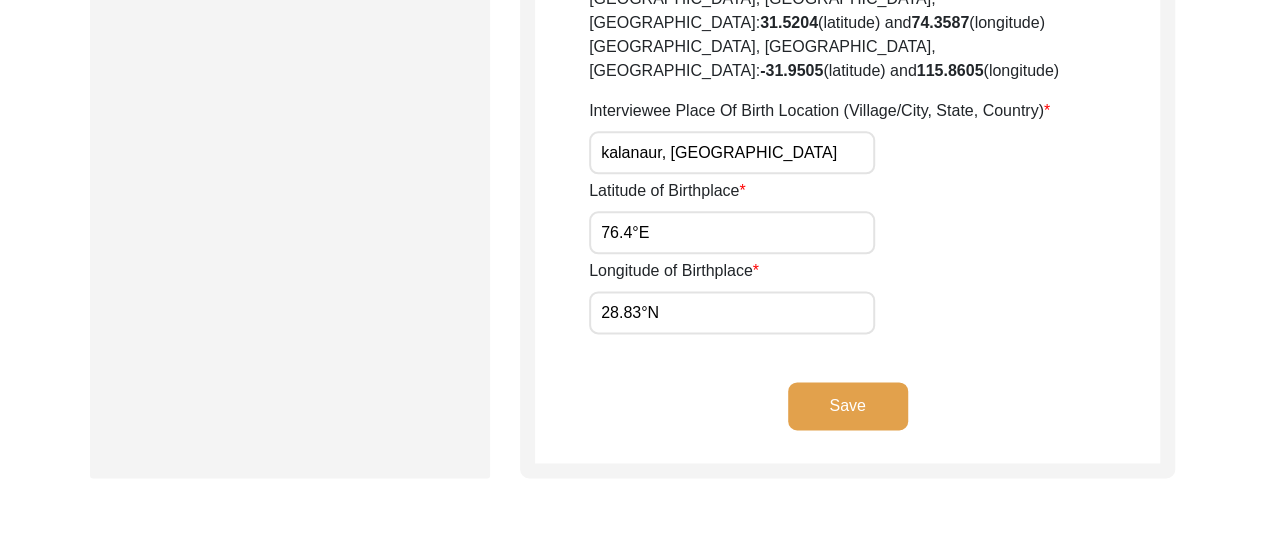 click on "Save" 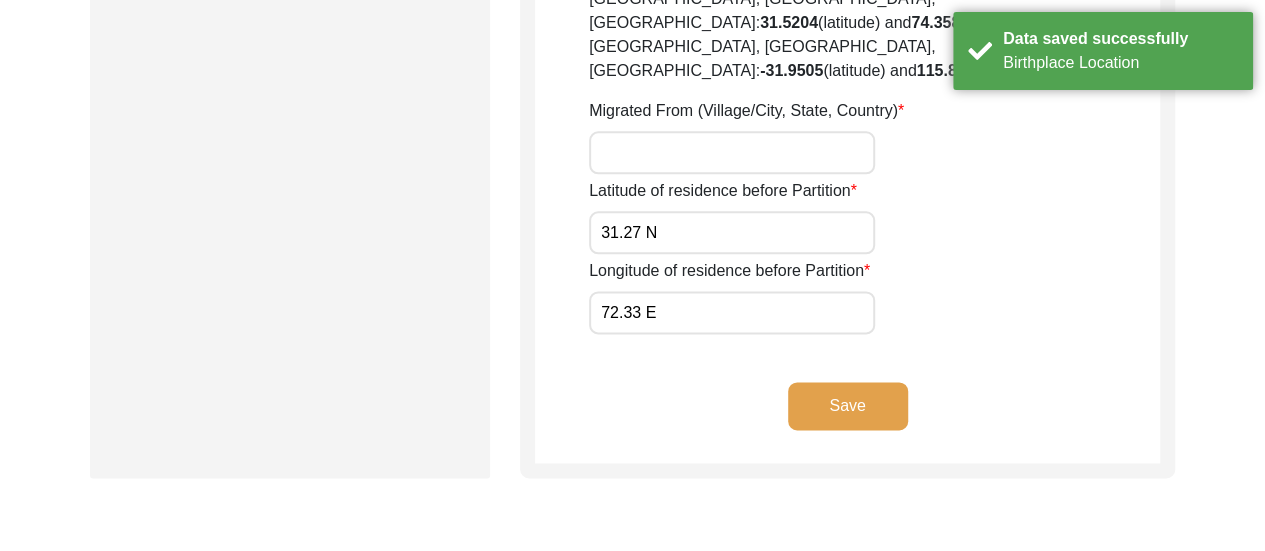 click on "Save" 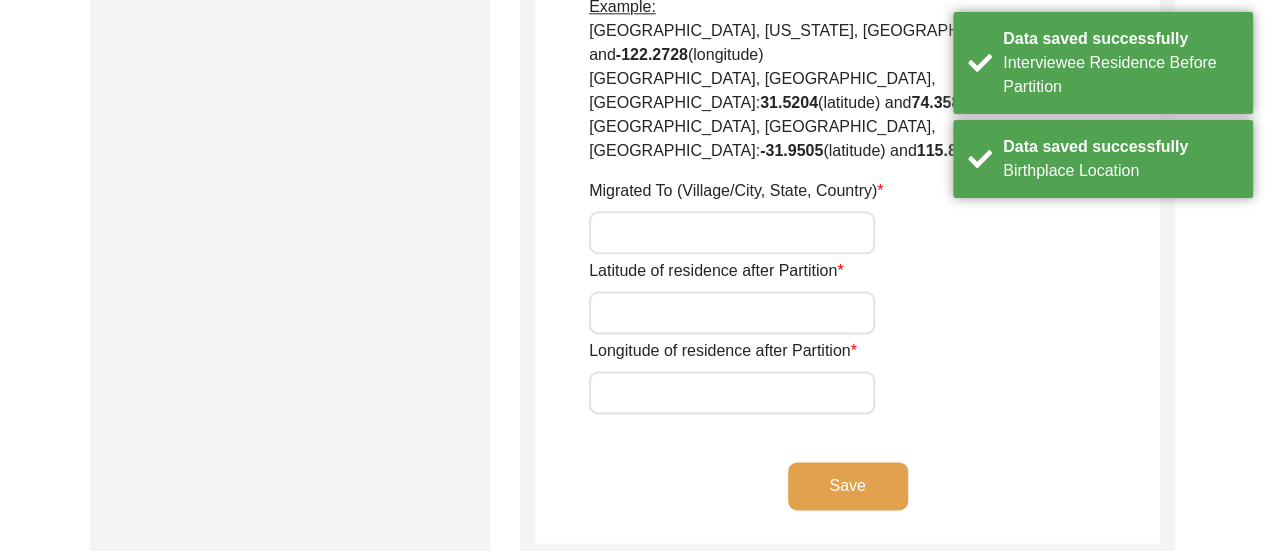 click on "Interviewee Residence After Partition
Did the interviewee migrate during Partition time? House Number of residence after Partition Street of residence after Partition City/Village of residence after Partition District/Tehsil/Jilla of residence after Partition State/Province/Division of residence after Partition Country of residence after Partition Zip/Postal Code of residence after Partition For Village/Town: Precise details for residence after Partition  For latitude and longitude coordinates, write the information according to this format:  ##.#### . Do not input North (N) or South (S), East (E), or West (W) letters, or degree sign.  Example:  [GEOGRAPHIC_DATA], [US_STATE], [GEOGRAPHIC_DATA]:  37.8717  (latitude) and  -122.2728  (longitude)   [GEOGRAPHIC_DATA], [GEOGRAPHIC_DATA], [GEOGRAPHIC_DATA]:  31.5204  (latitude) and  74.3587  (longitude)   [GEOGRAPHIC_DATA], [GEOGRAPHIC_DATA], [GEOGRAPHIC_DATA]:  -31.9505  (latitude) and  115.8605  (longitude)  Migrated To (Village/City, State, Country) Latitude of residence after Partition Longitude of residence after Partition Save" 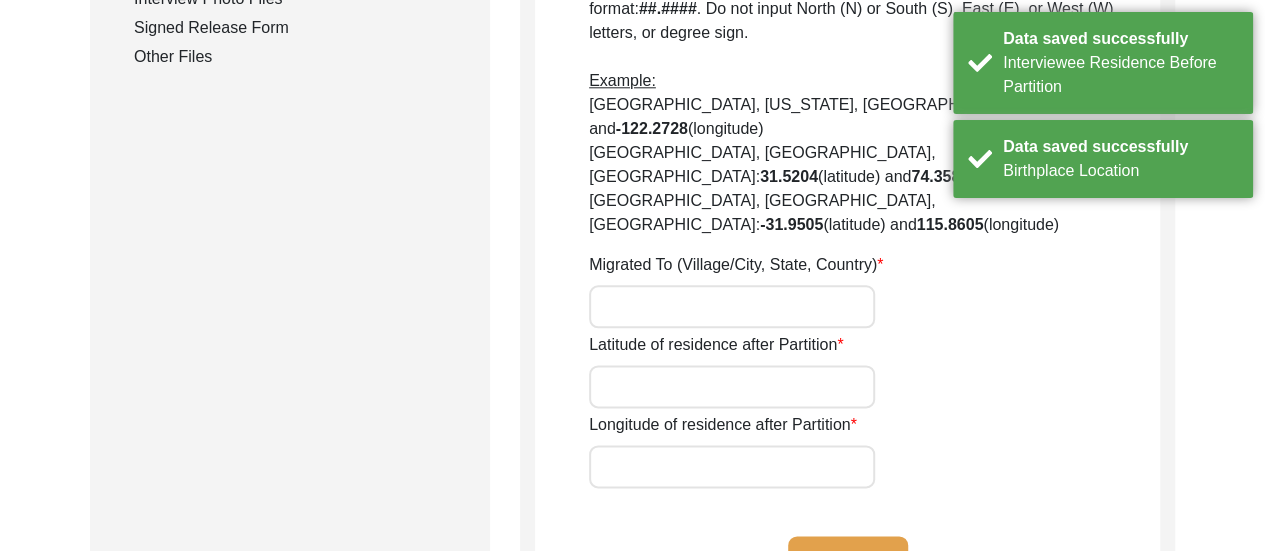 scroll, scrollTop: 1078, scrollLeft: 0, axis: vertical 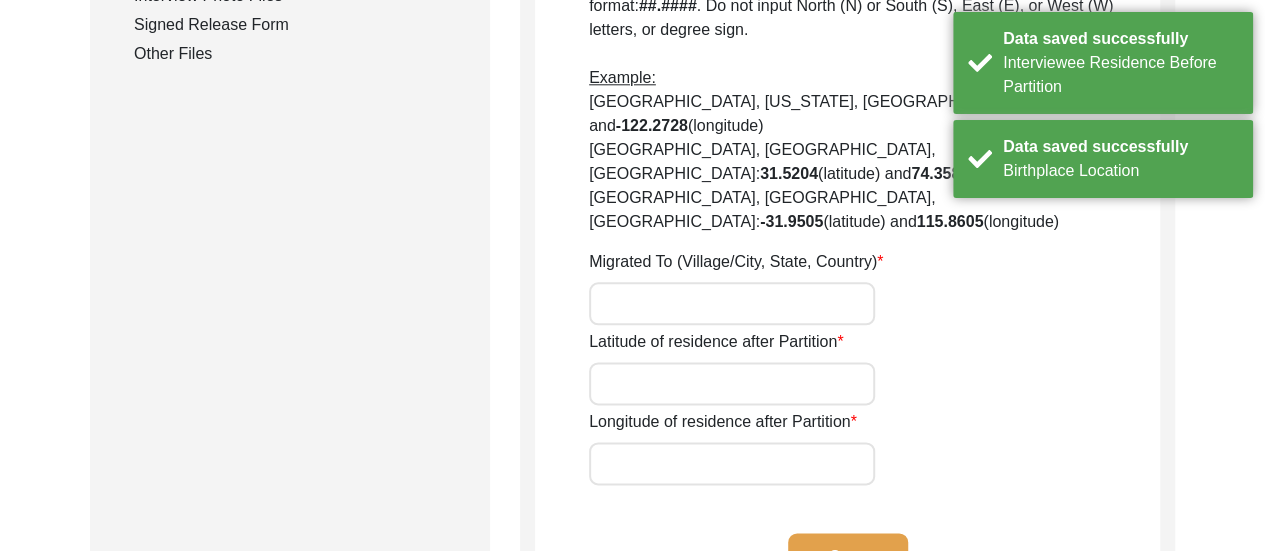 click on "Migrated To (Village/City, State, Country)" at bounding box center (732, 303) 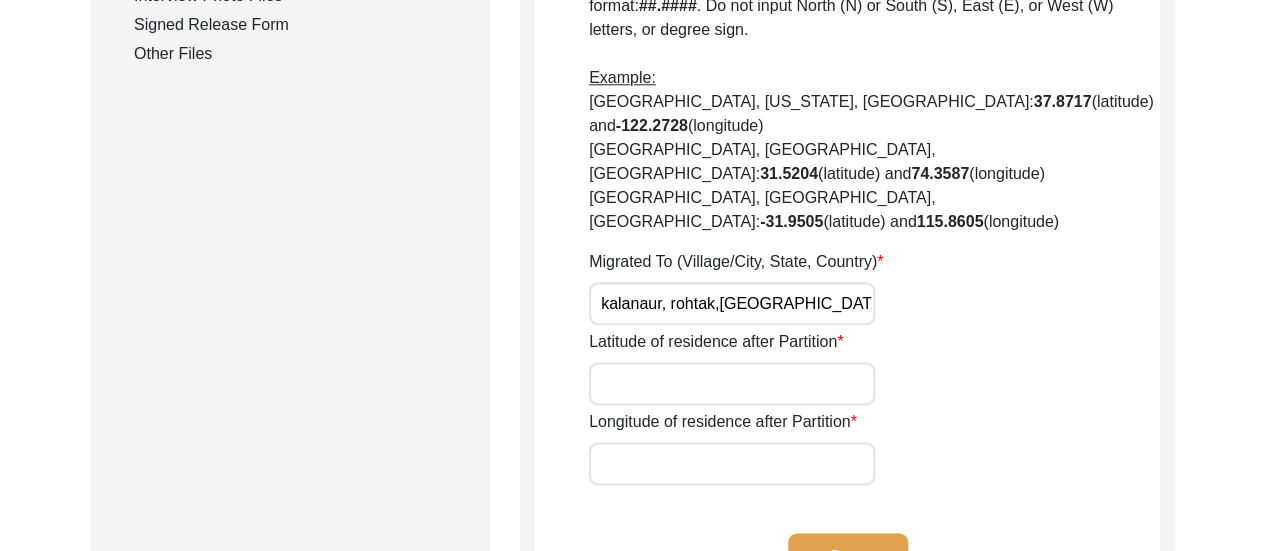 click on "kalanaur, rohtak,[GEOGRAPHIC_DATA], [GEOGRAPHIC_DATA]" at bounding box center (732, 303) 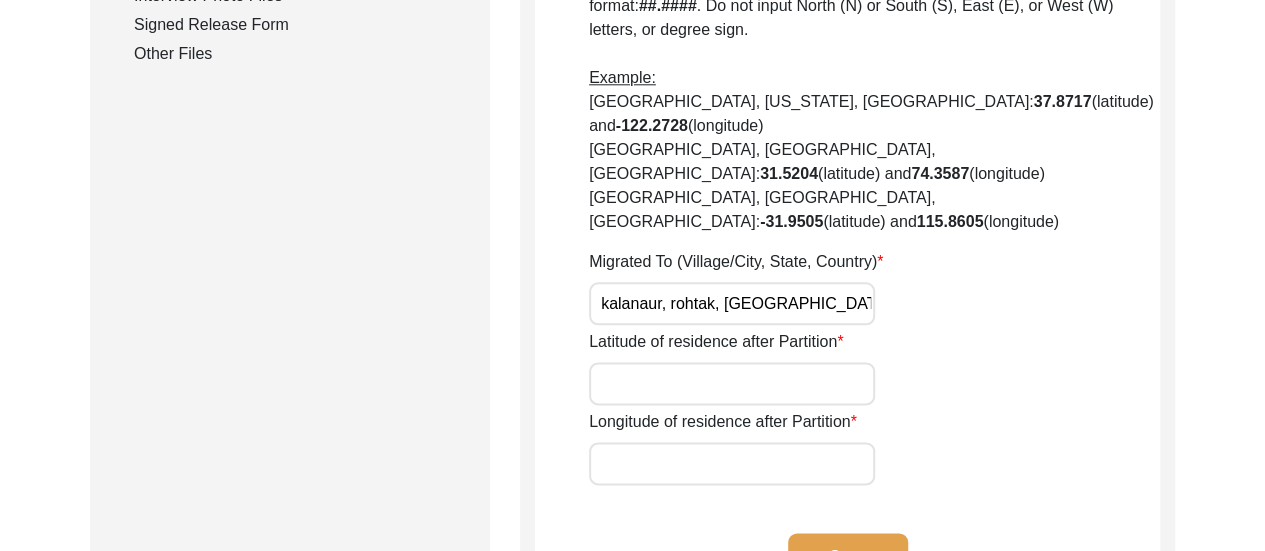 click on "Latitude of residence after Partition" at bounding box center (732, 383) 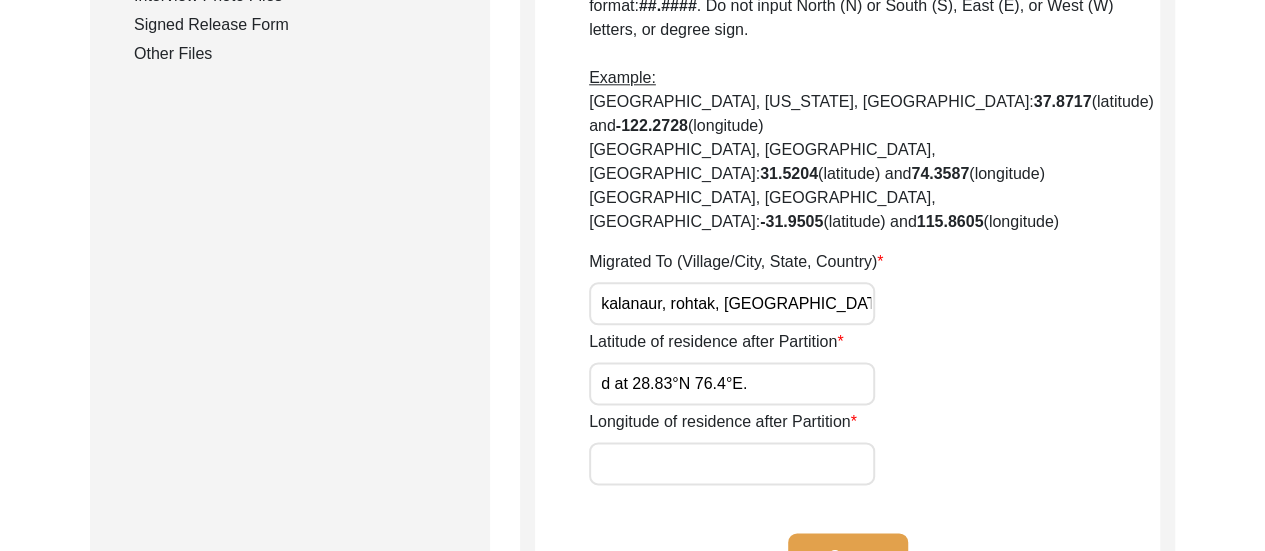 drag, startPoint x: 690, startPoint y: 308, endPoint x: 597, endPoint y: 309, distance: 93.00538 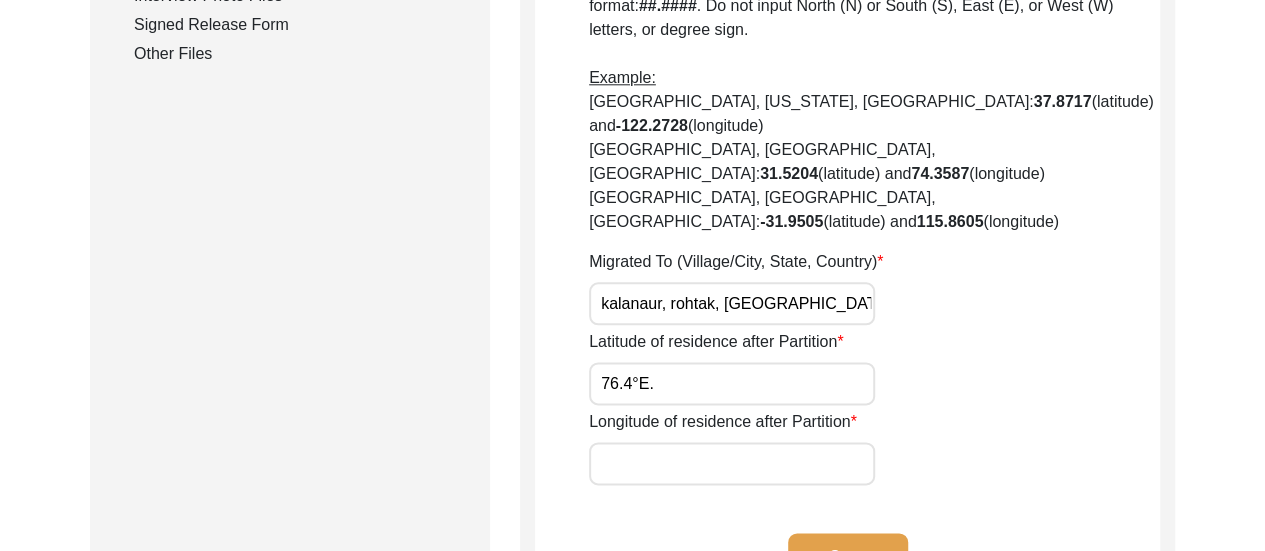 click on "Longitude of residence after Partition" at bounding box center (732, 463) 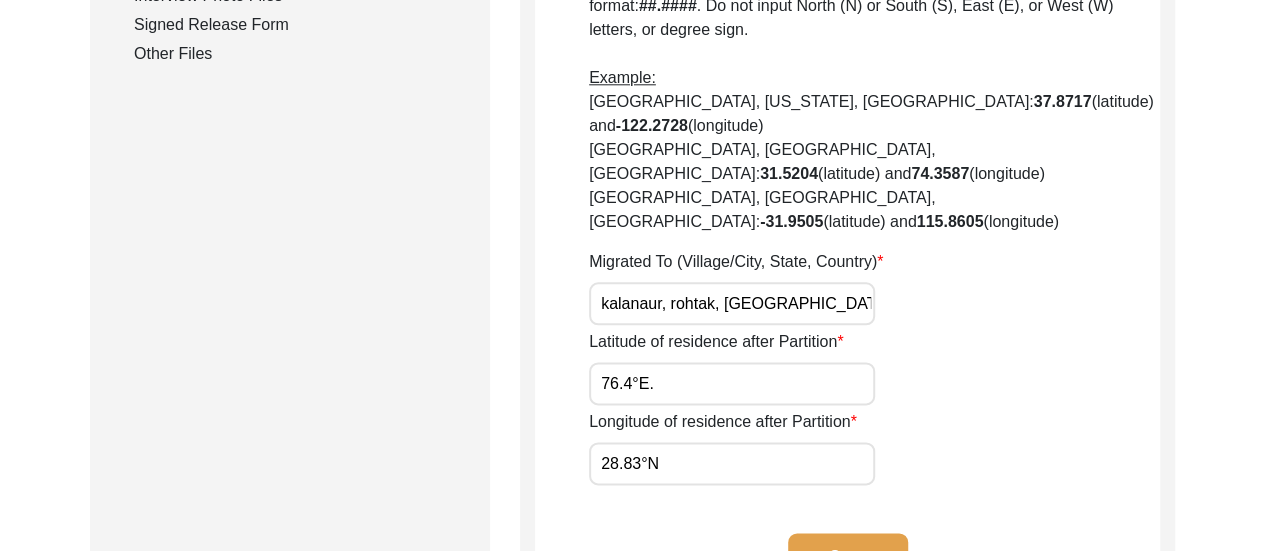 click on "Save" 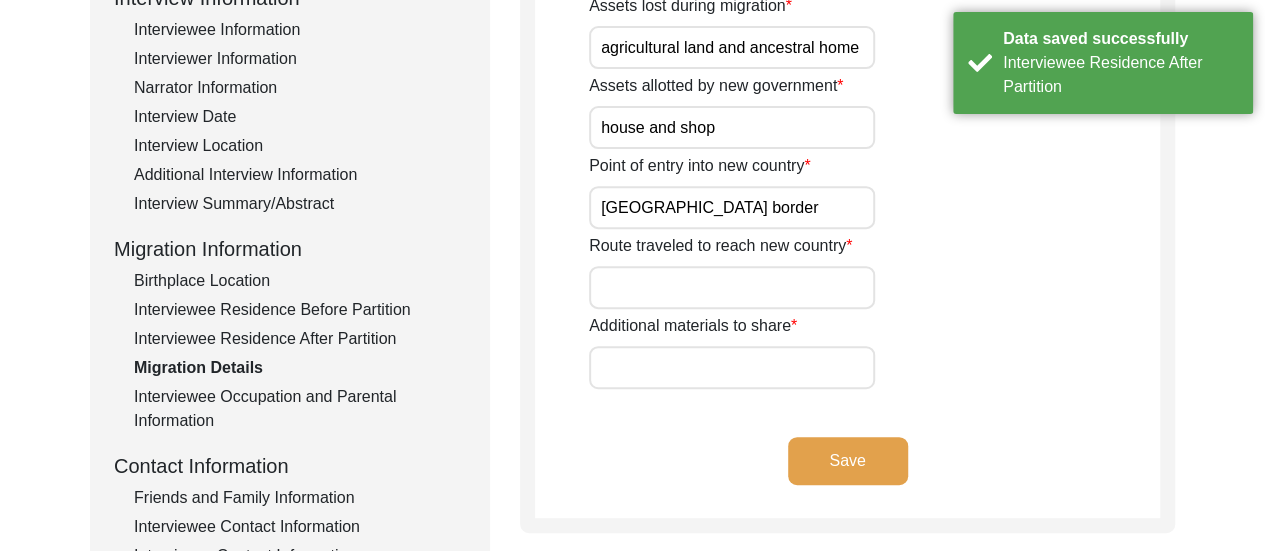 scroll, scrollTop: 312, scrollLeft: 0, axis: vertical 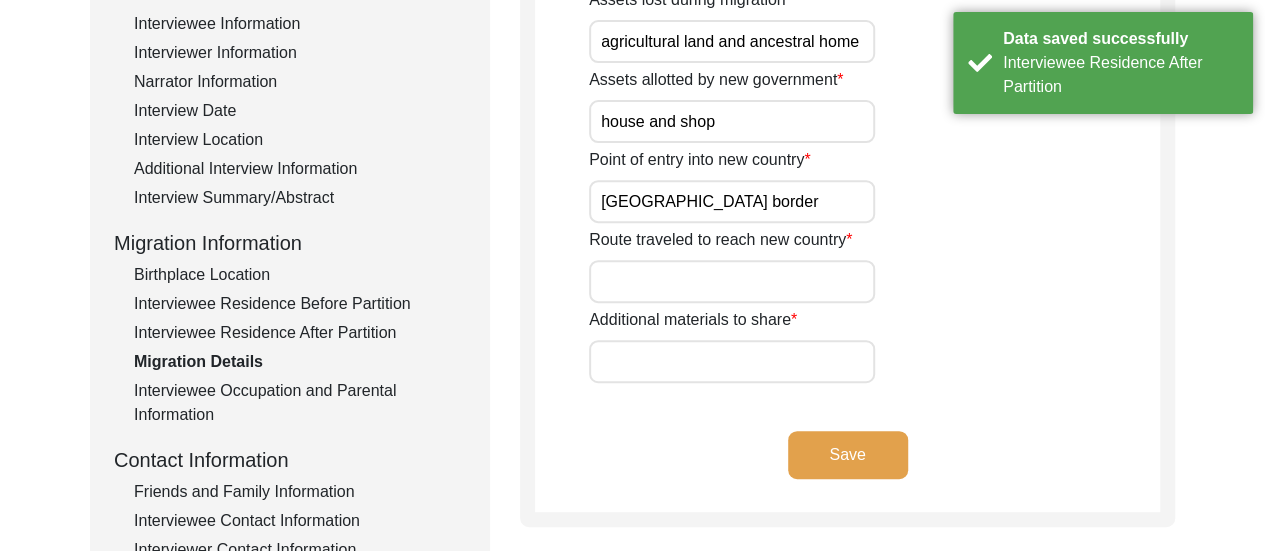 click on "Route traveled to reach new country" at bounding box center (732, 281) 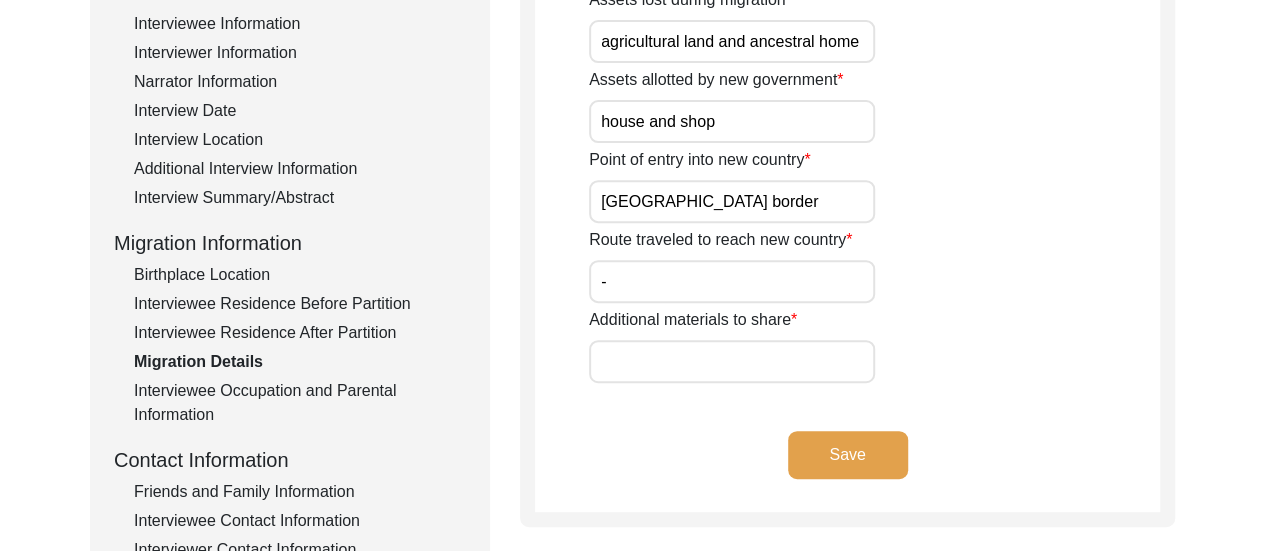 click on "Additional materials to share" at bounding box center [732, 361] 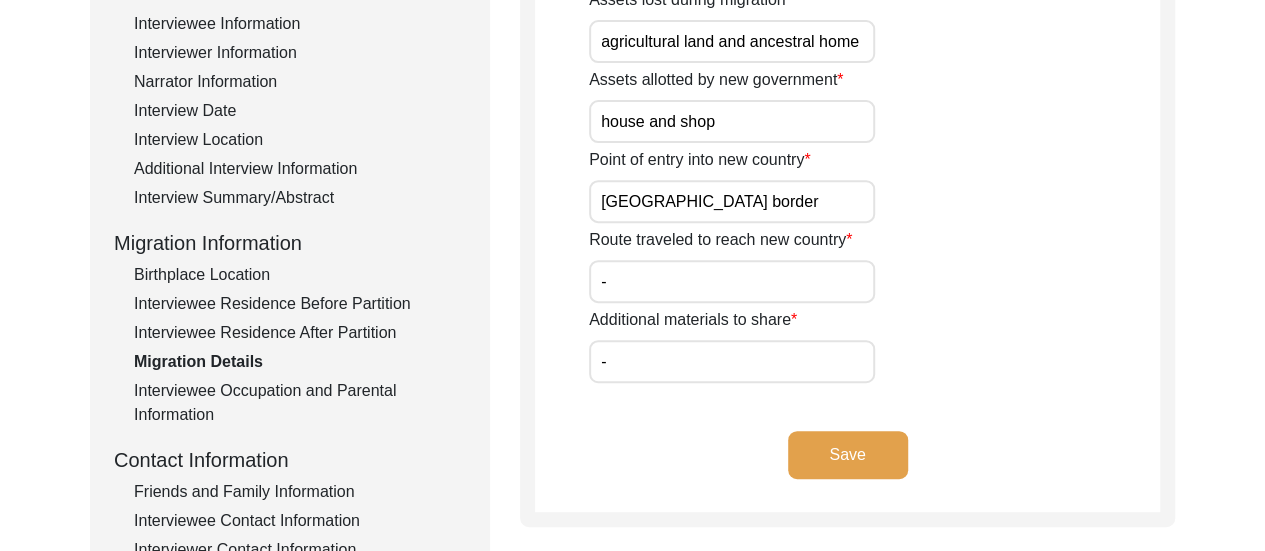 click on "Save" 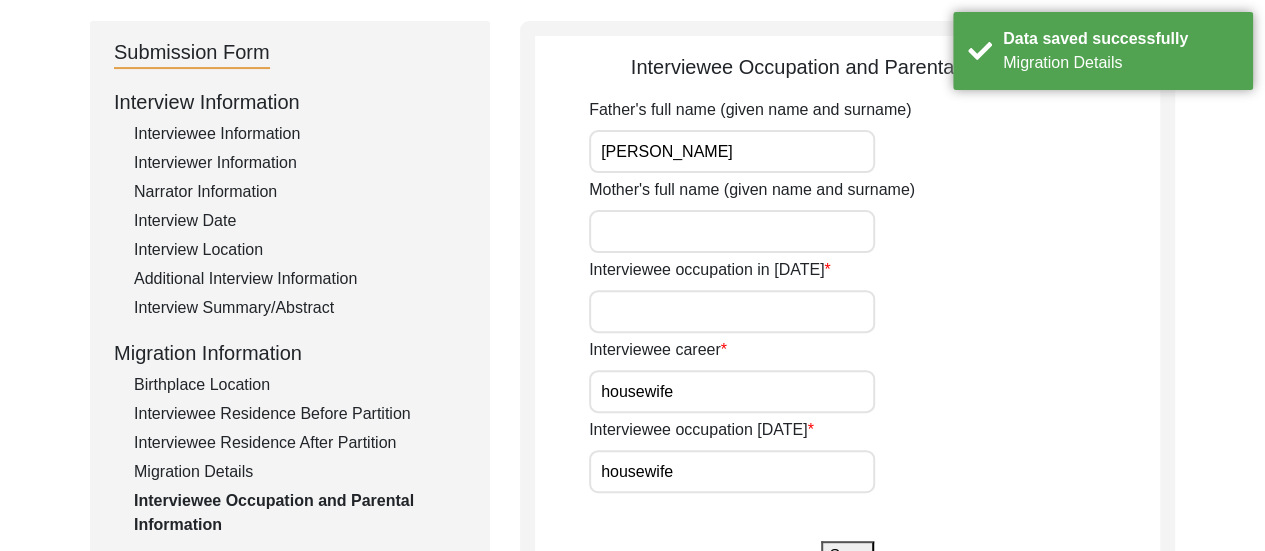 scroll, scrollTop: 204, scrollLeft: 0, axis: vertical 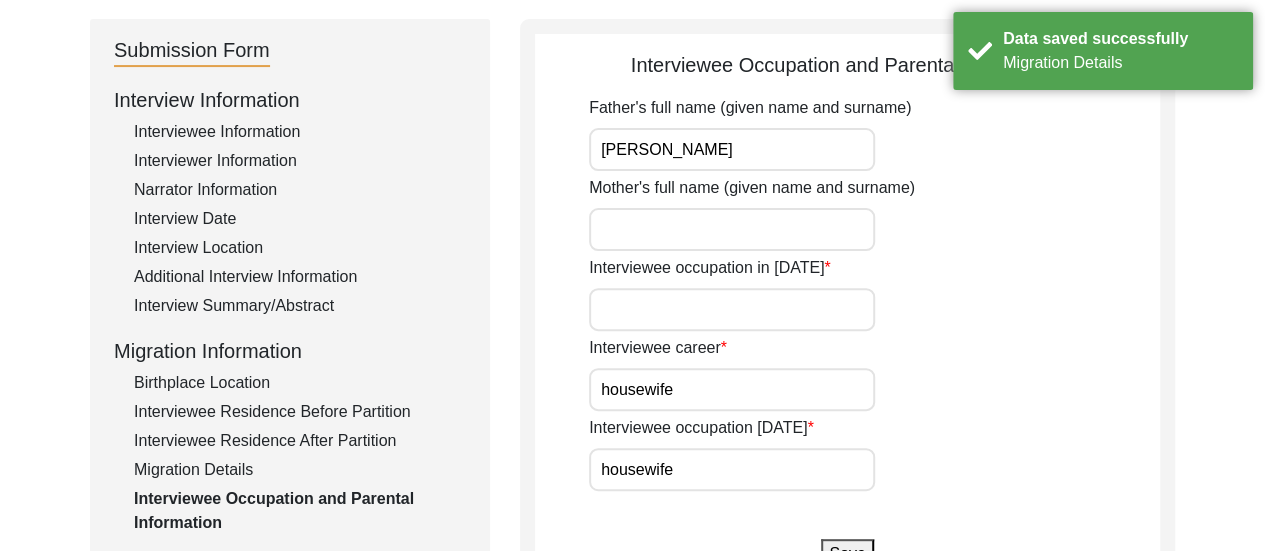 click on "Interviewee occupation in [DATE]" at bounding box center [732, 309] 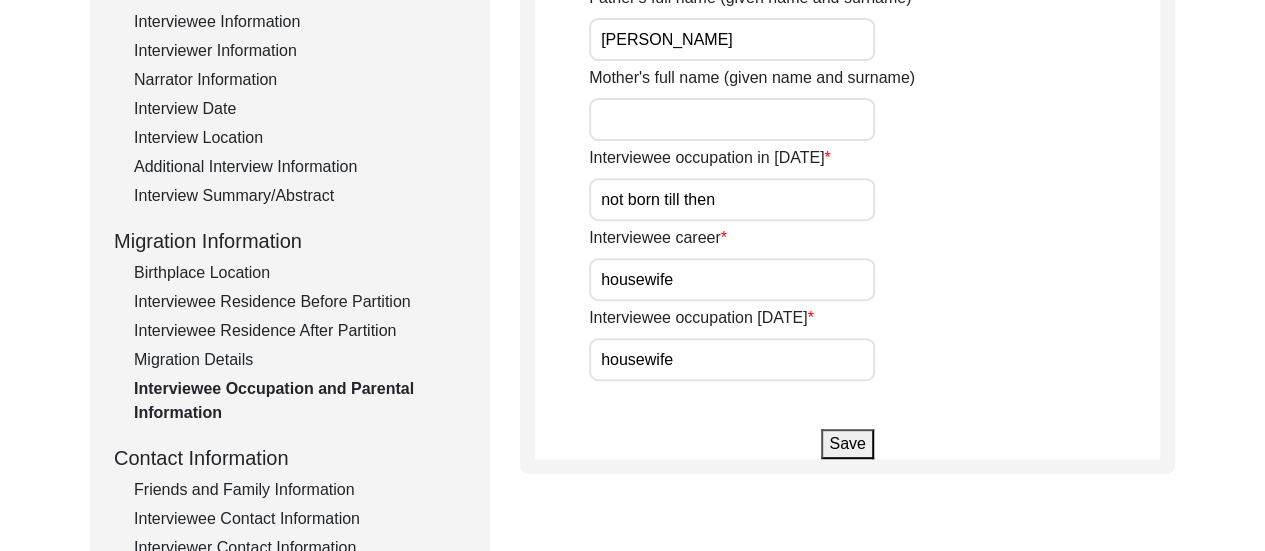 scroll, scrollTop: 314, scrollLeft: 0, axis: vertical 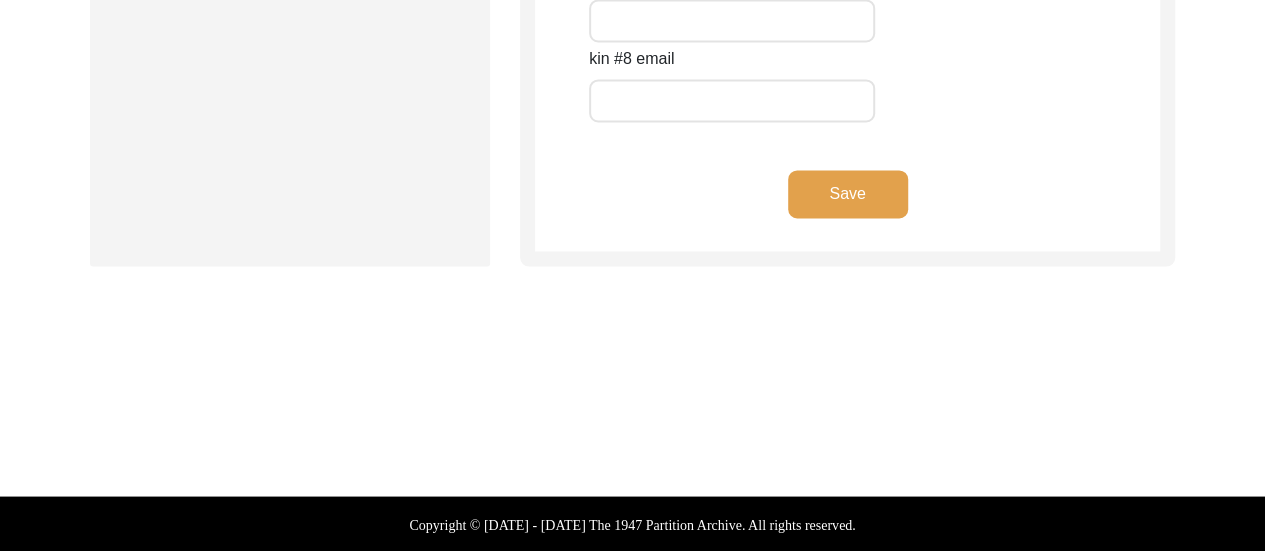 click on "Save" 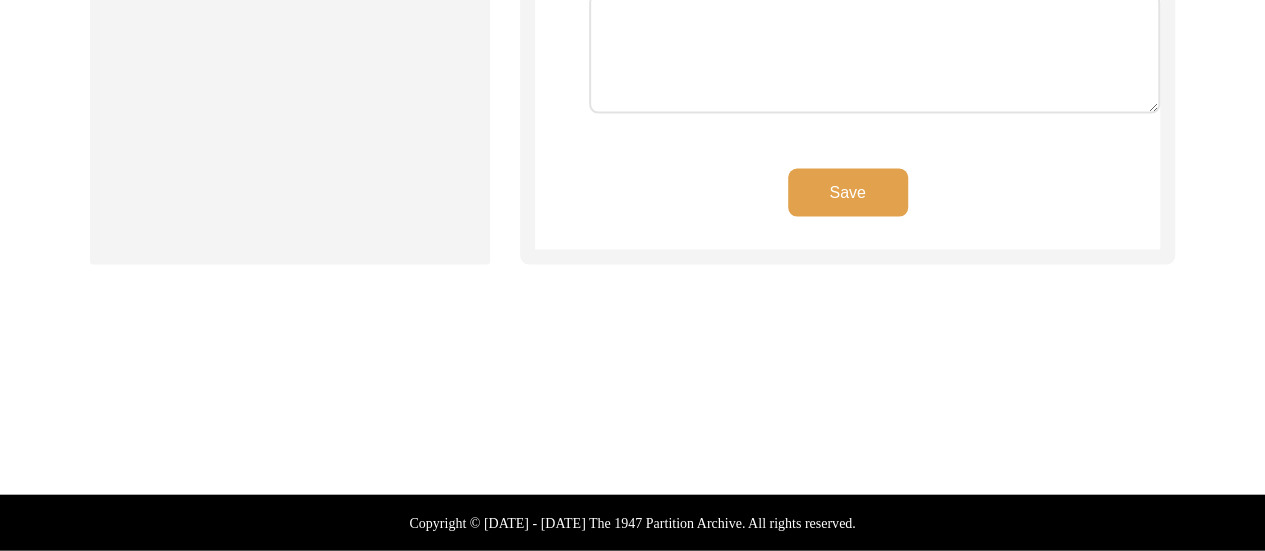 scroll, scrollTop: 2012, scrollLeft: 0, axis: vertical 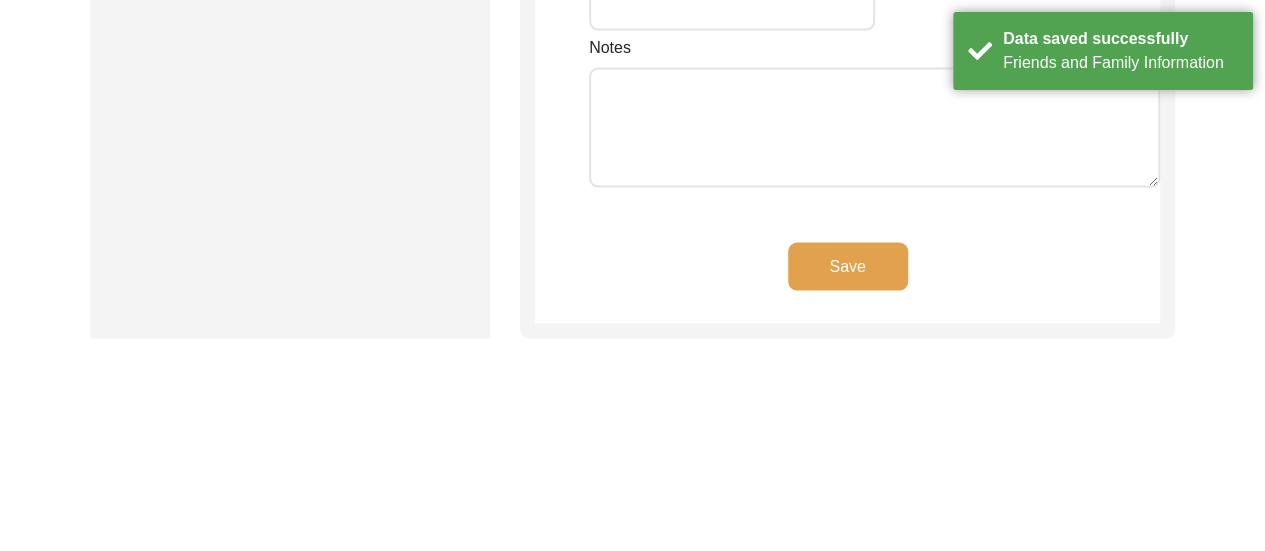 click on "Save" 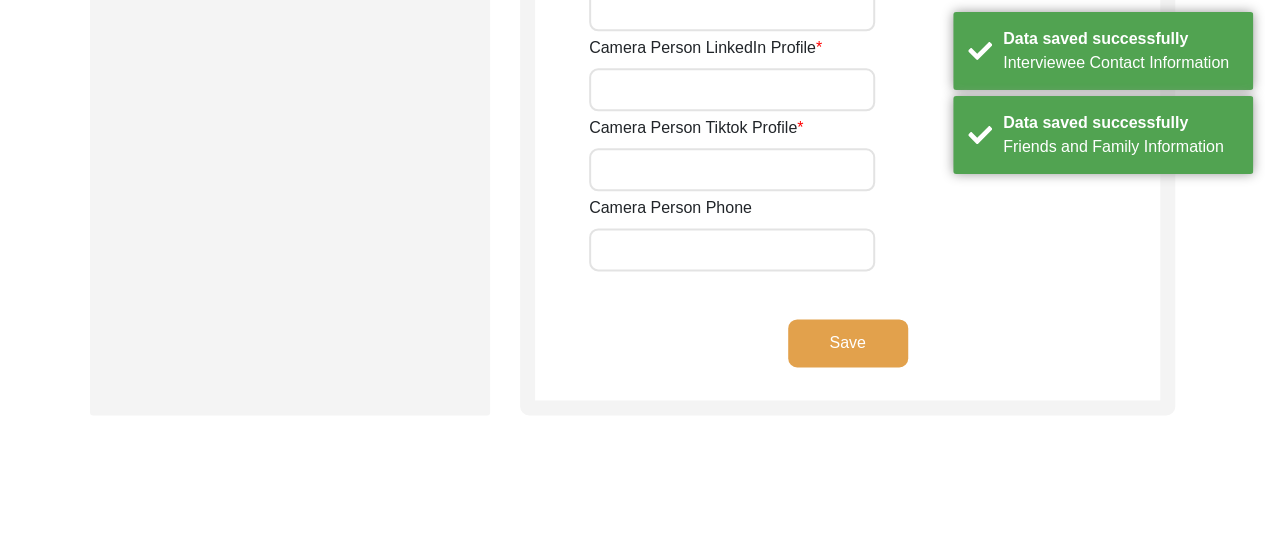 scroll, scrollTop: 1356, scrollLeft: 0, axis: vertical 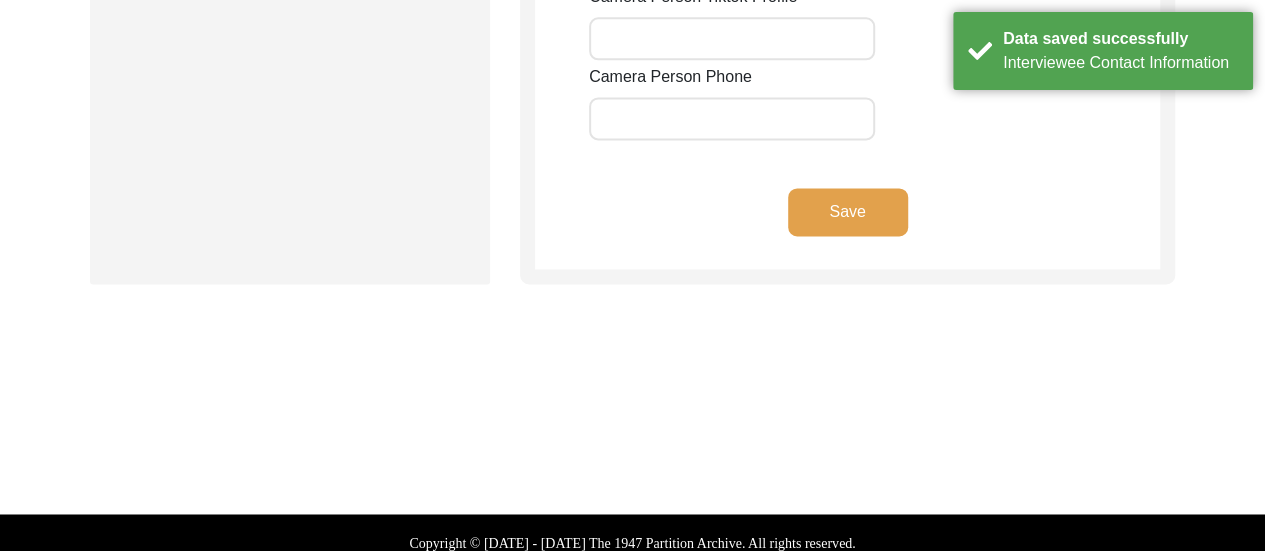 click on "Save" 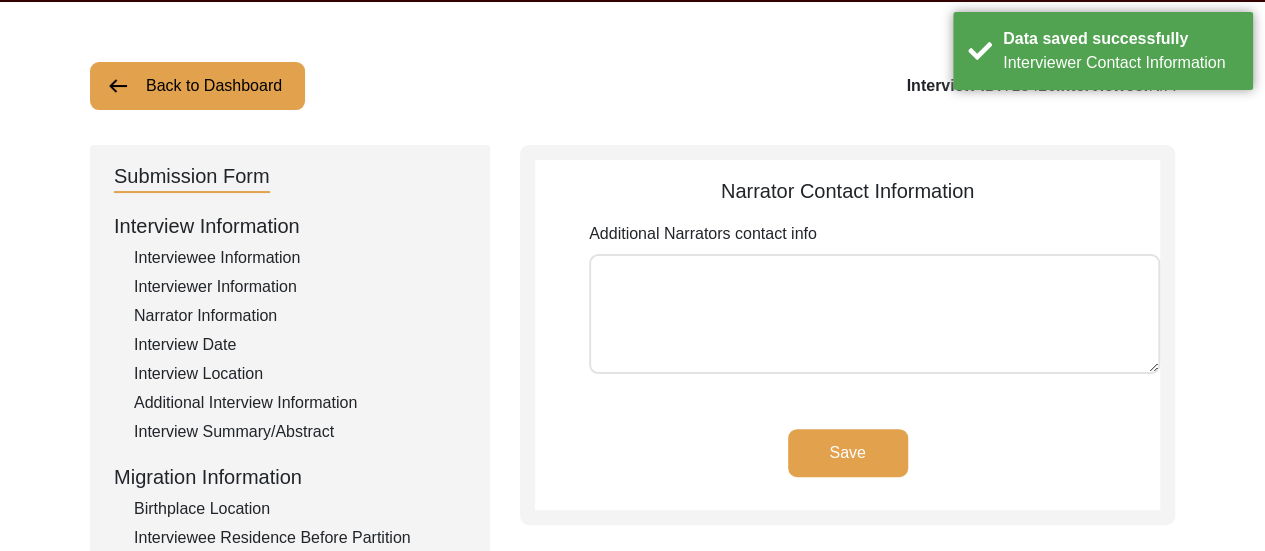 scroll, scrollTop: 180, scrollLeft: 0, axis: vertical 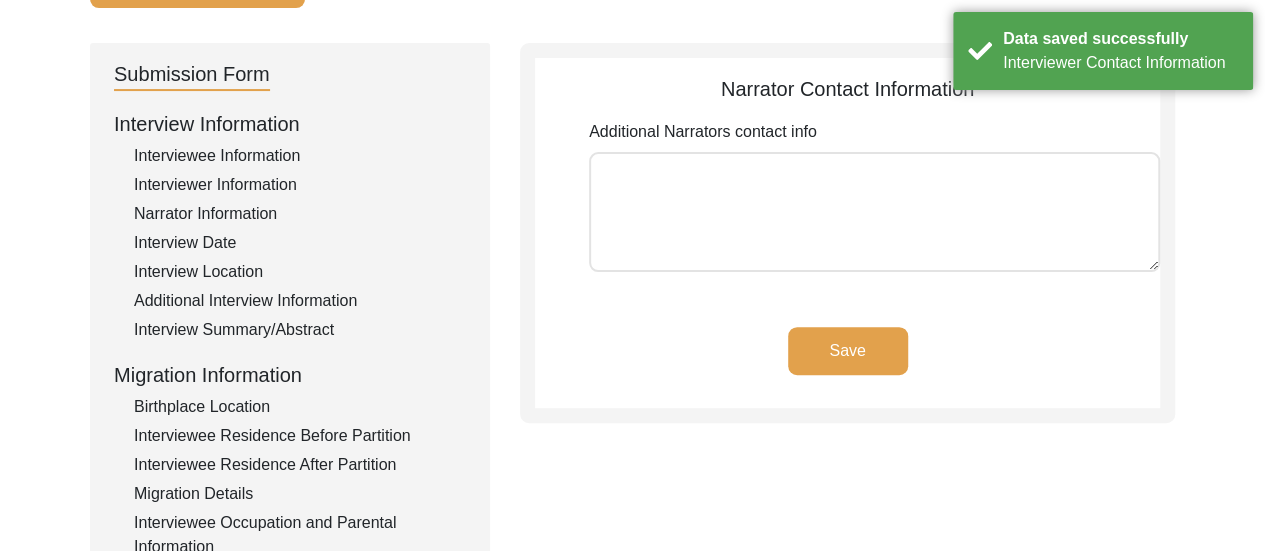 click on "Save" 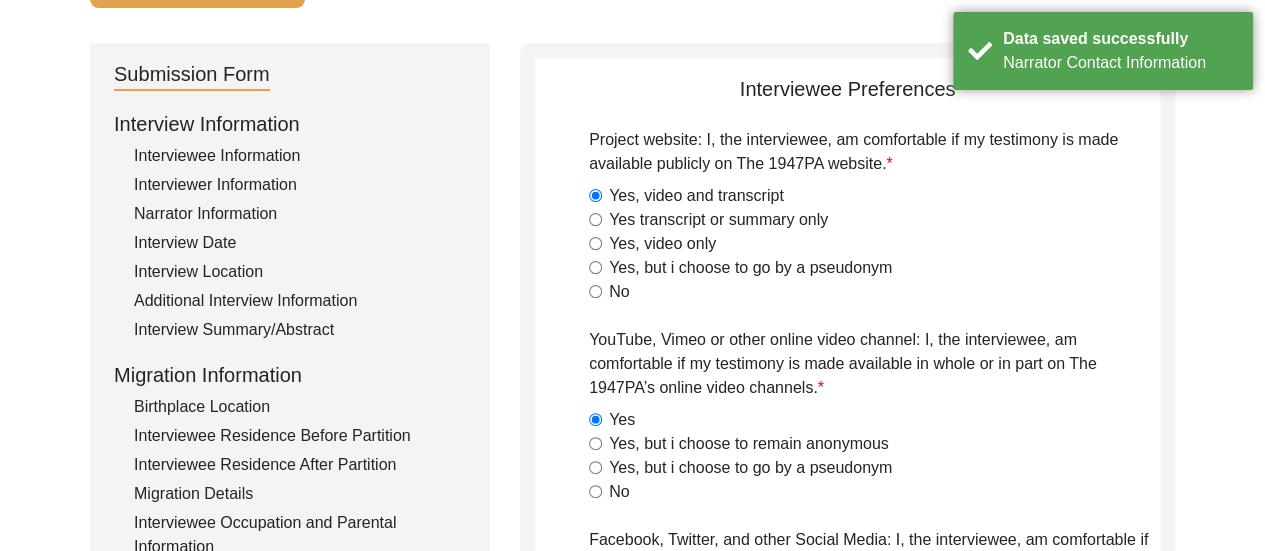 click on "YouTube, Vimeo or other online video channel: I, the interviewee, am comfortable if my testimony is made available in whole or in part on The 1947PA’s online video channels." 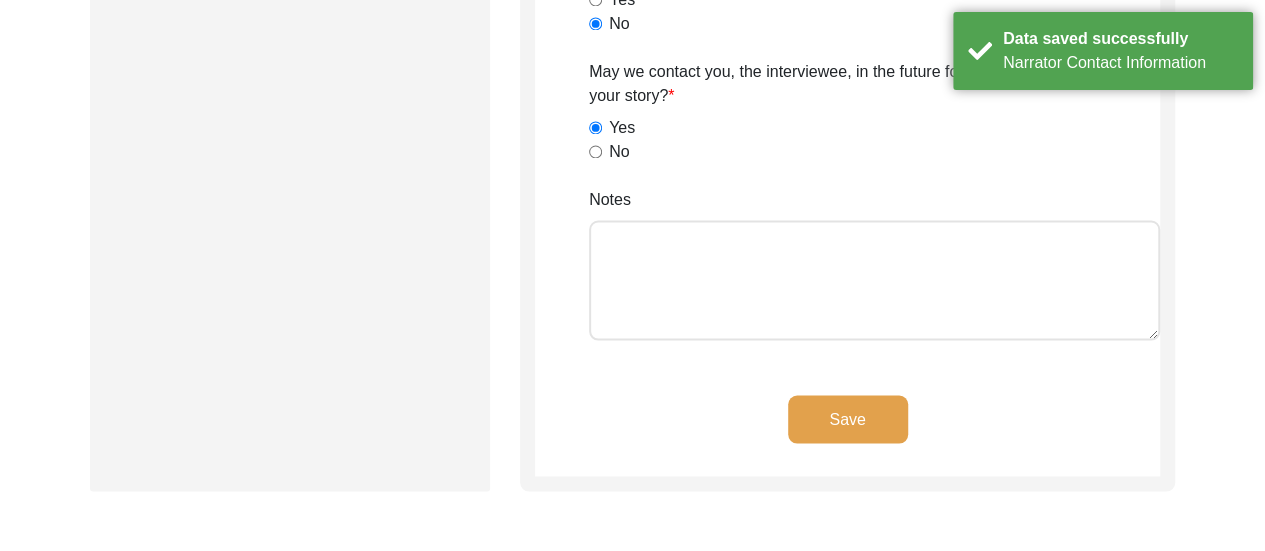 scroll, scrollTop: 1658, scrollLeft: 0, axis: vertical 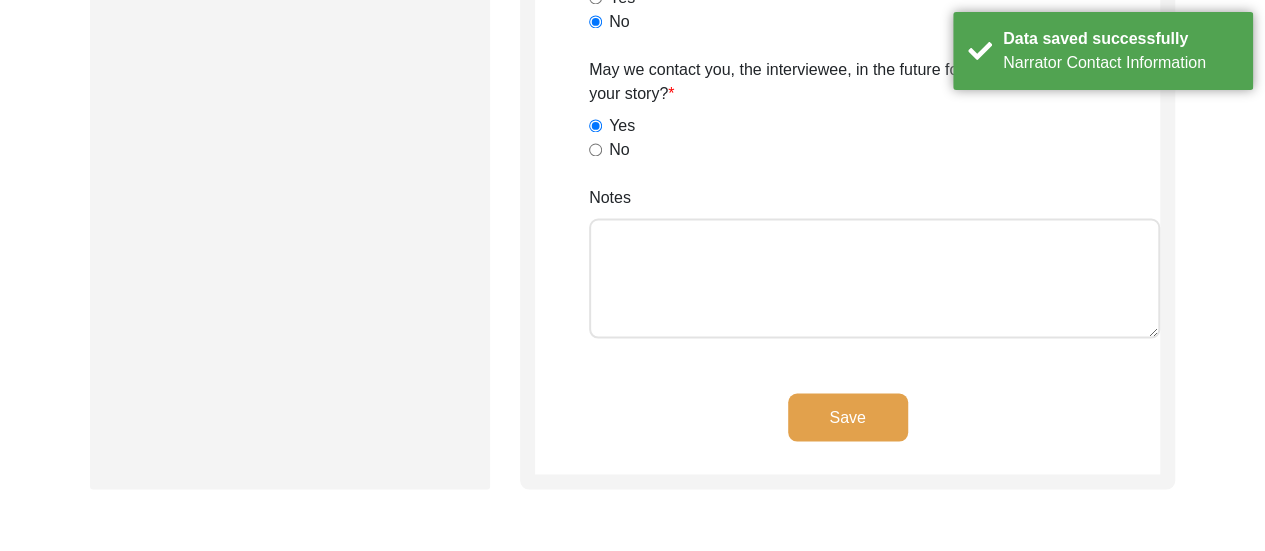 click on "Save" 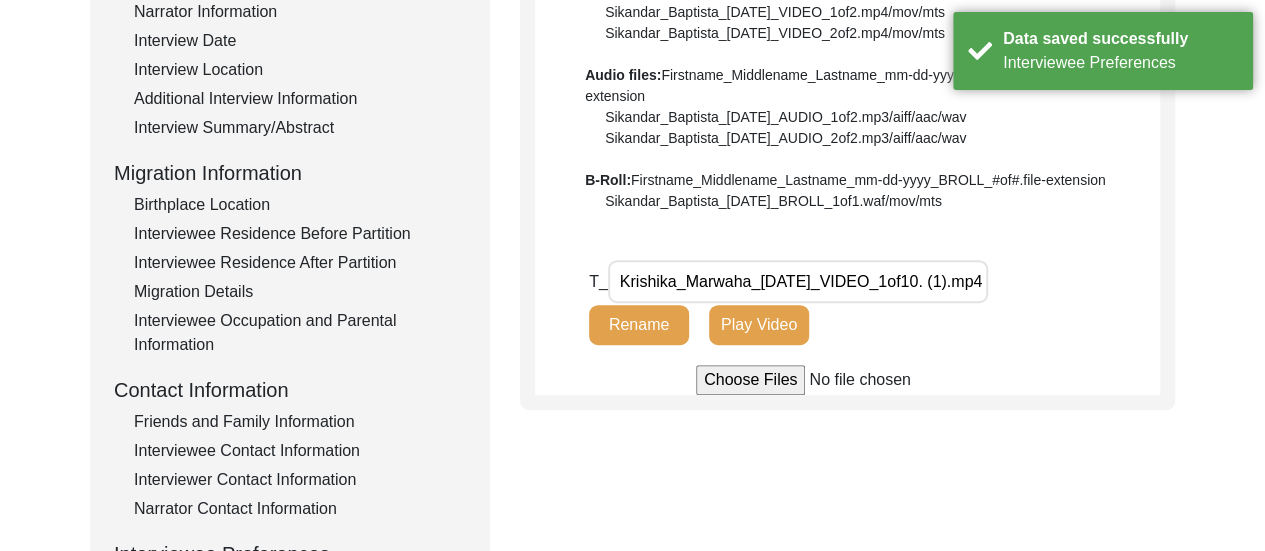scroll, scrollTop: 349, scrollLeft: 0, axis: vertical 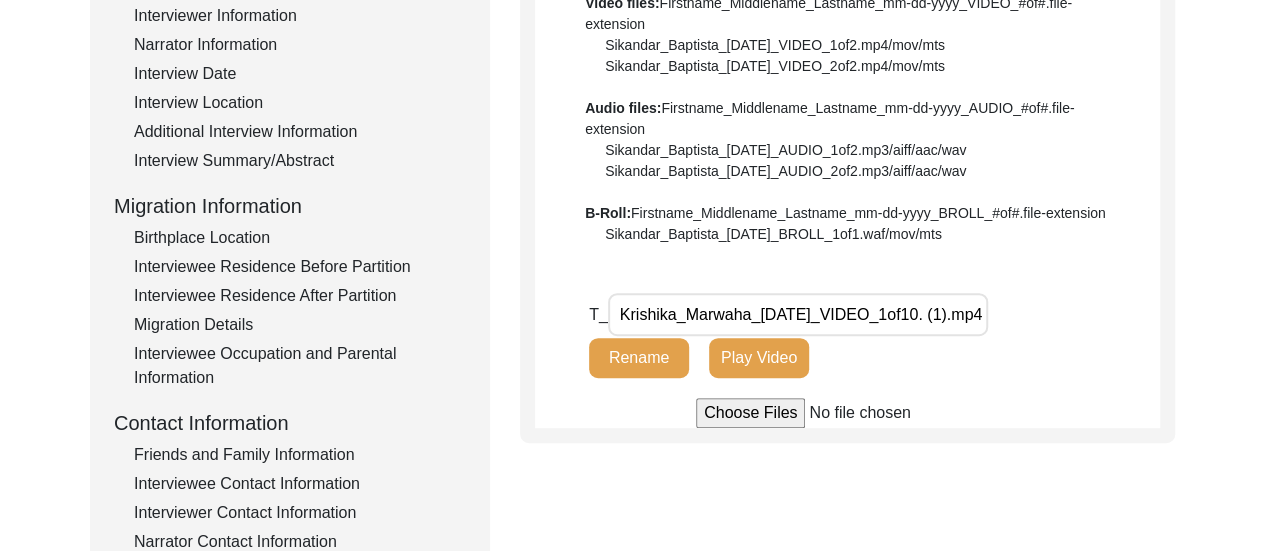 click on "Krishika_Marwaha_[DATE]_VIDEO_1of10. (1).mp4" at bounding box center (798, 314) 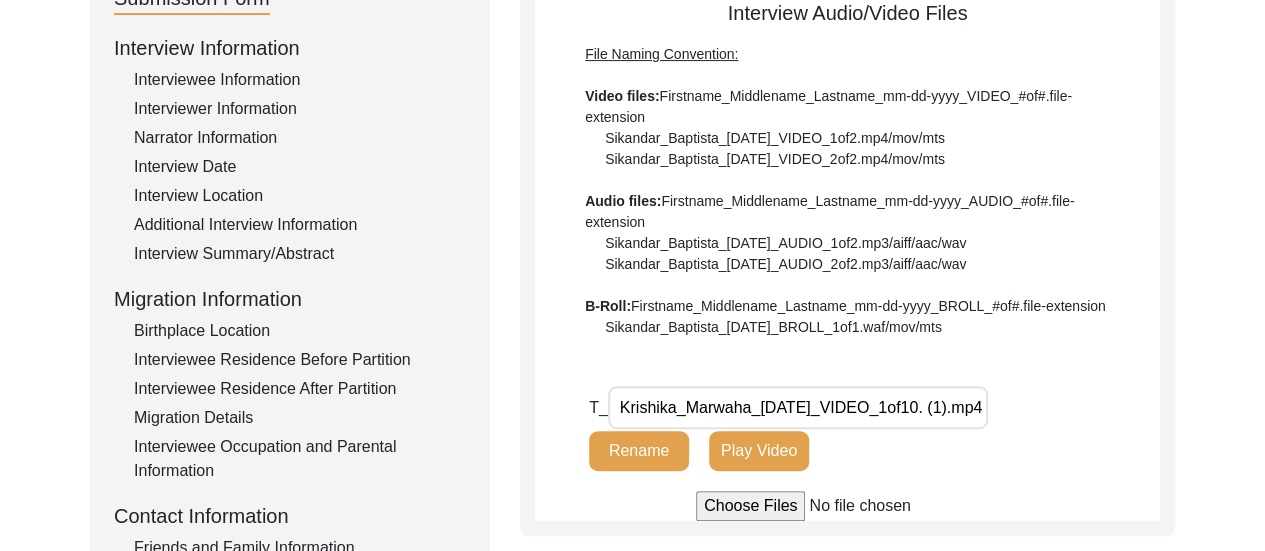 scroll, scrollTop: 315, scrollLeft: 0, axis: vertical 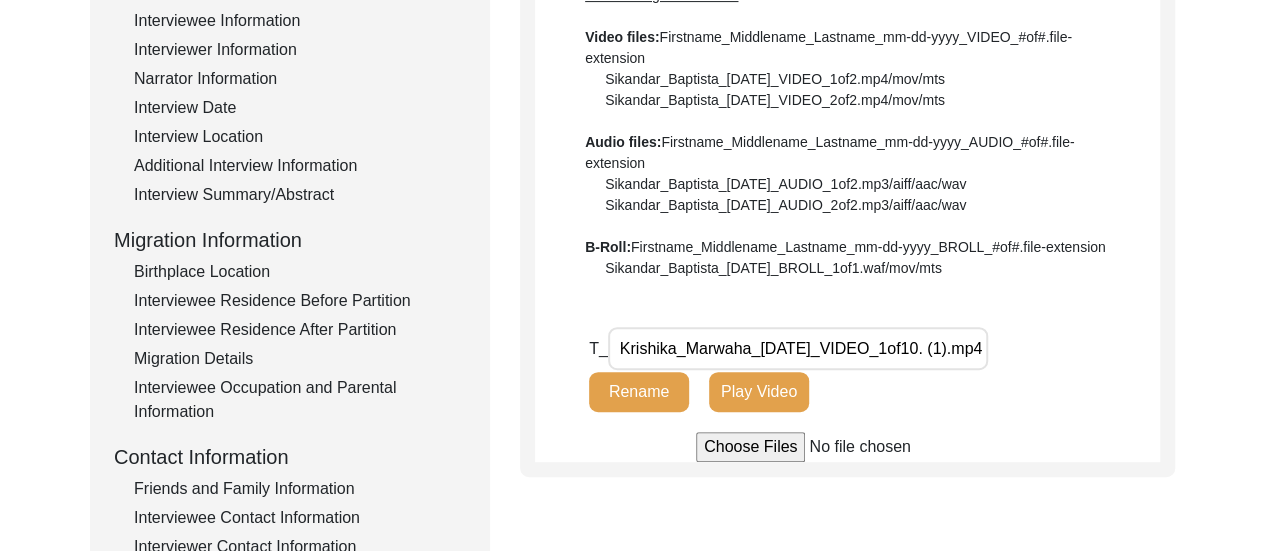 click on "Play Video" 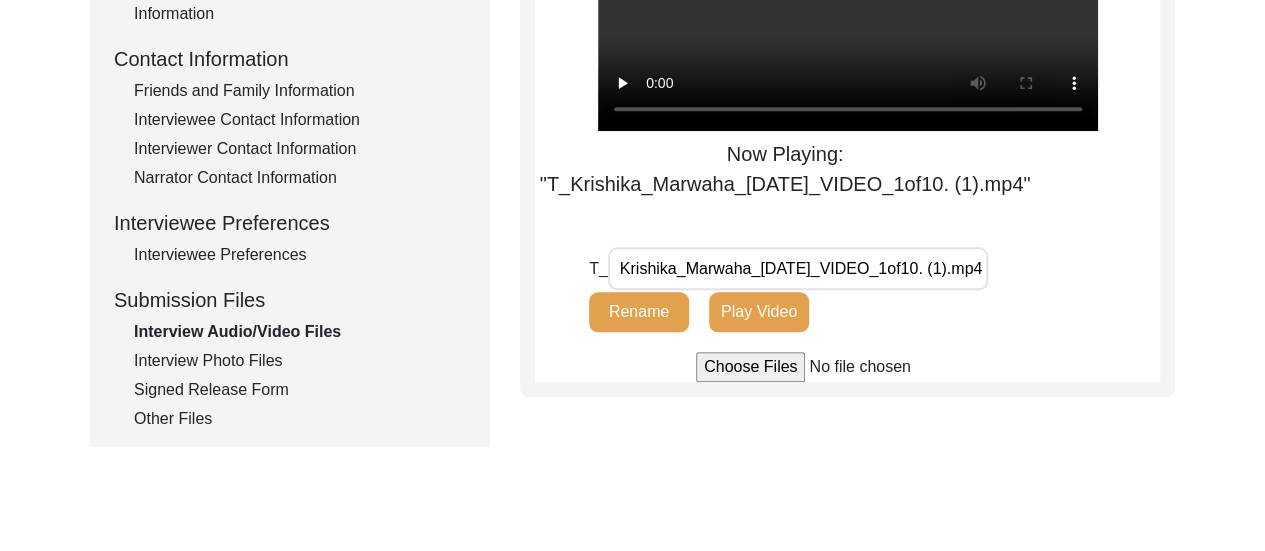 scroll, scrollTop: 715, scrollLeft: 0, axis: vertical 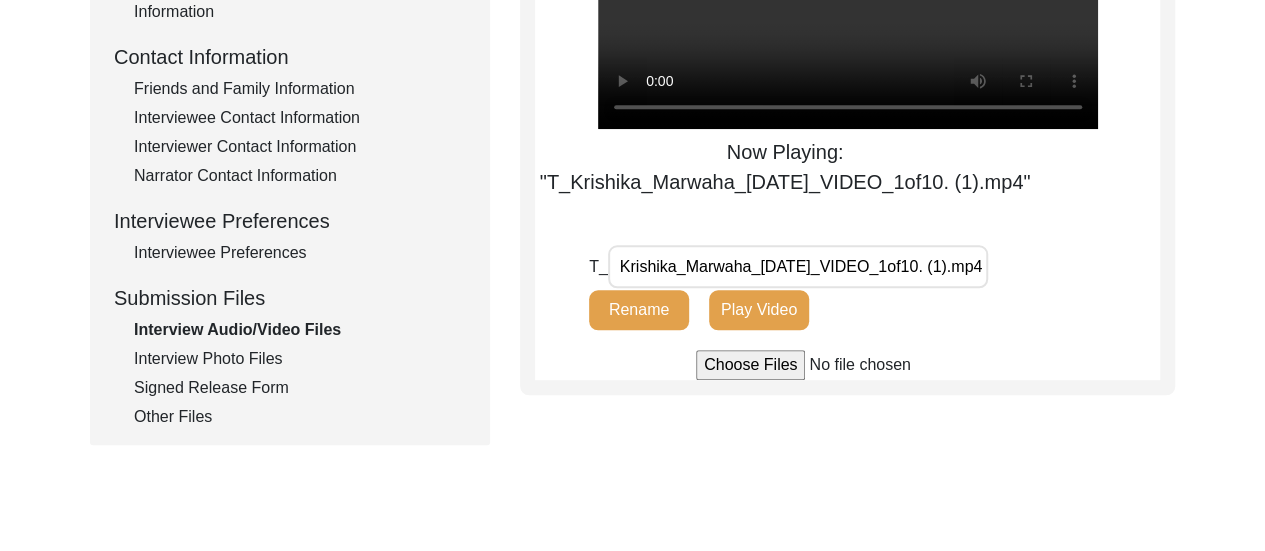 click on "Interview Photo Files" 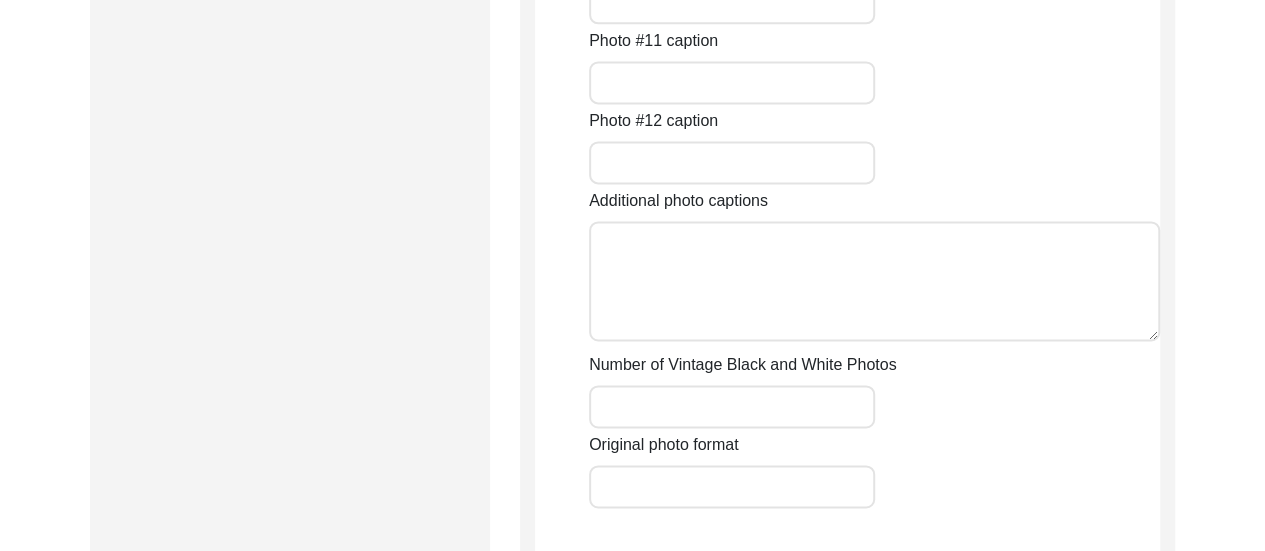 scroll, scrollTop: 1494, scrollLeft: 0, axis: vertical 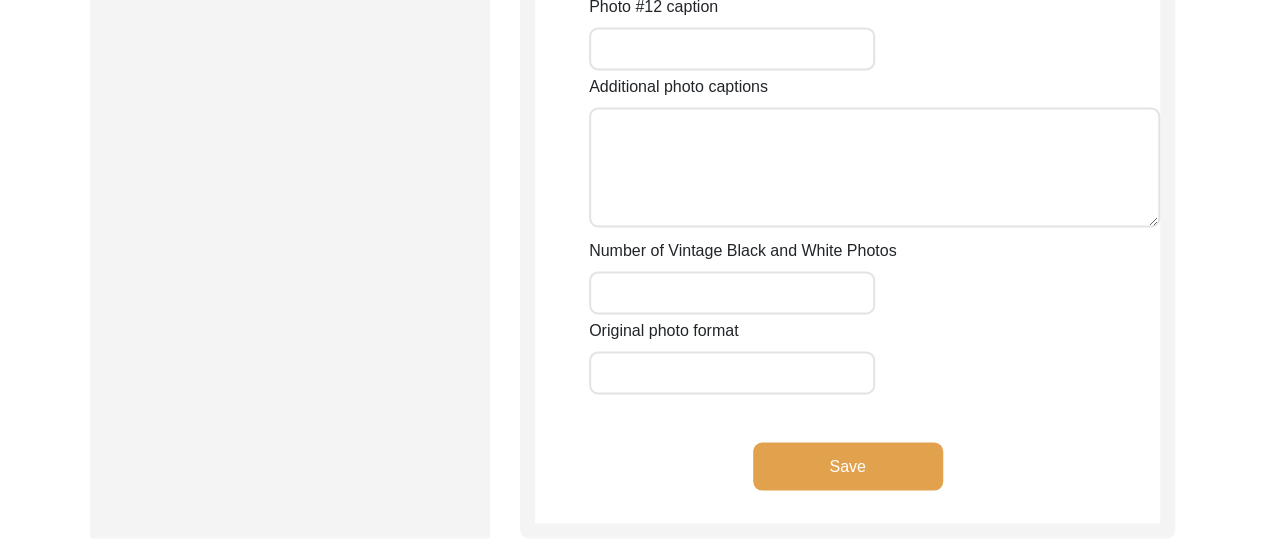 click on "Save" 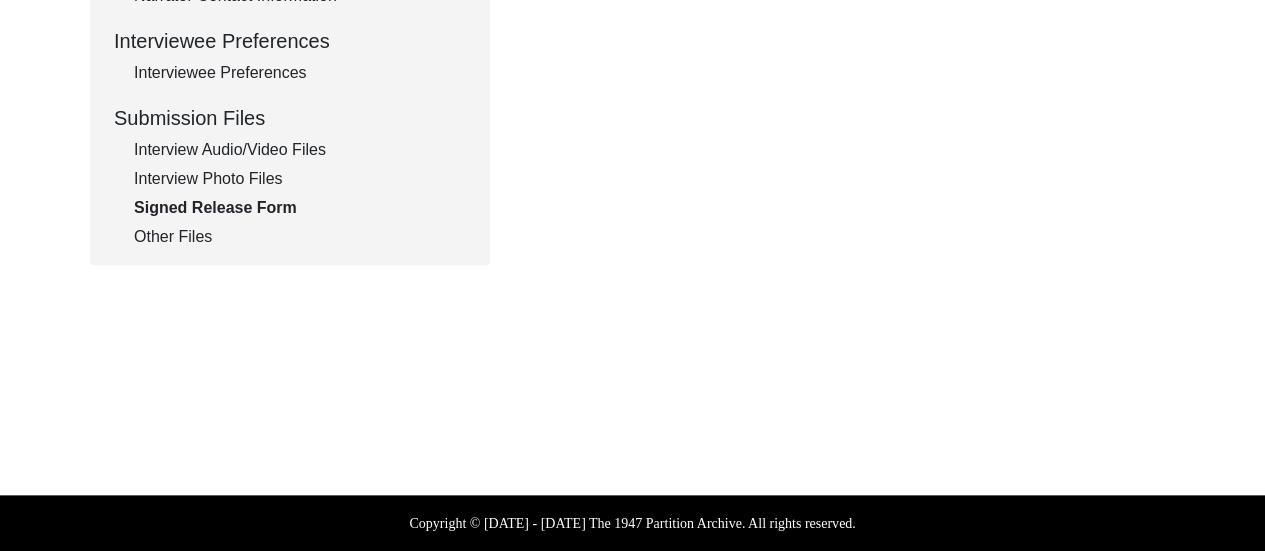 scroll, scrollTop: 894, scrollLeft: 0, axis: vertical 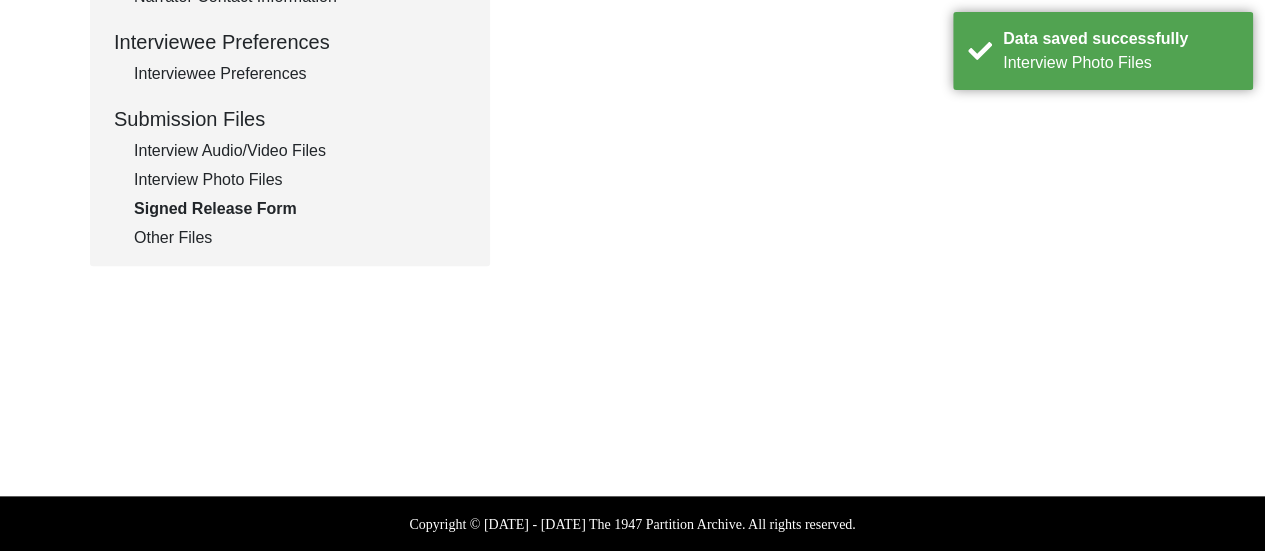 click on "Interview Audio/Video Files" 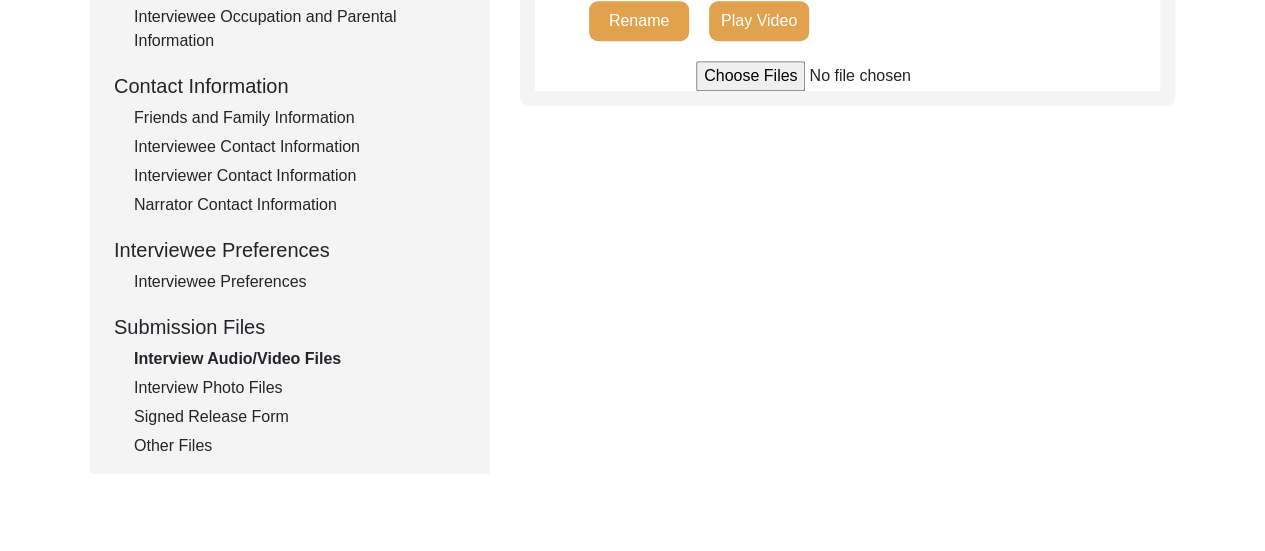 scroll, scrollTop: 688, scrollLeft: 0, axis: vertical 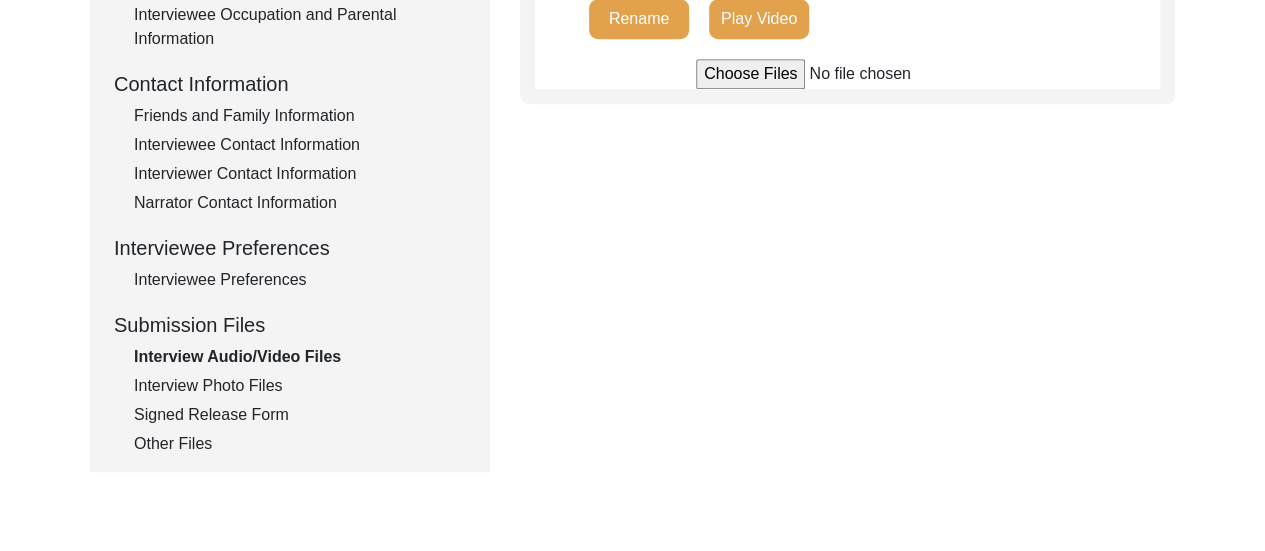 click on "Signed Release Form" 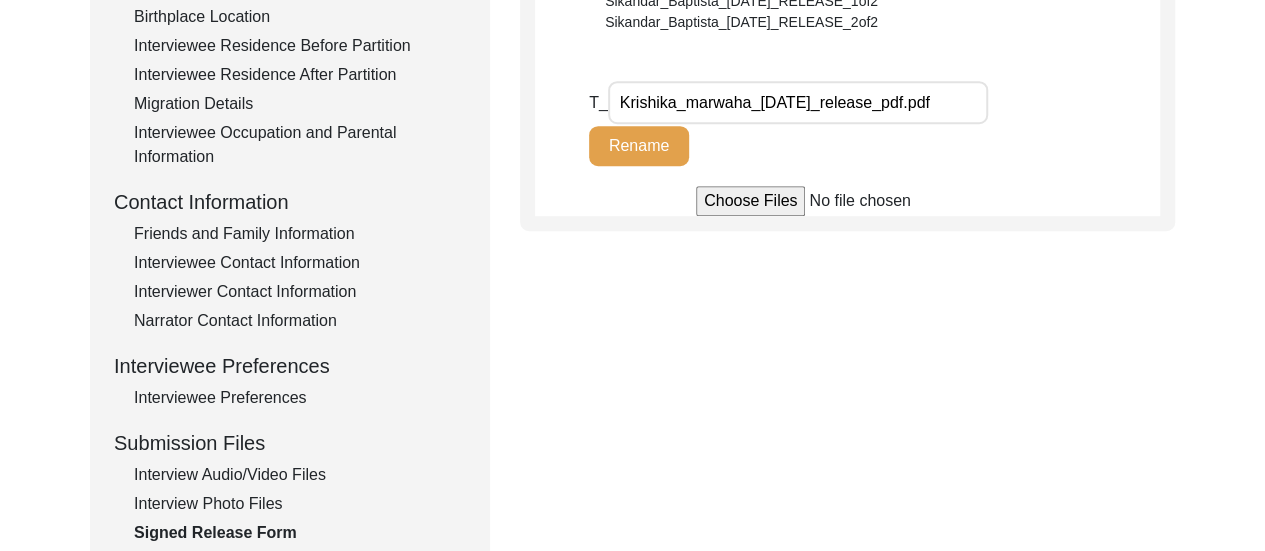 scroll, scrollTop: 668, scrollLeft: 0, axis: vertical 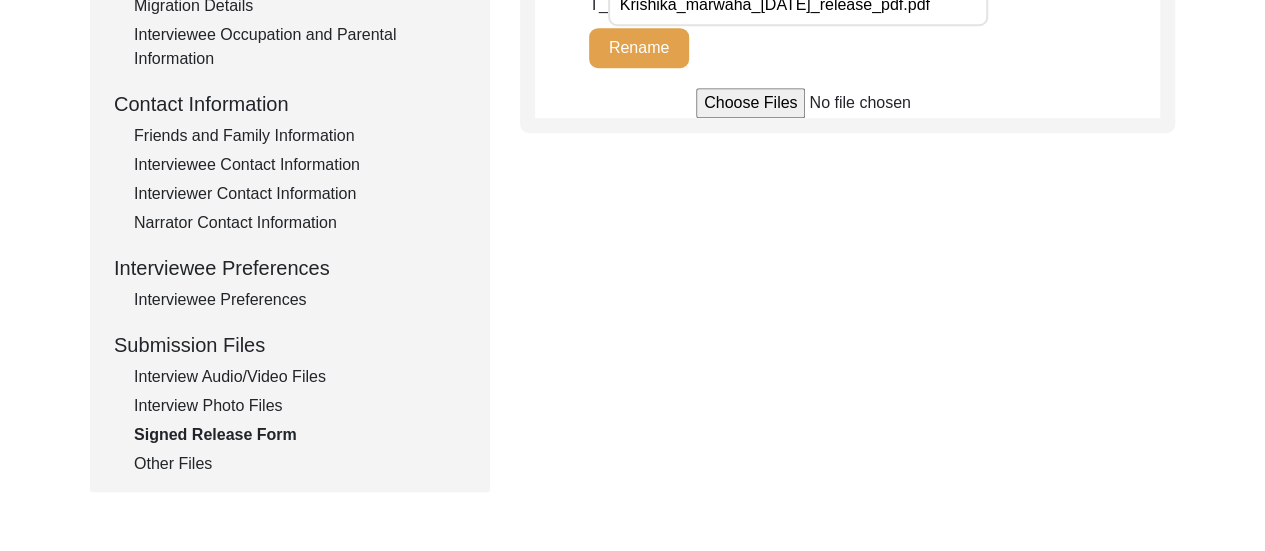 click on "Interview Photo Files" 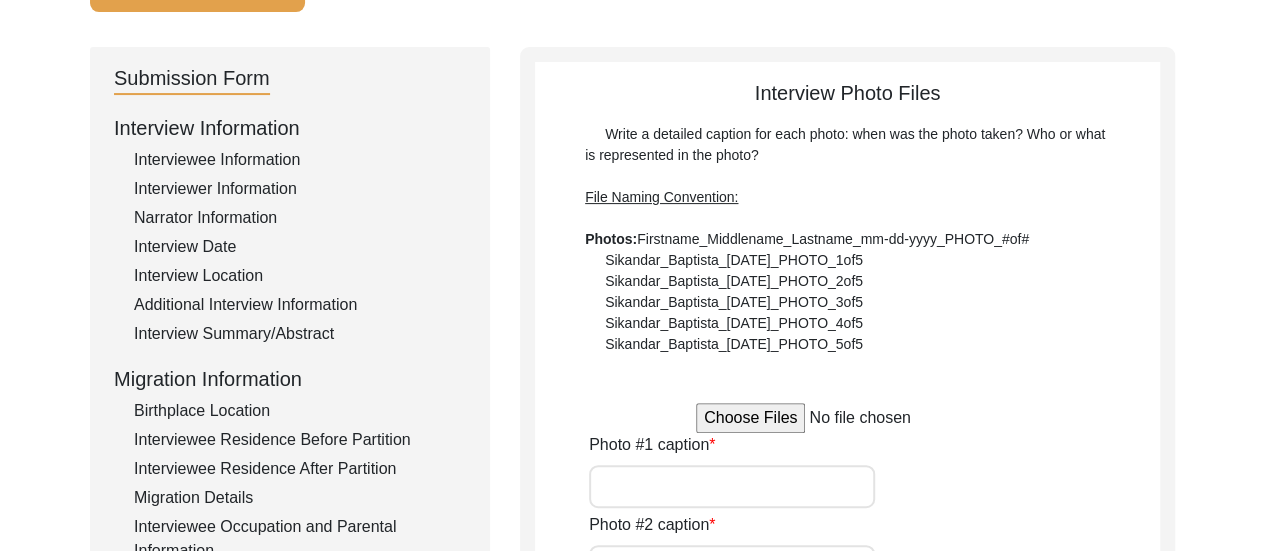 scroll, scrollTop: 170, scrollLeft: 0, axis: vertical 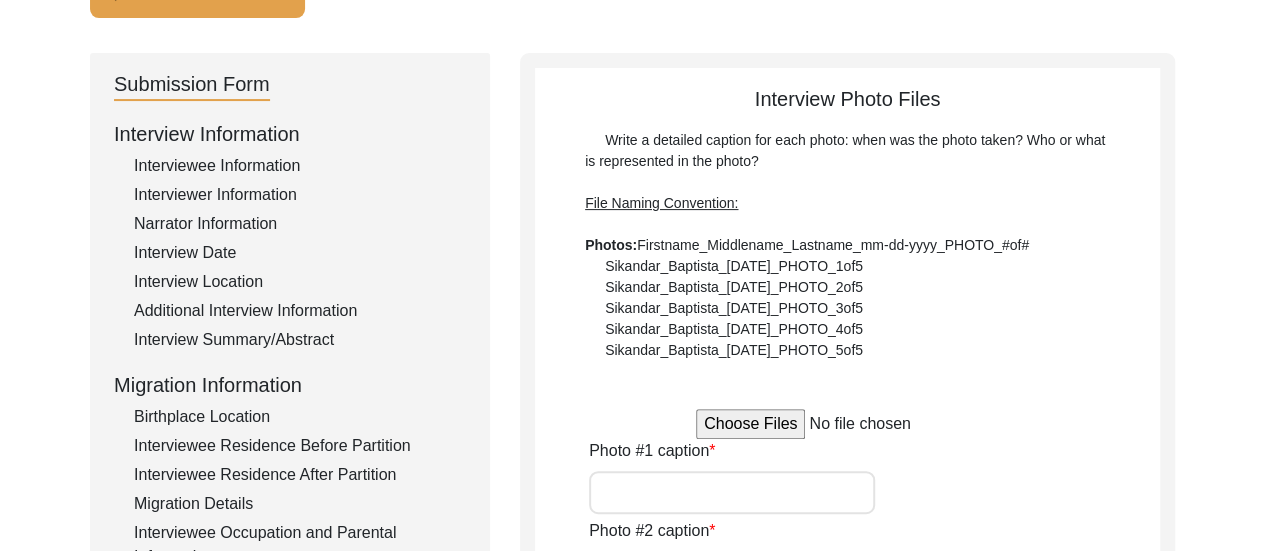 click at bounding box center [847, 424] 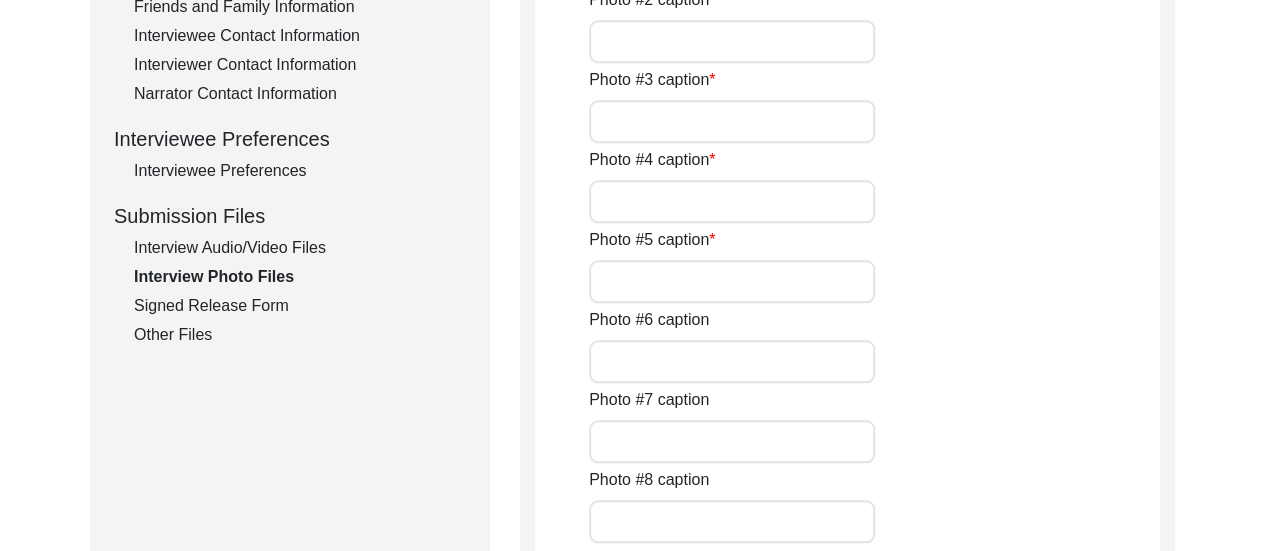 scroll, scrollTop: 893, scrollLeft: 0, axis: vertical 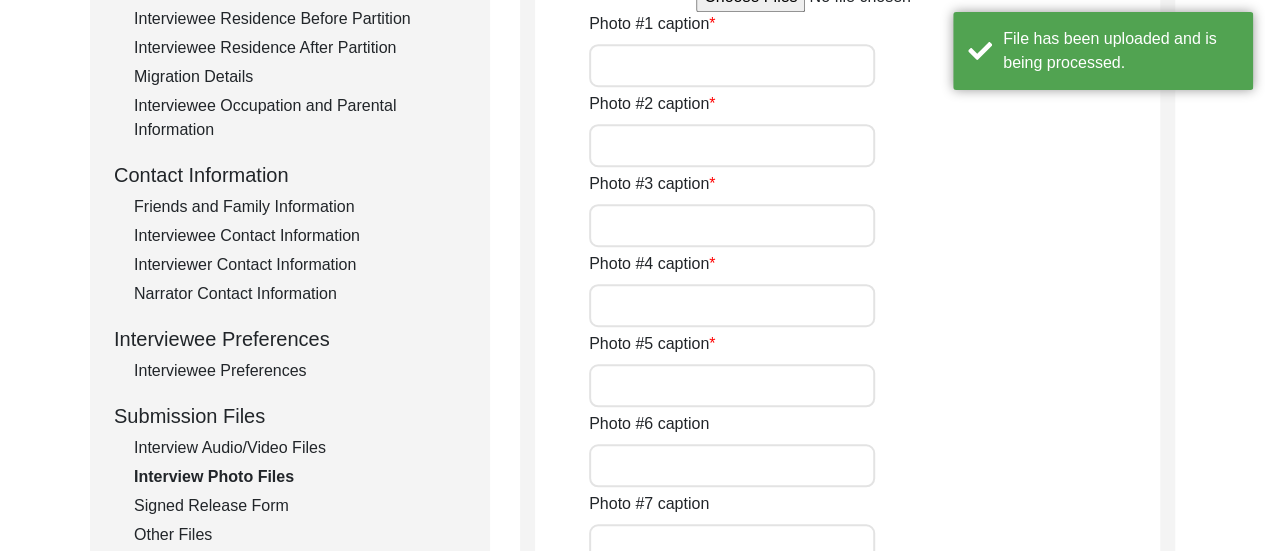 click on "Photo #1 caption" at bounding box center (732, 65) 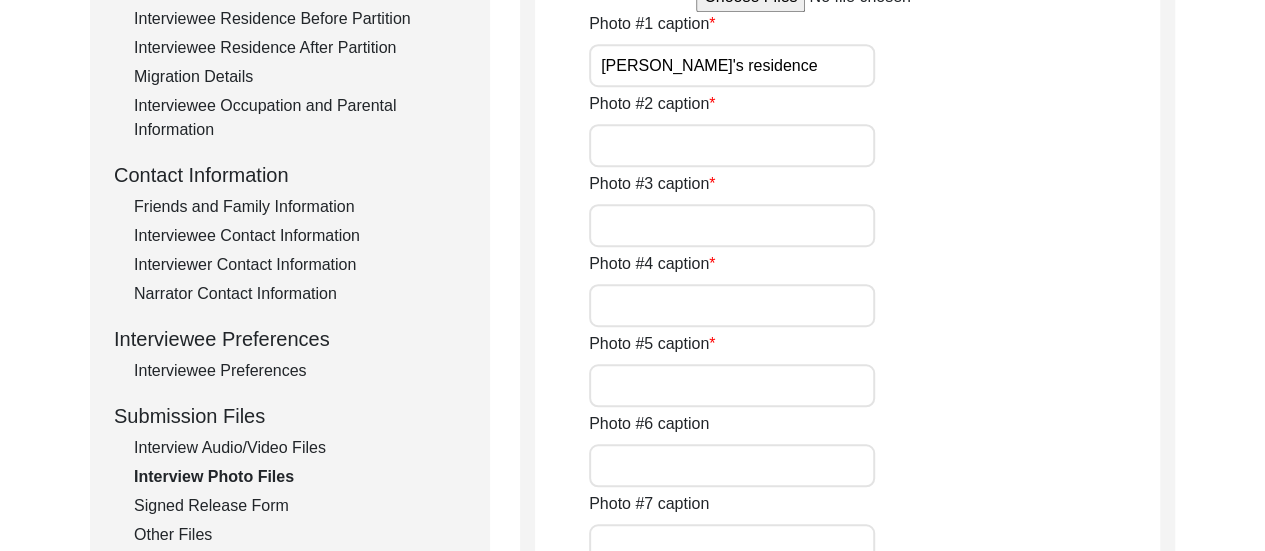 drag, startPoint x: 779, startPoint y: 67, endPoint x: 630, endPoint y: 63, distance: 149.05368 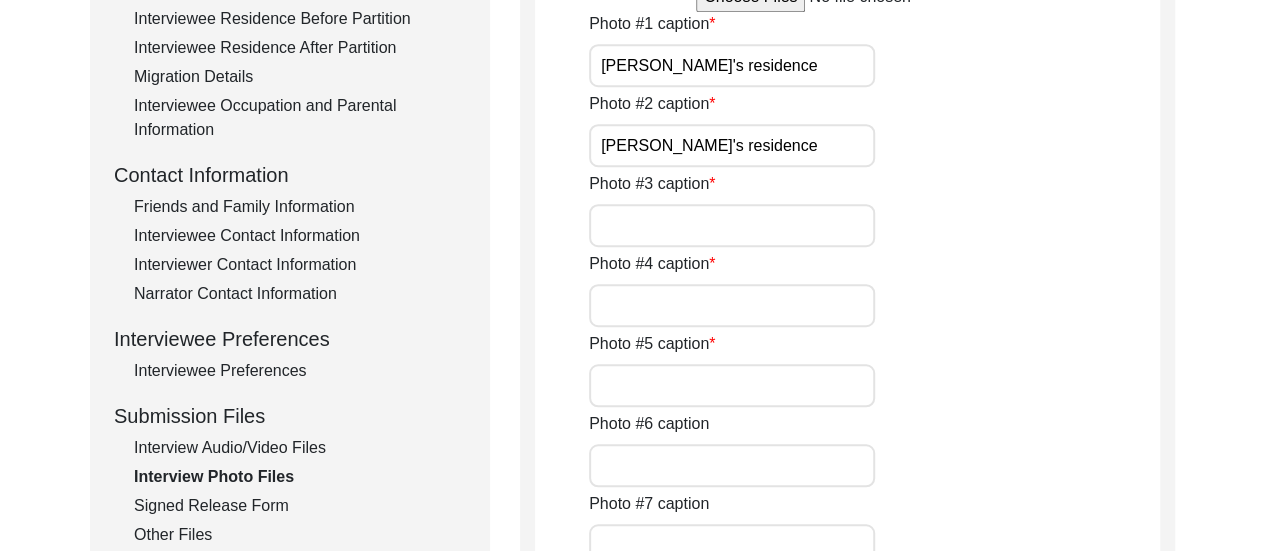 click on "Photo #3 caption" at bounding box center (732, 225) 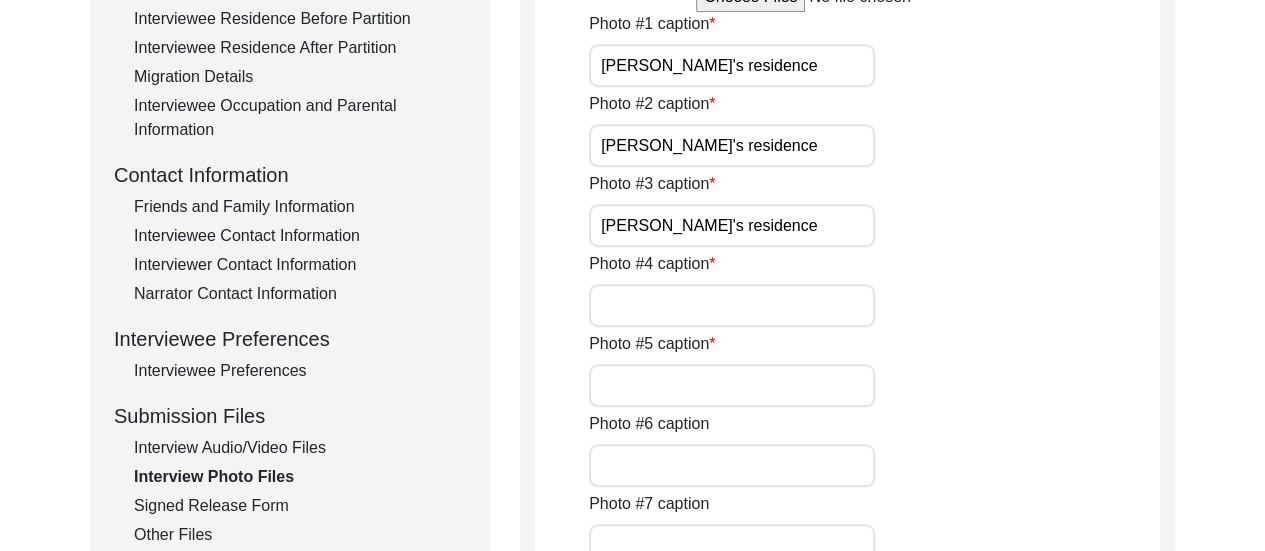 click on "Photo #4 caption" at bounding box center (732, 305) 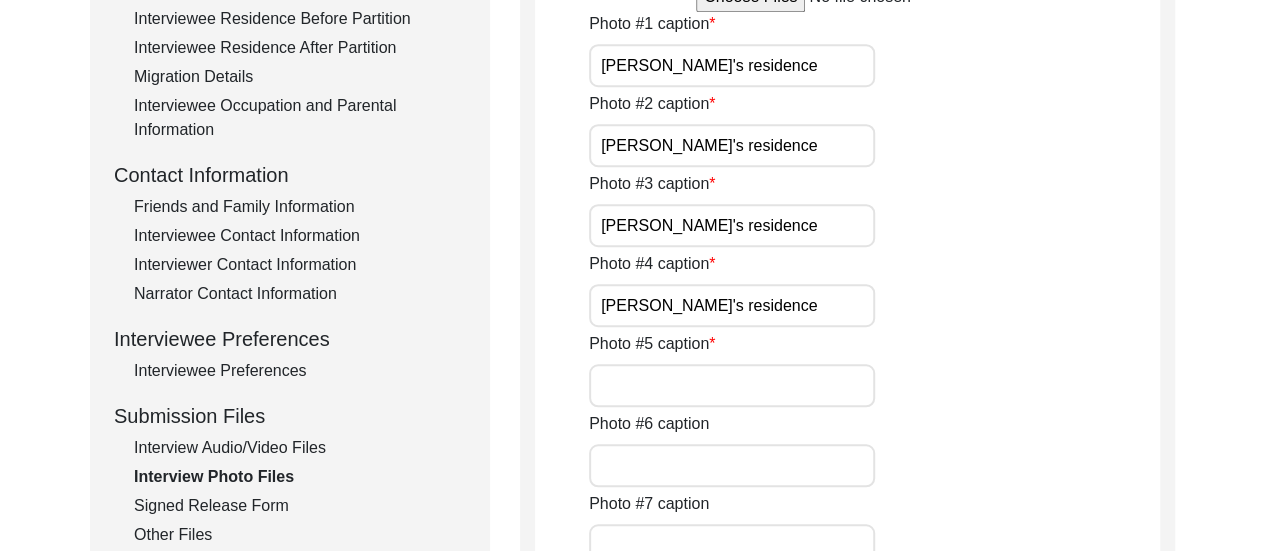 click on "Photo #5 caption" at bounding box center [732, 385] 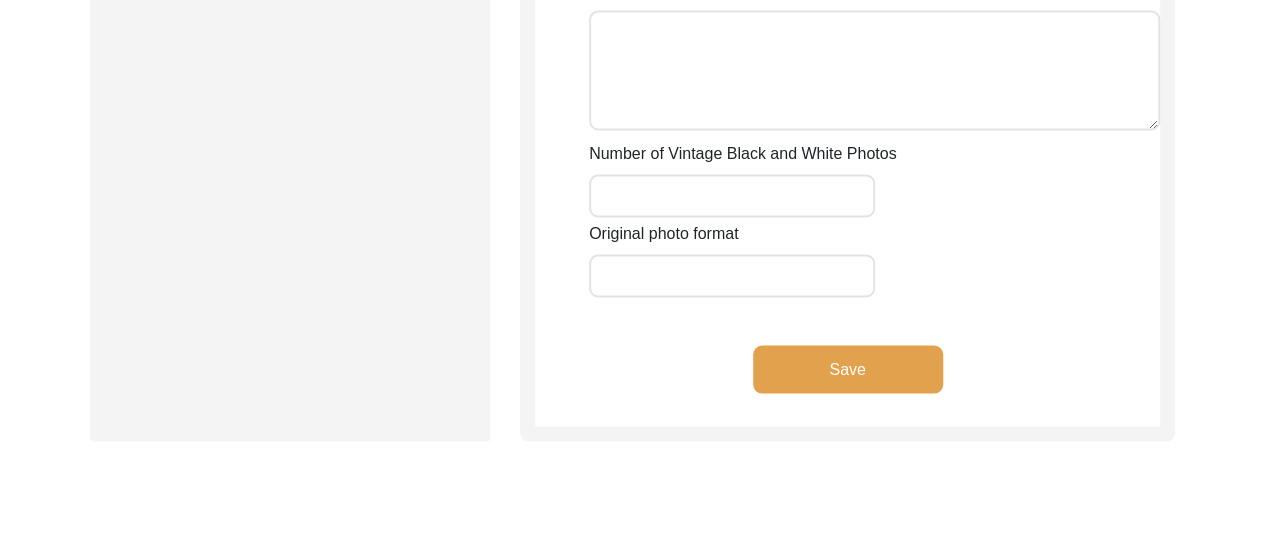 click on "Save" 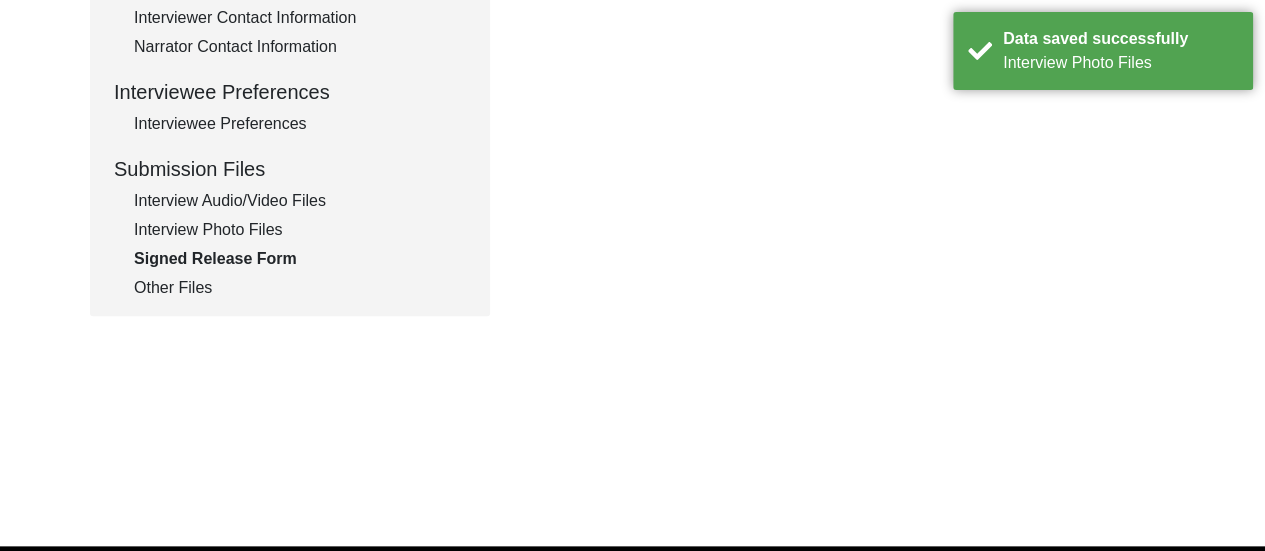 scroll, scrollTop: 846, scrollLeft: 0, axis: vertical 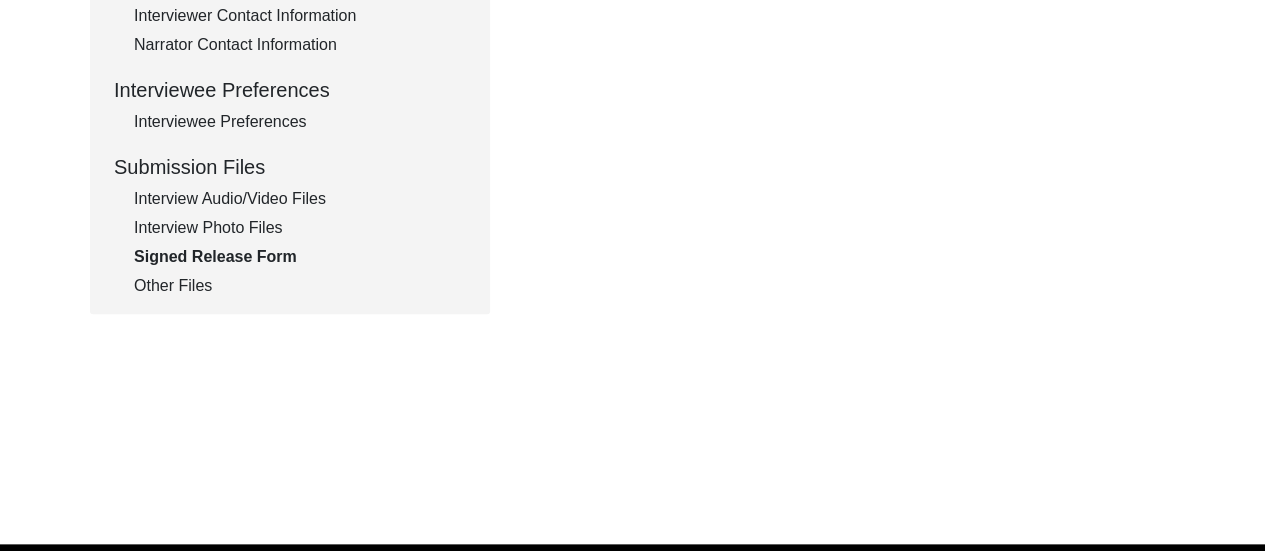 click on "Other Files" 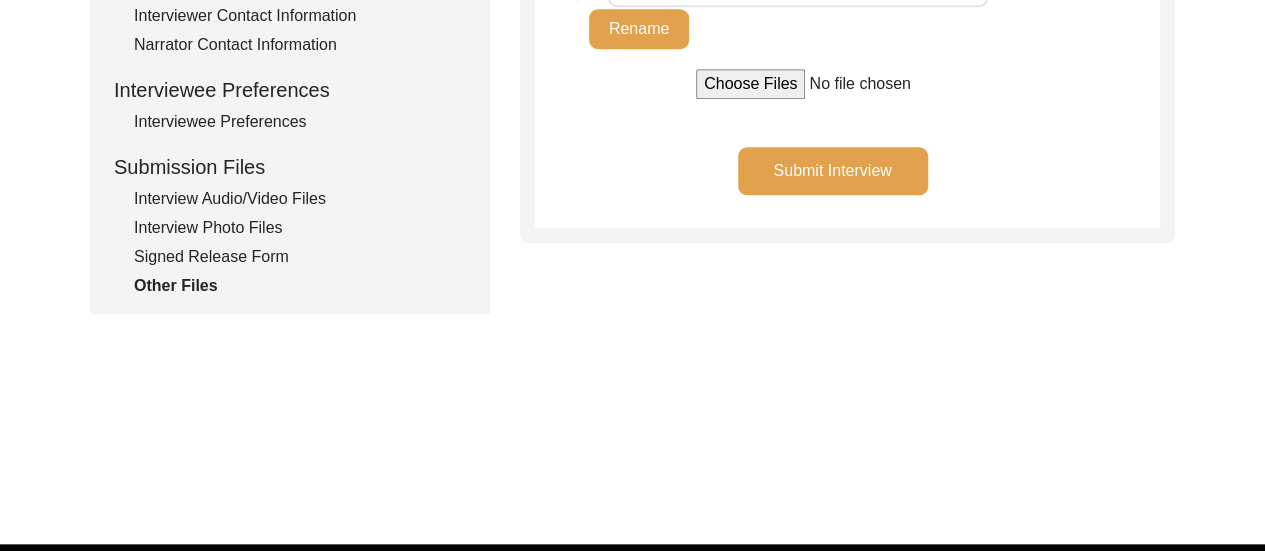 click on "Submit Interview" 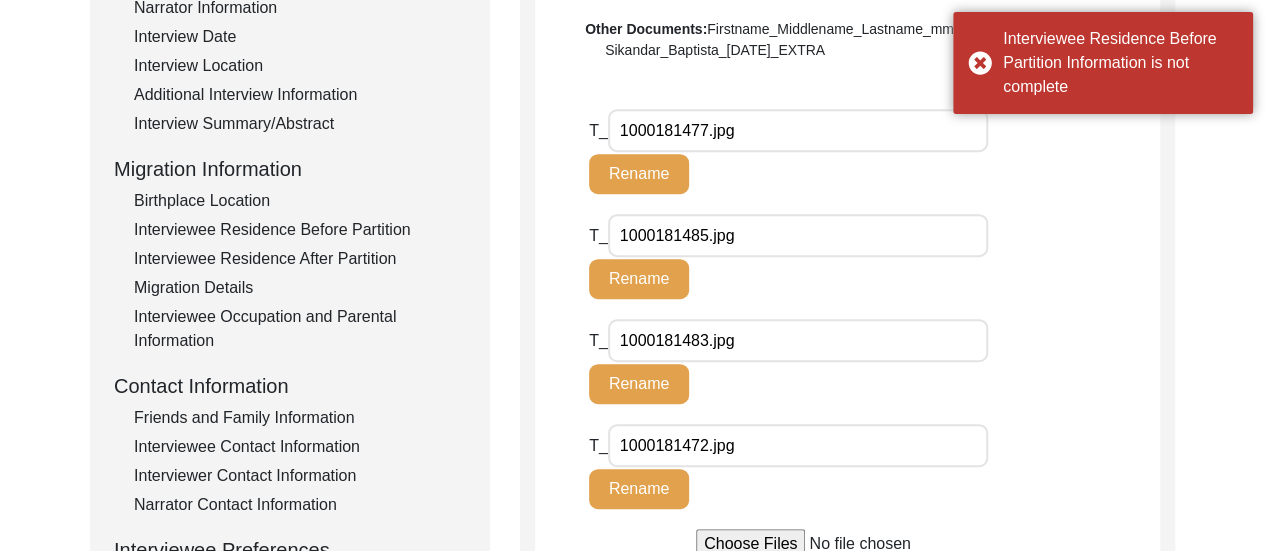 scroll, scrollTop: 382, scrollLeft: 0, axis: vertical 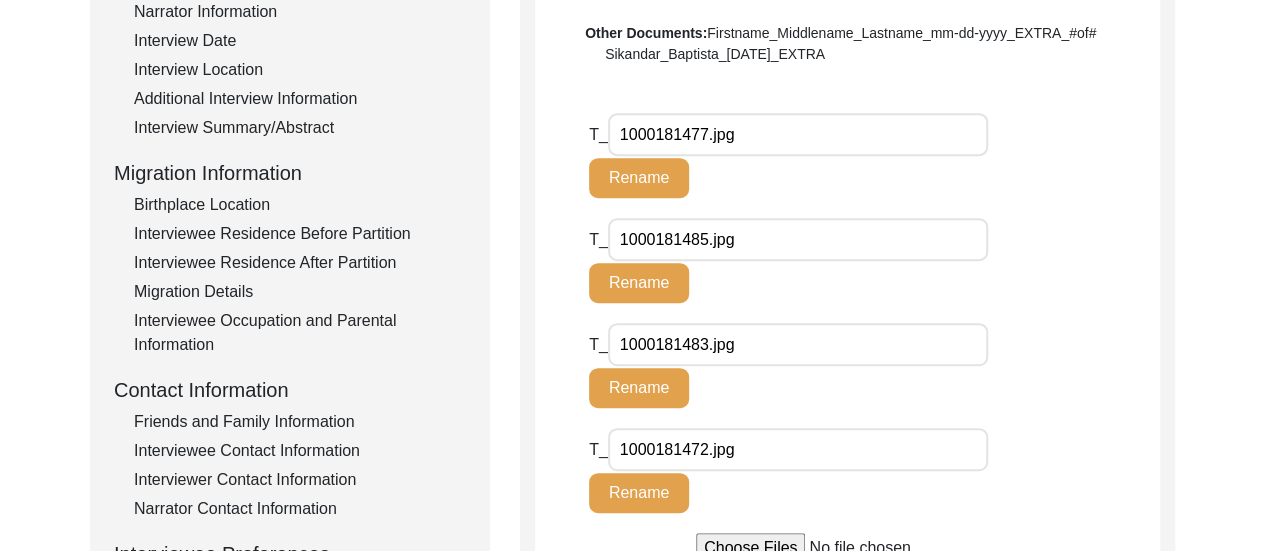 click on "Interviewee Residence Before Partition" 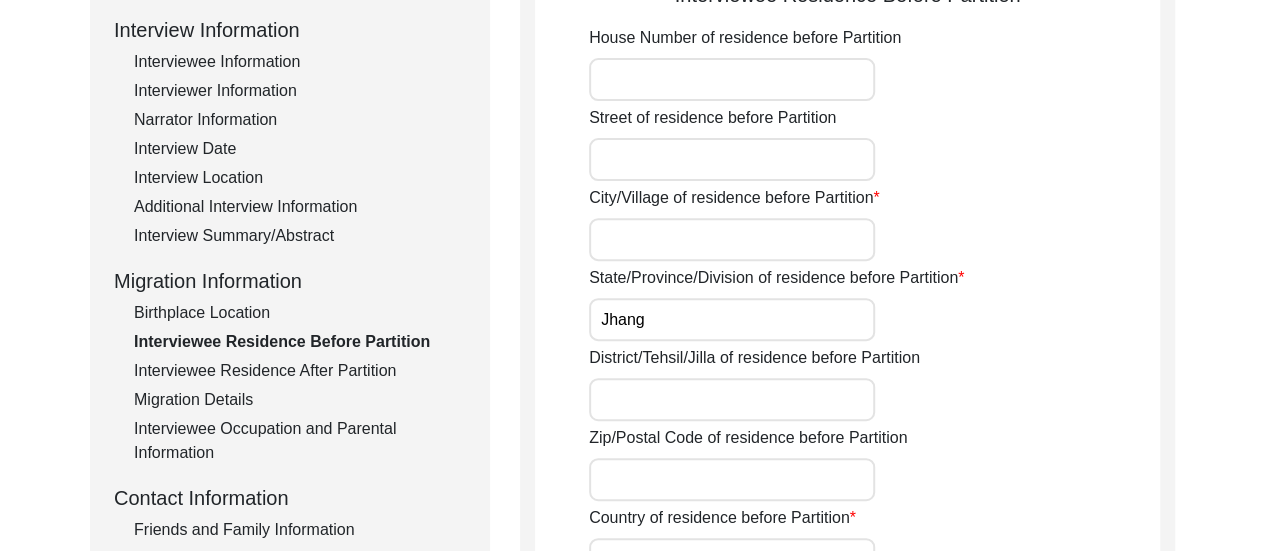 scroll, scrollTop: 272, scrollLeft: 0, axis: vertical 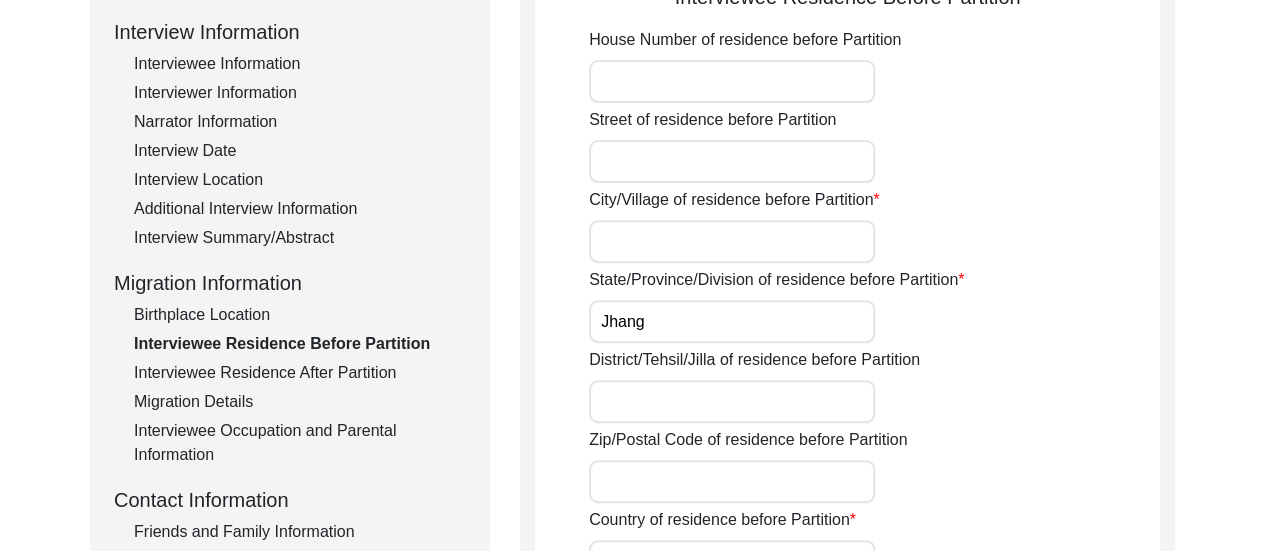 click on "City/Village of residence before Partition" at bounding box center [732, 241] 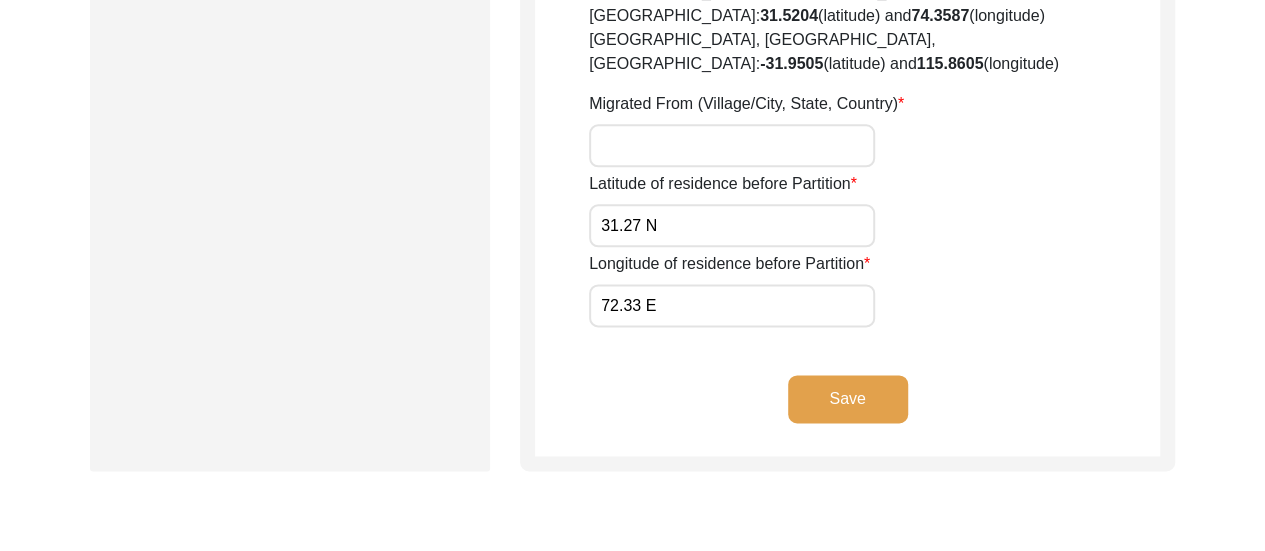 scroll, scrollTop: 1160, scrollLeft: 0, axis: vertical 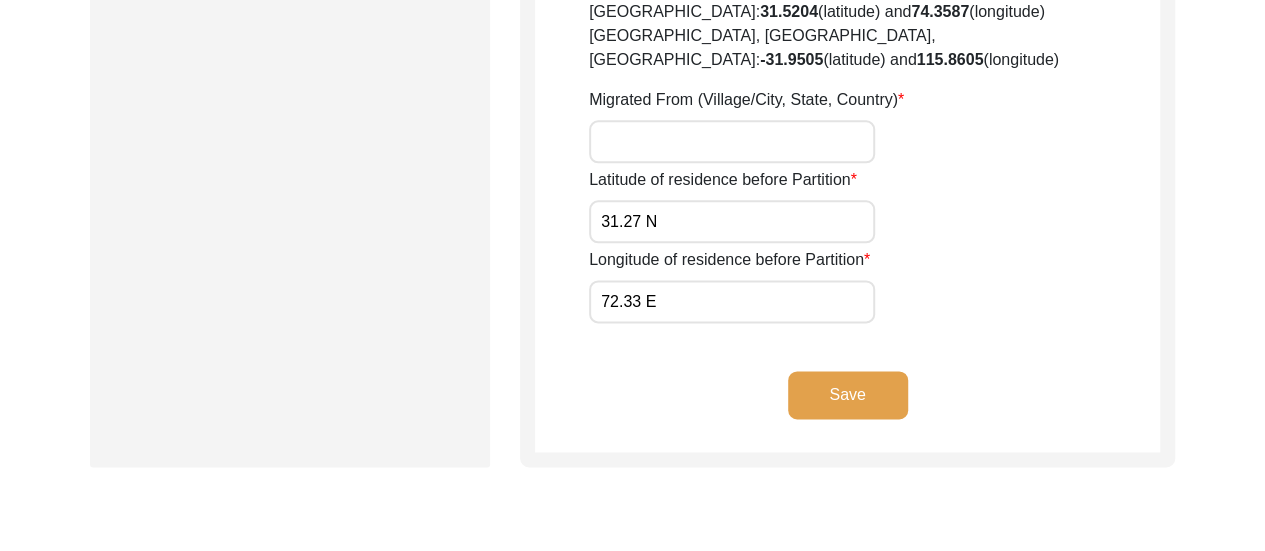 click on "Save" 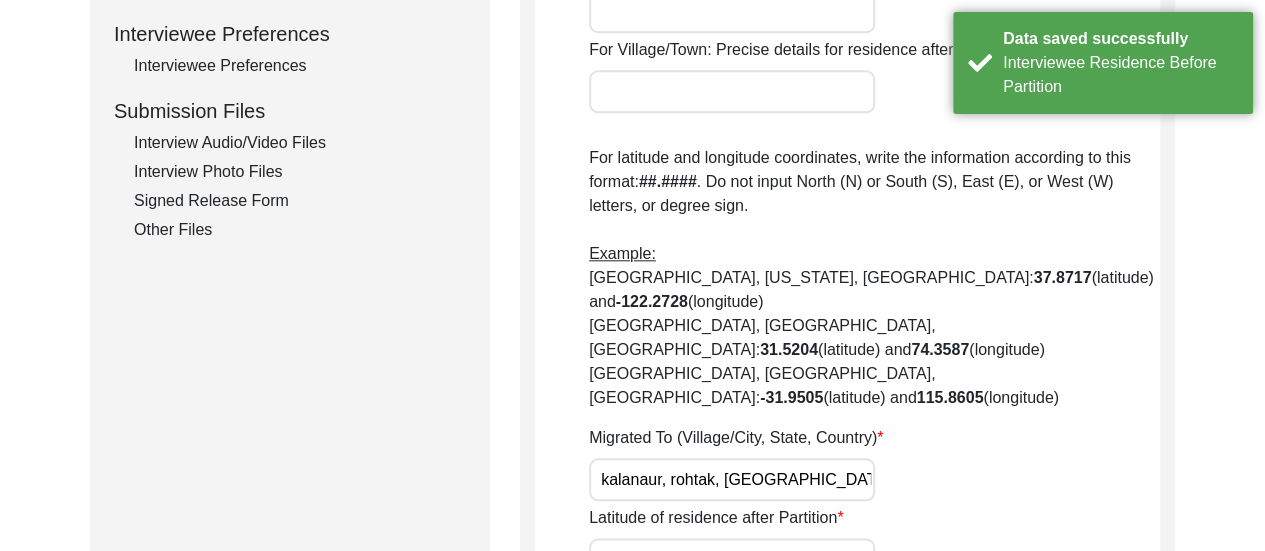 scroll, scrollTop: 898, scrollLeft: 0, axis: vertical 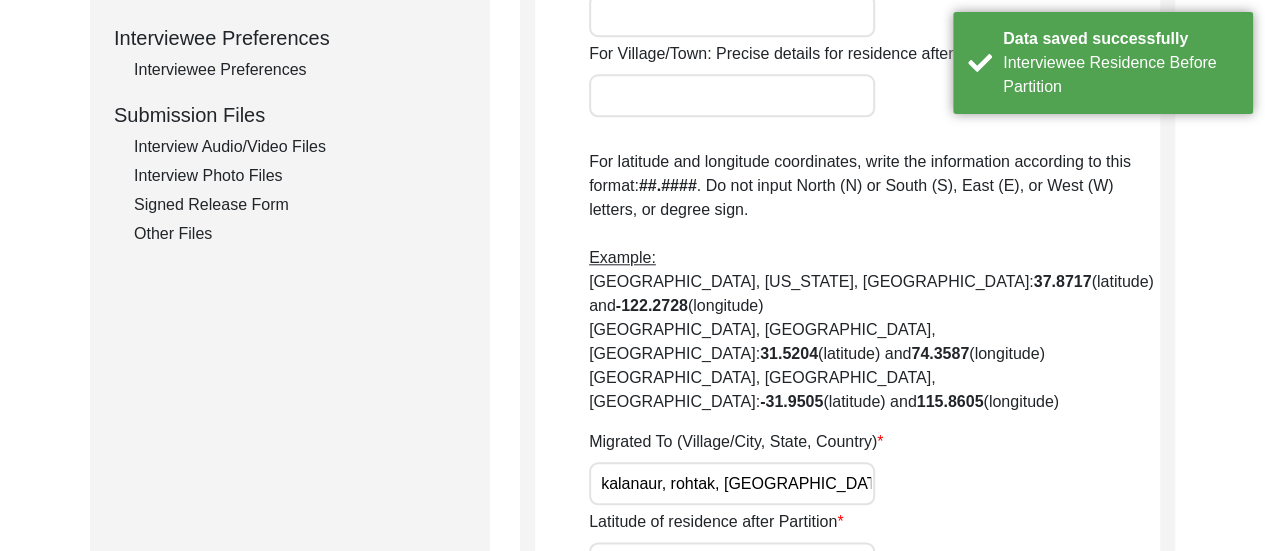 click on "Other Files" 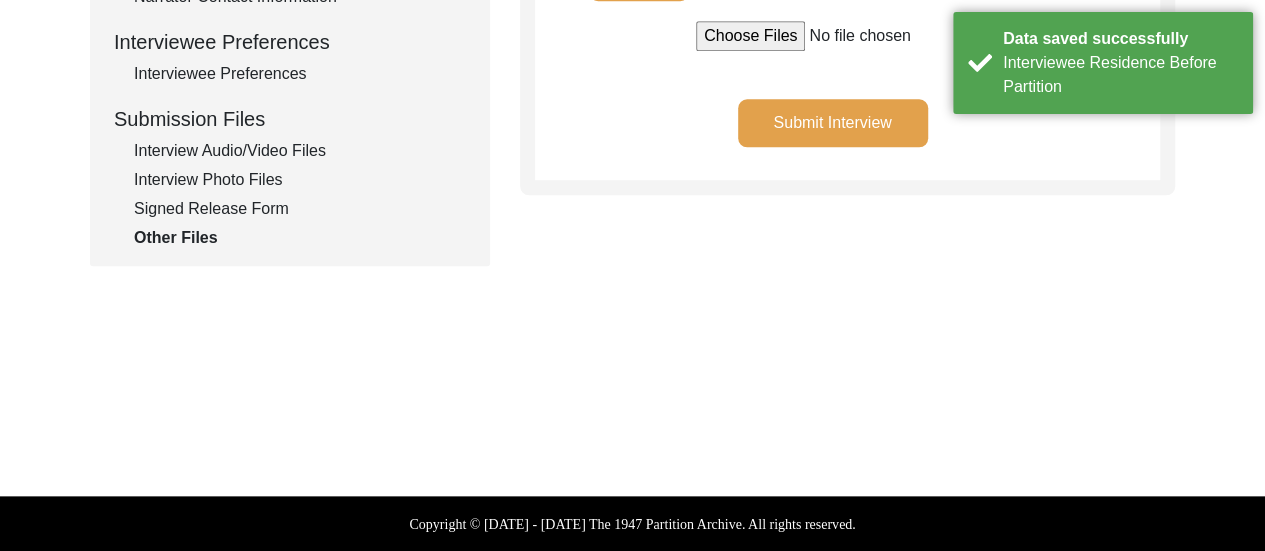 click on "Submit Interview" 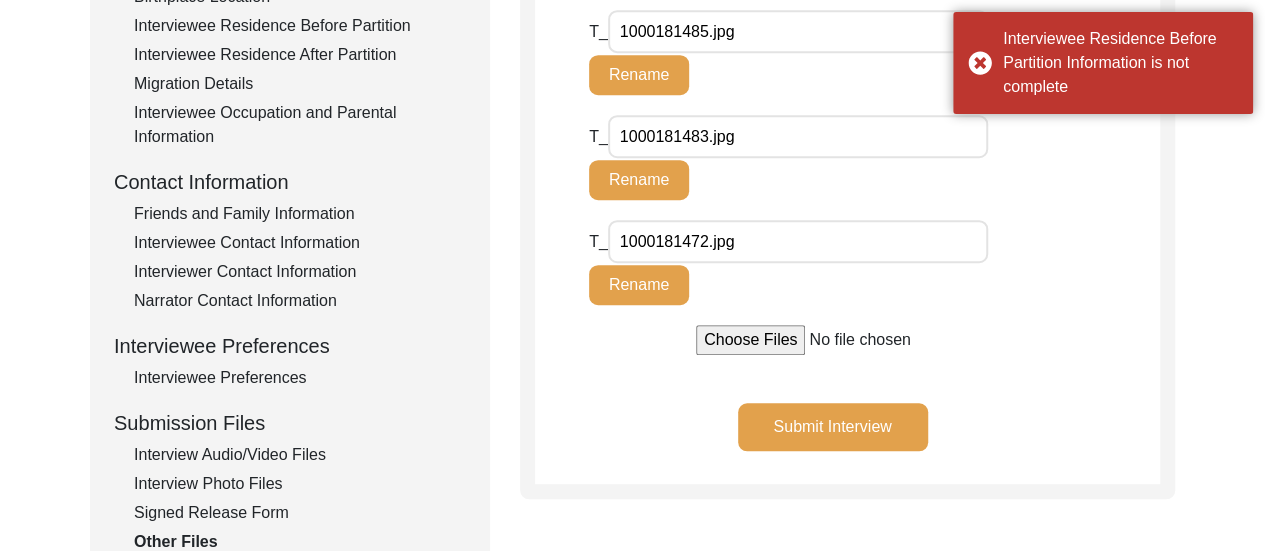 scroll, scrollTop: 542, scrollLeft: 0, axis: vertical 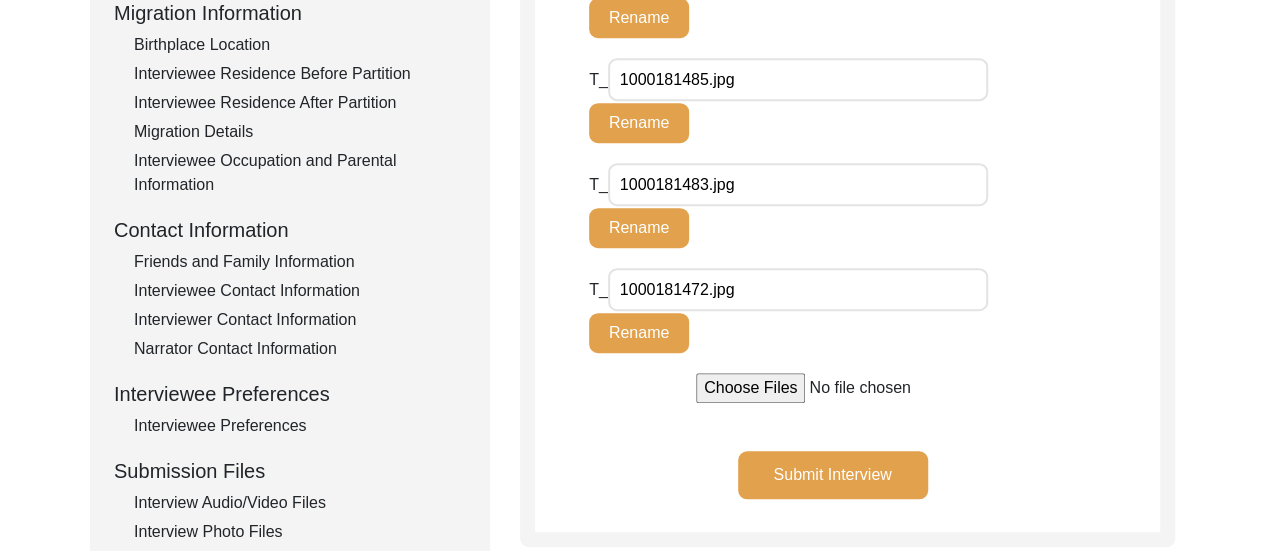 click on "Interviewee Residence Before Partition" 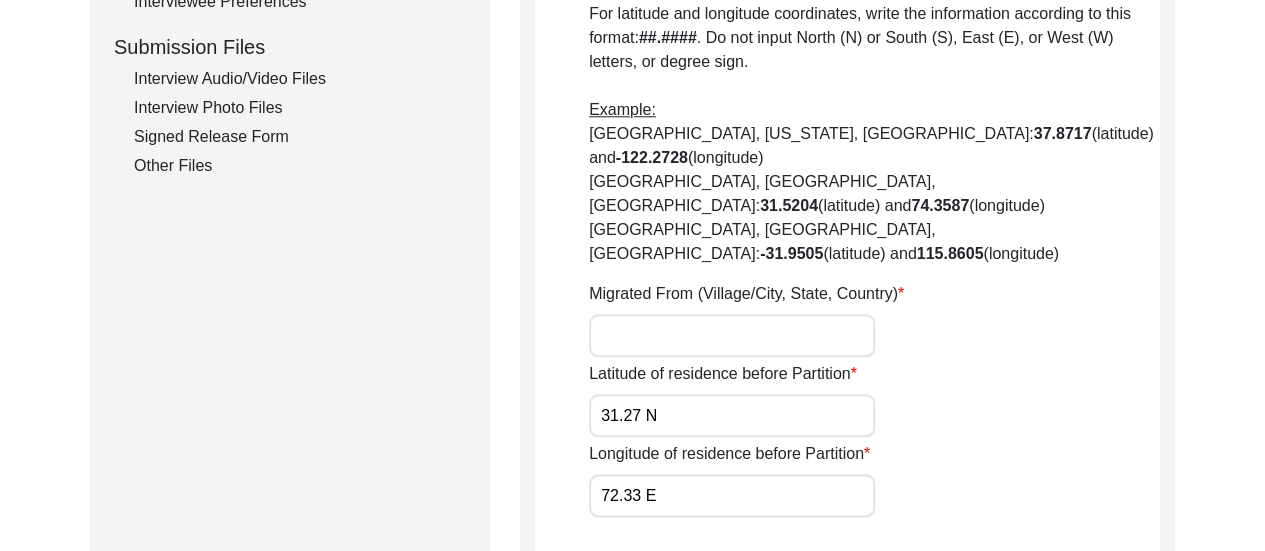 scroll, scrollTop: 968, scrollLeft: 0, axis: vertical 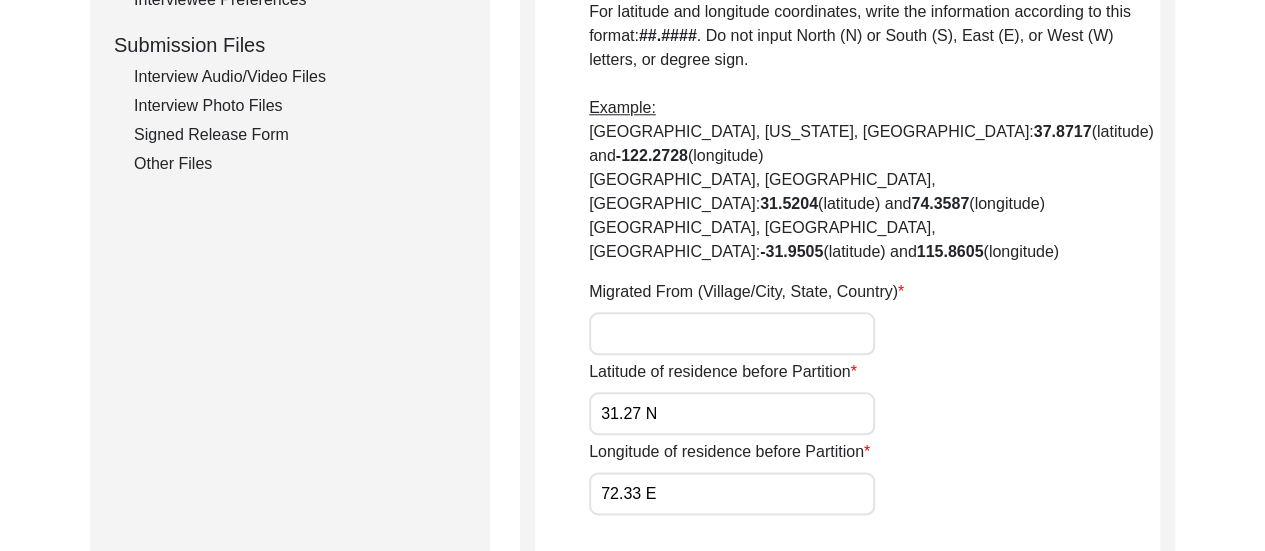 click on "Migrated From (Village/City, State, Country)" at bounding box center (732, 333) 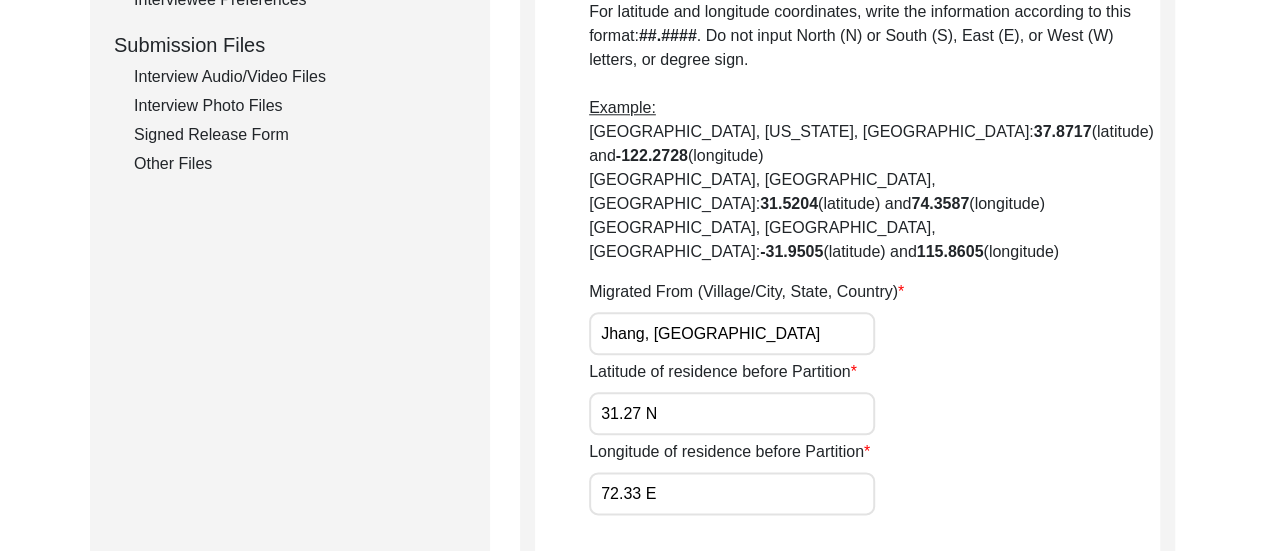 click on "Save" 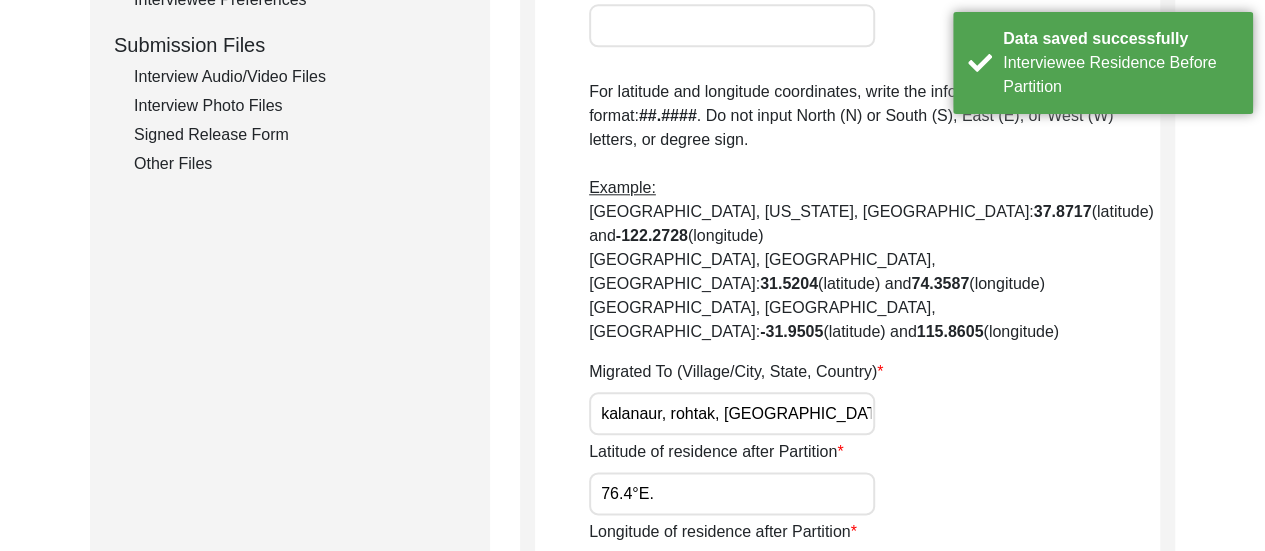 click on "Other Files" 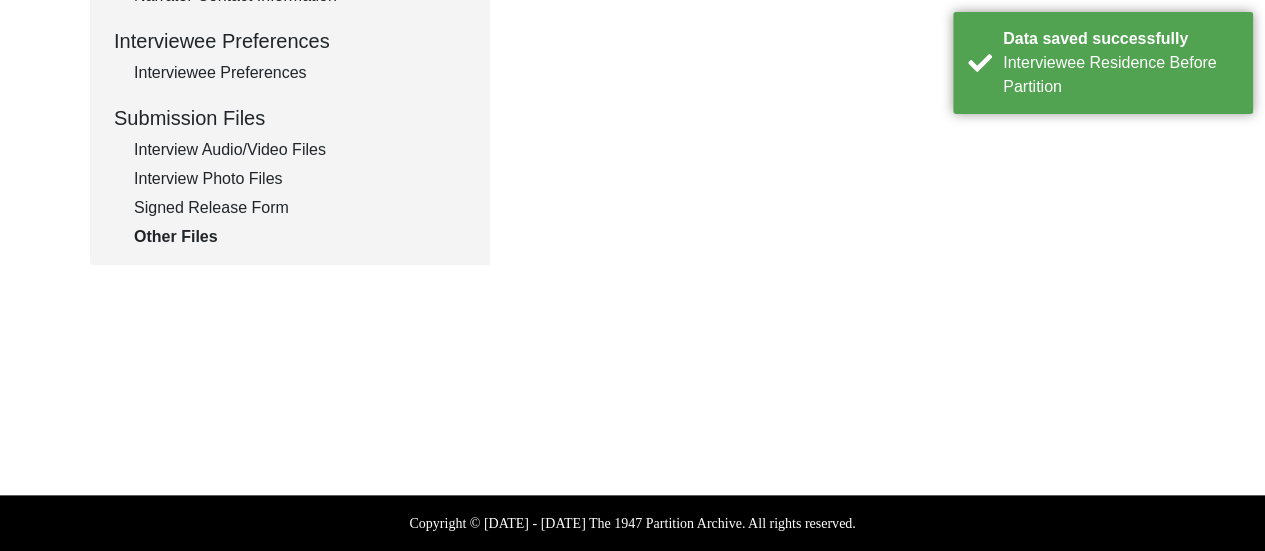 scroll, scrollTop: 894, scrollLeft: 0, axis: vertical 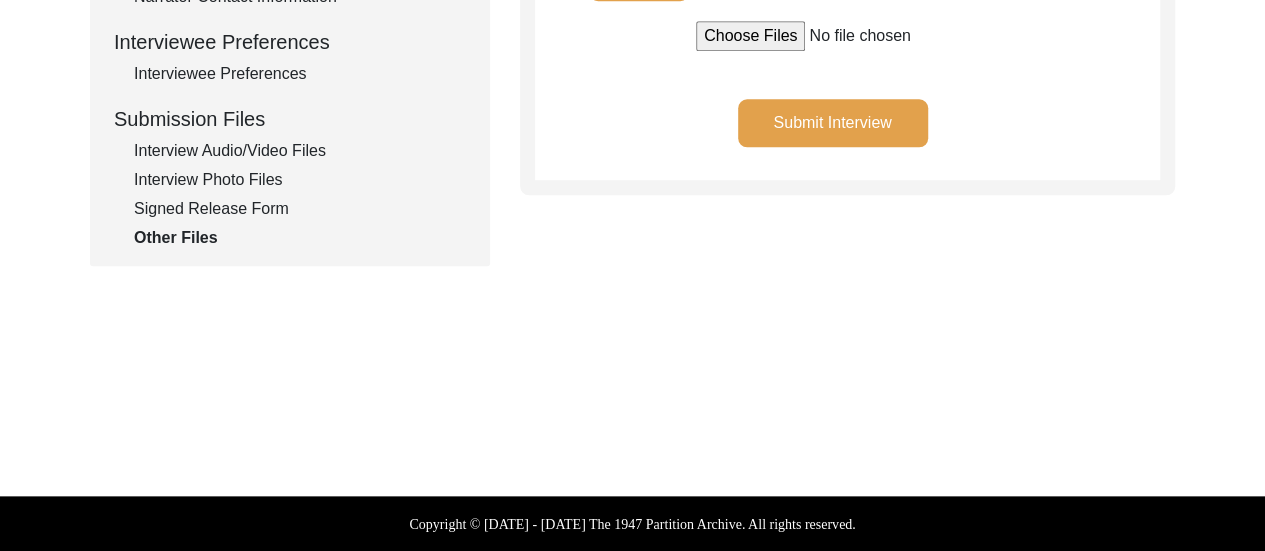 click on "Submit Interview" 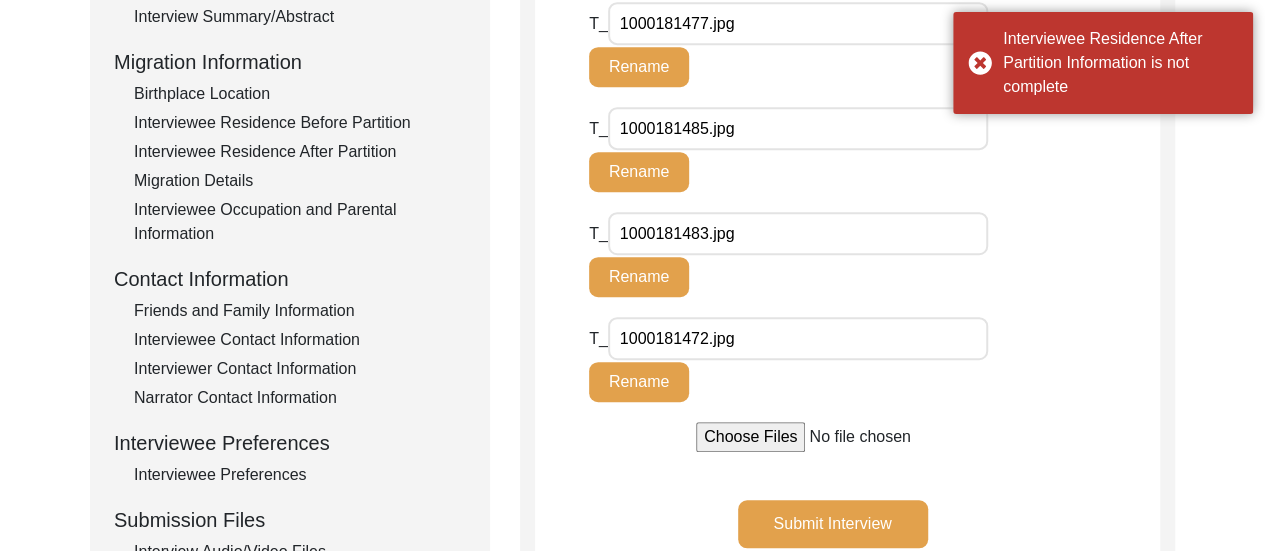 scroll, scrollTop: 483, scrollLeft: 0, axis: vertical 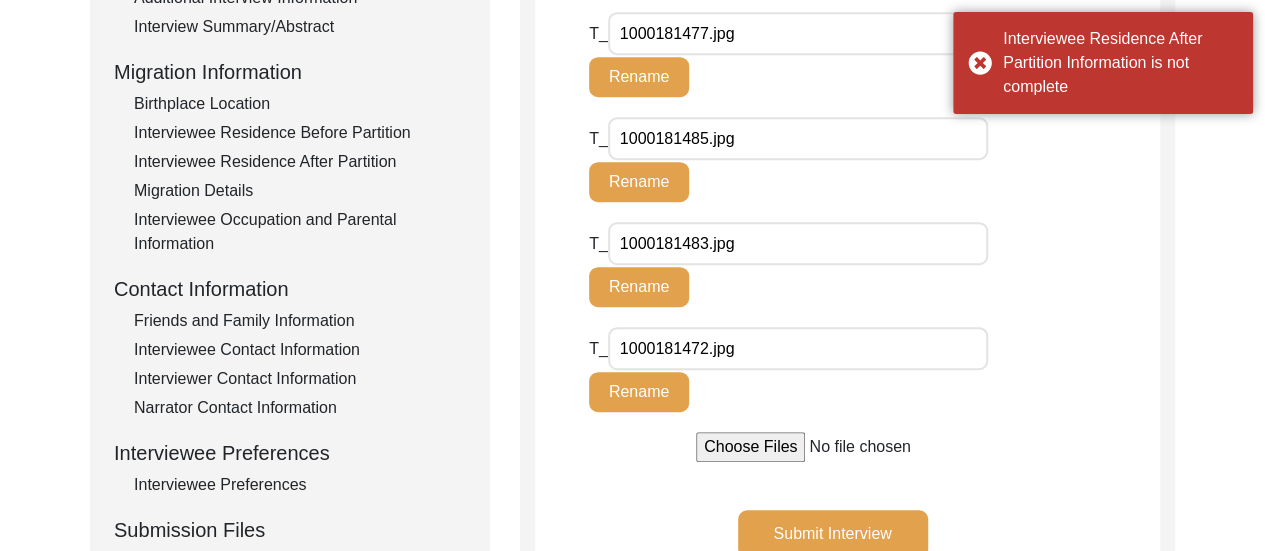 click on "Interviewee Residence After Partition" 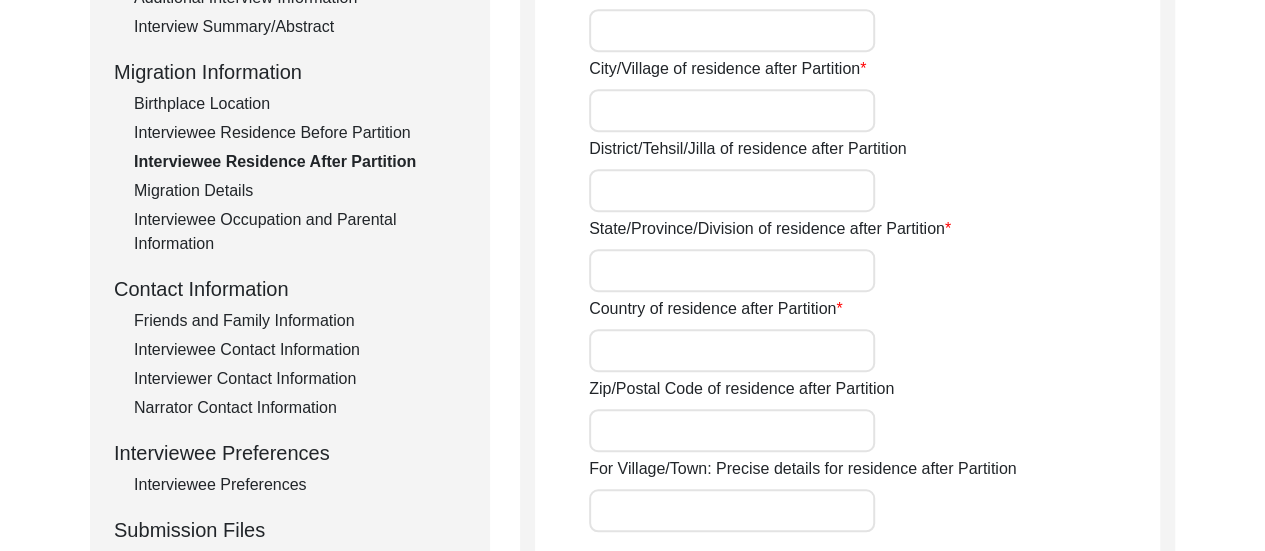 click on "City/Village of residence after Partition" at bounding box center [732, 110] 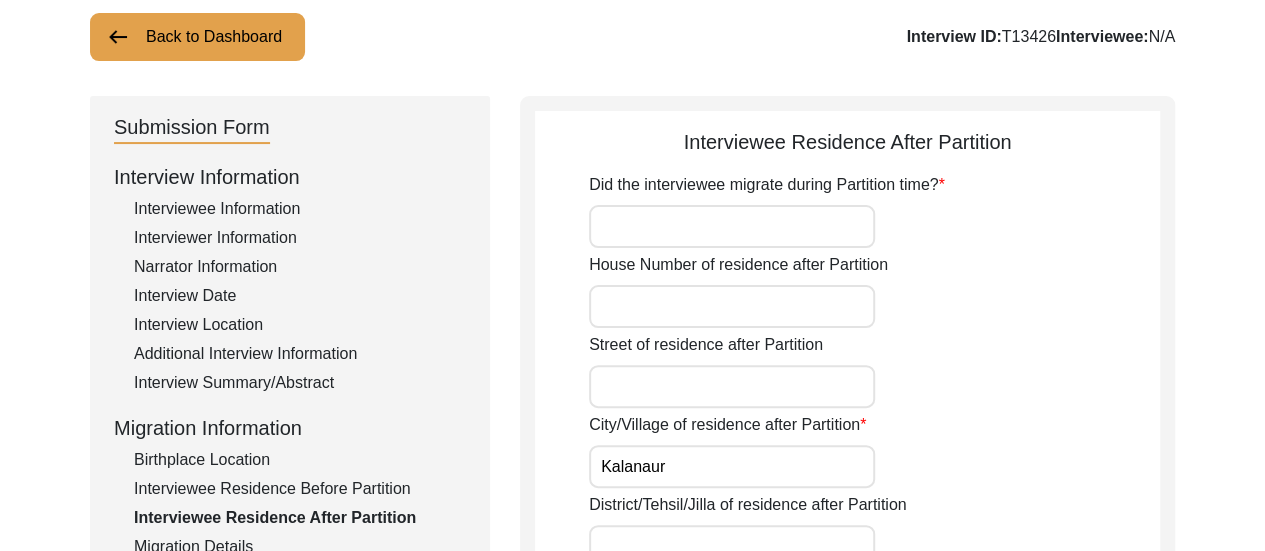 scroll, scrollTop: 126, scrollLeft: 0, axis: vertical 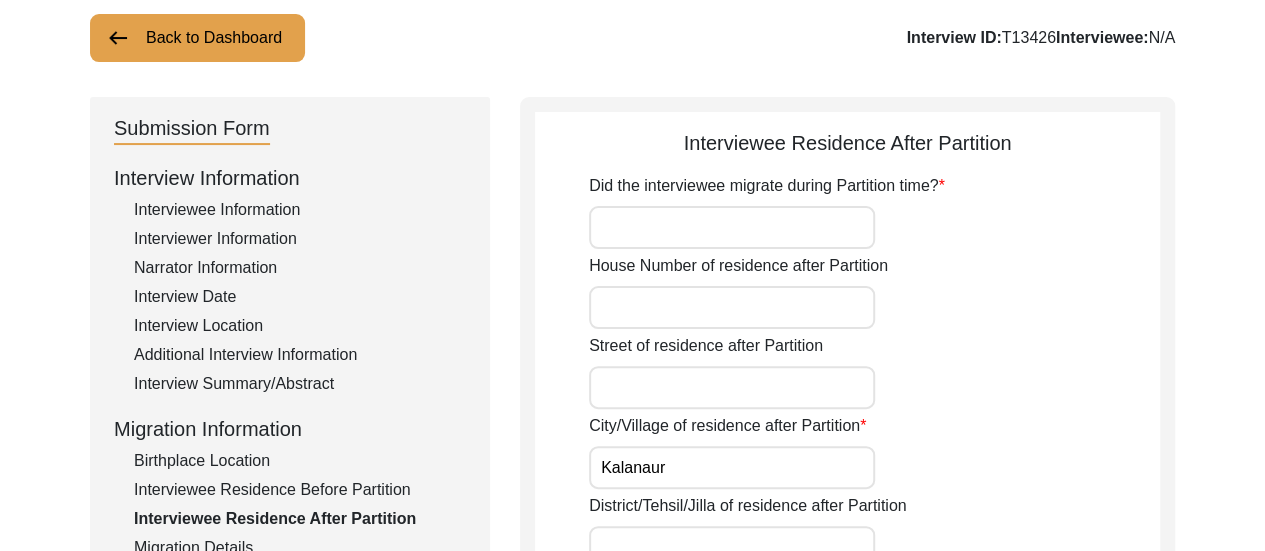 click on "Did the interviewee migrate during Partition time?" at bounding box center [732, 227] 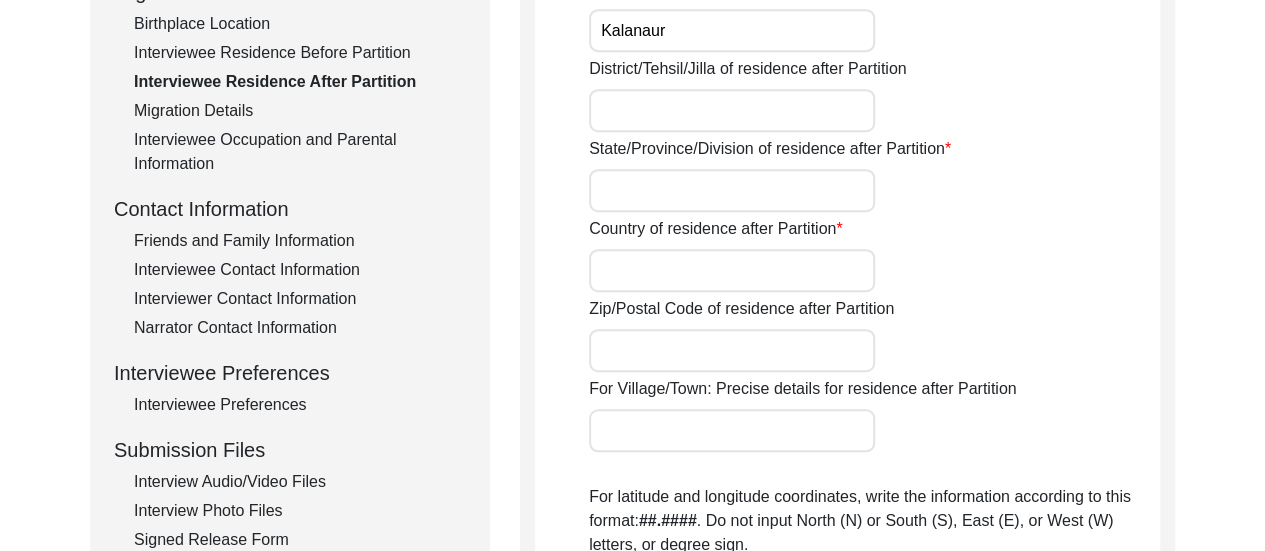 scroll, scrollTop: 564, scrollLeft: 0, axis: vertical 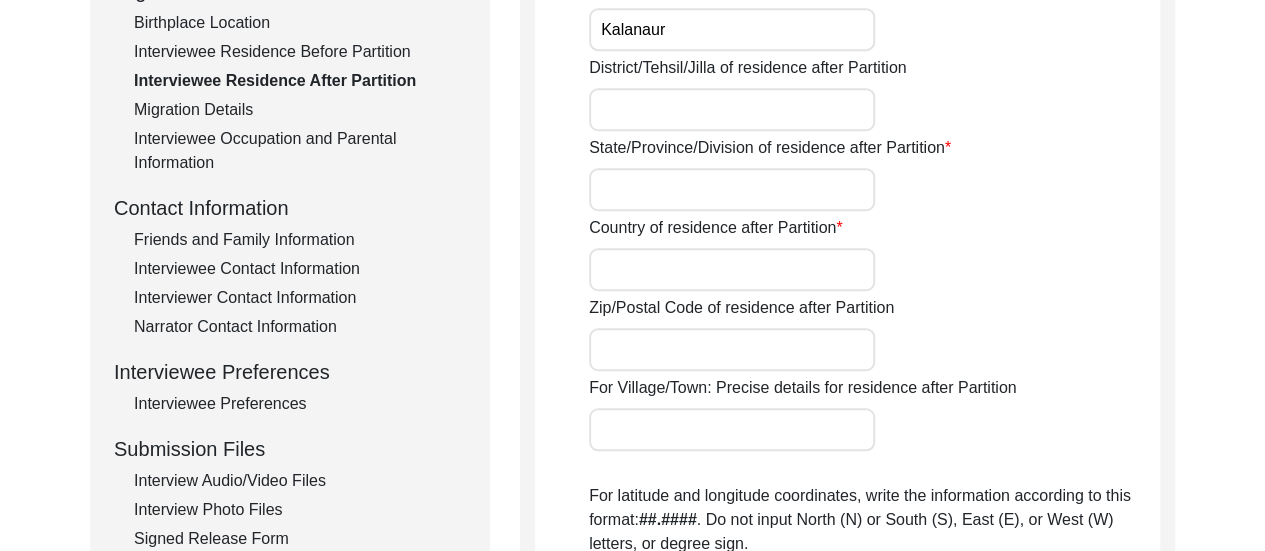 click on "Country of residence after Partition" at bounding box center [732, 269] 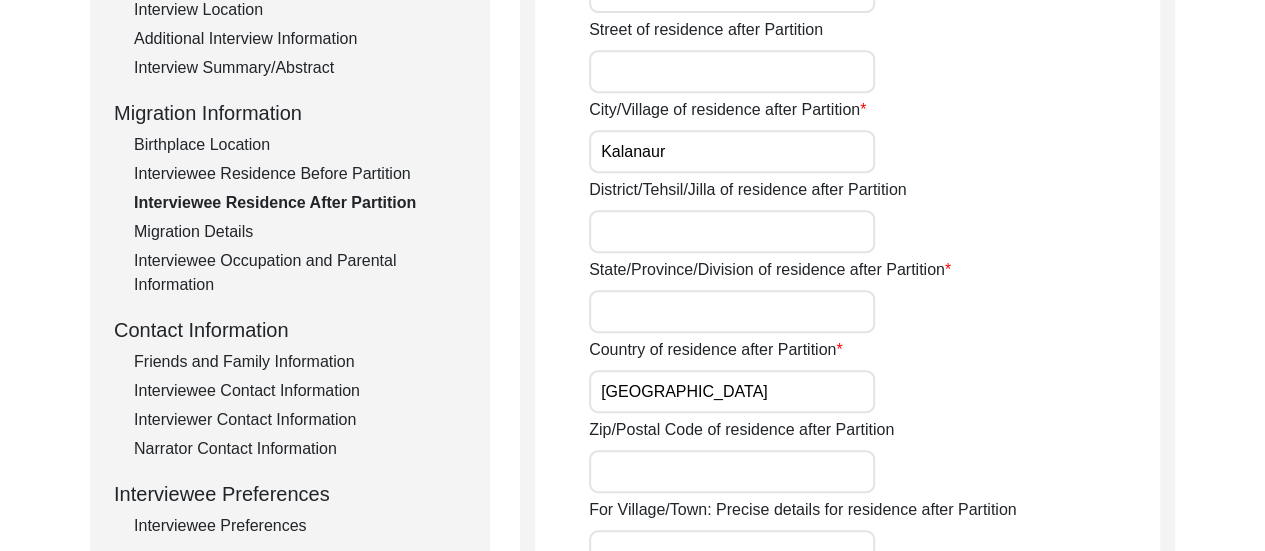 scroll, scrollTop: 436, scrollLeft: 0, axis: vertical 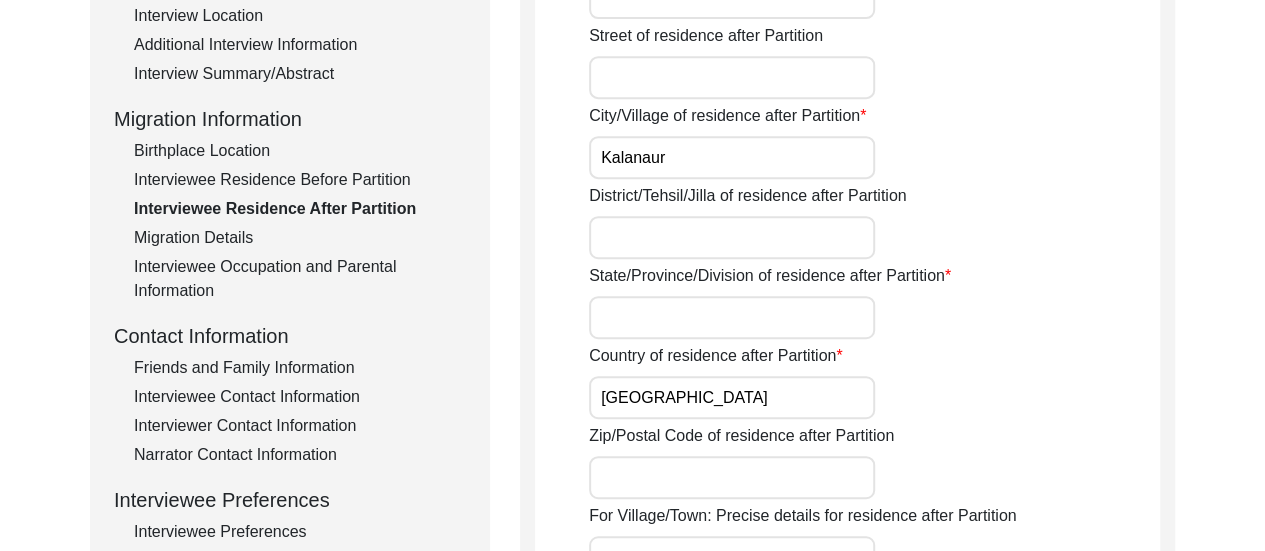click on "State/Province/Division of residence after Partition" at bounding box center (732, 317) 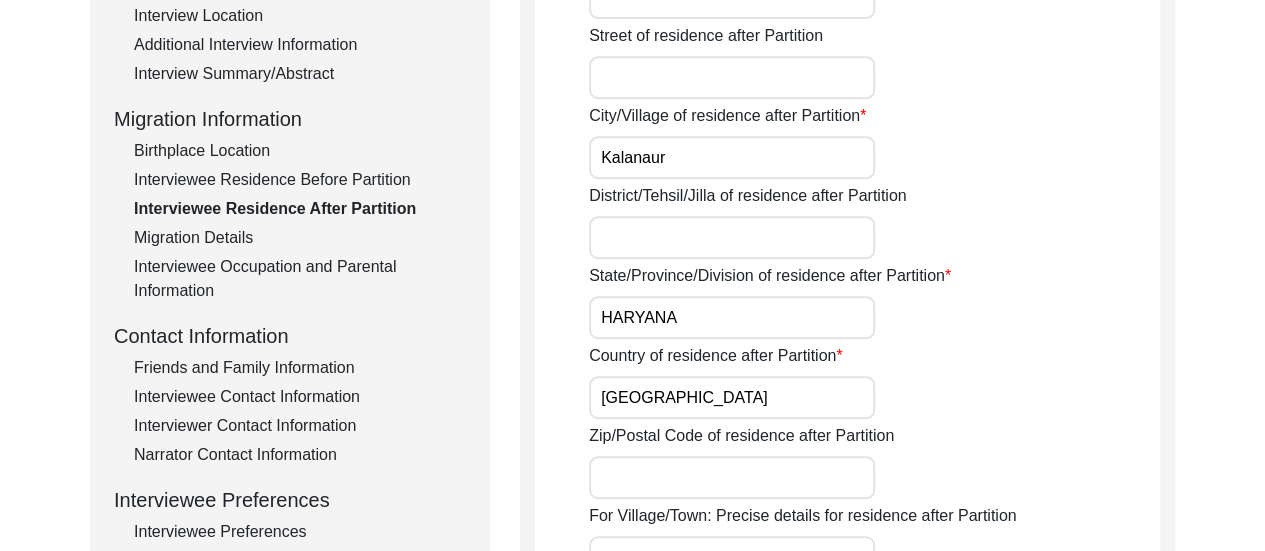 click on "District/Tehsil/Jilla of residence after Partition" at bounding box center [732, 237] 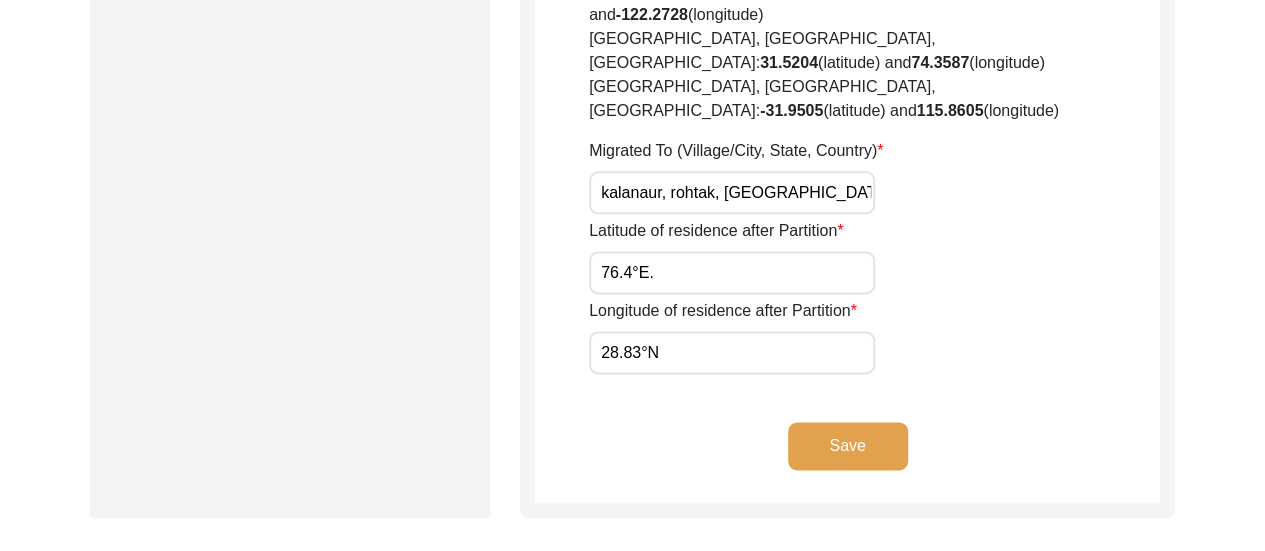 click on "Save" 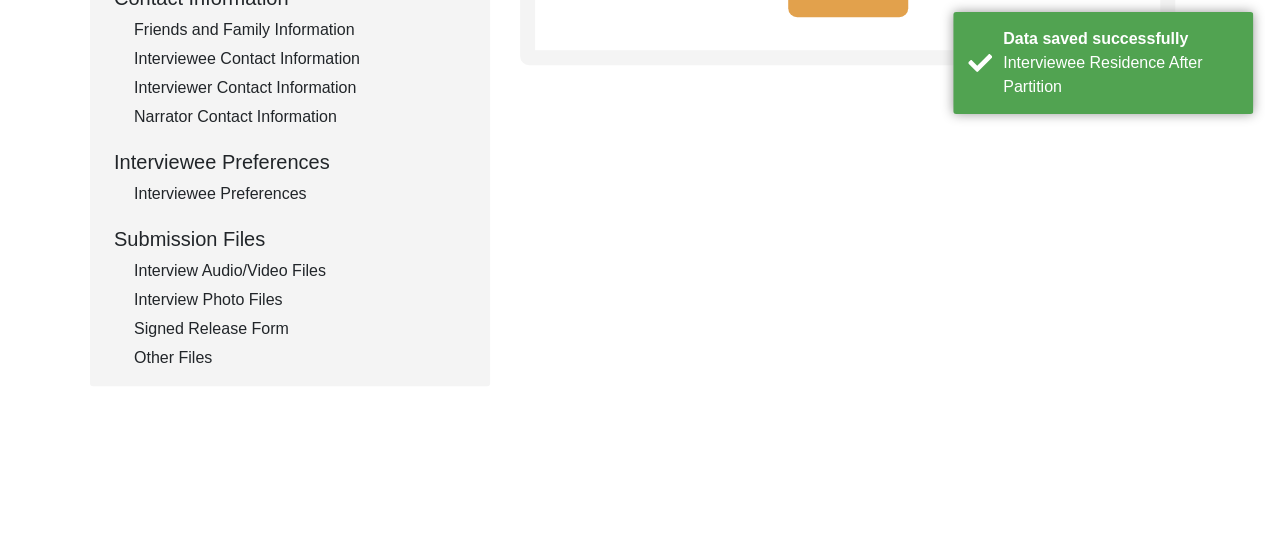 scroll, scrollTop: 776, scrollLeft: 0, axis: vertical 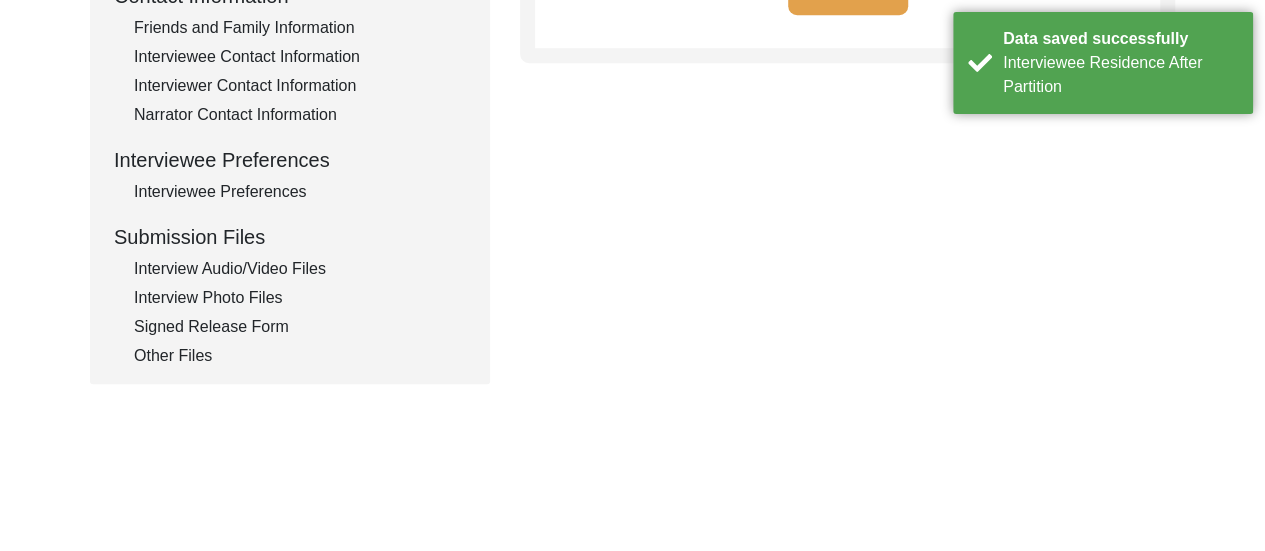 click on "Other Files" 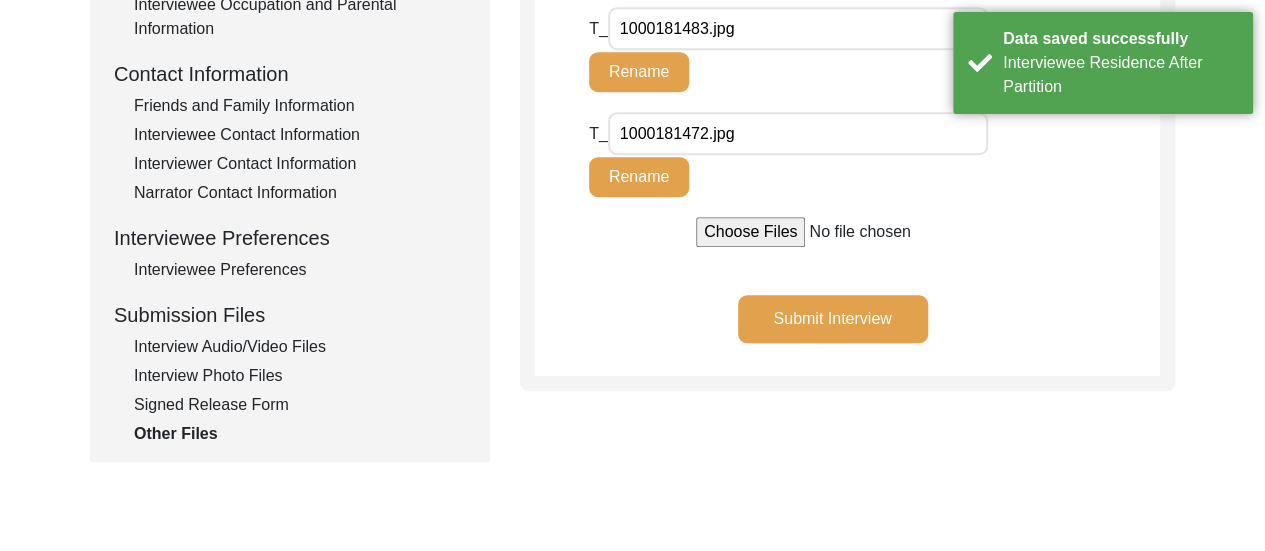 scroll, scrollTop: 696, scrollLeft: 0, axis: vertical 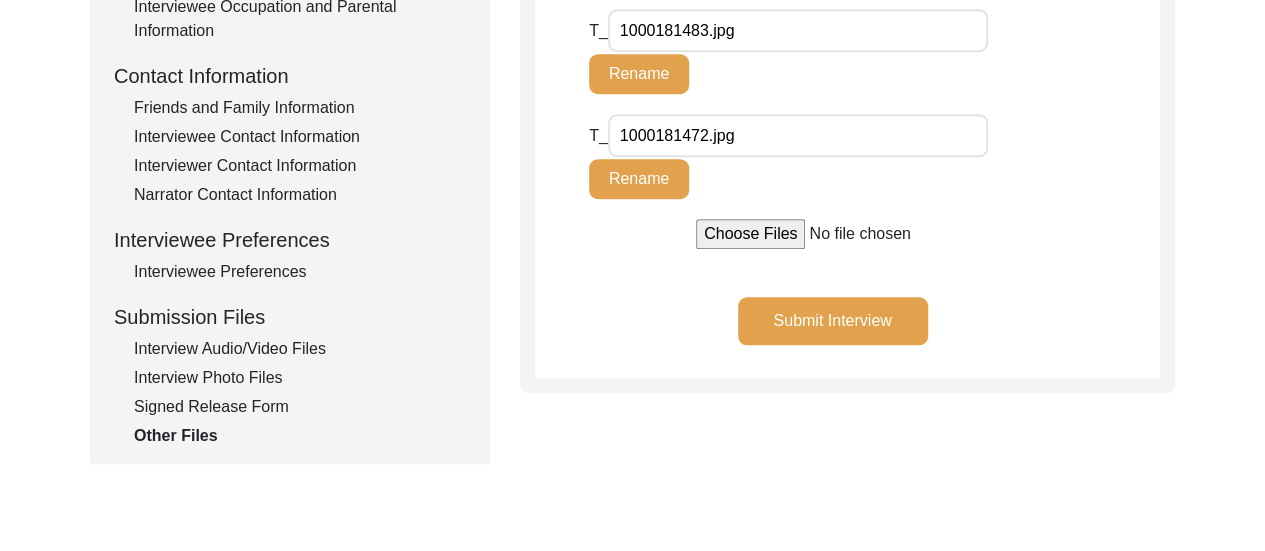 click on "Submit Interview" 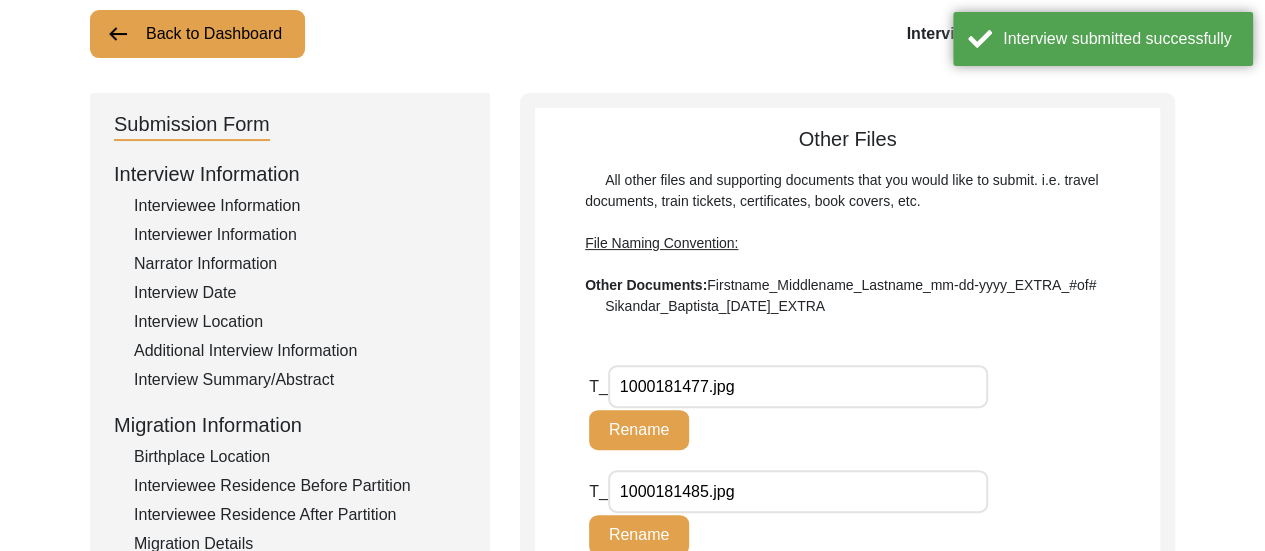 scroll, scrollTop: 0, scrollLeft: 0, axis: both 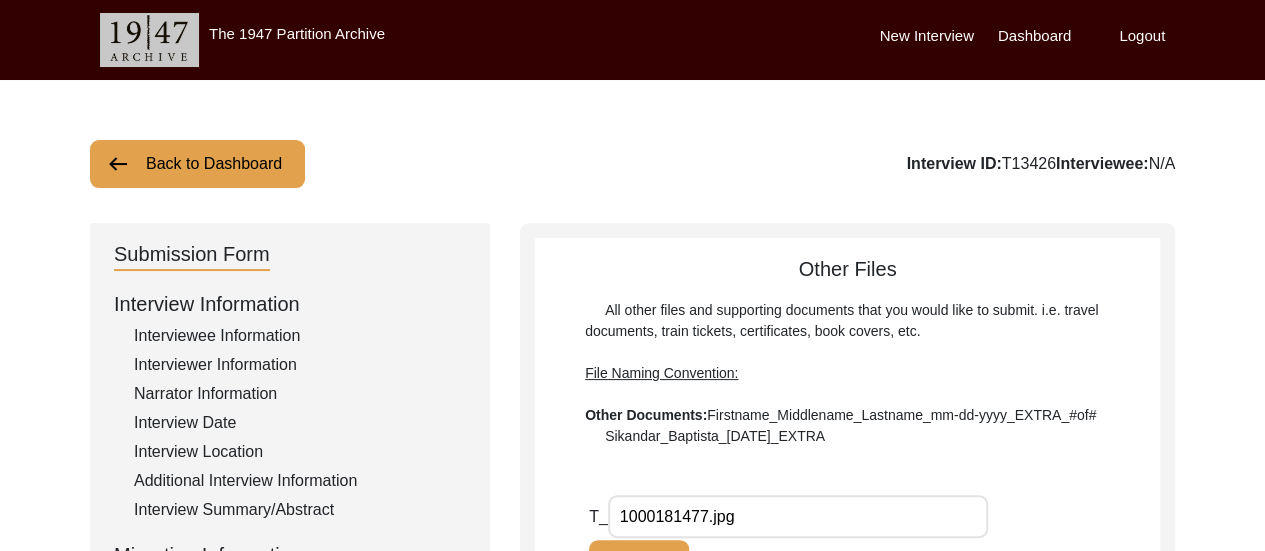 click on "Back to Dashboard  Interview ID:  T13426  Interviewee:  N/A" 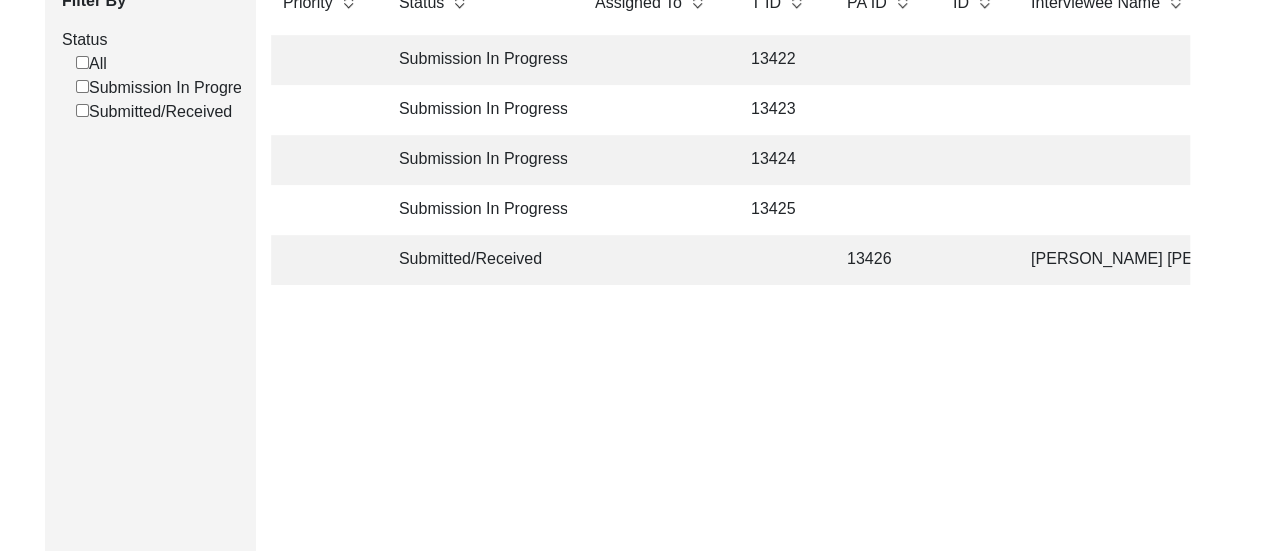 scroll, scrollTop: 0, scrollLeft: 0, axis: both 